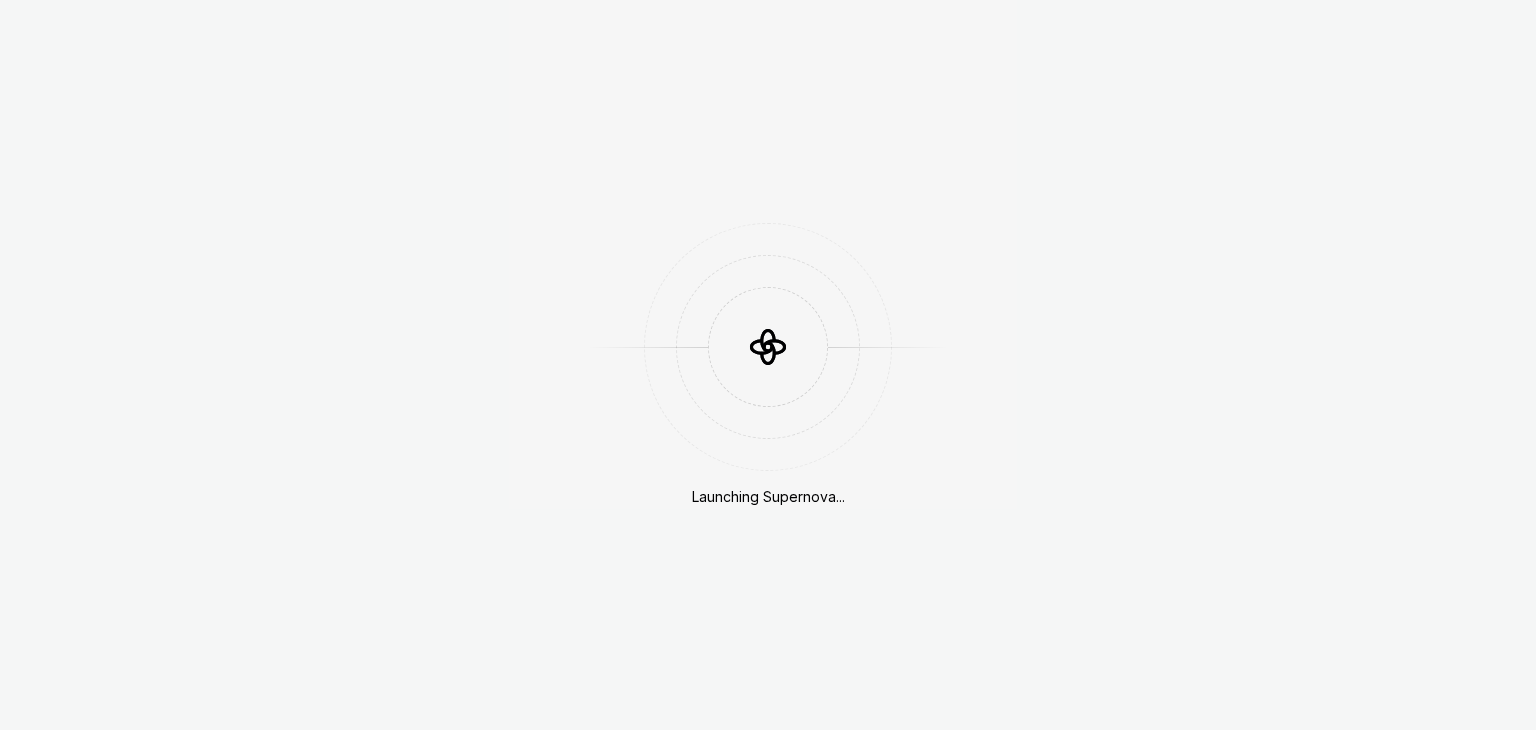scroll, scrollTop: 0, scrollLeft: 0, axis: both 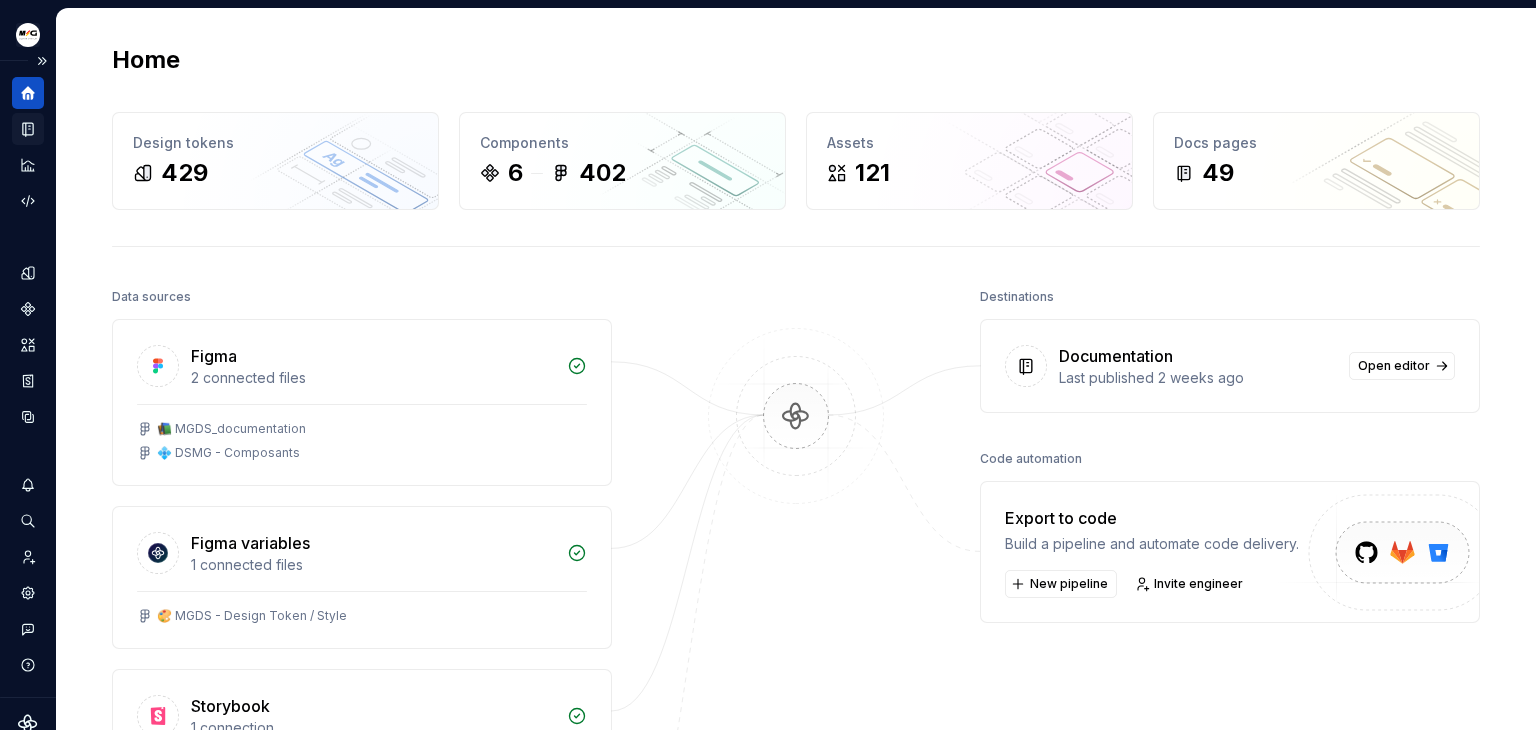 click 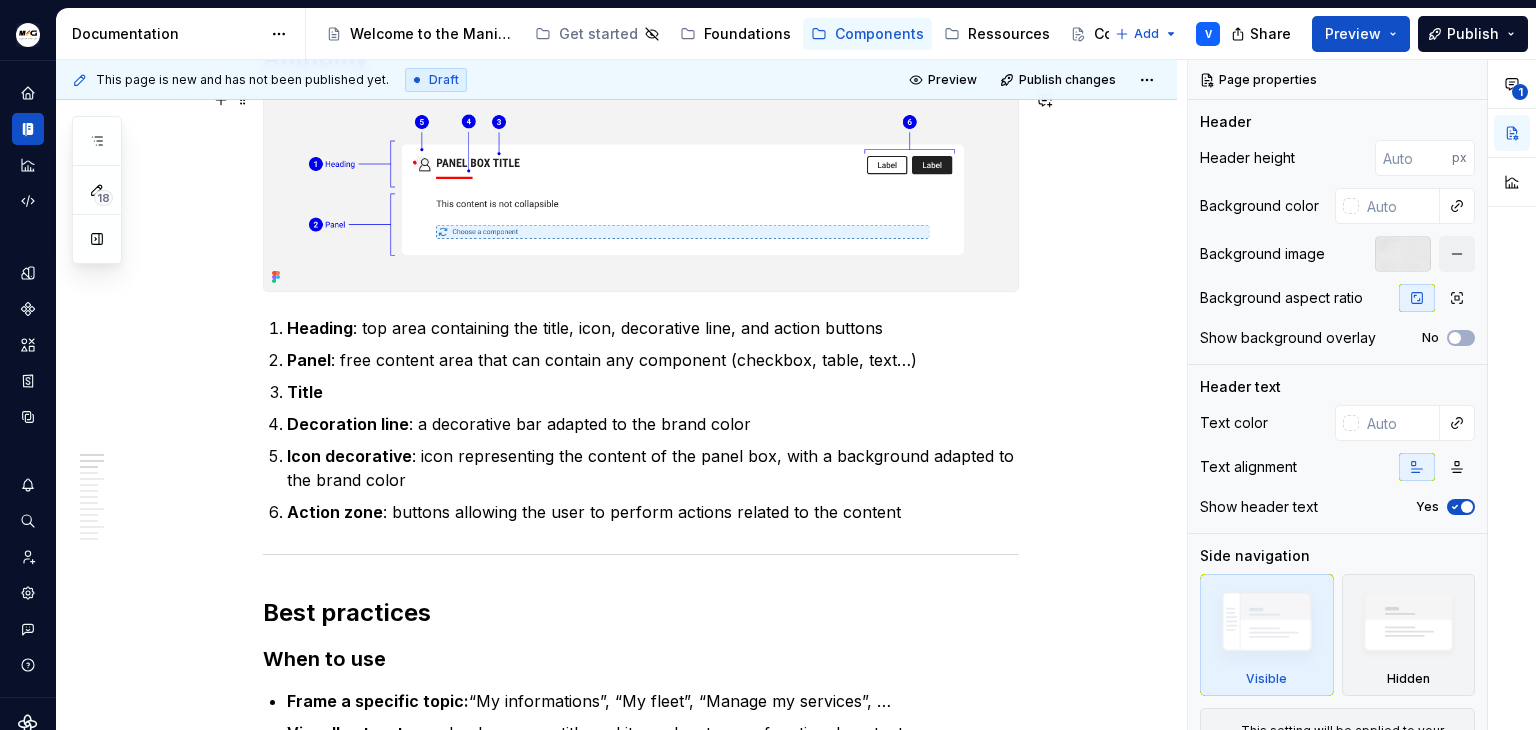 scroll, scrollTop: 0, scrollLeft: 0, axis: both 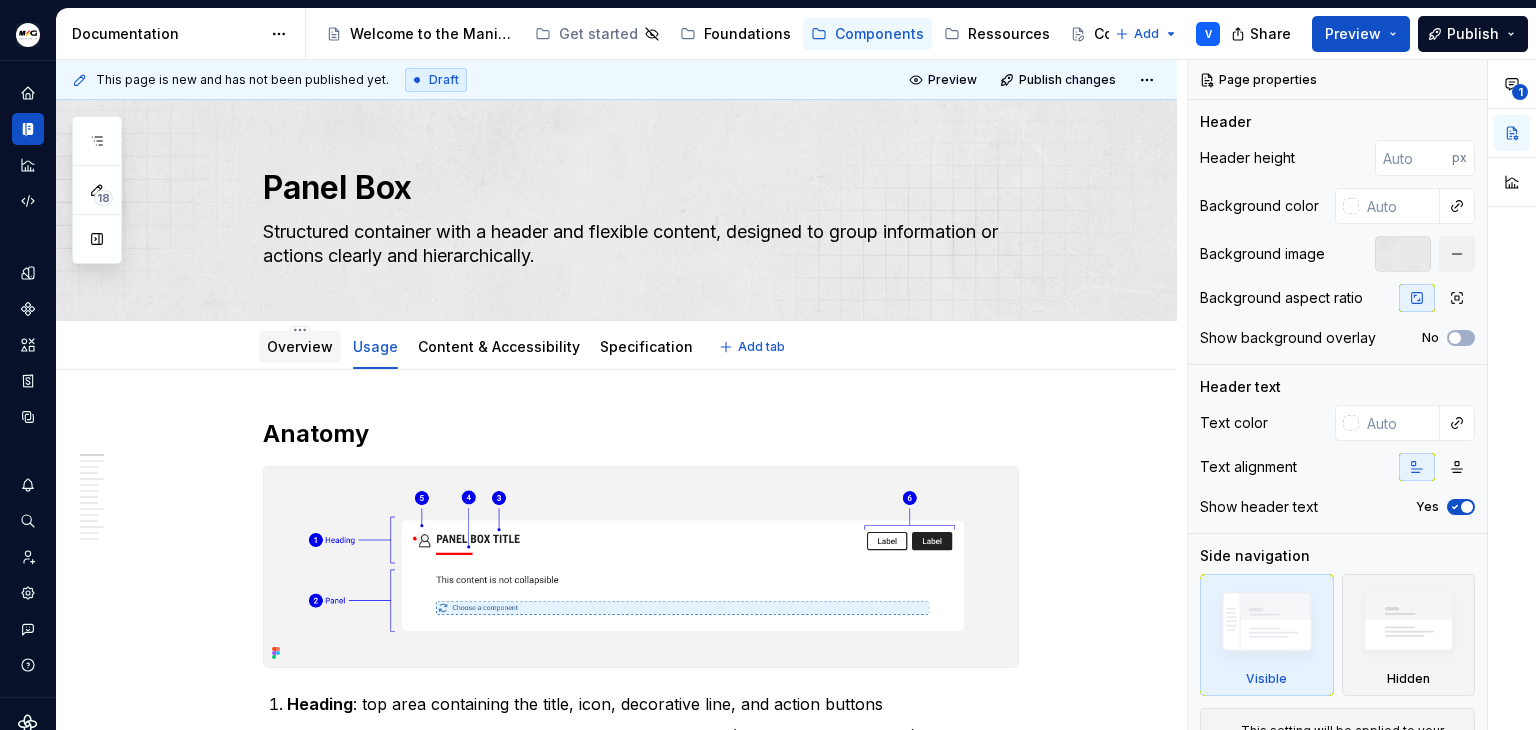 click on "Overview" at bounding box center (300, 347) 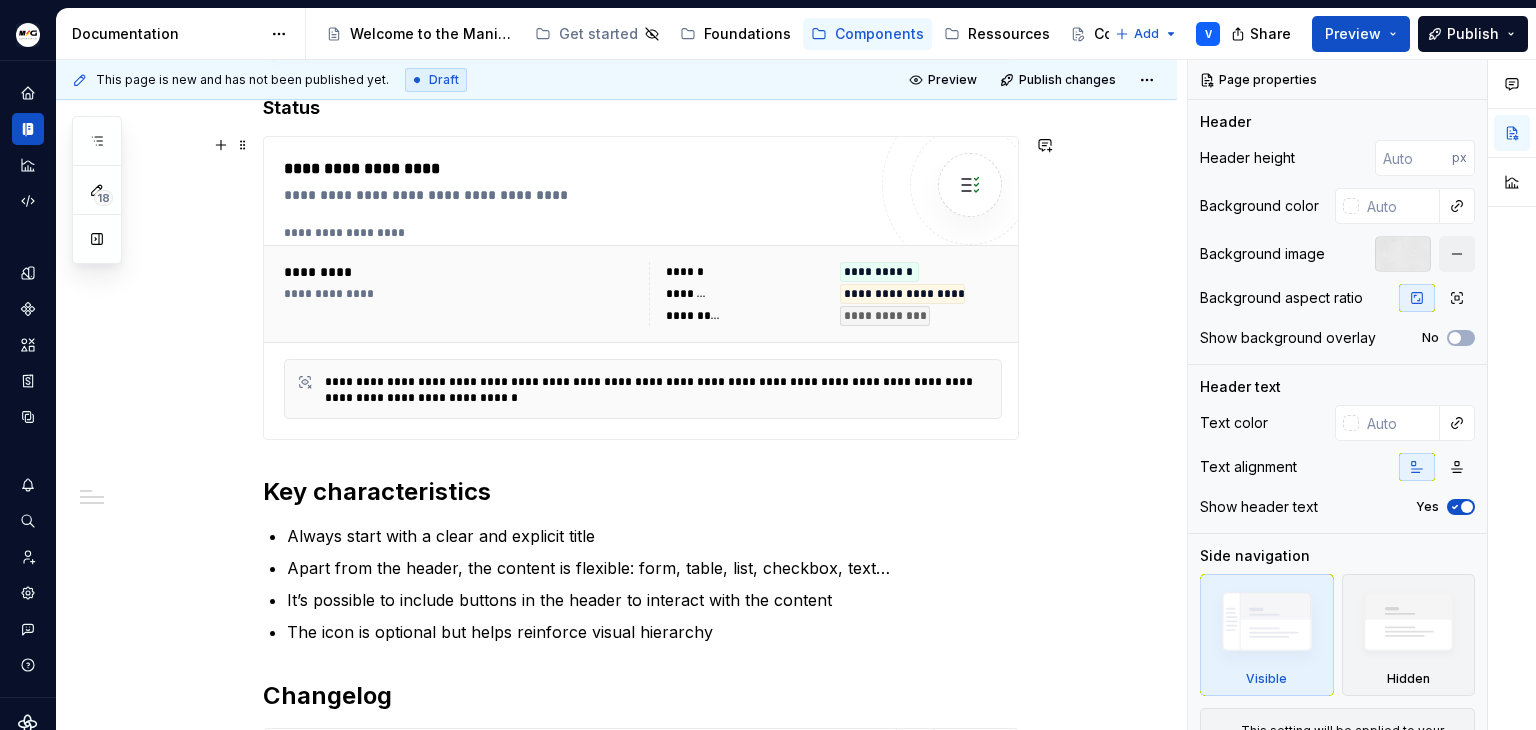 scroll, scrollTop: 500, scrollLeft: 0, axis: vertical 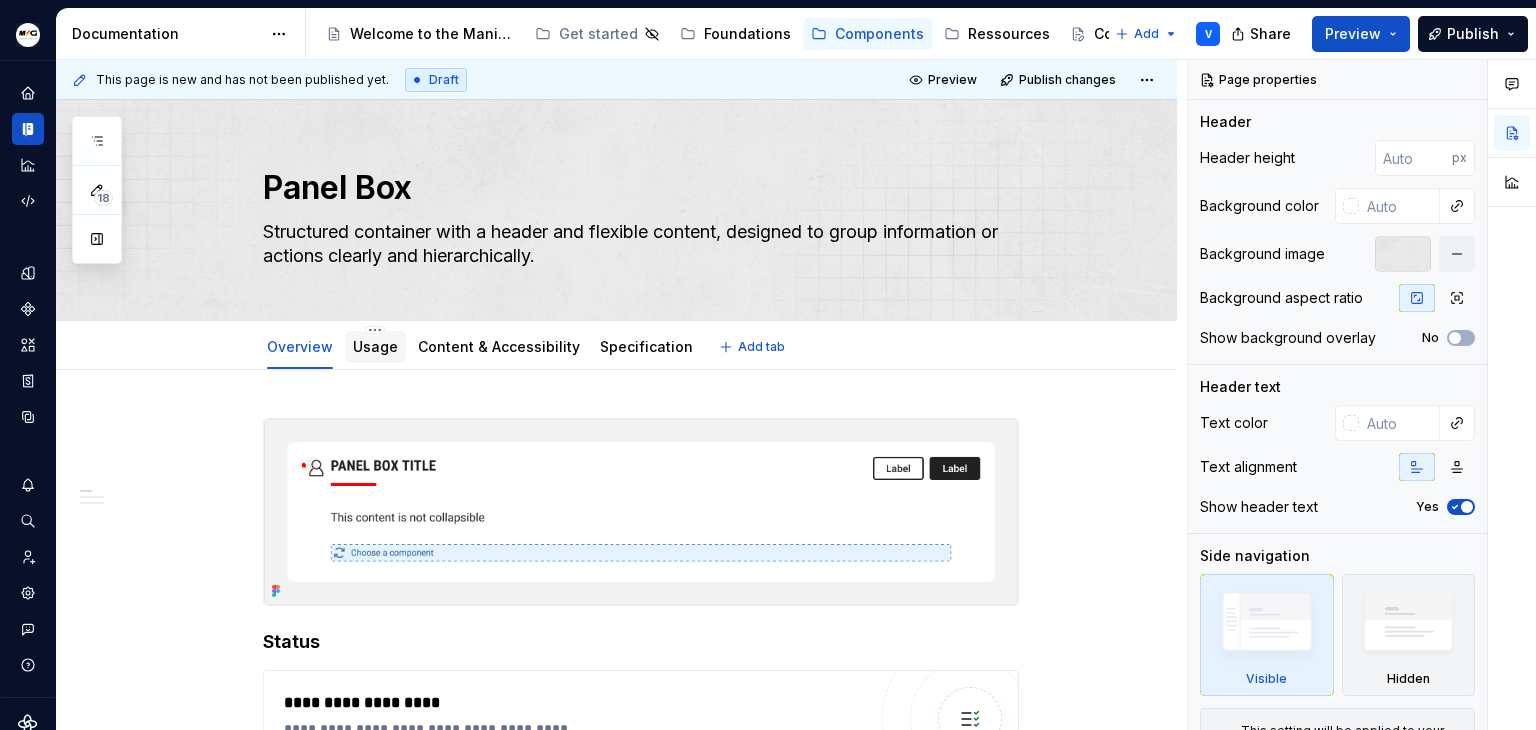 click on "Usage" at bounding box center (375, 347) 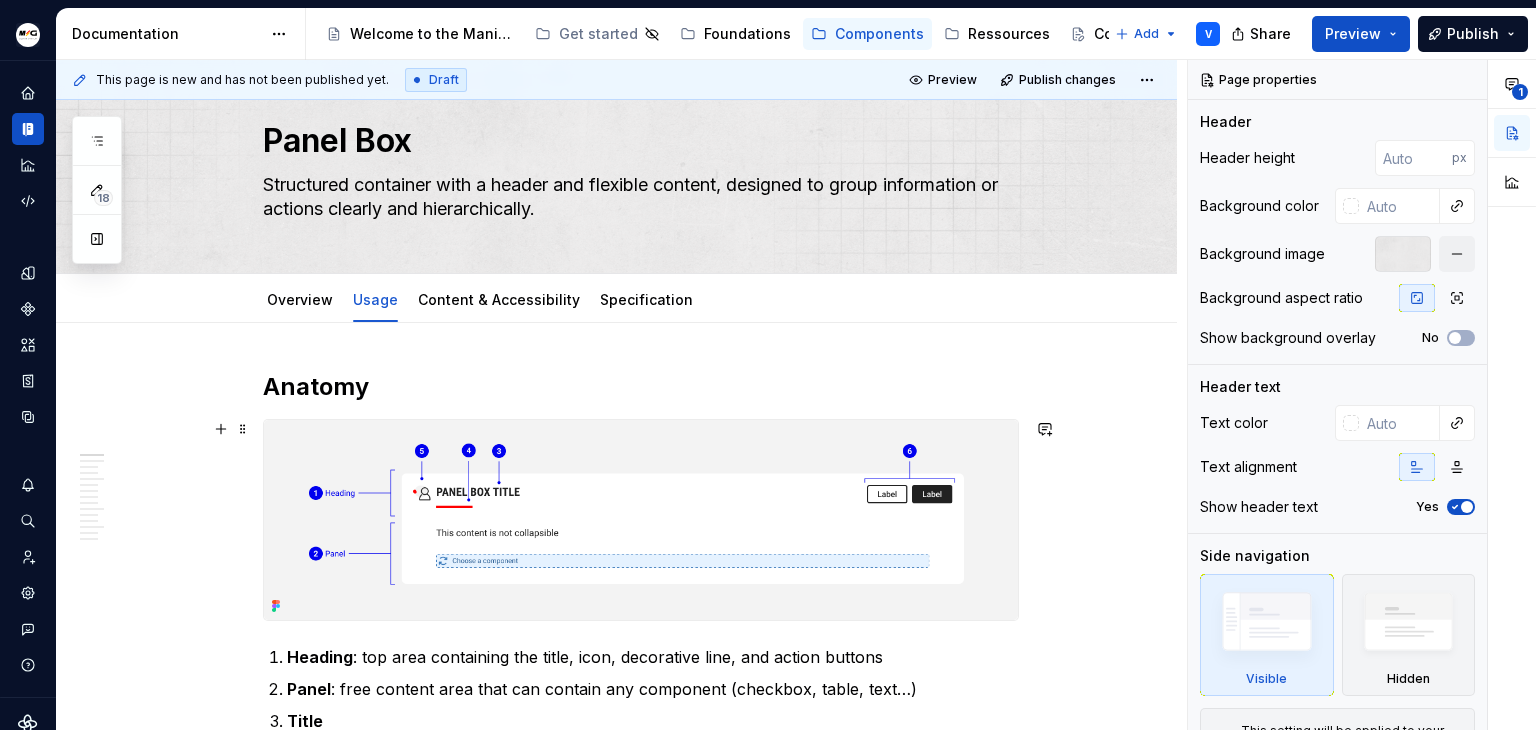 scroll, scrollTop: 0, scrollLeft: 0, axis: both 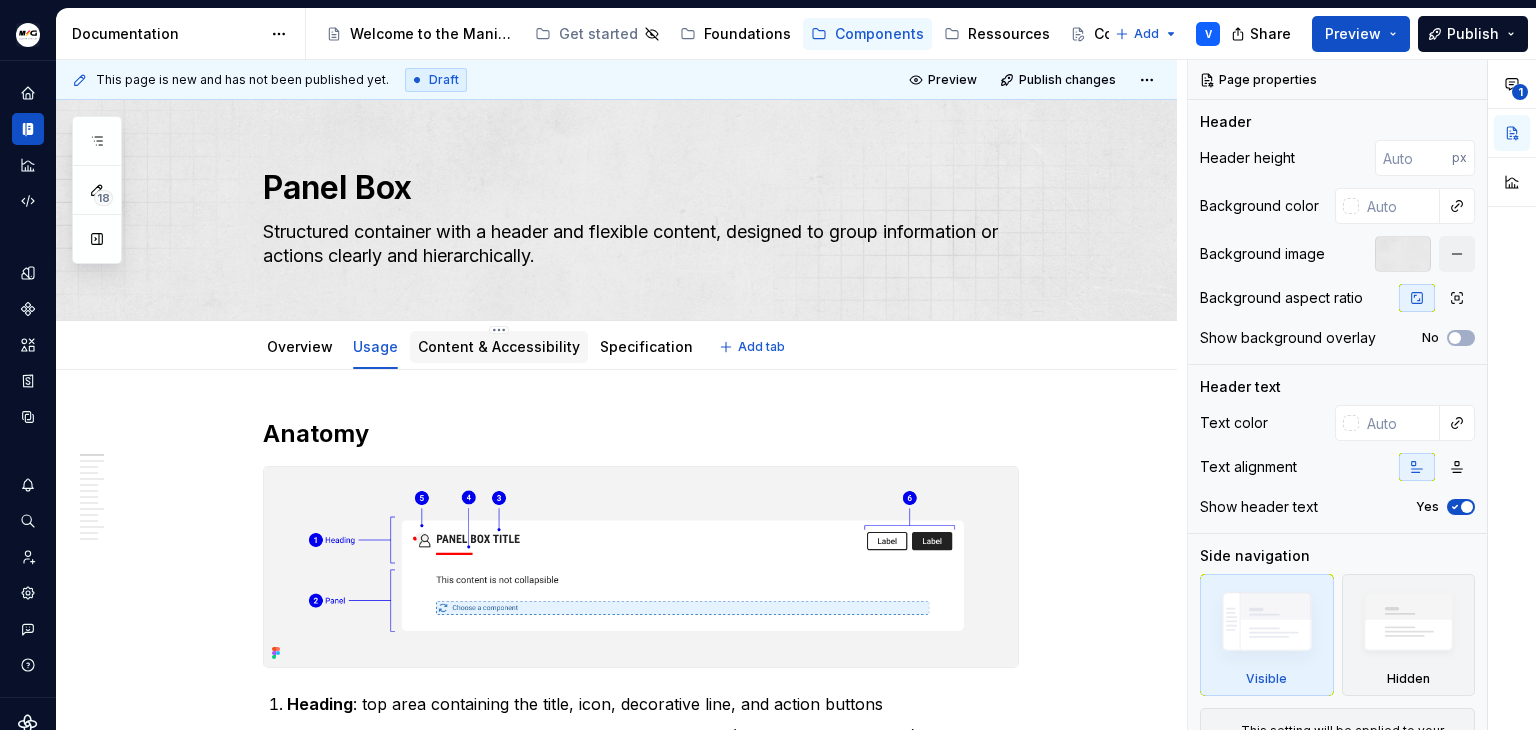 click on "Content & Accessibility" at bounding box center (499, 347) 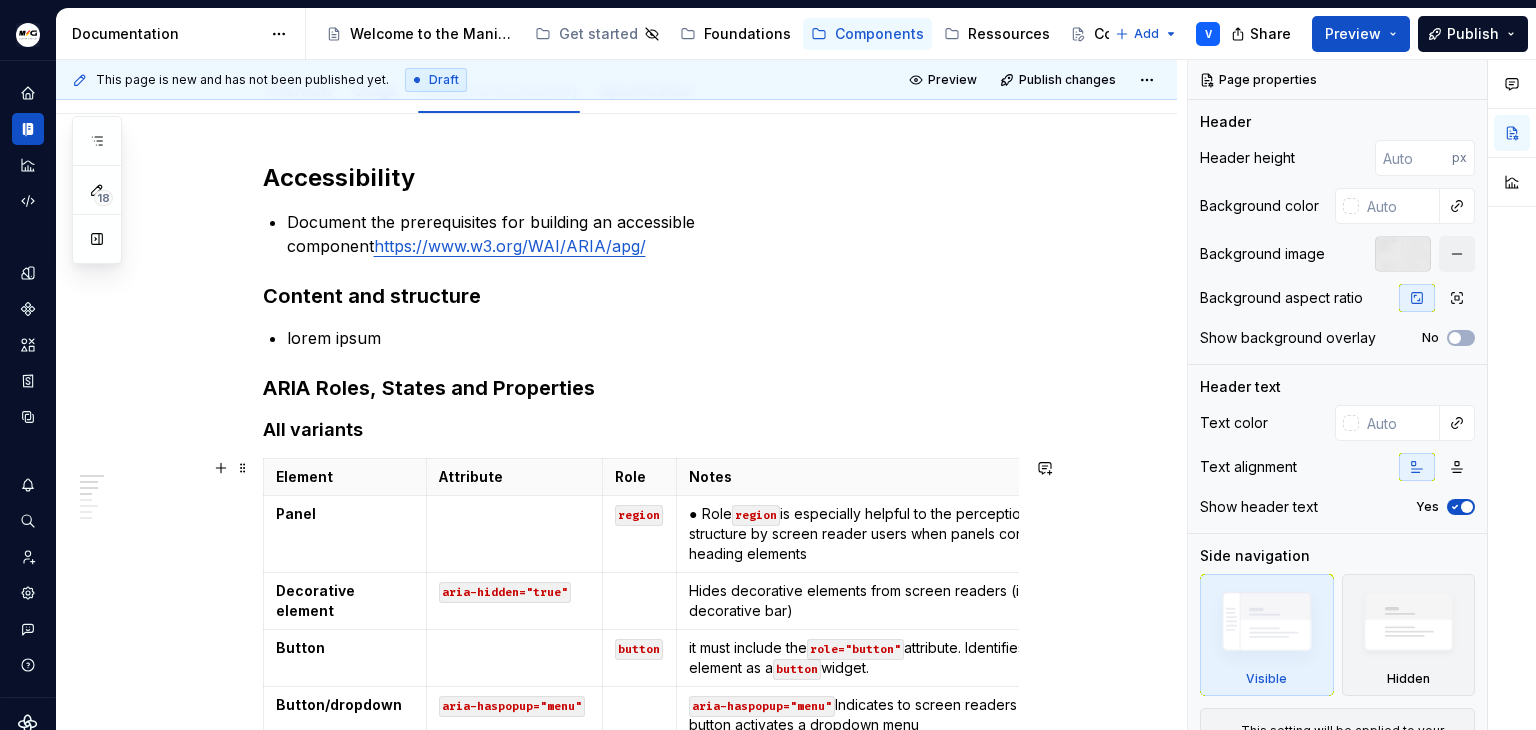 scroll, scrollTop: 0, scrollLeft: 0, axis: both 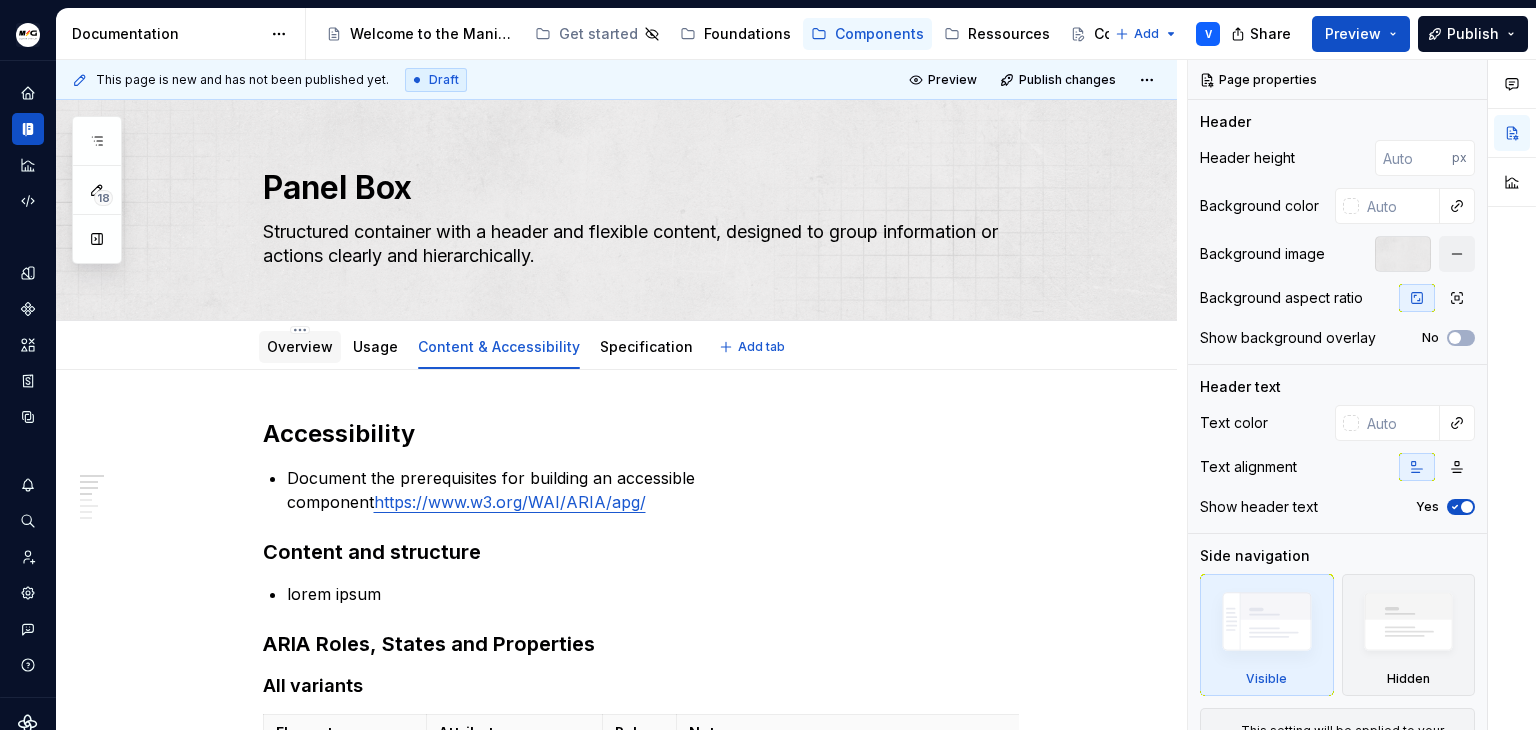 click on "Overview" at bounding box center [300, 347] 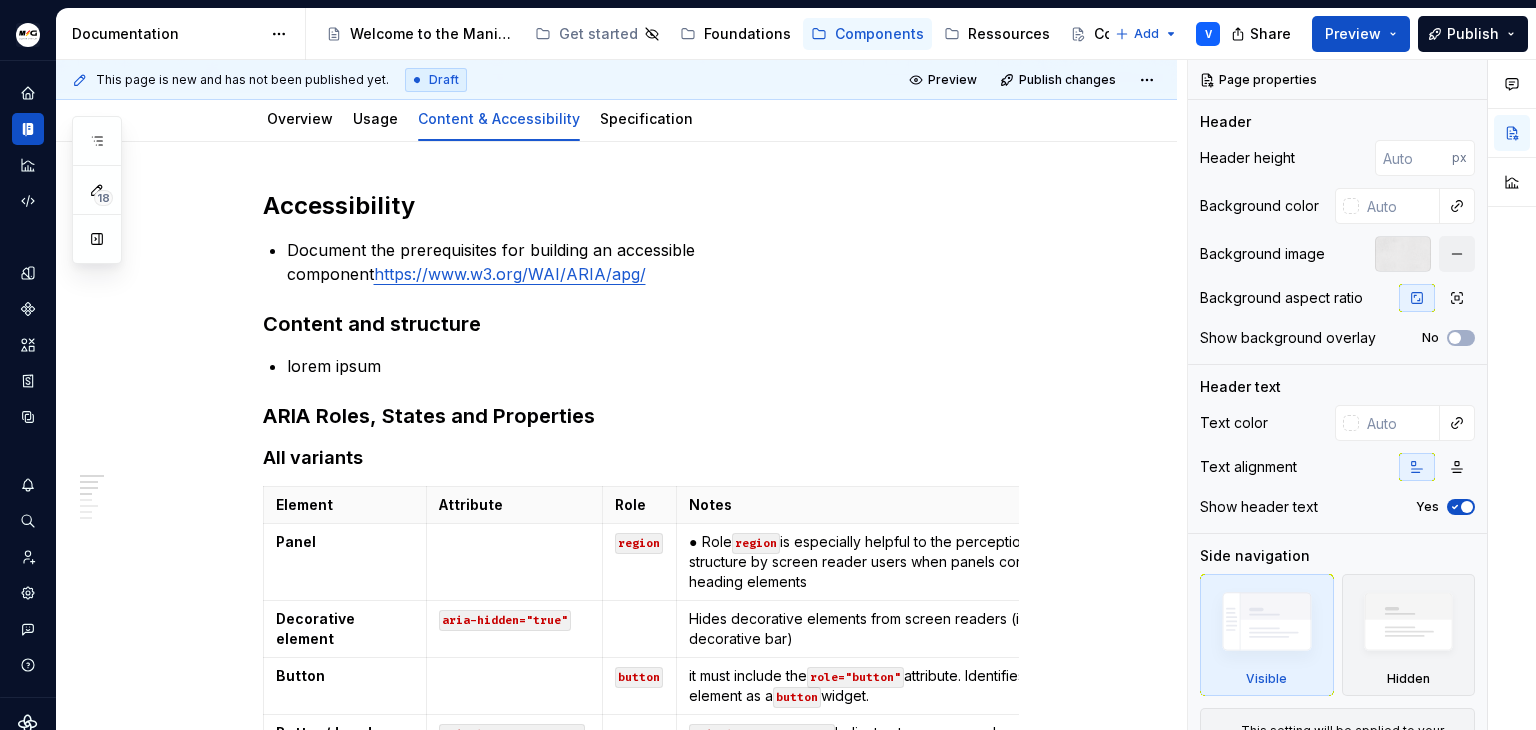 scroll, scrollTop: 0, scrollLeft: 0, axis: both 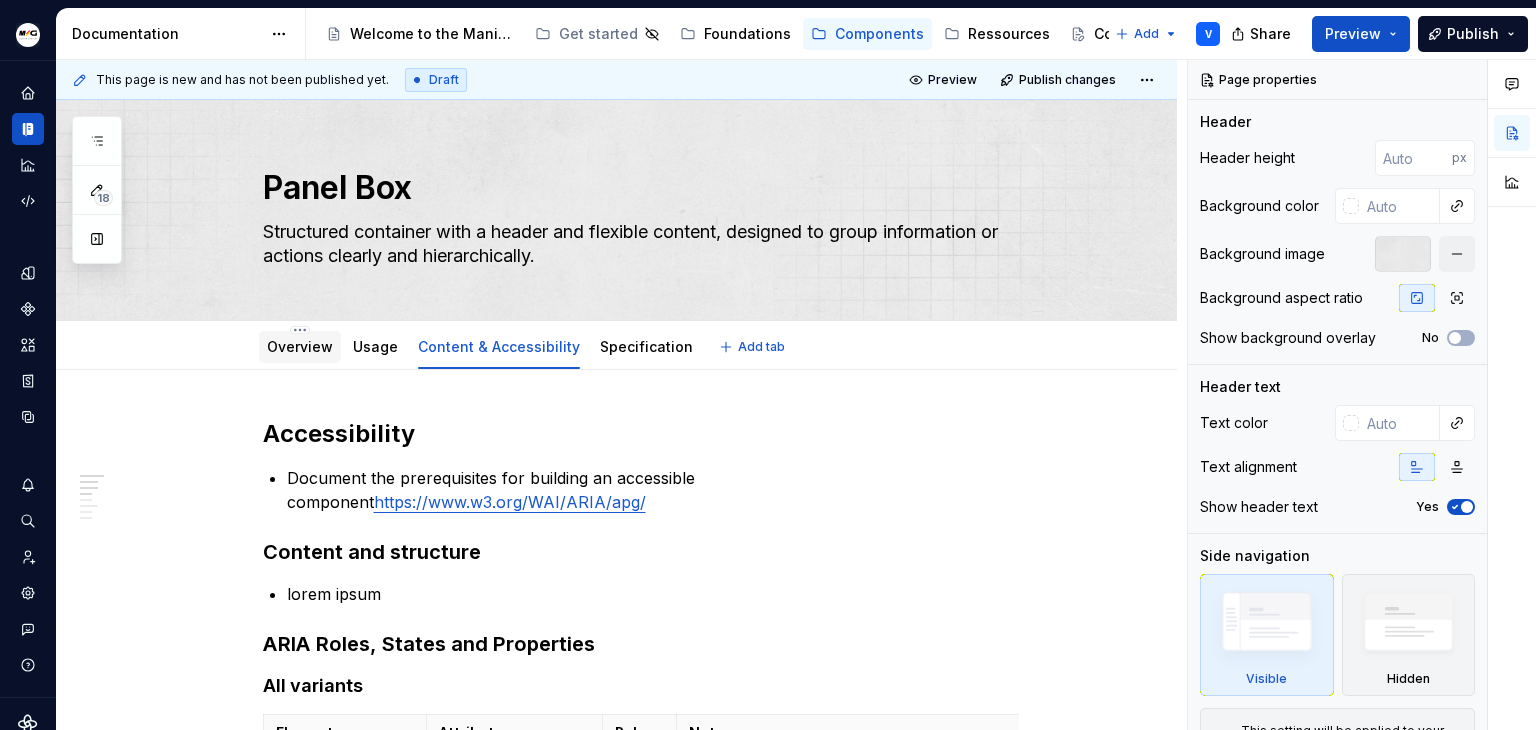 click on "Overview" at bounding box center [300, 346] 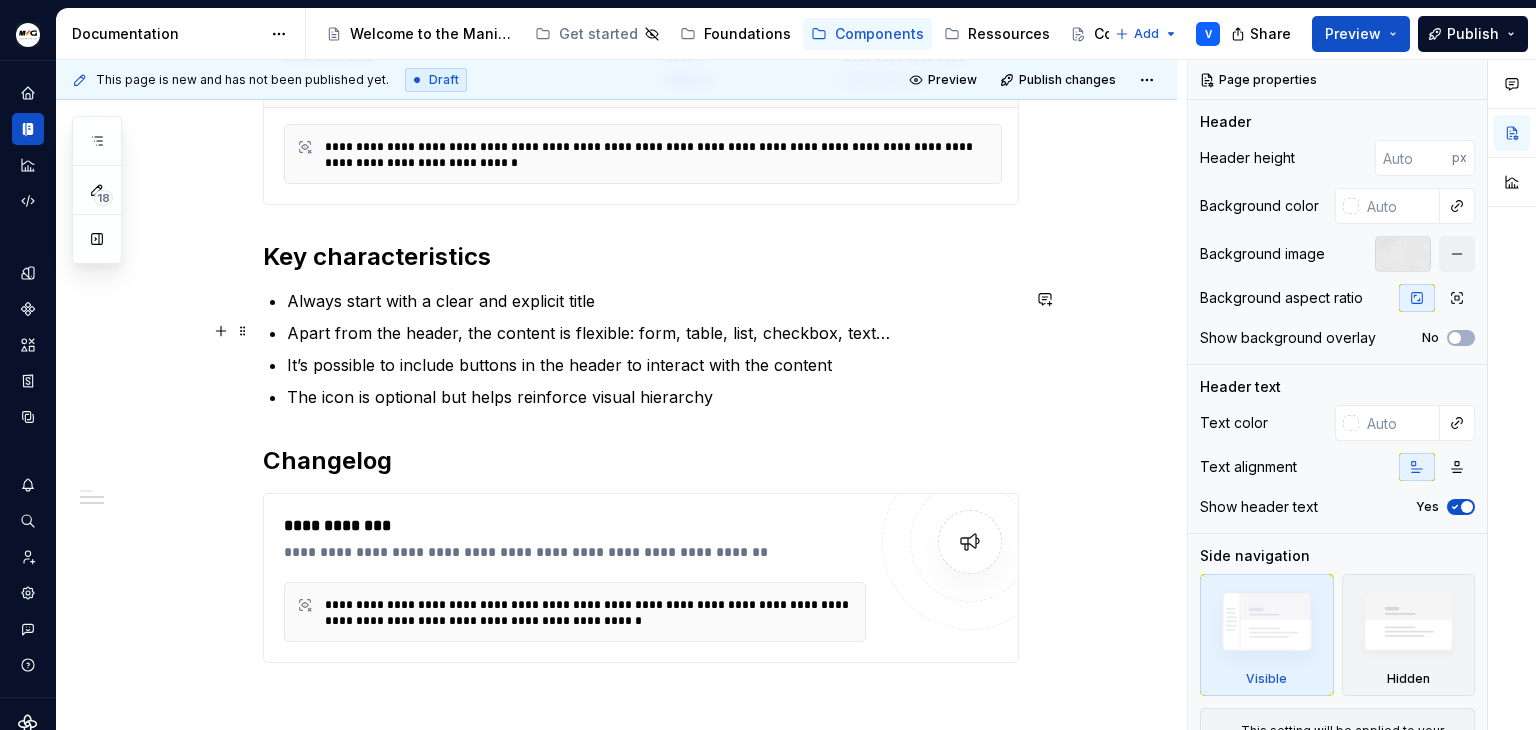 scroll, scrollTop: 800, scrollLeft: 0, axis: vertical 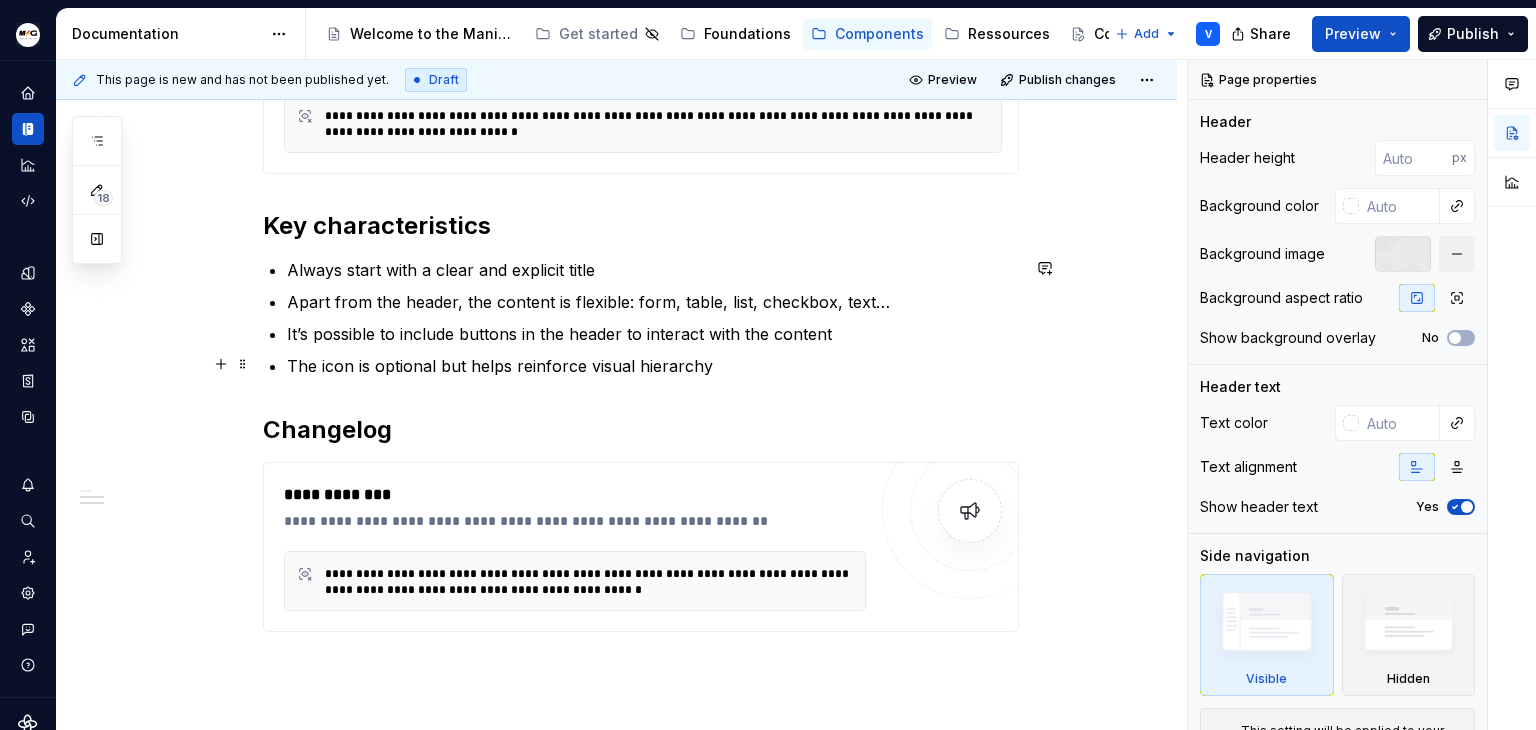 drag, startPoint x: 736, startPoint y: 353, endPoint x: 751, endPoint y: 351, distance: 15.132746 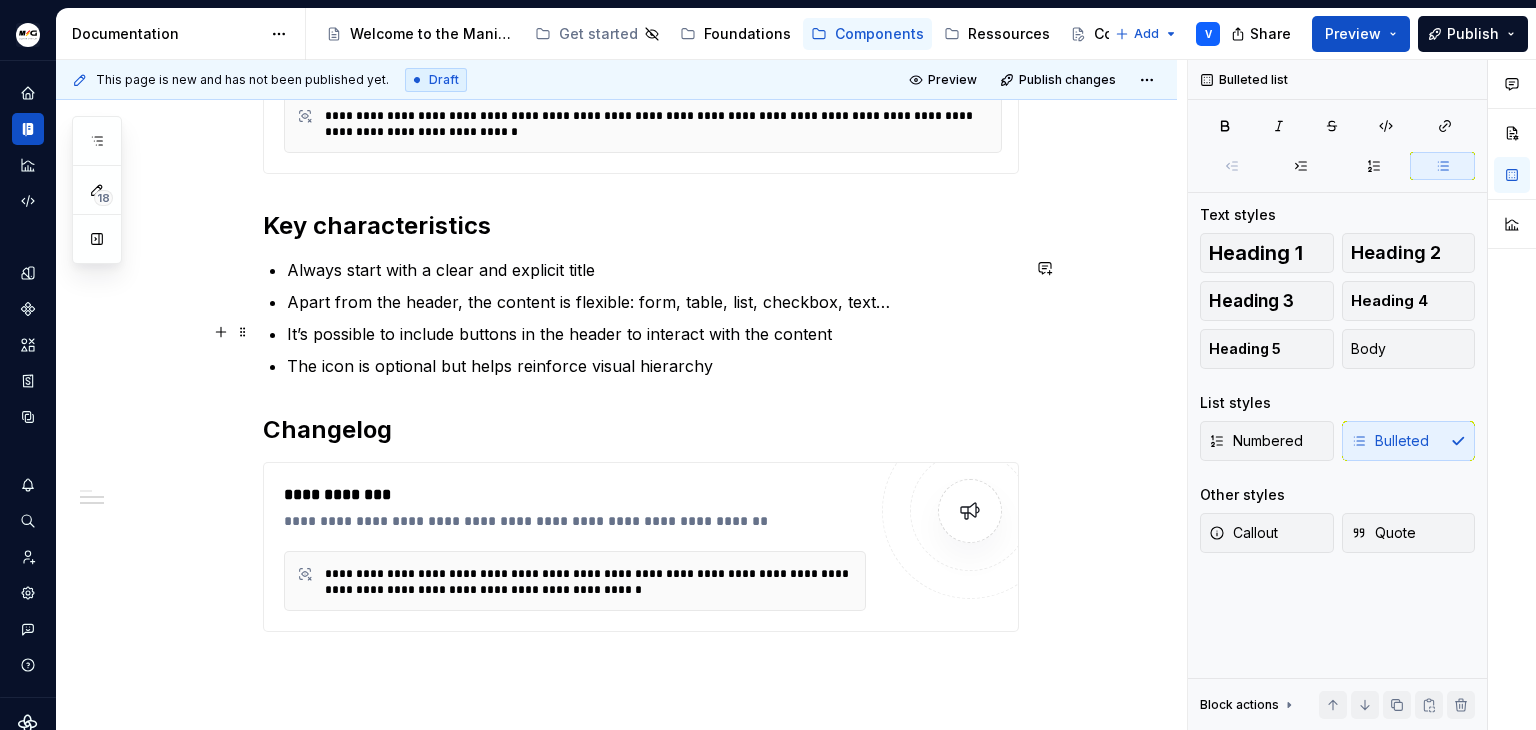 click on "It’s possible to include buttons in the header to interact with the content" at bounding box center [653, 334] 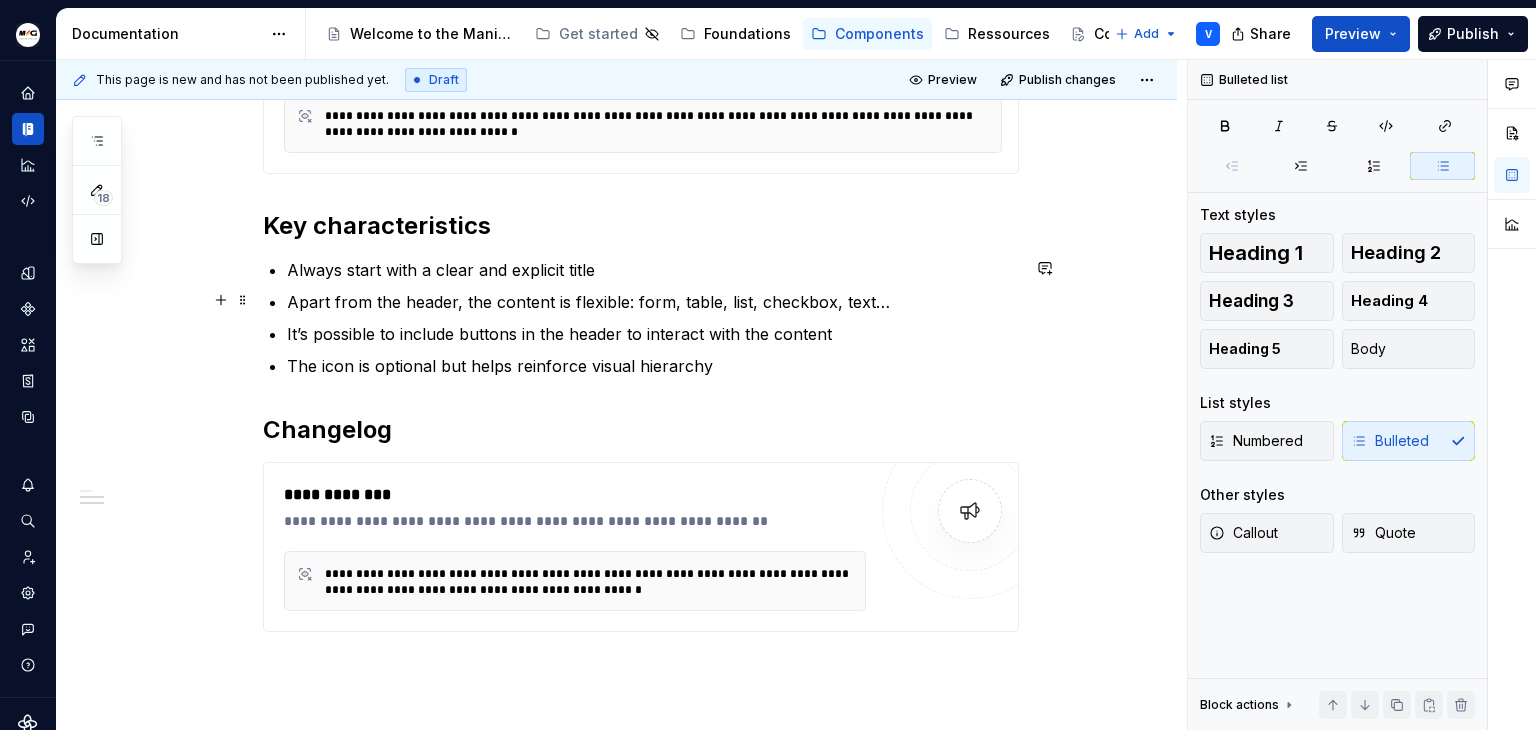 click on "Apart from the header, the content is flexible: form, table, list, checkbox, text…" at bounding box center [653, 302] 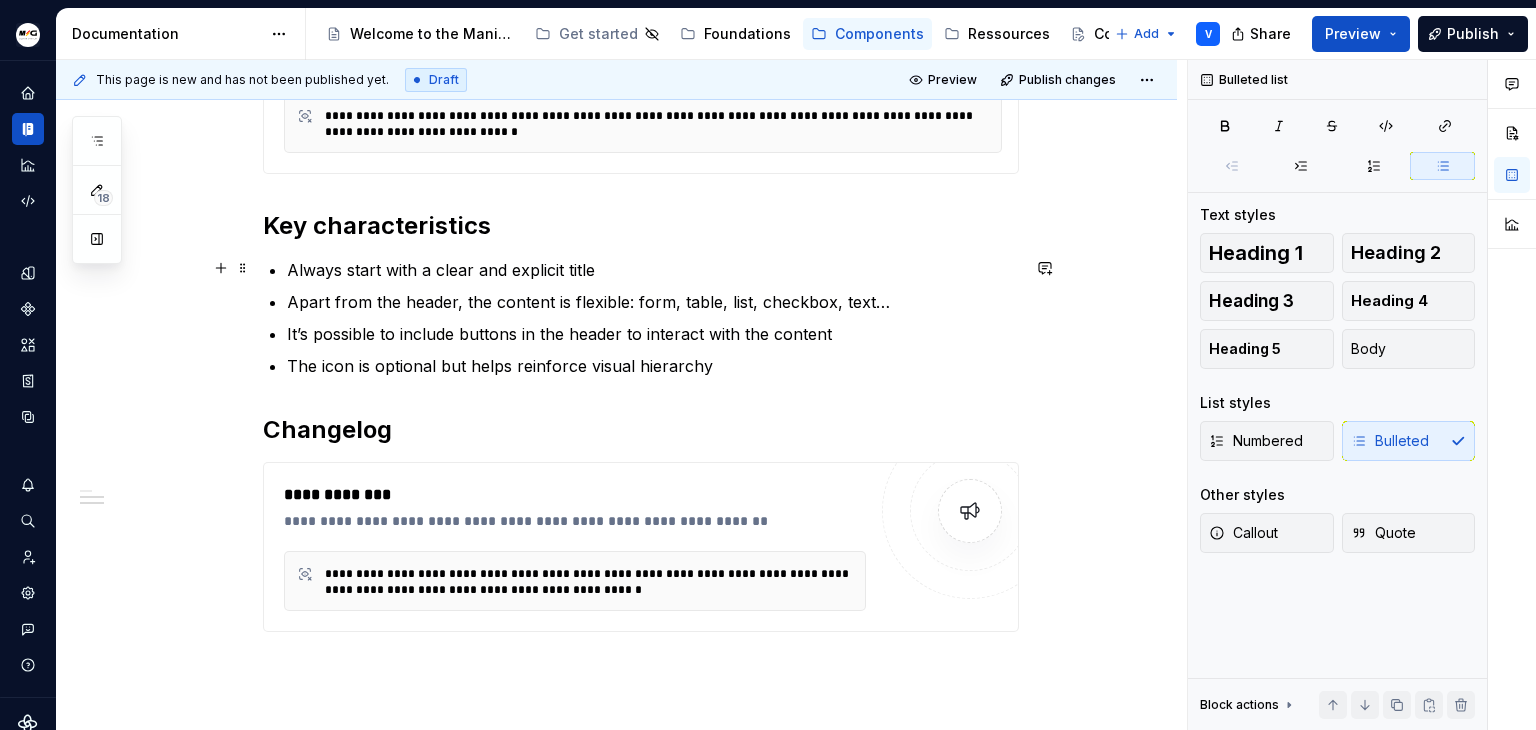 click on "Always start with a clear and explicit title" at bounding box center [653, 270] 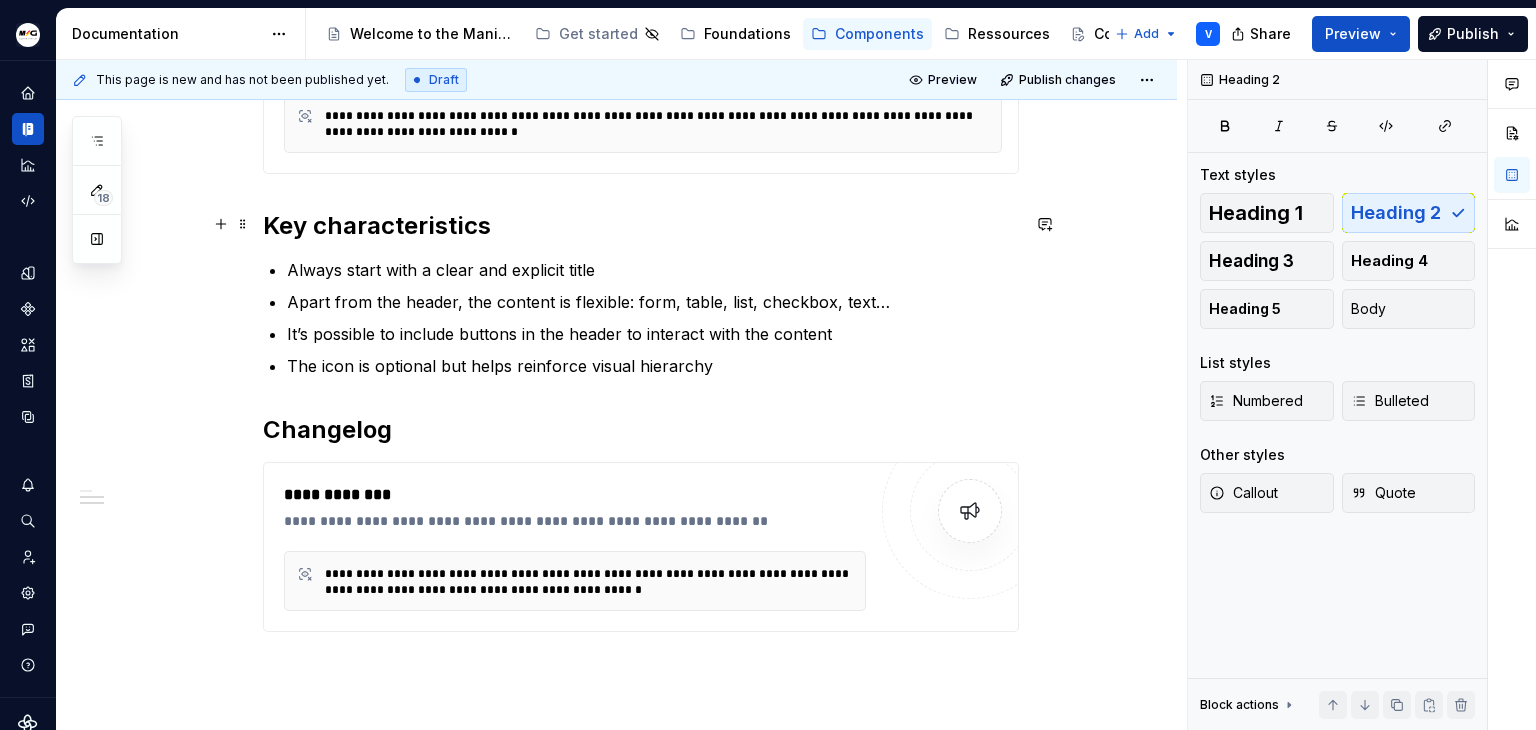 click on "Key characteristics" at bounding box center [641, 226] 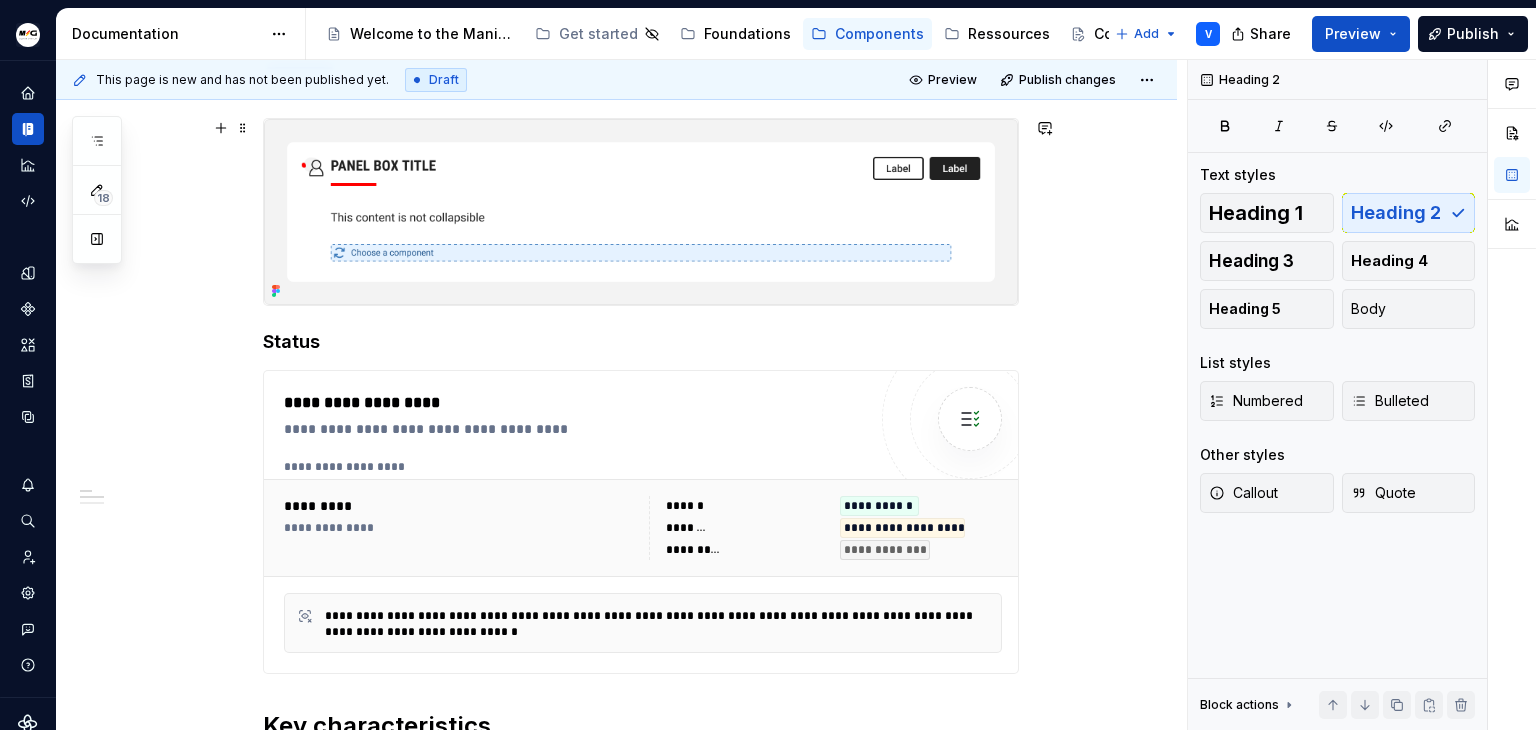 scroll, scrollTop: 400, scrollLeft: 0, axis: vertical 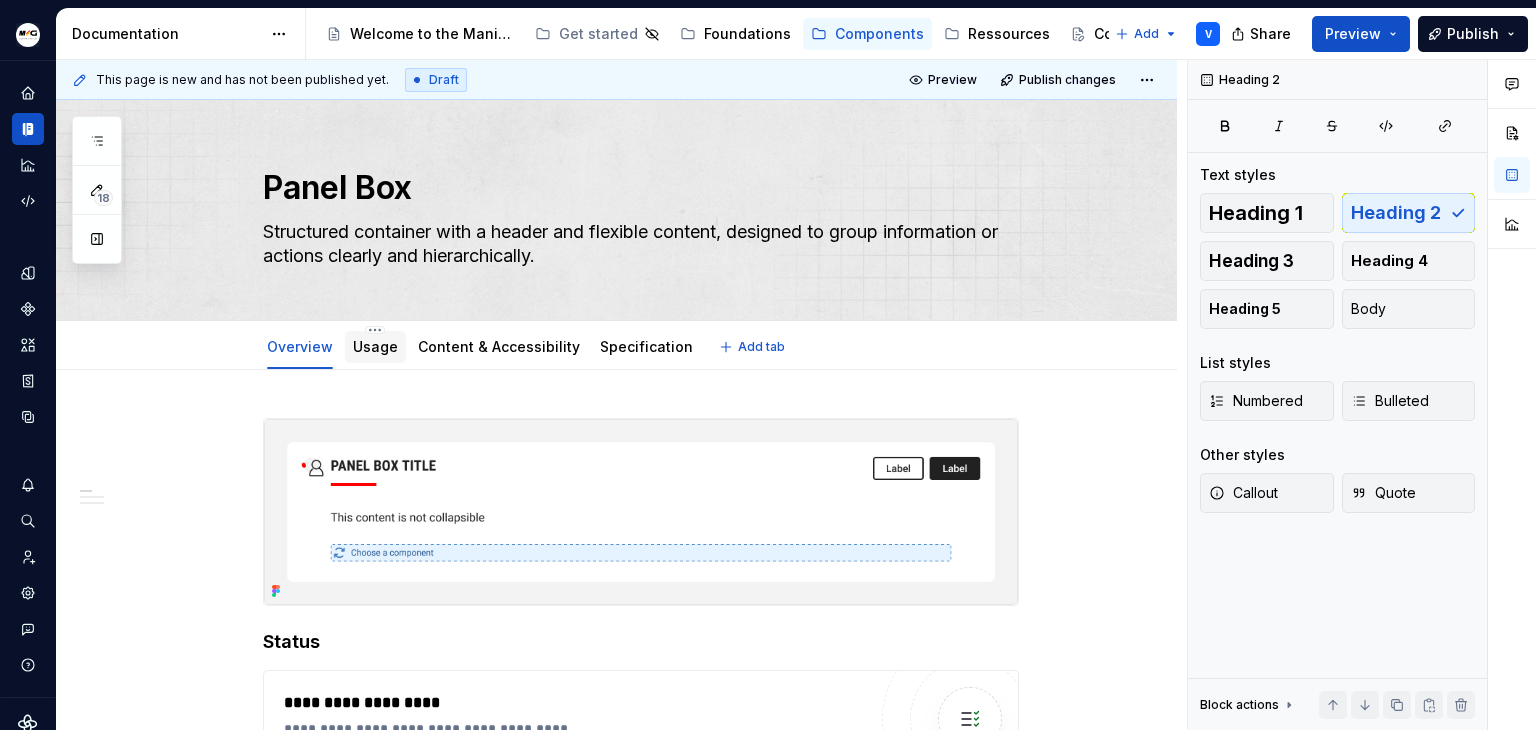click on "Usage" at bounding box center [375, 346] 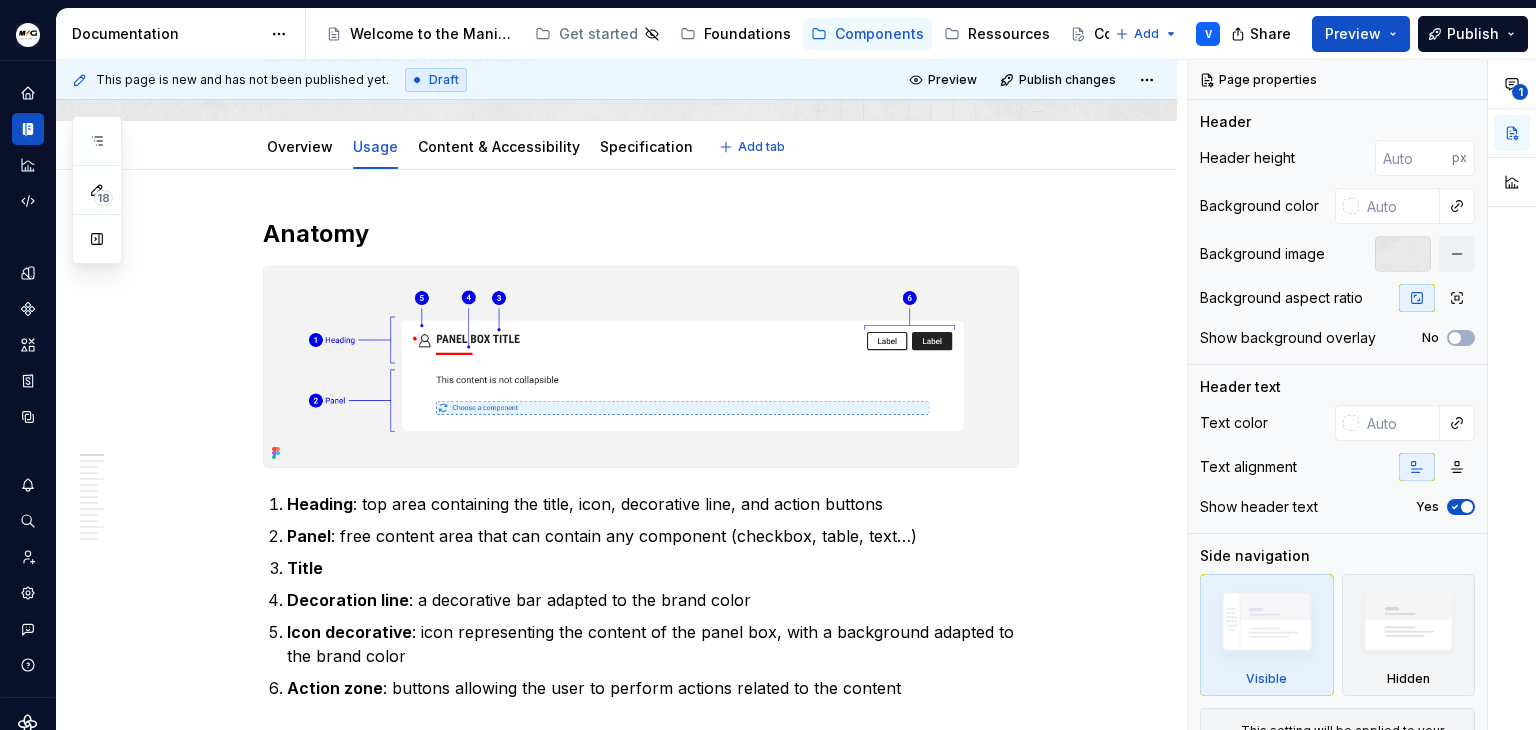 type on "*" 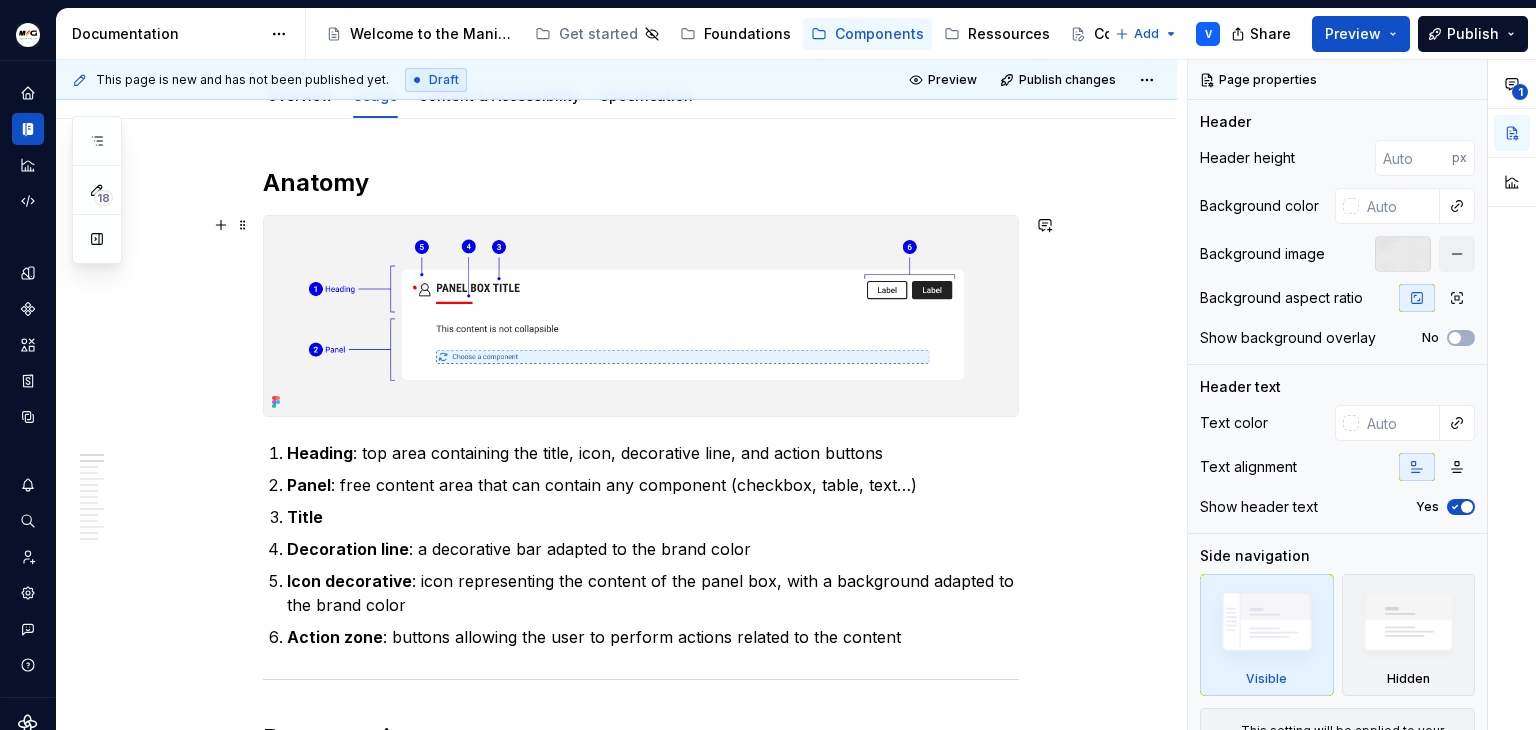 scroll, scrollTop: 300, scrollLeft: 0, axis: vertical 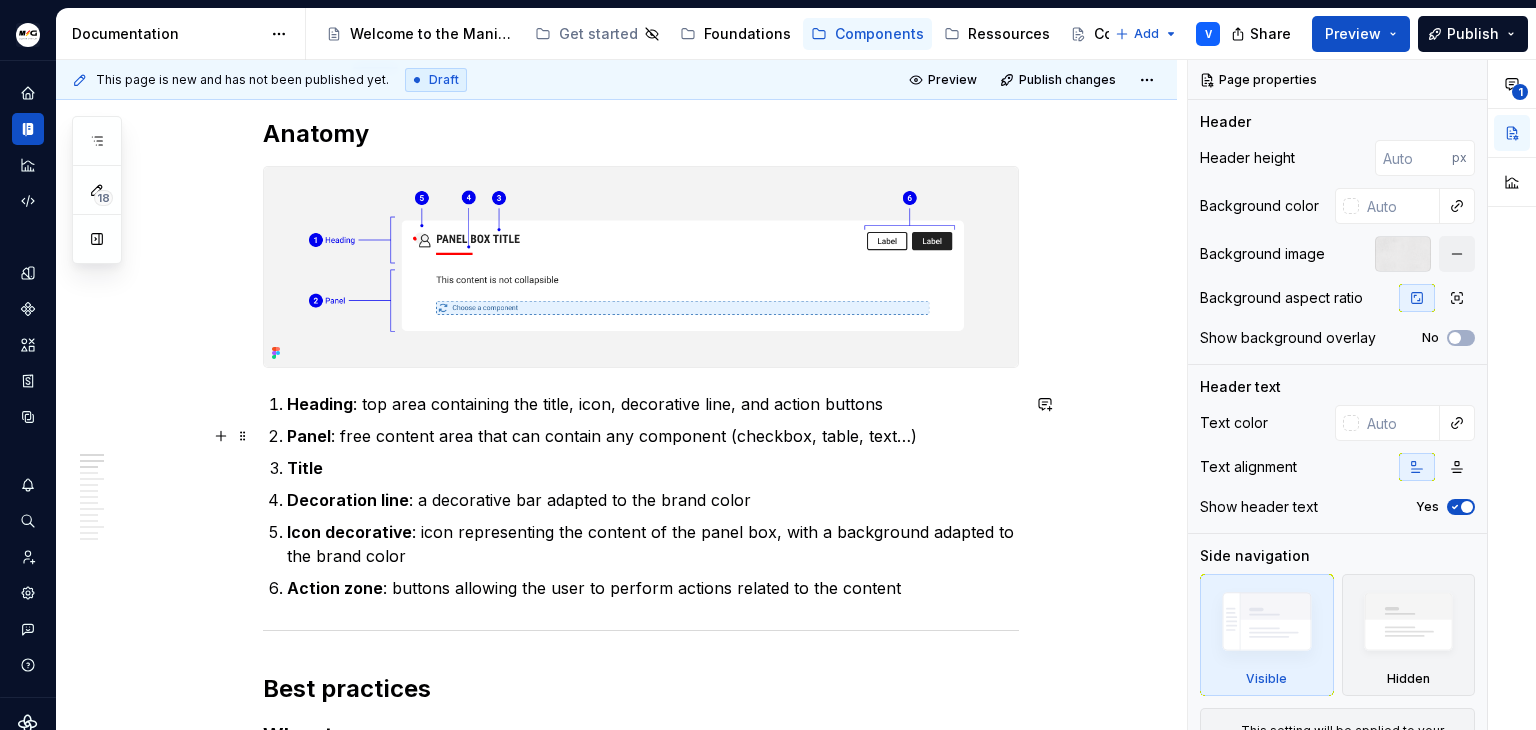 click on "Panel  : free content area that can contain any component (checkbox, table, text…)" at bounding box center (653, 436) 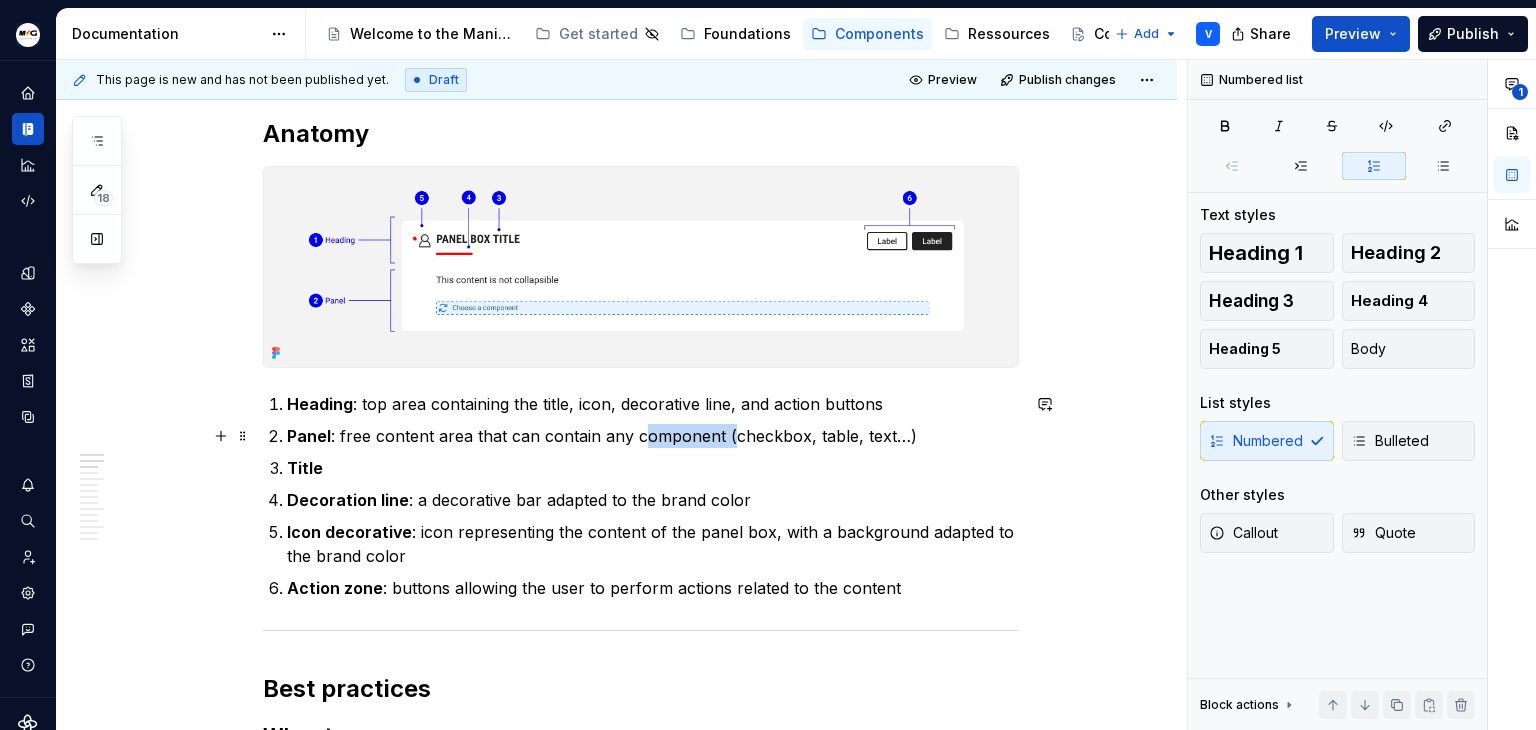 click on "Panel  : free content area that can contain any component (checkbox, table, text…)" at bounding box center [653, 436] 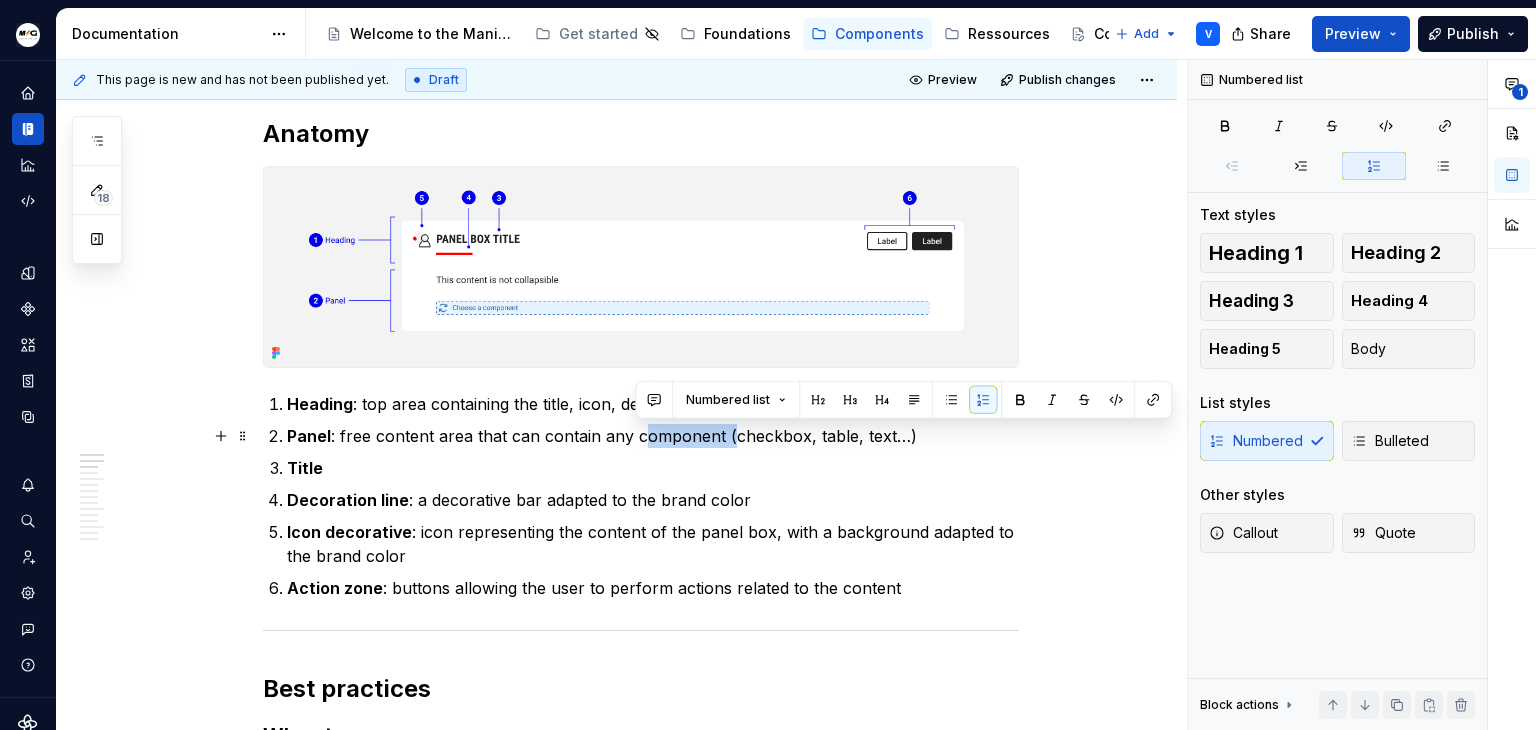 type 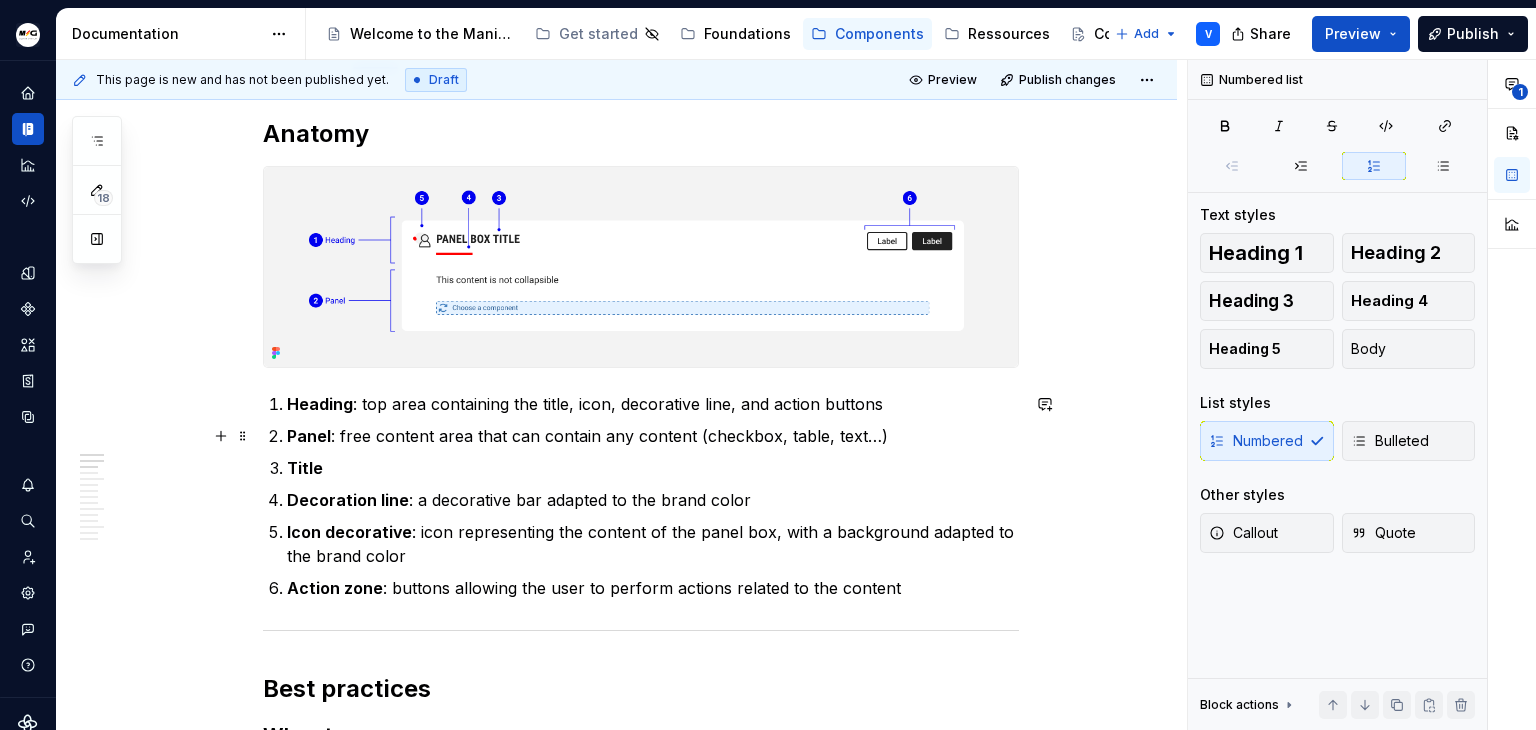 click on "Panel  : free content area that can contain any content (checkbox, table, text…)" at bounding box center (653, 436) 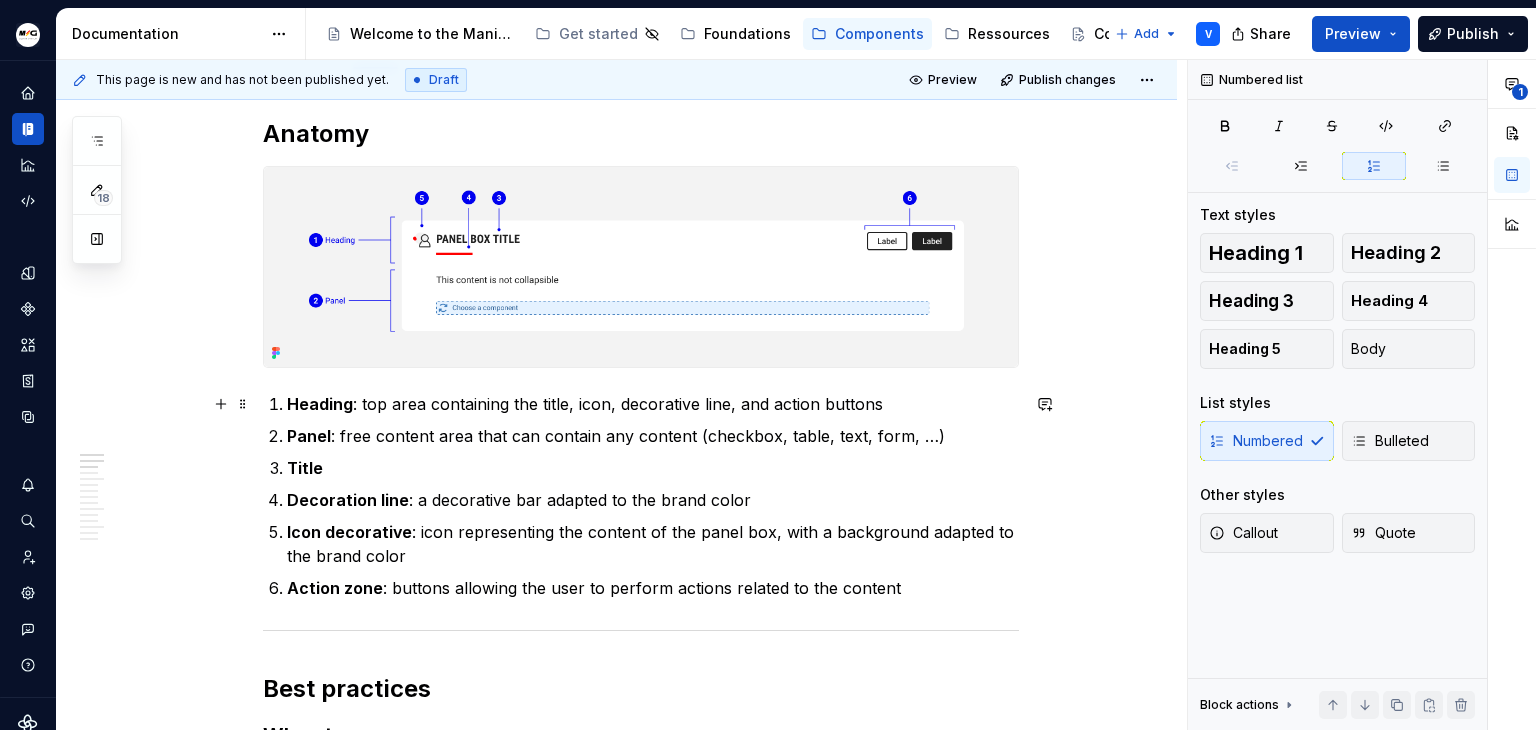 click on "Heading  : top area containing the title, icon, decorative line, and action buttons" at bounding box center [653, 404] 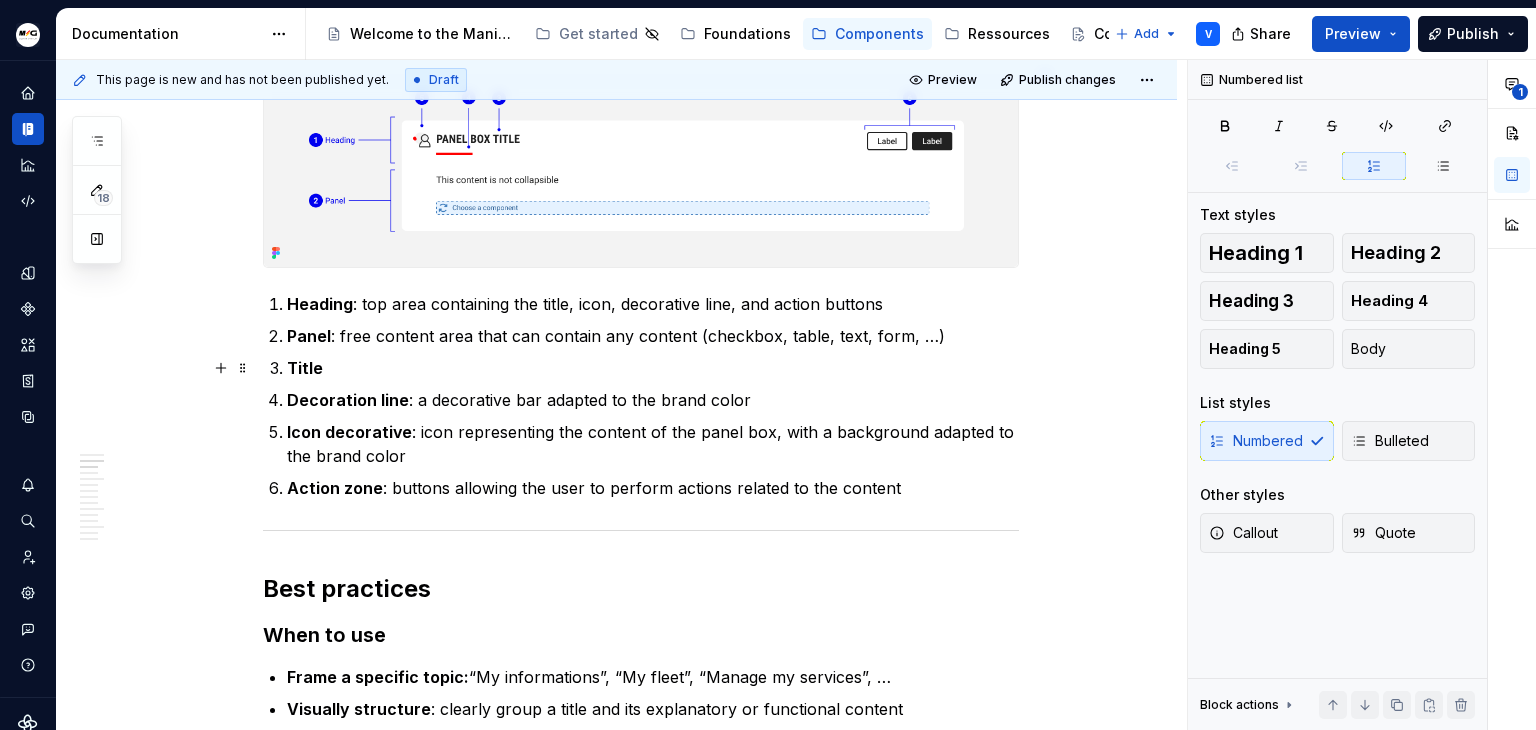 scroll, scrollTop: 300, scrollLeft: 0, axis: vertical 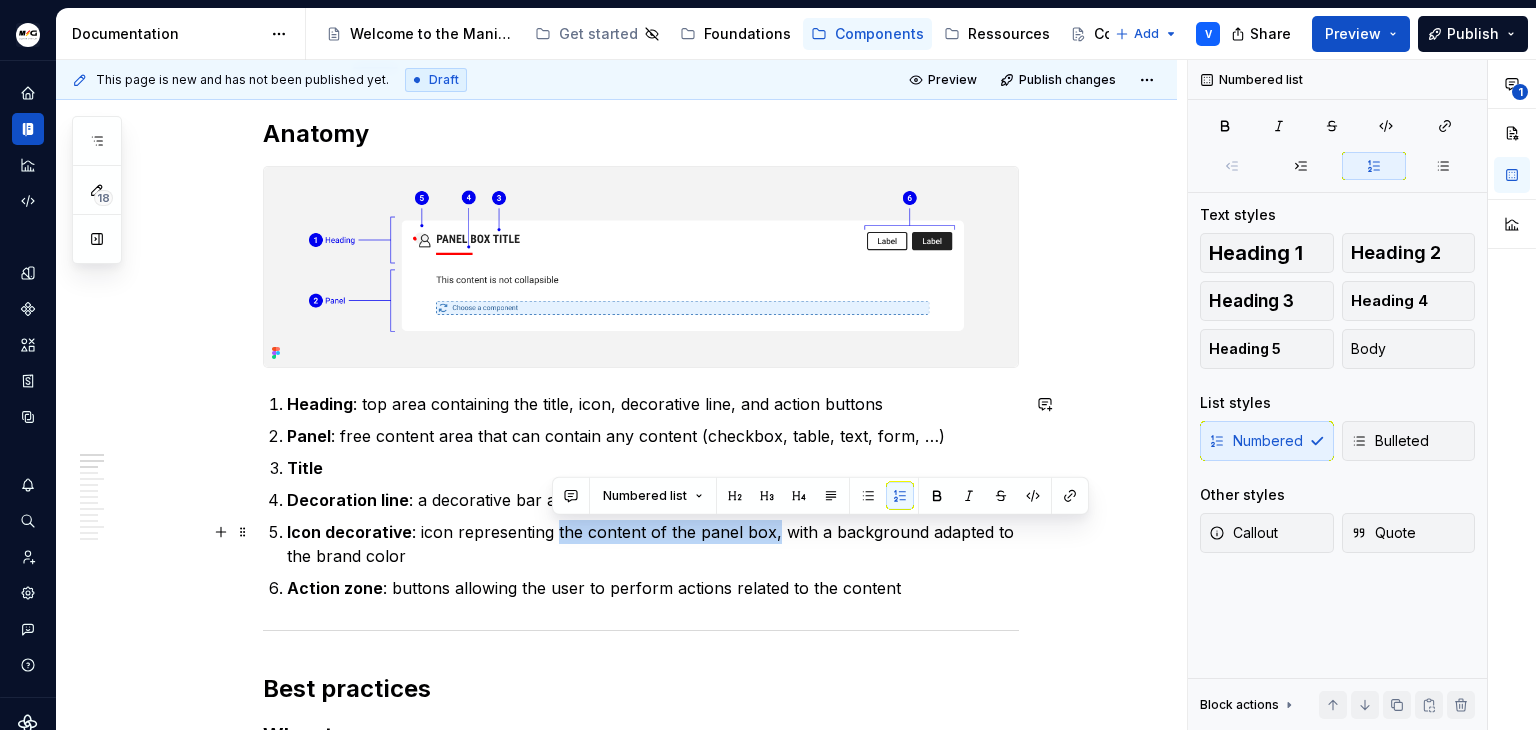 drag, startPoint x: 552, startPoint y: 533, endPoint x: 769, endPoint y: 531, distance: 217.00922 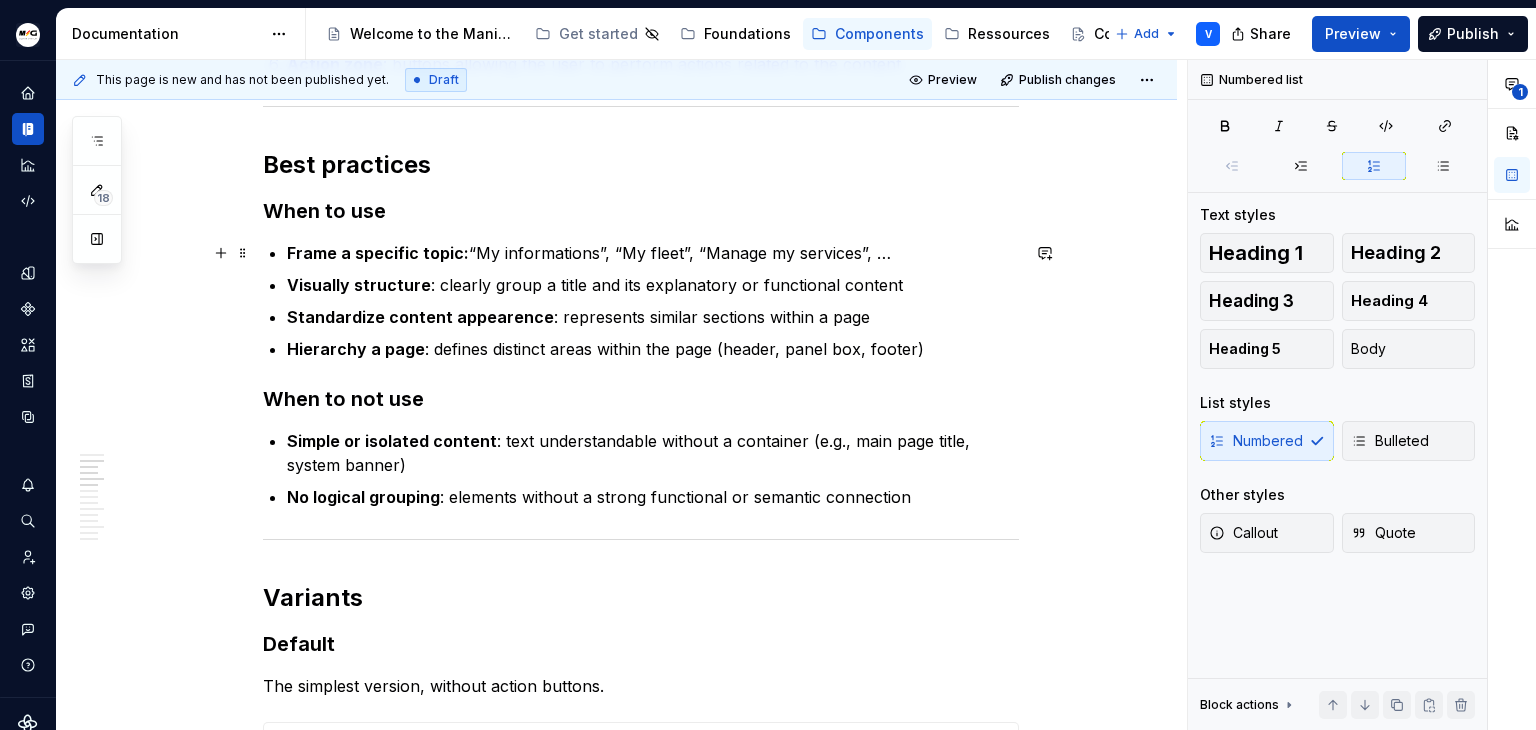scroll, scrollTop: 700, scrollLeft: 0, axis: vertical 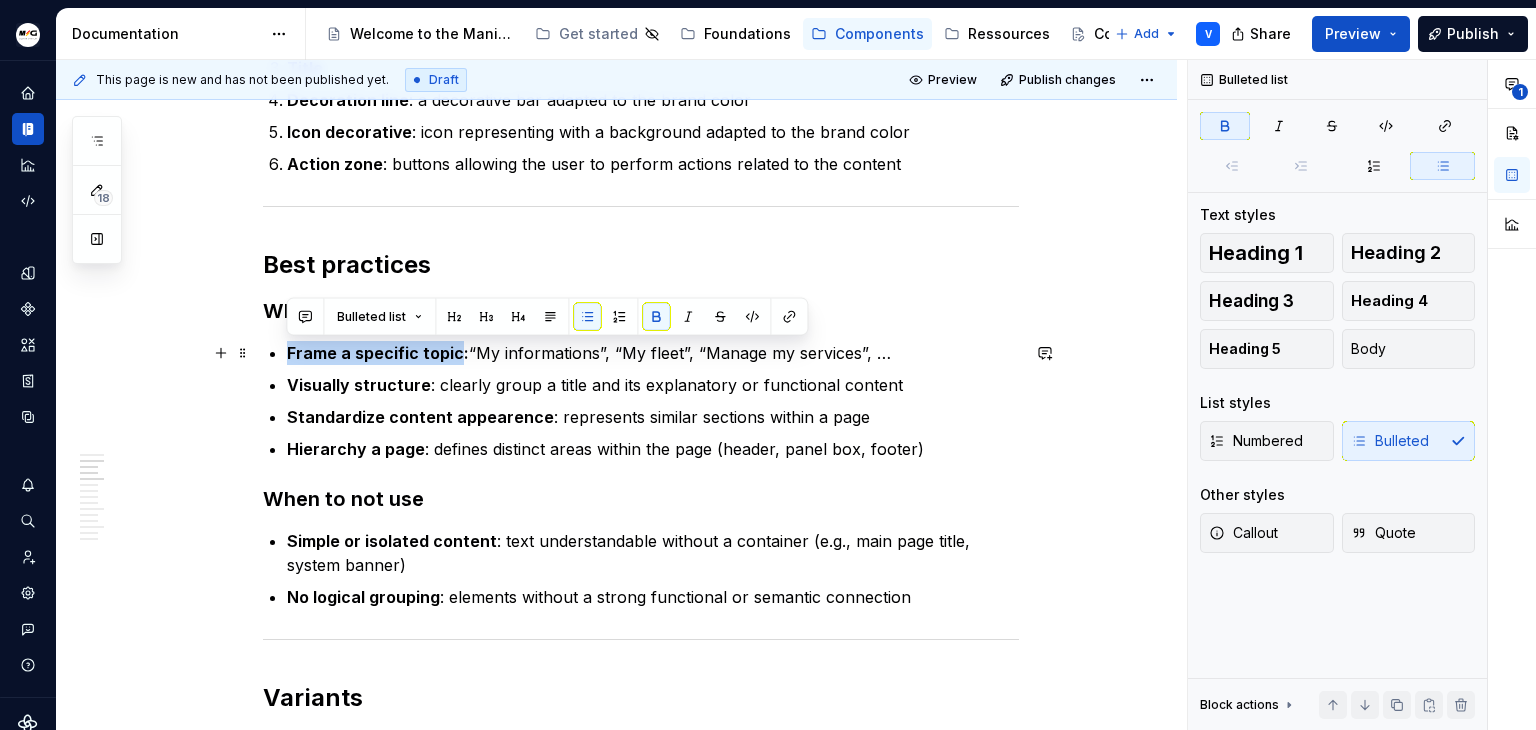 drag, startPoint x: 453, startPoint y: 353, endPoint x: 285, endPoint y: 355, distance: 168.0119 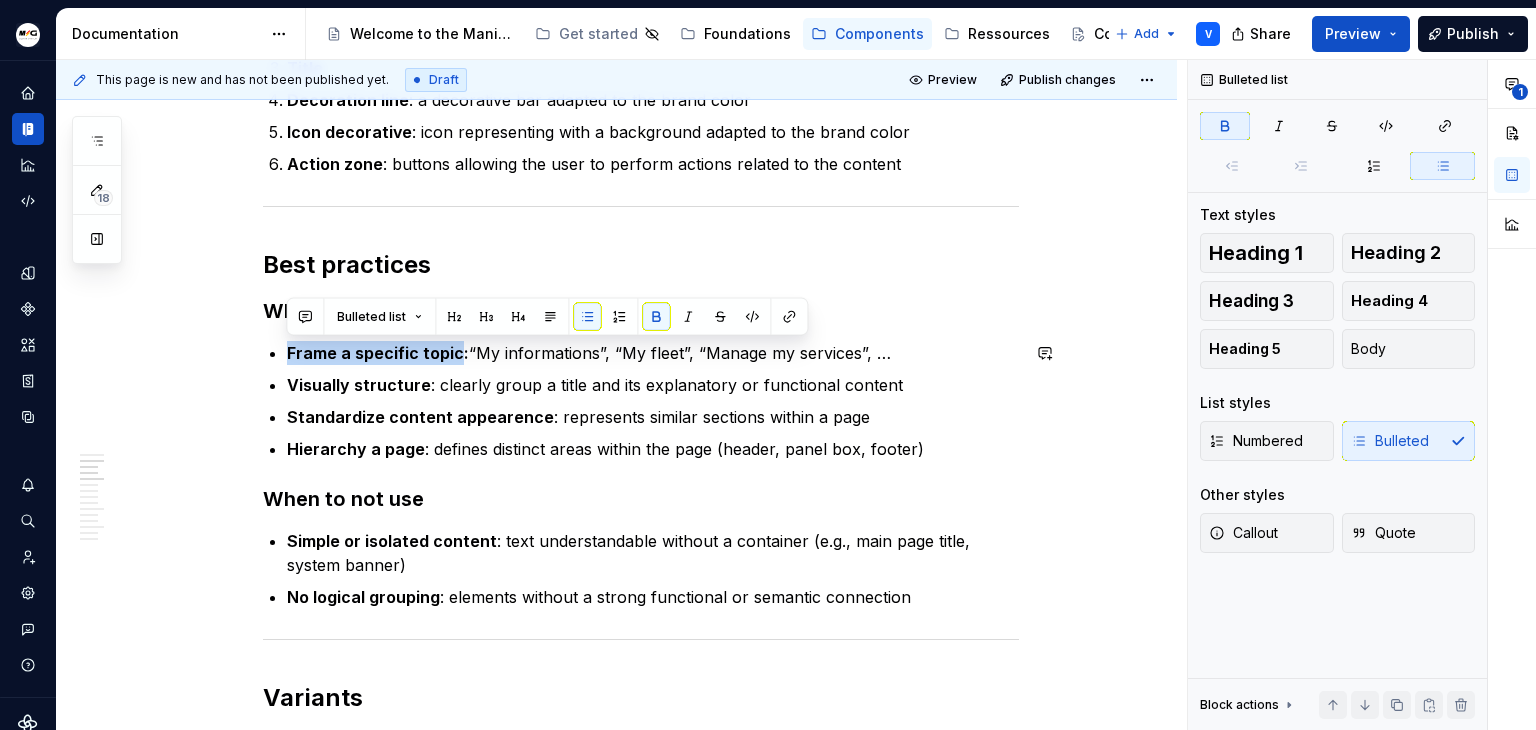 copy on "Frame a specific topic" 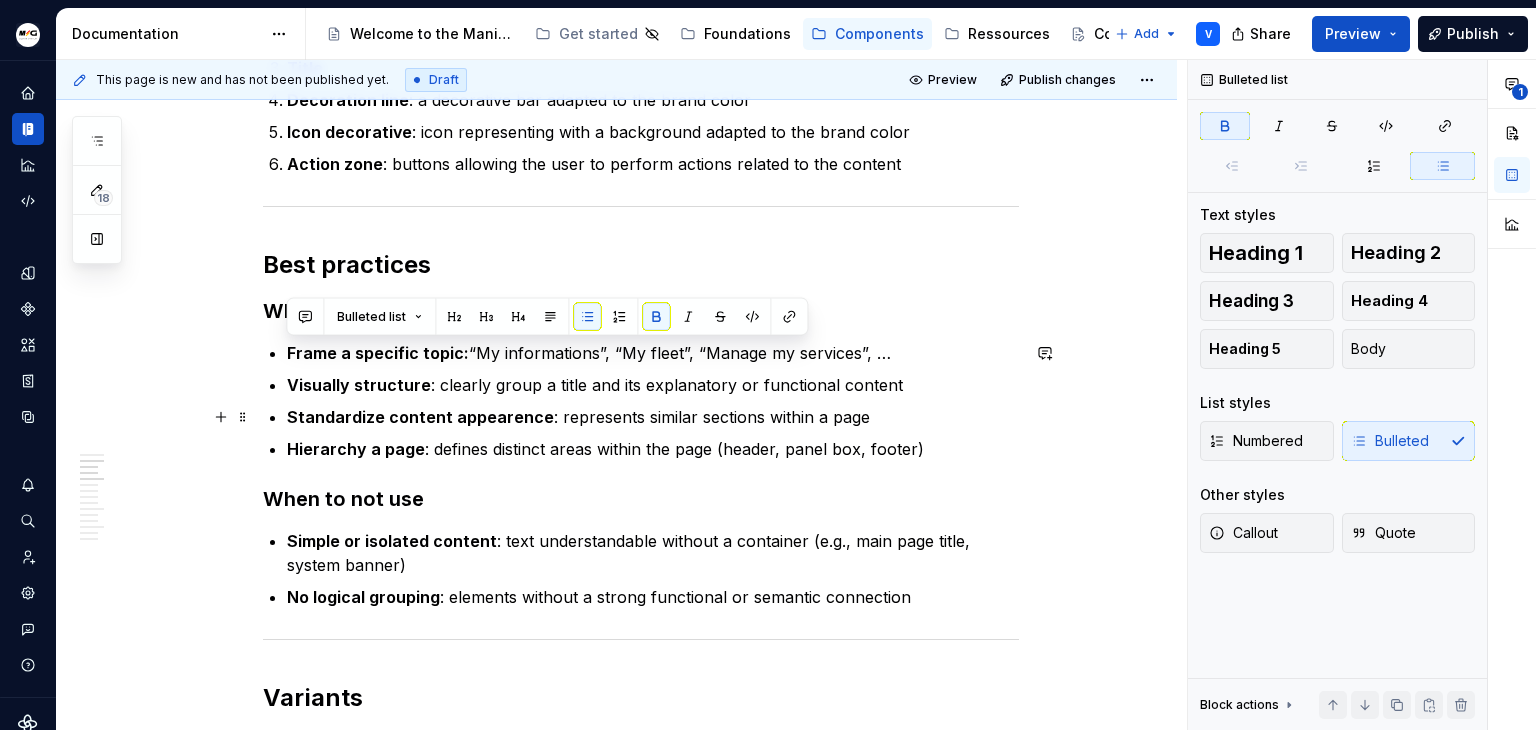 click on "Frame a specific topic:  “My informations”, “My fleet”, “Manage my services”, … Visually structure : clearly group a title and its explanatory or functional content Standardize content appearence : represents similar sections within a page Hierarchy a page : defines distinct areas within the page (header, panel box, footer)" at bounding box center (653, 401) 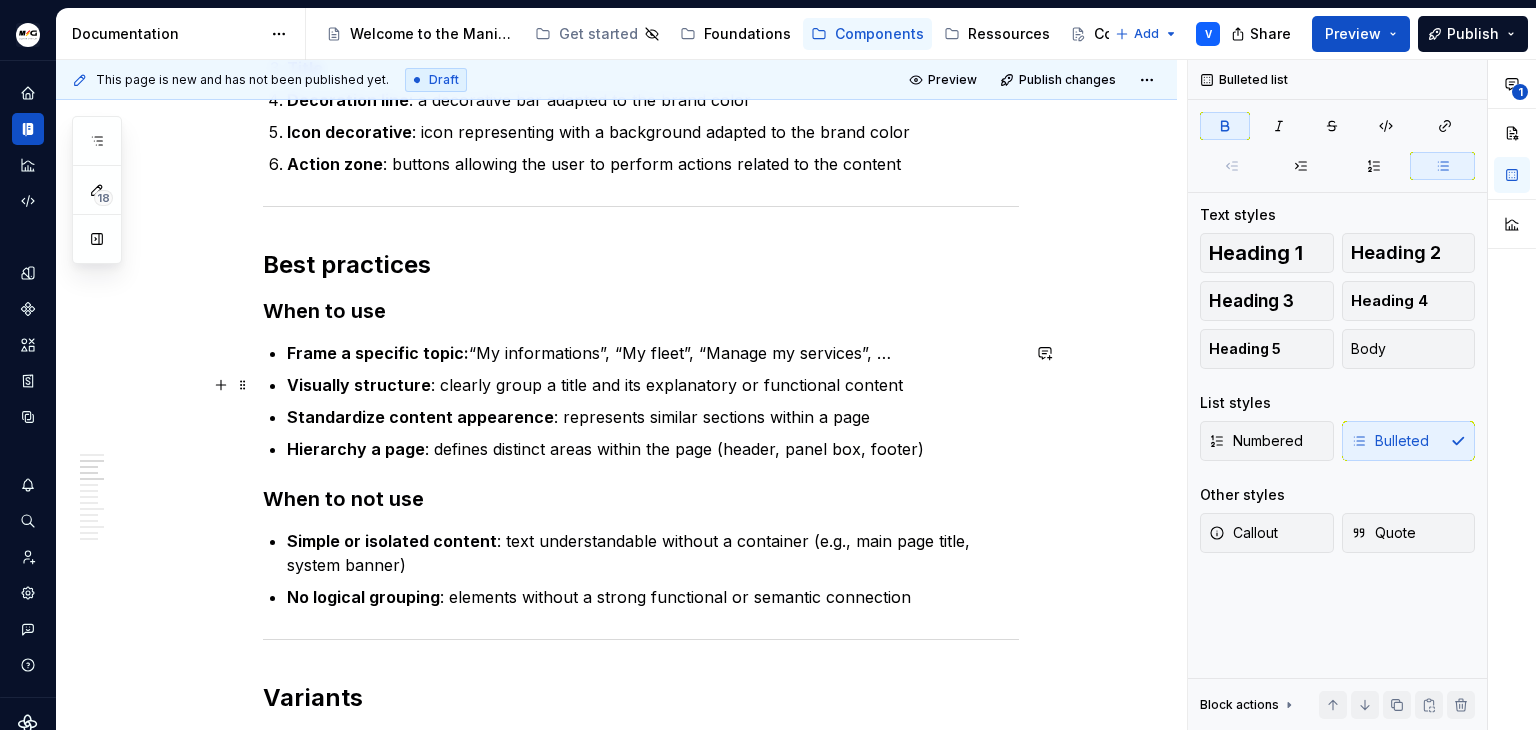 click on "Visually structure : clearly group a title and its explanatory or functional content" at bounding box center [653, 385] 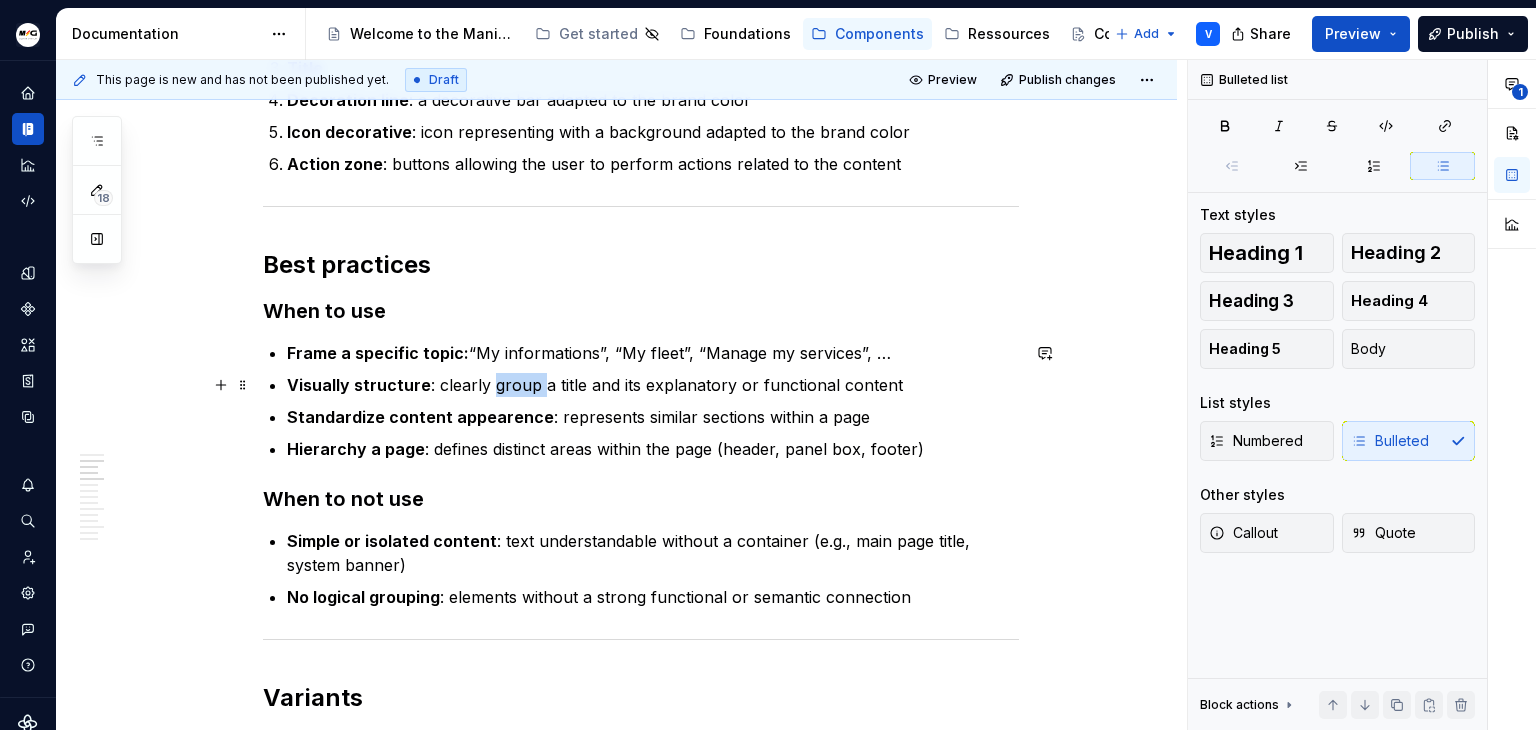 click on "Visually structure : clearly group a title and its explanatory or functional content" at bounding box center (653, 385) 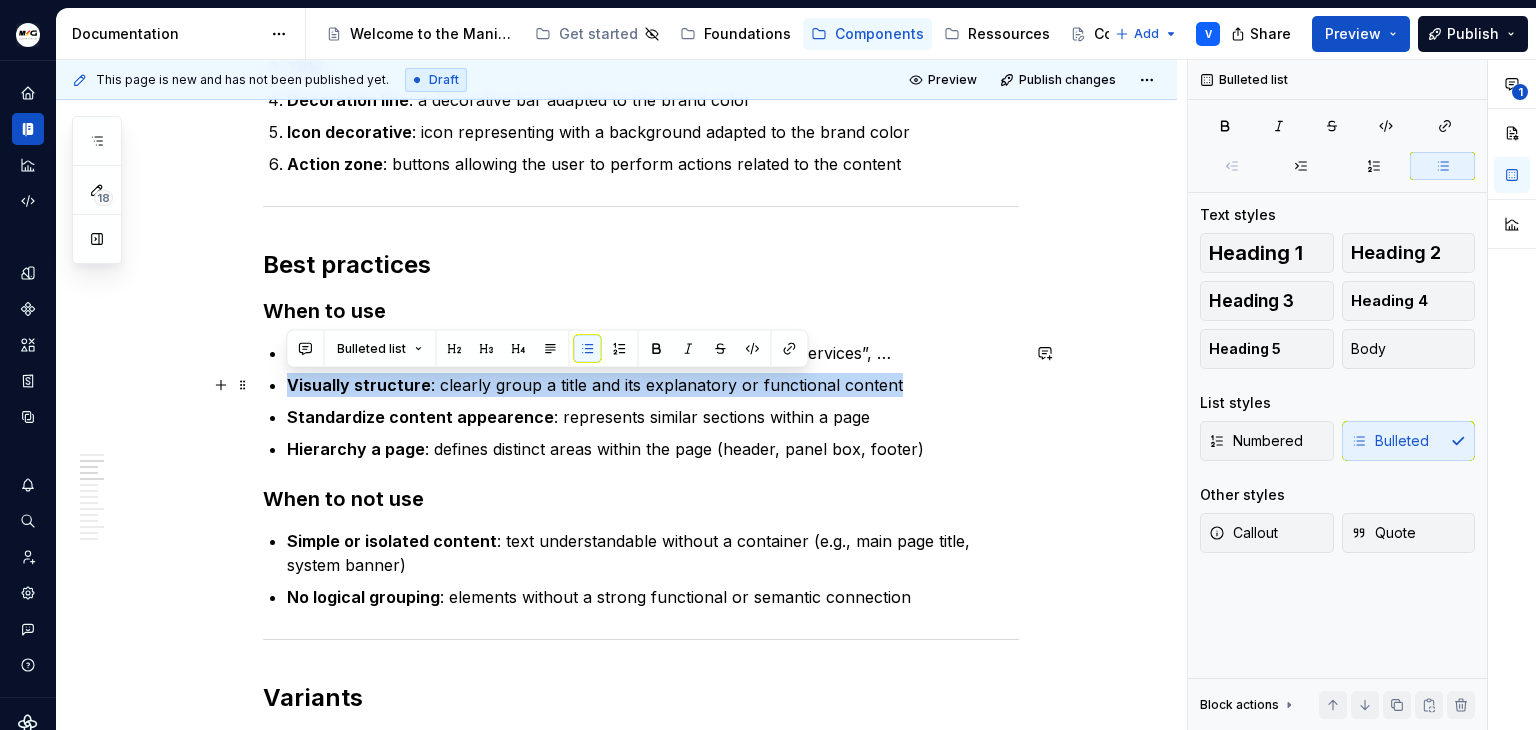 click on "Visually structure : clearly group a title and its explanatory or functional content" at bounding box center [653, 385] 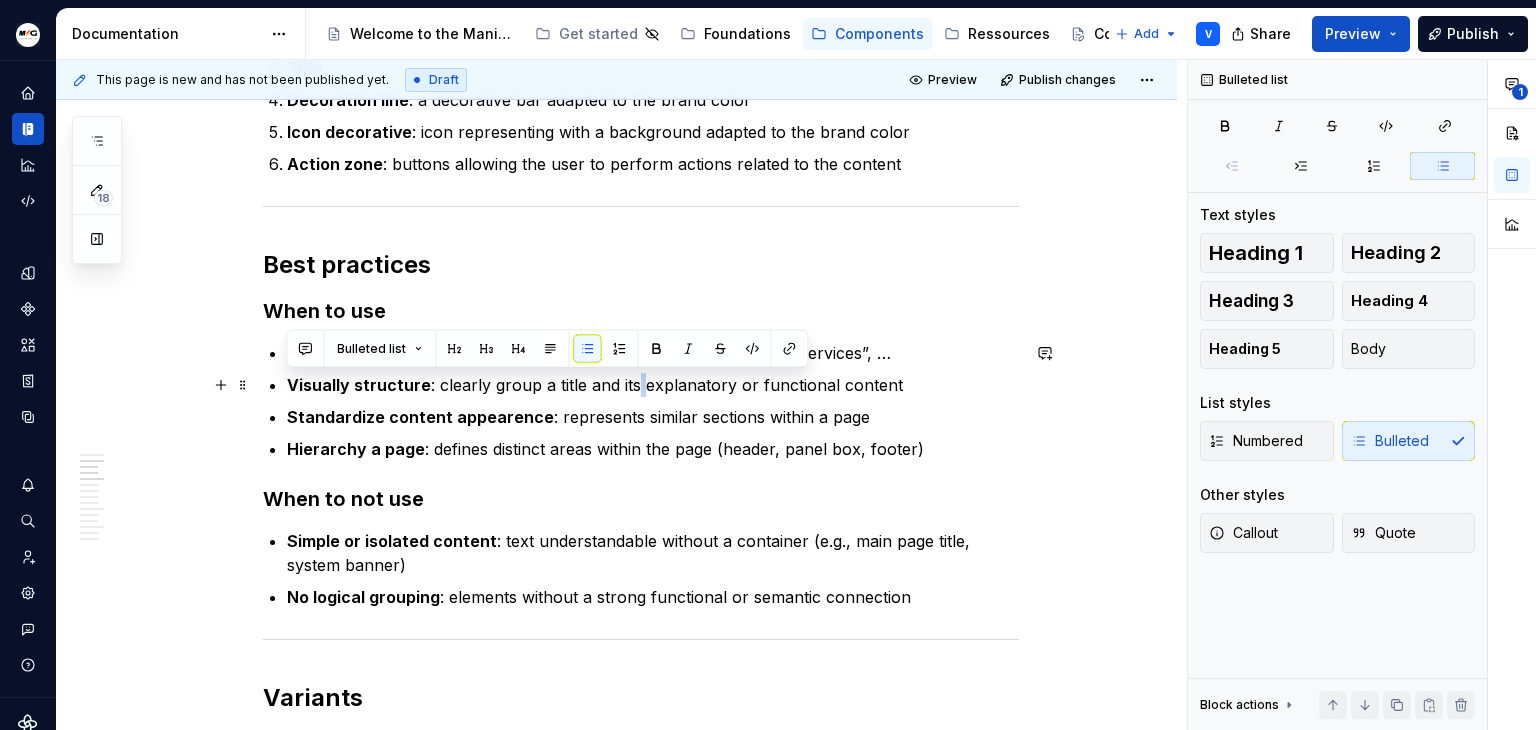 click on "Visually structure : clearly group a title and its explanatory or functional content" at bounding box center (653, 385) 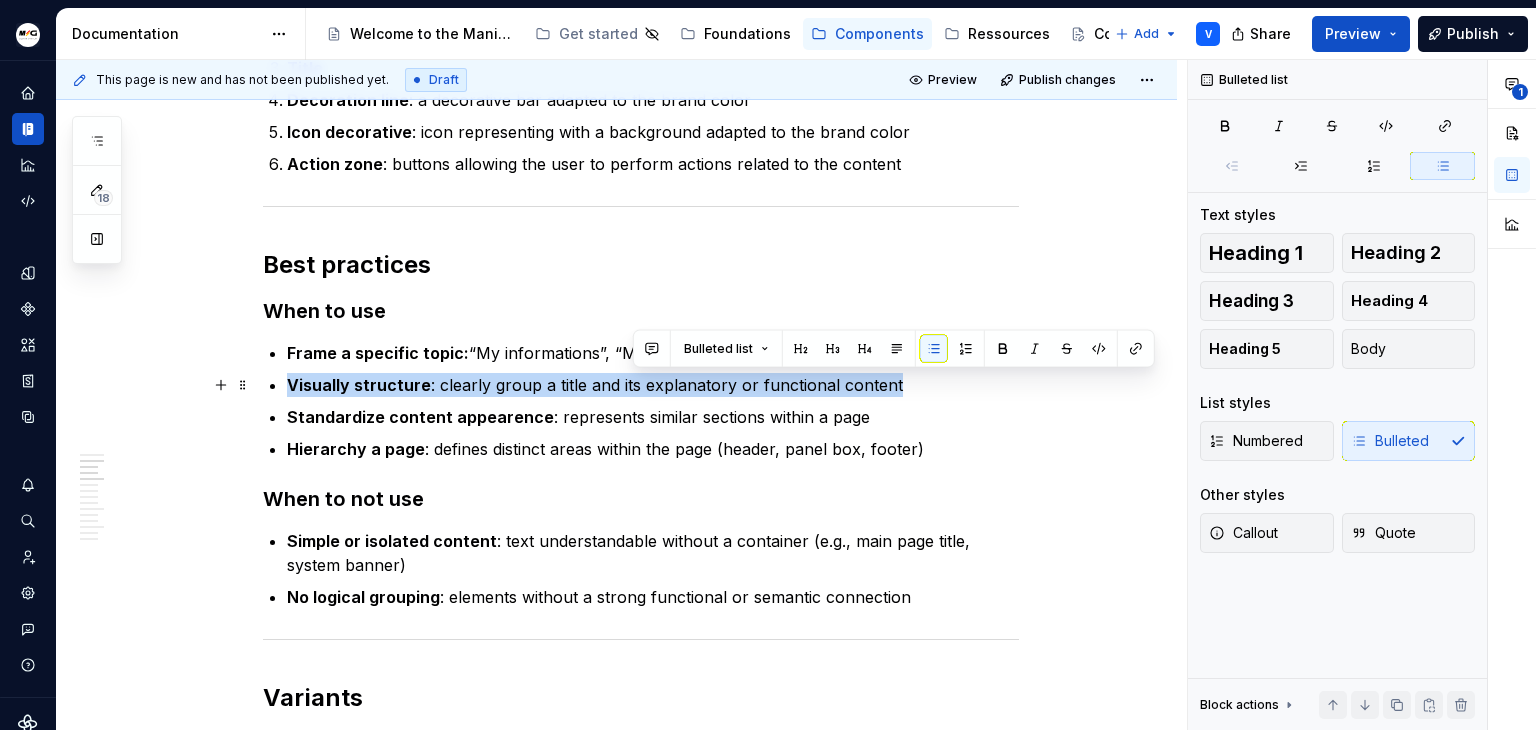 click on "Visually structure : clearly group a title and its explanatory or functional content" at bounding box center (653, 385) 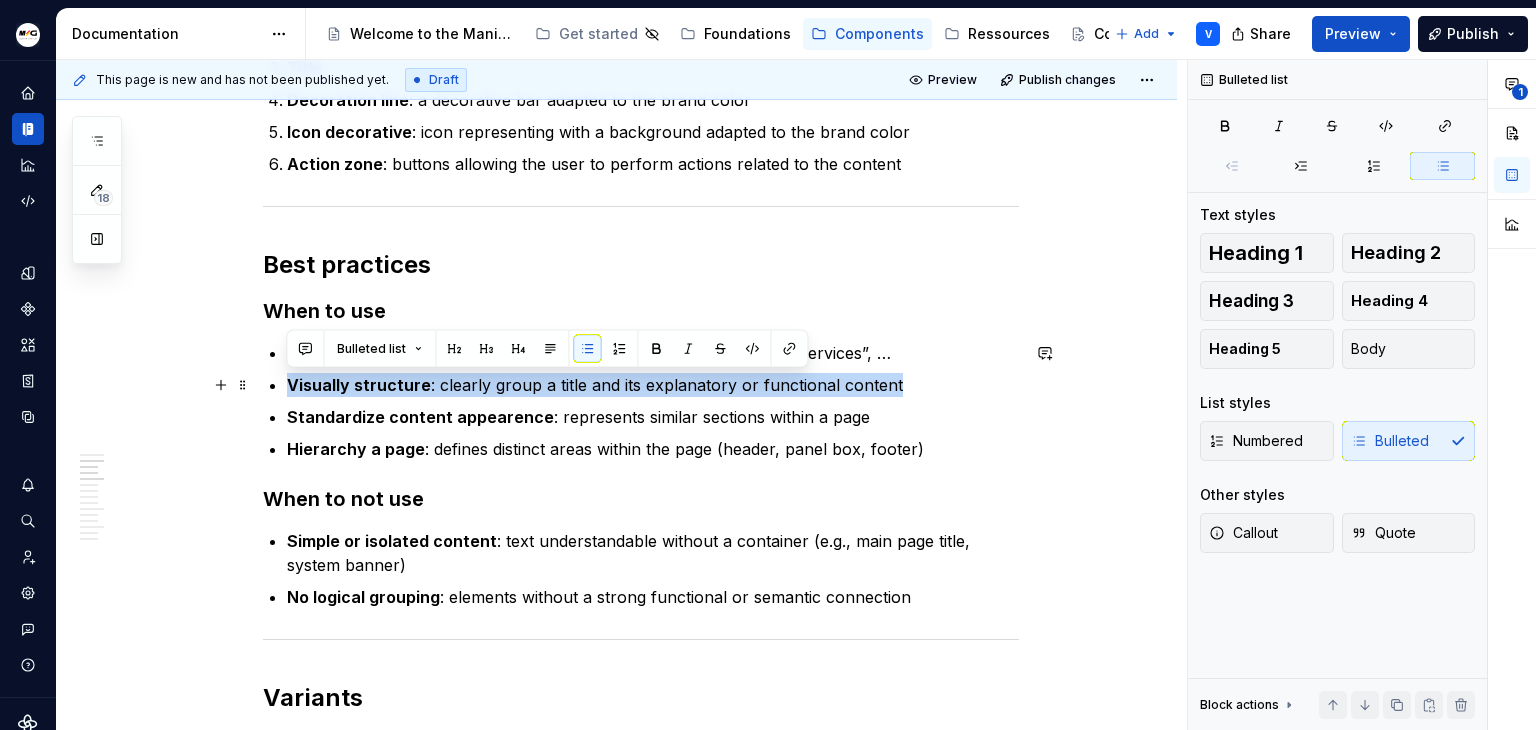 click on "Visually structure : clearly group a title and its explanatory or functional content" at bounding box center (653, 385) 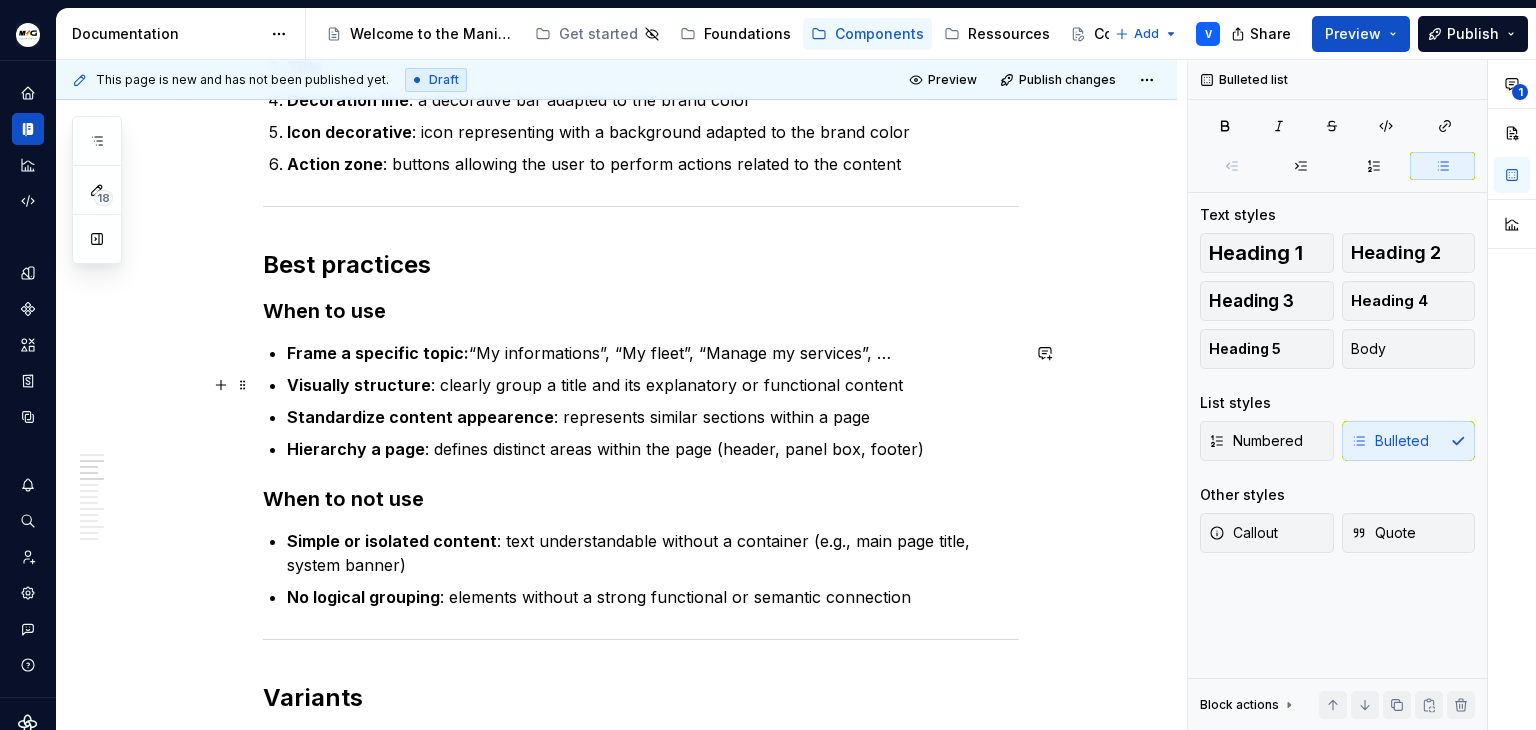 click on "Visually structure : clearly group a title and its explanatory or functional content" at bounding box center [653, 385] 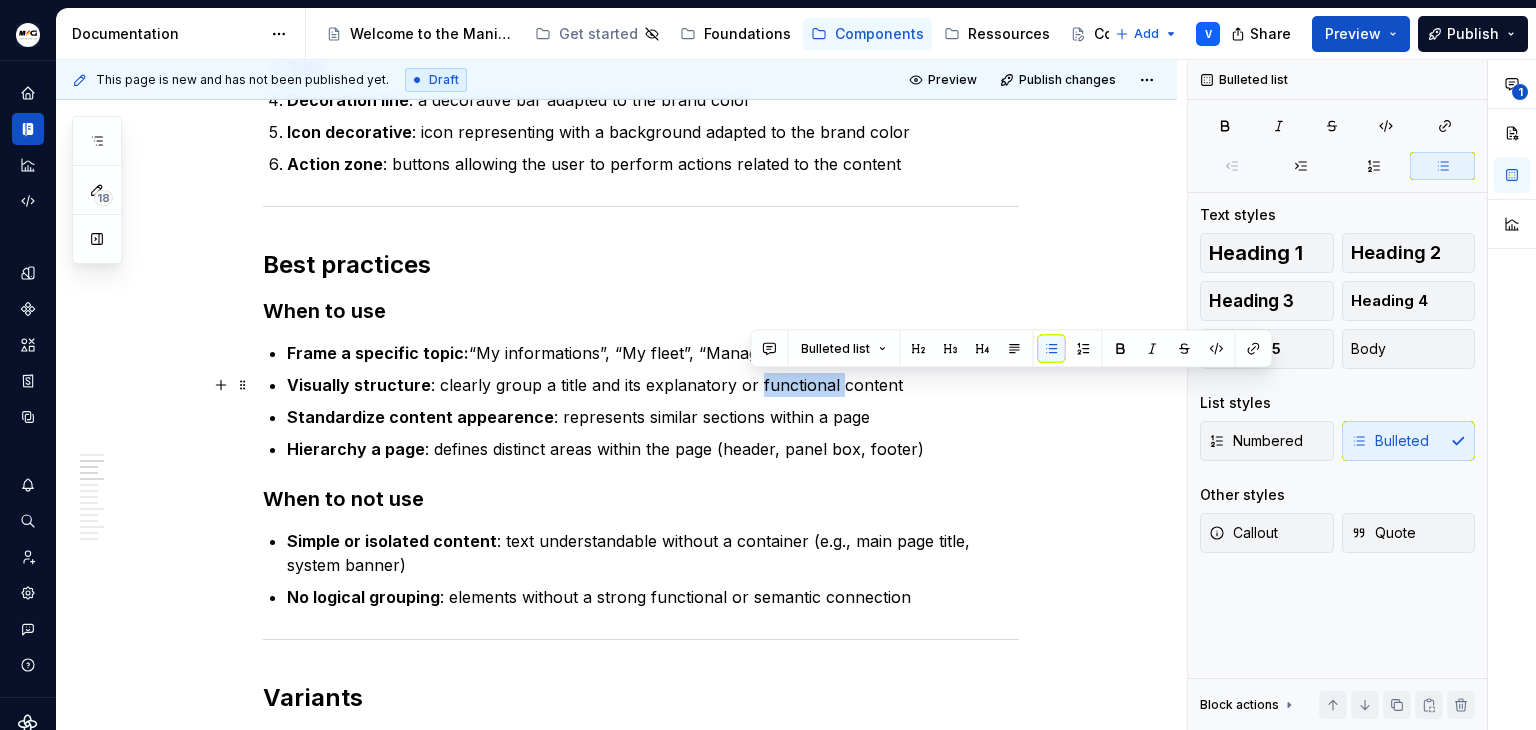 click on "Visually structure : clearly group a title and its explanatory or functional content" at bounding box center (653, 385) 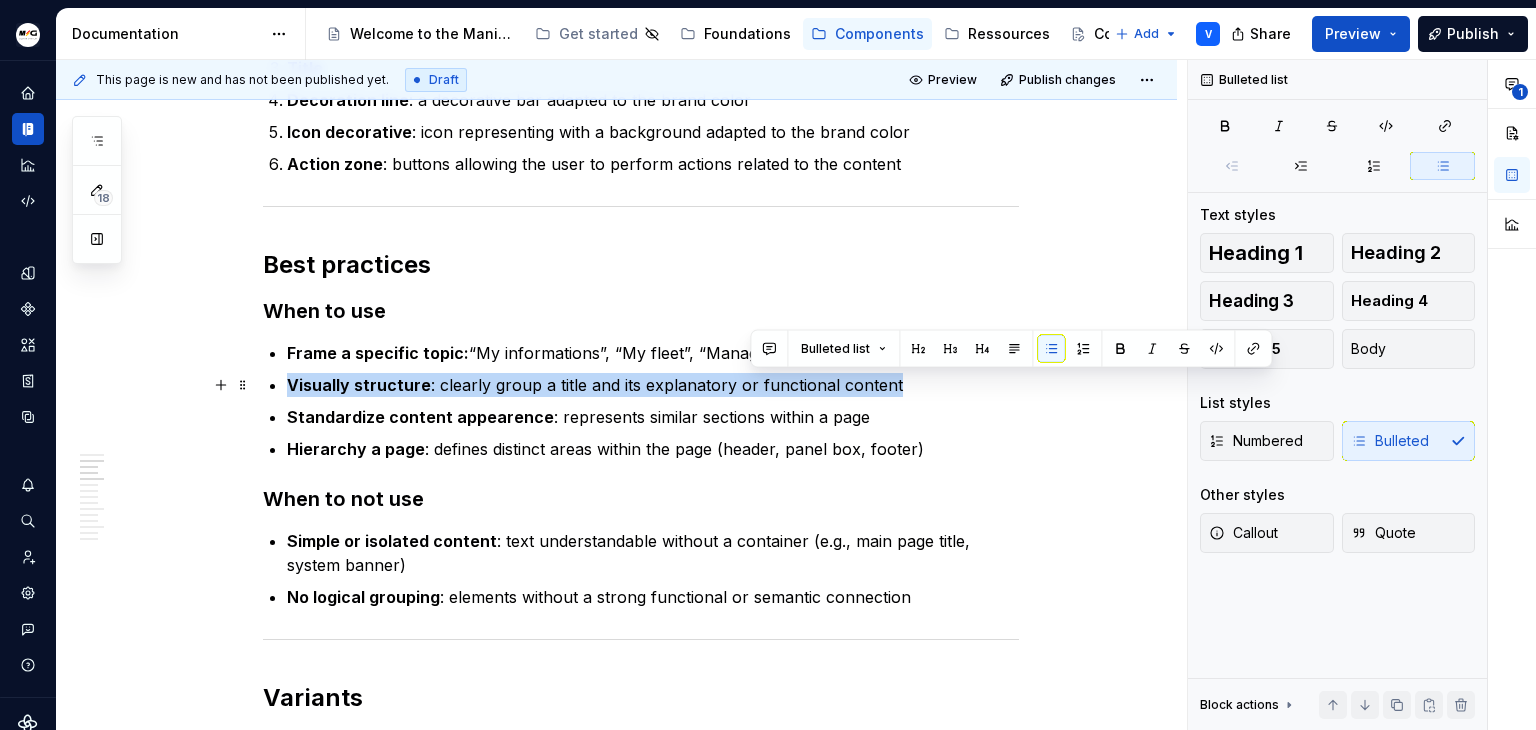 click on "Visually structure : clearly group a title and its explanatory or functional content" at bounding box center (653, 385) 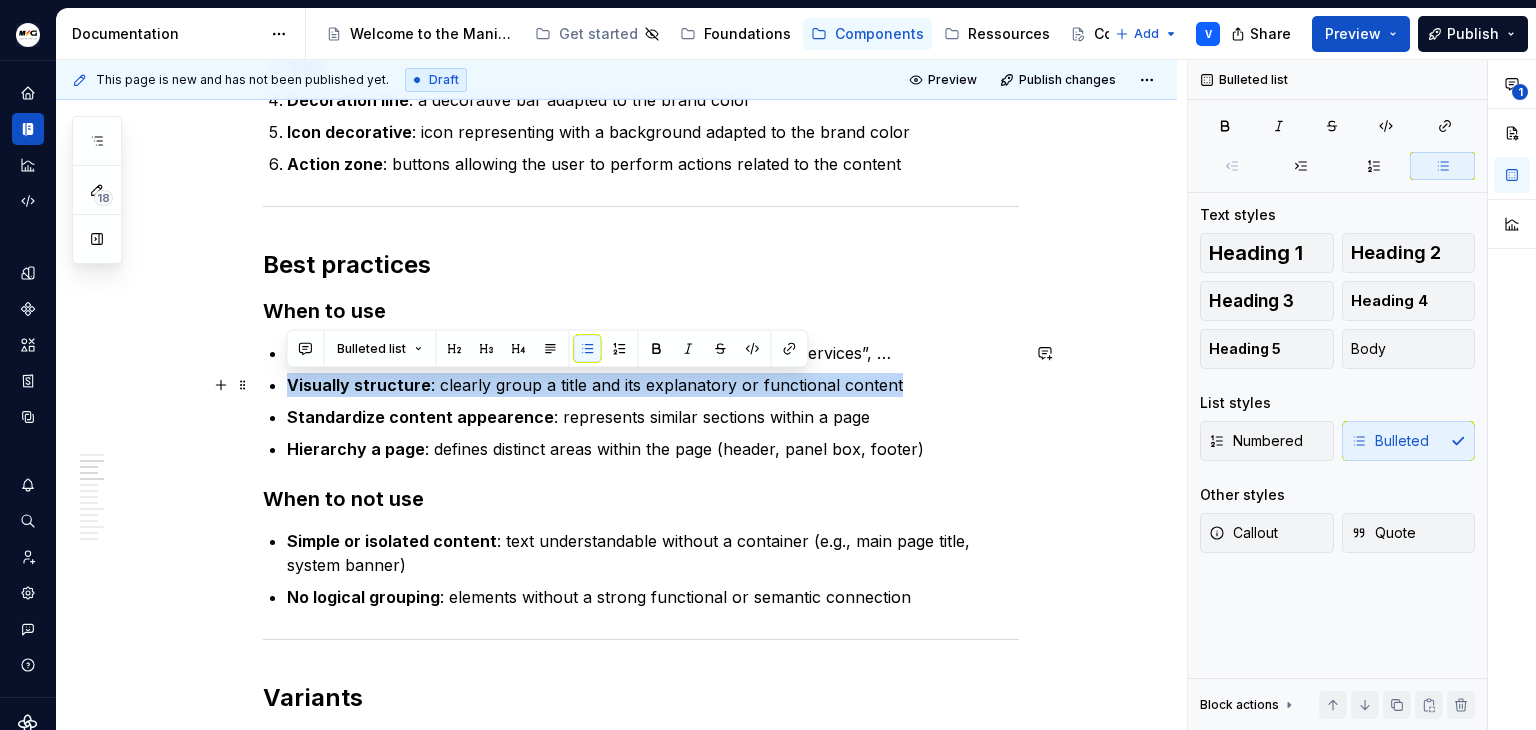 click on "Visually structure : clearly group a title and its explanatory or functional content" at bounding box center (653, 385) 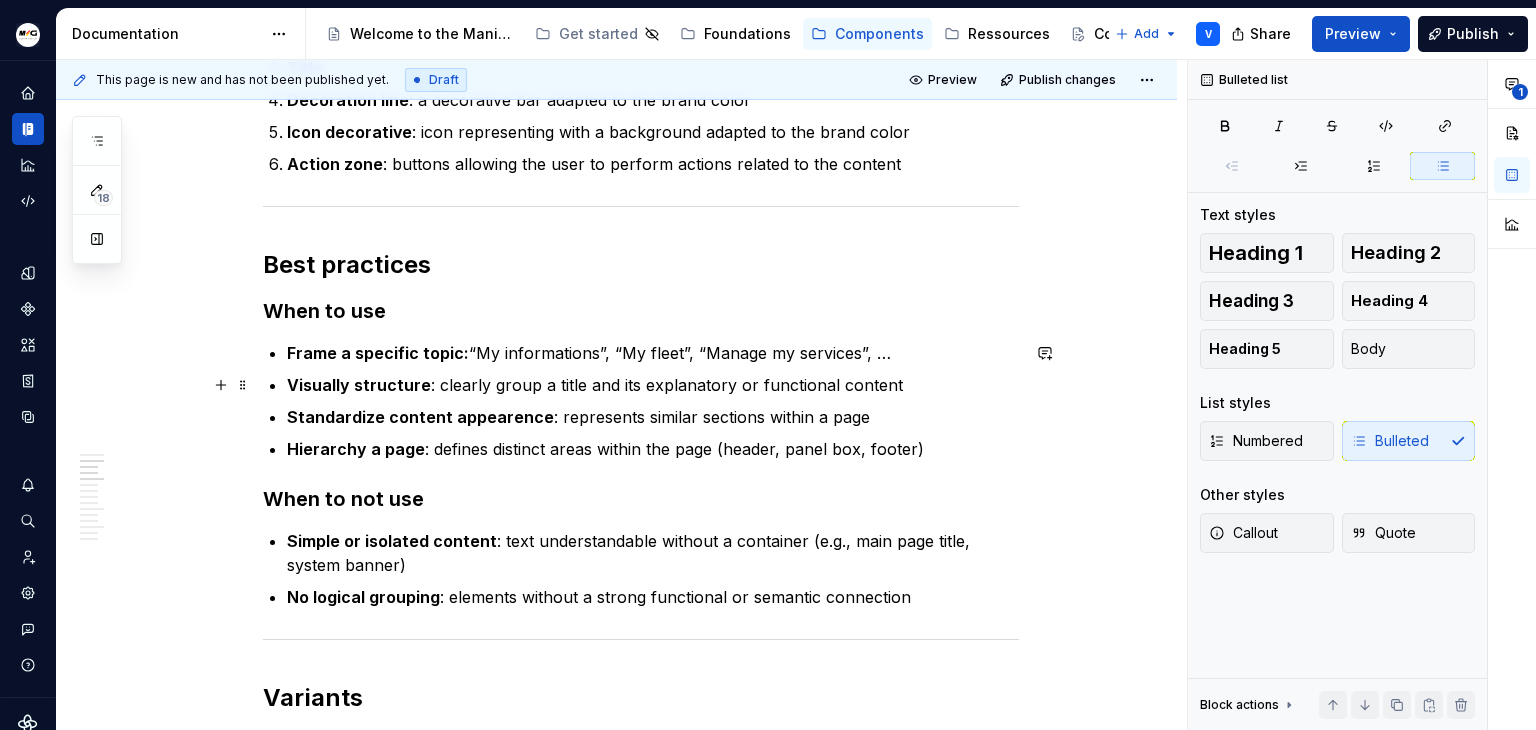 scroll, scrollTop: 800, scrollLeft: 0, axis: vertical 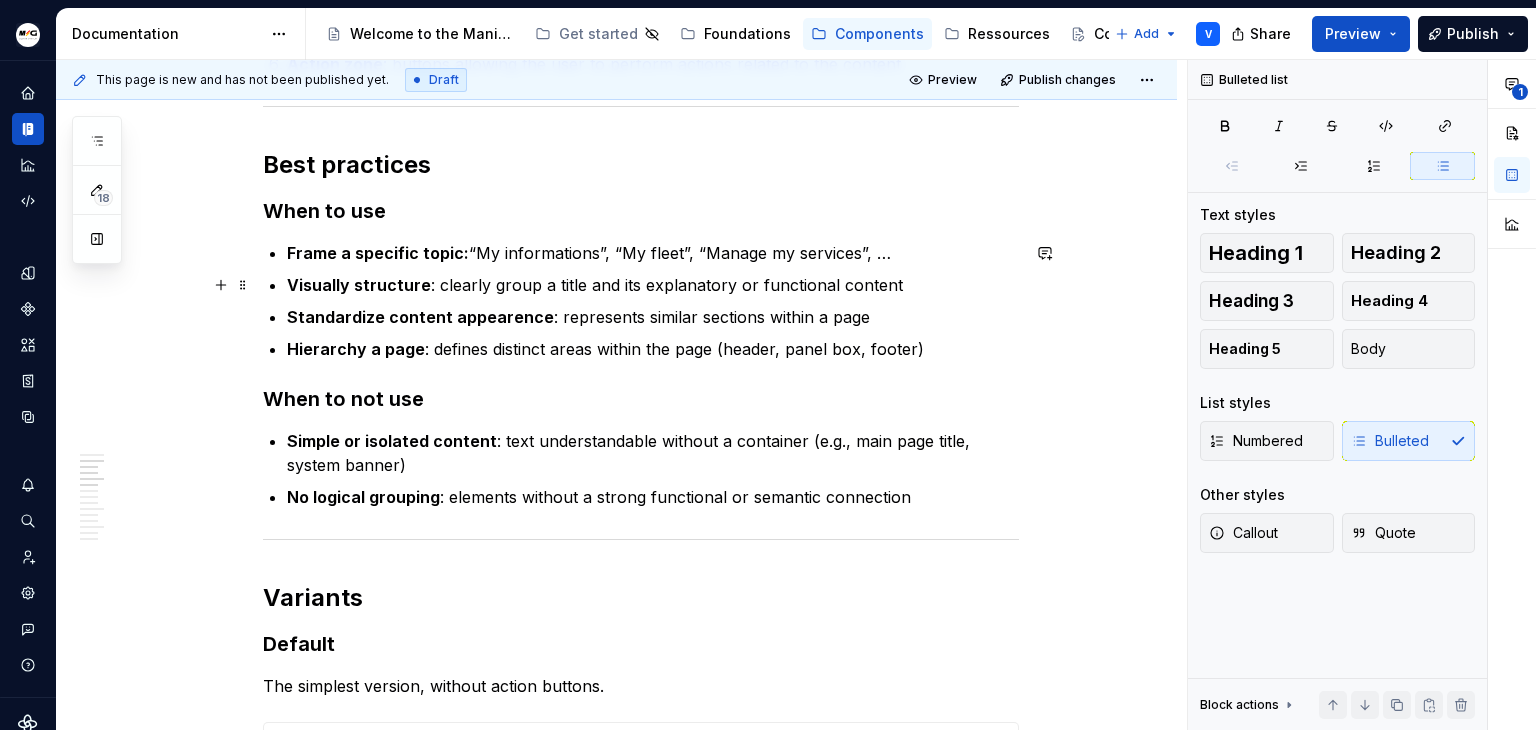 click on "Visually structure : clearly group a title and its explanatory or functional content" at bounding box center (653, 285) 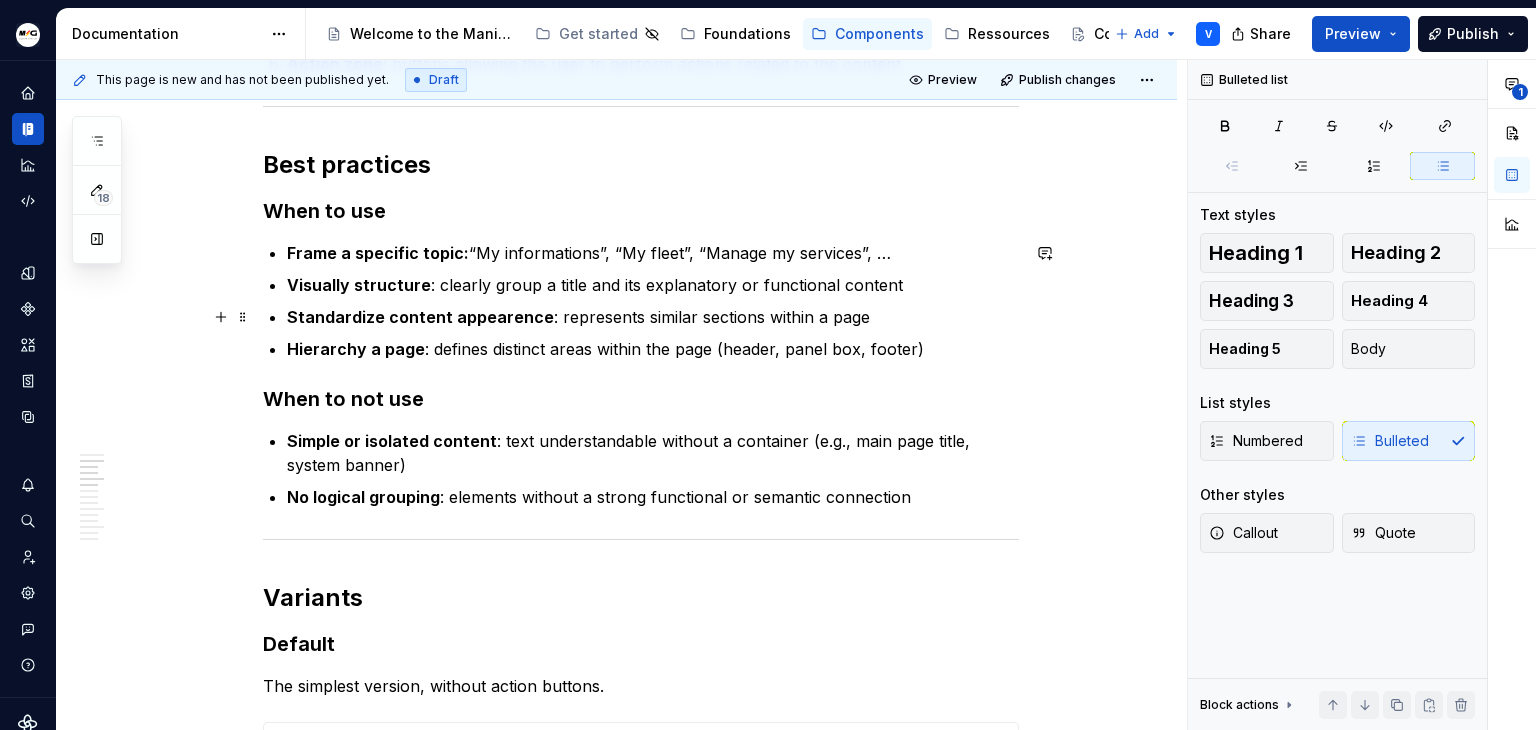 click on "Standardize content appearence : represents similar sections within a page" at bounding box center [653, 317] 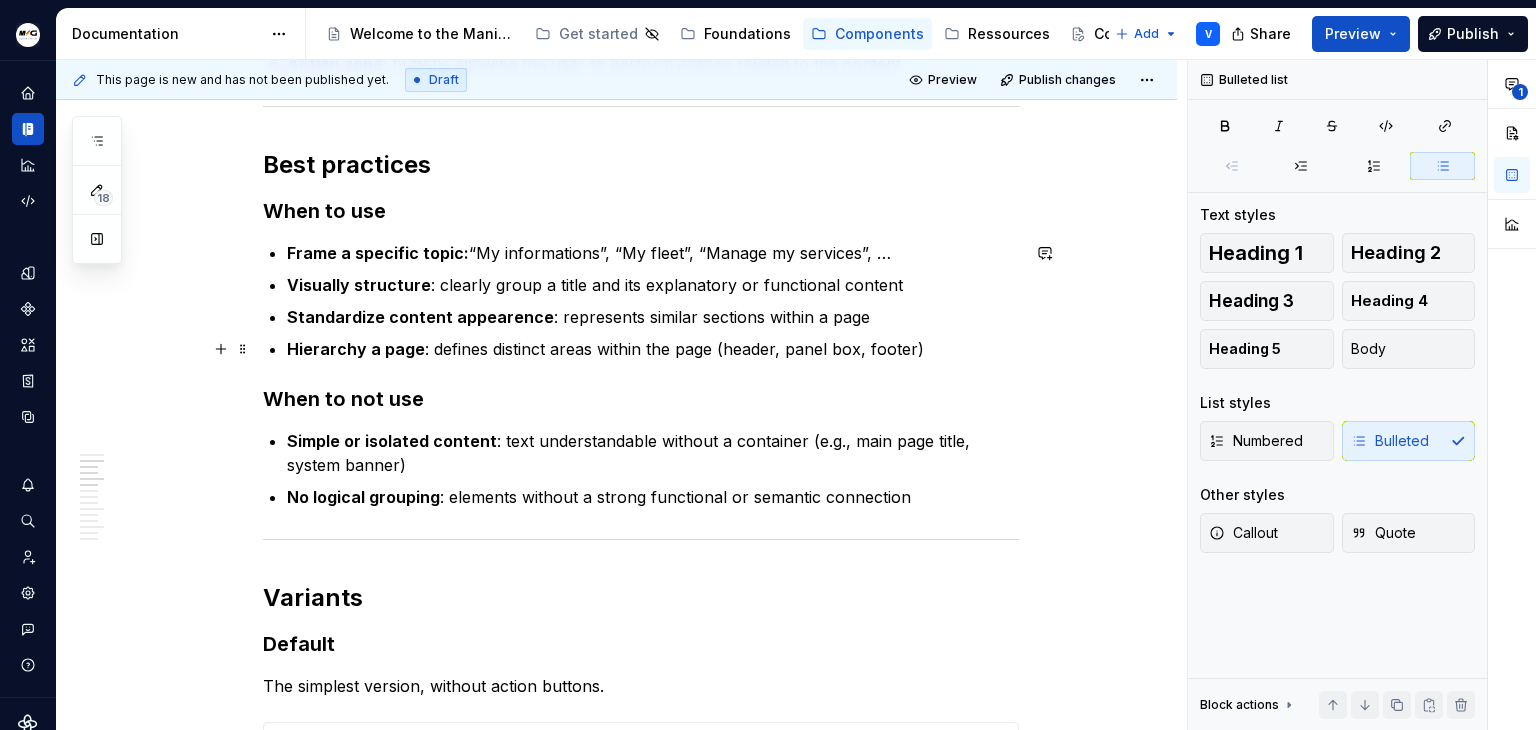 click on "Hierarchy a page : defines distinct areas within the page (header, panel box, footer)" at bounding box center (653, 349) 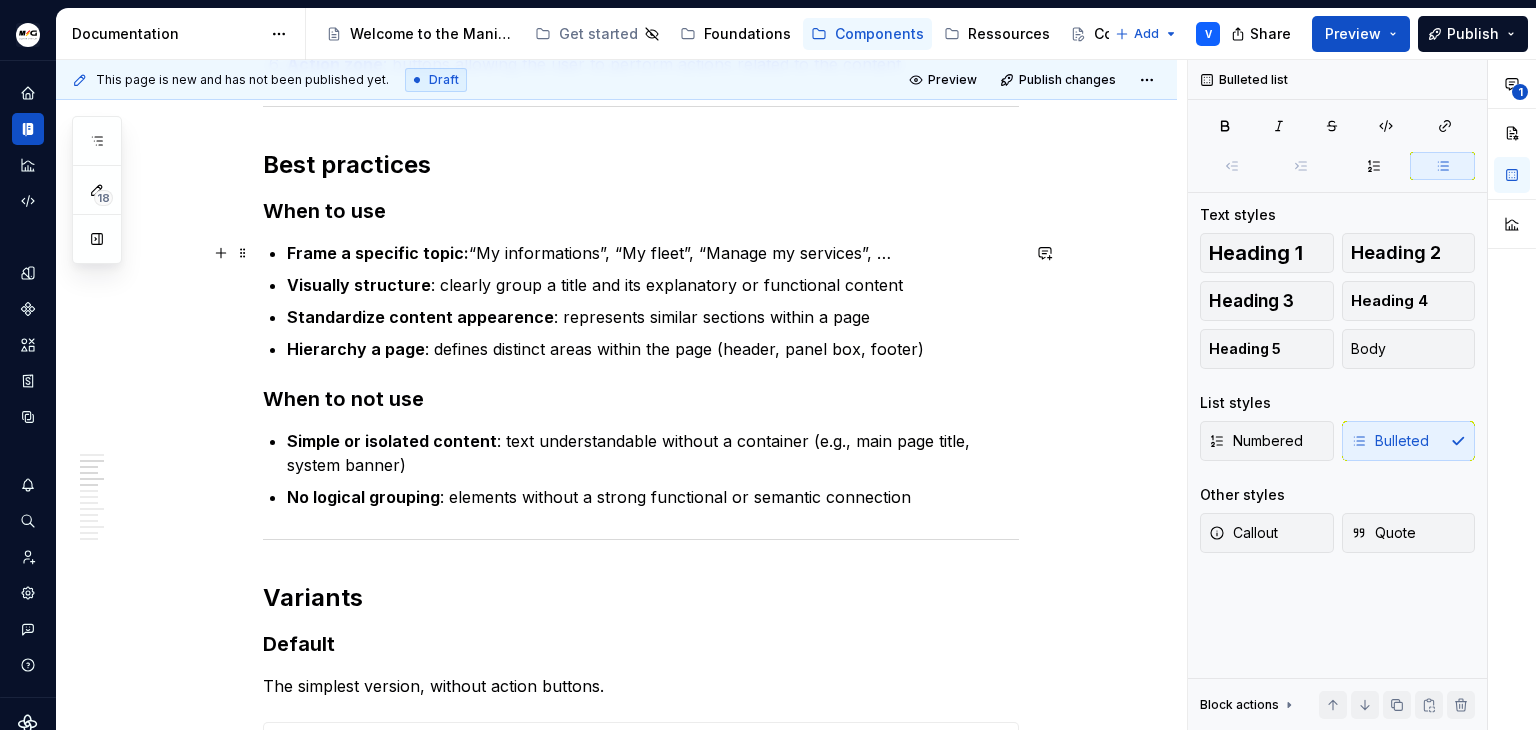 click on "Frame a specific topic:  “My informations”, “My fleet”, “Manage my services”, …" at bounding box center (653, 253) 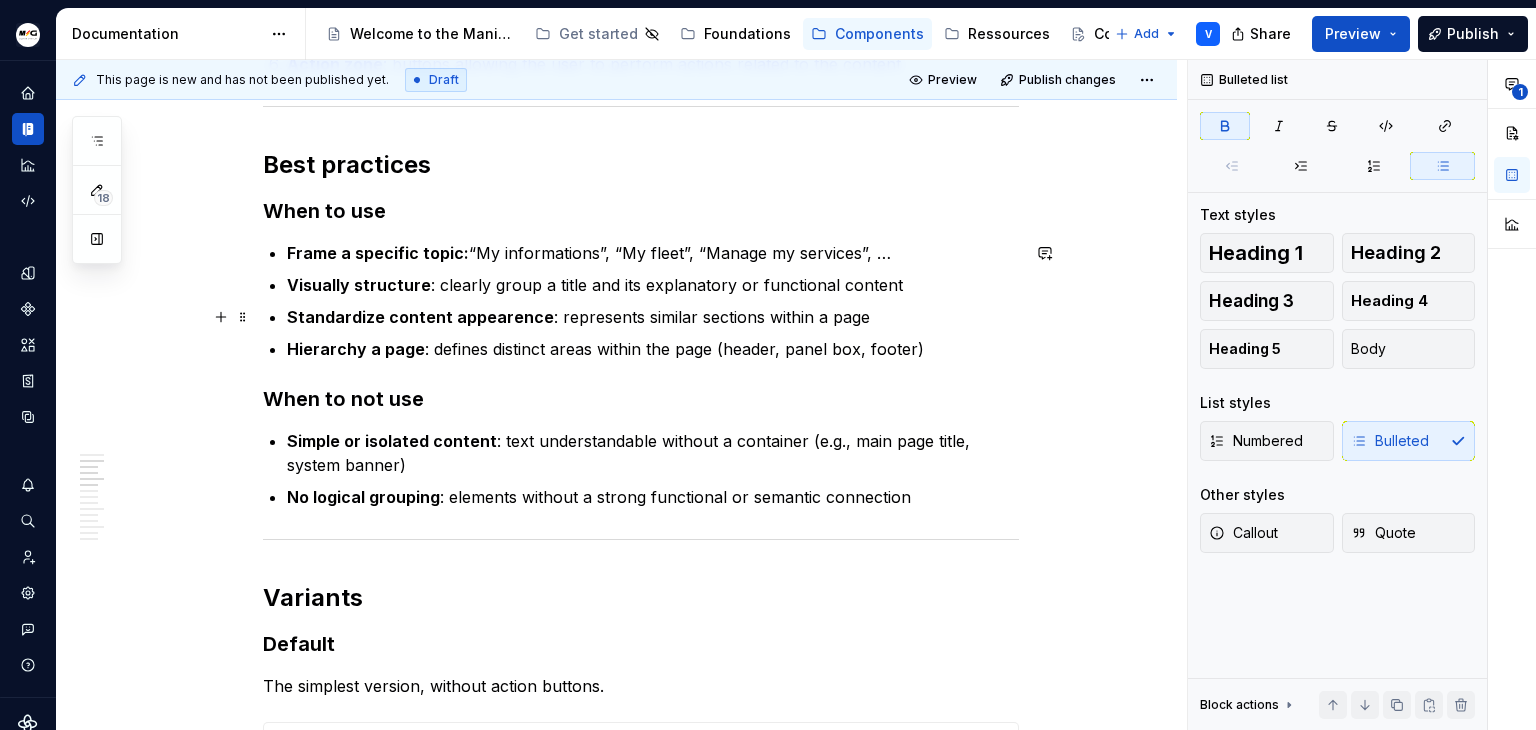click on "Frame a specific topic:  “My informations”, “My fleet”, “Manage my services”, … Visually structure : clearly group a title and its explanatory or functional content Standardize content appearence : represents similar sections within a page Hierarchy a page : defines distinct areas within the page (header, panel box, footer)" at bounding box center (653, 301) 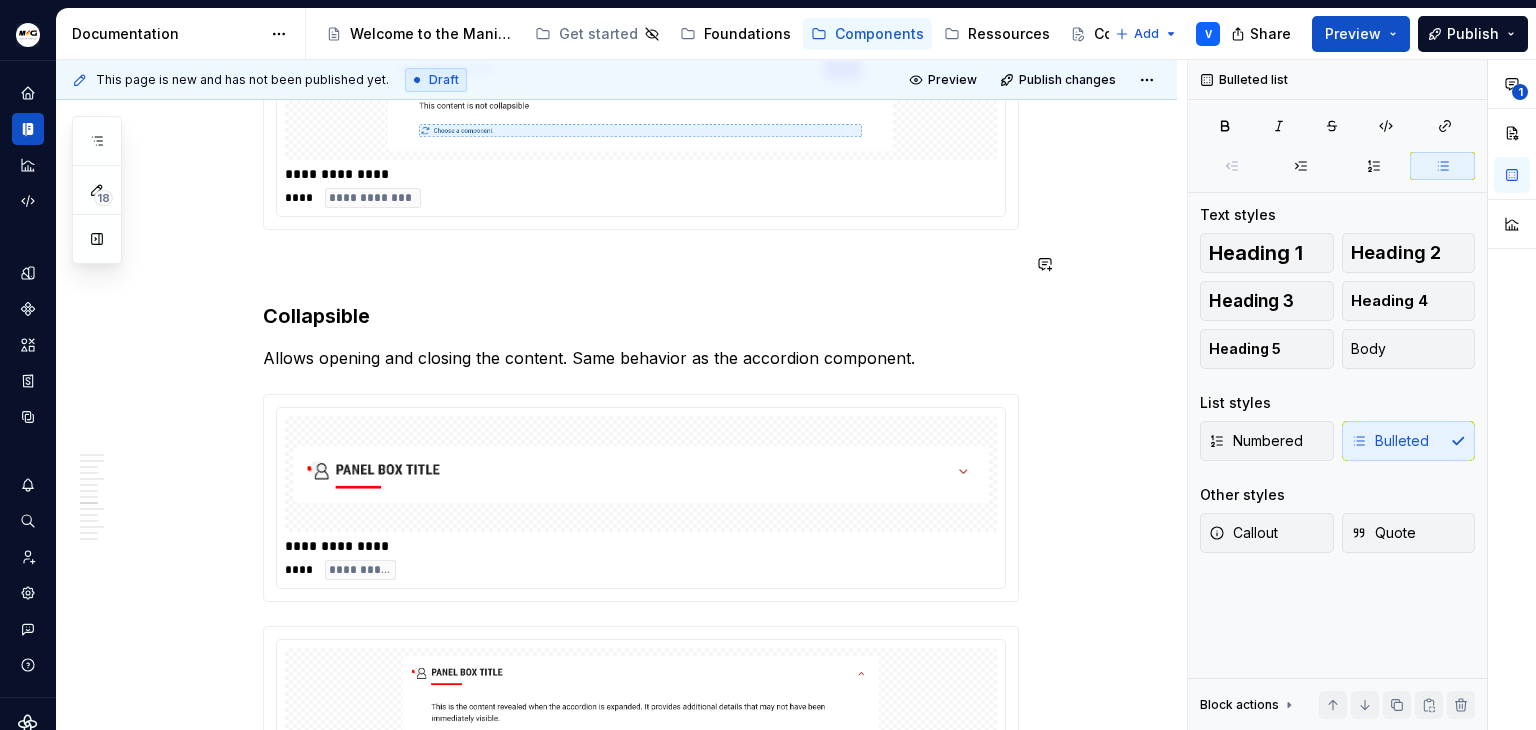 scroll, scrollTop: 2400, scrollLeft: 0, axis: vertical 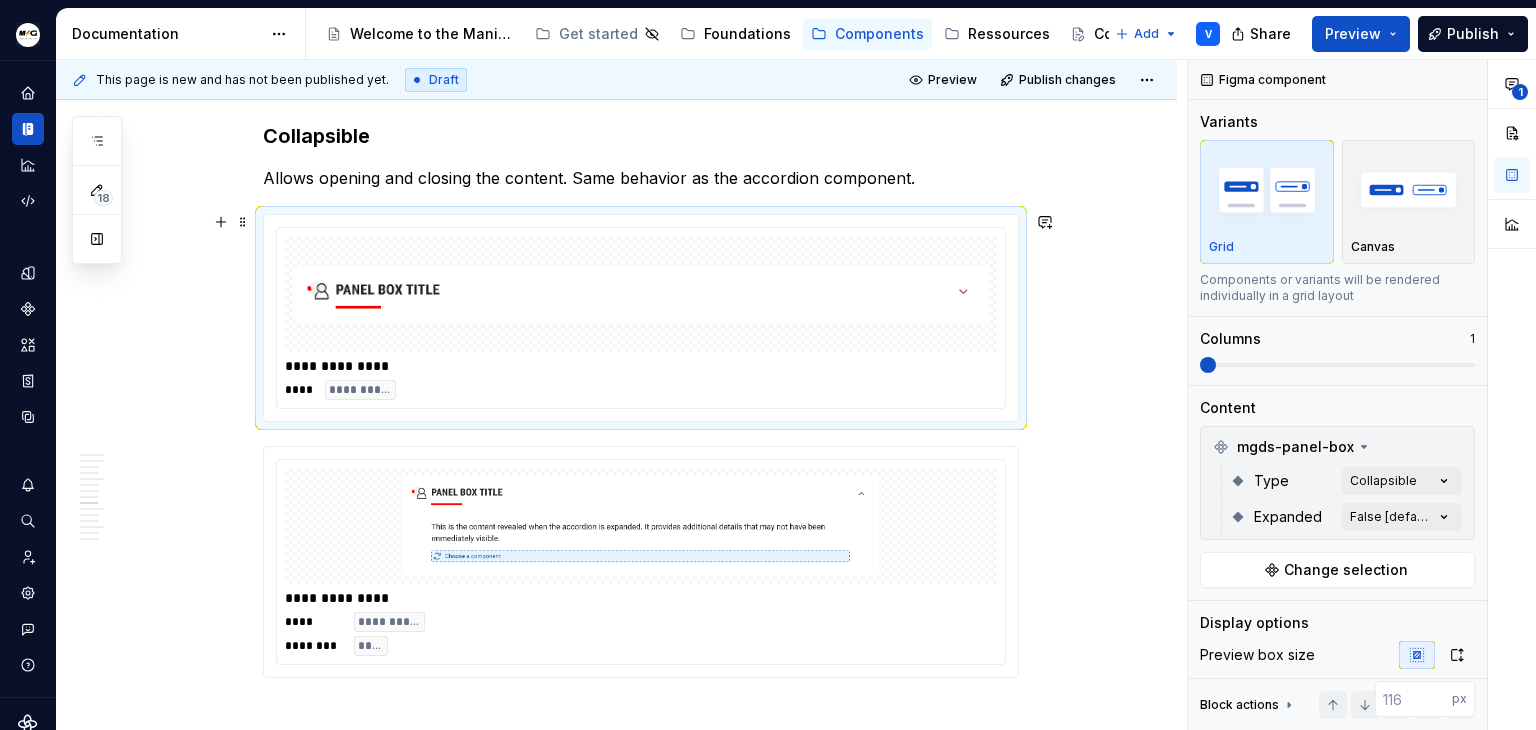 click at bounding box center [641, 294] 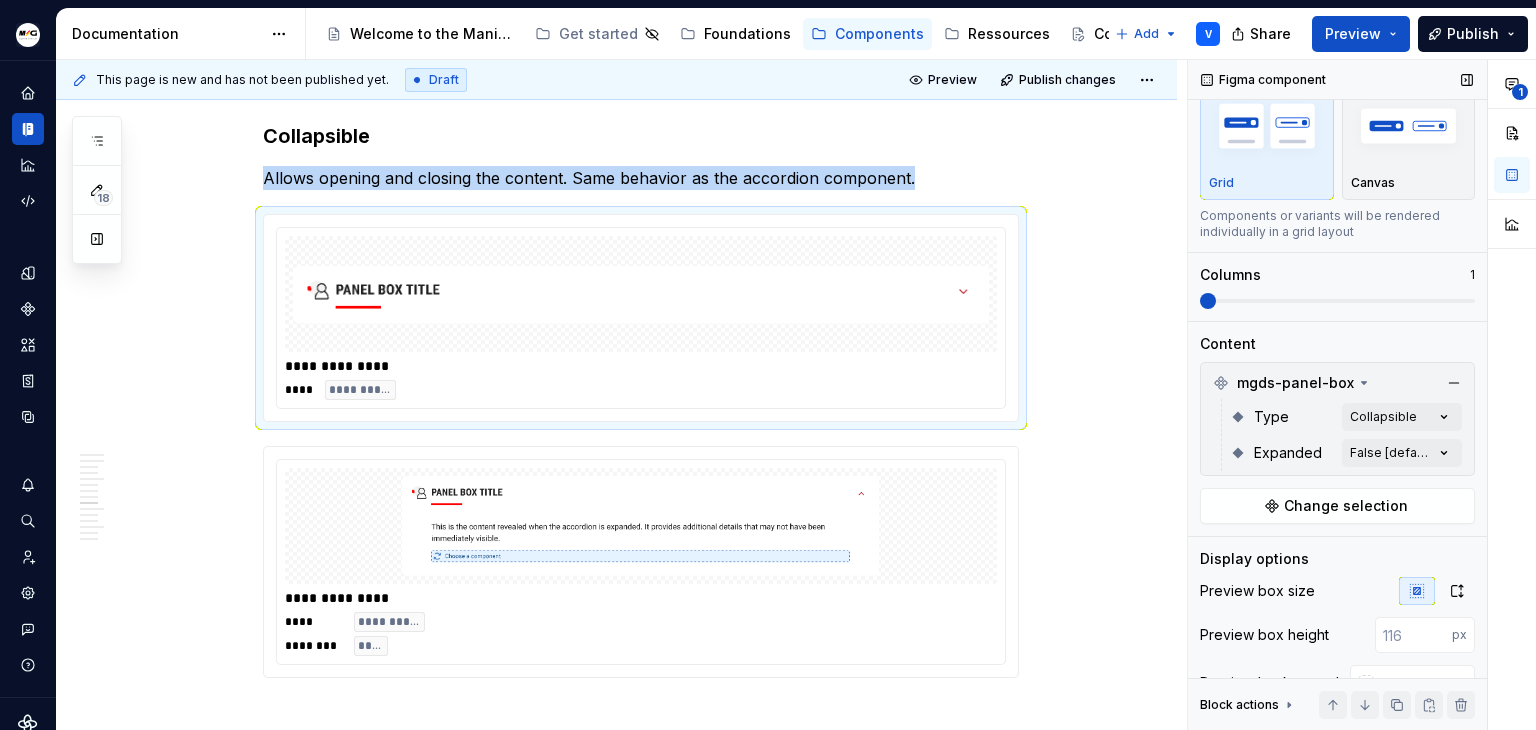 scroll, scrollTop: 100, scrollLeft: 0, axis: vertical 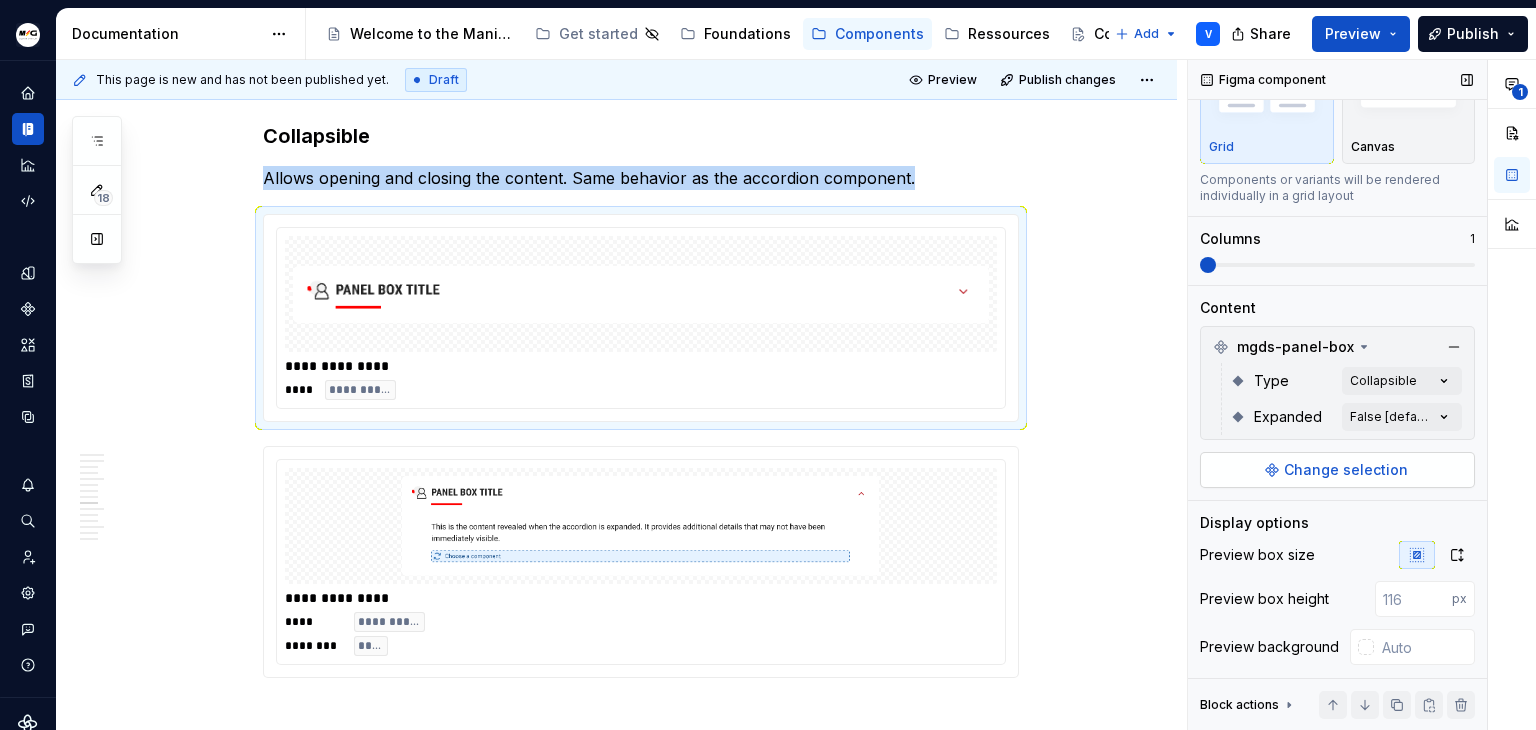 click on "Change selection" at bounding box center (1346, 470) 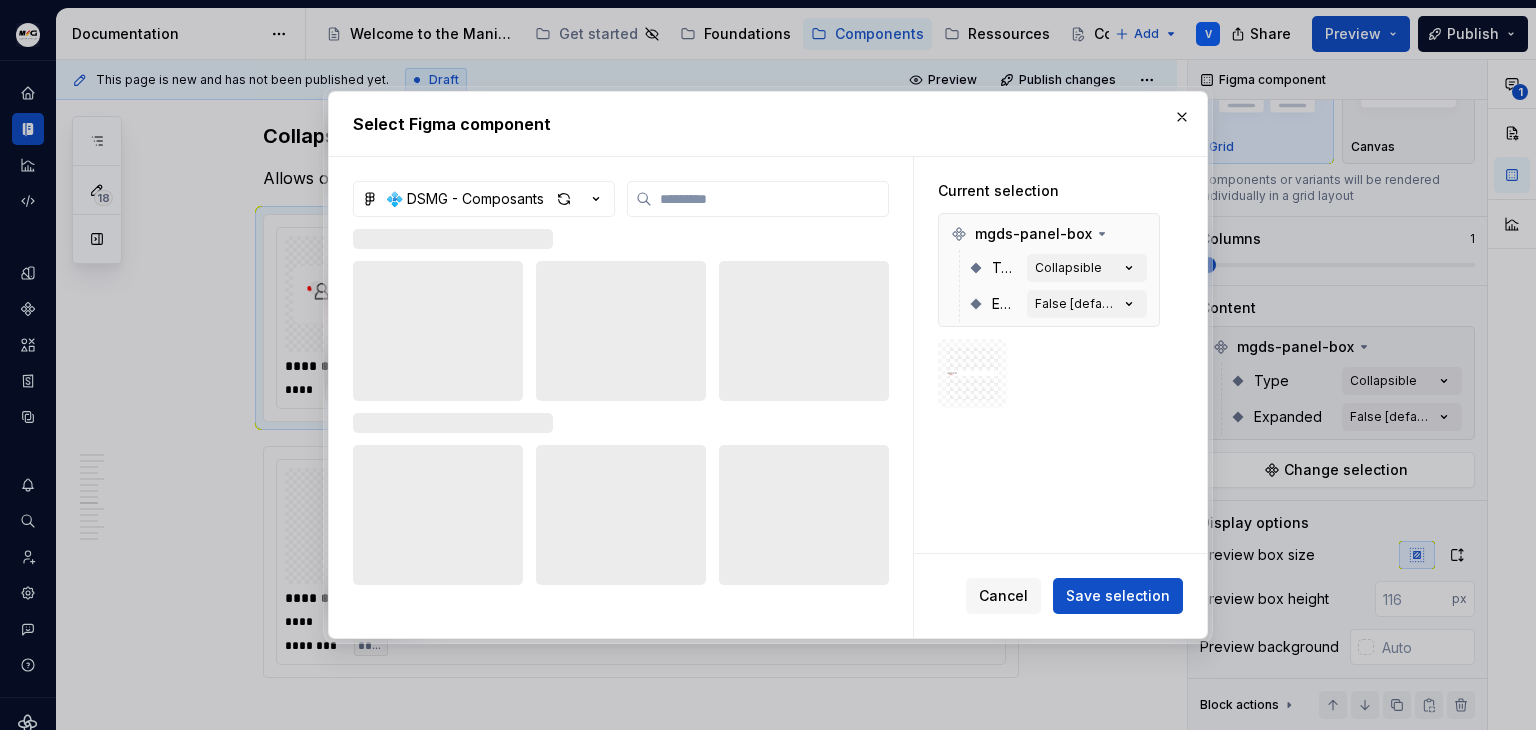 type on "*" 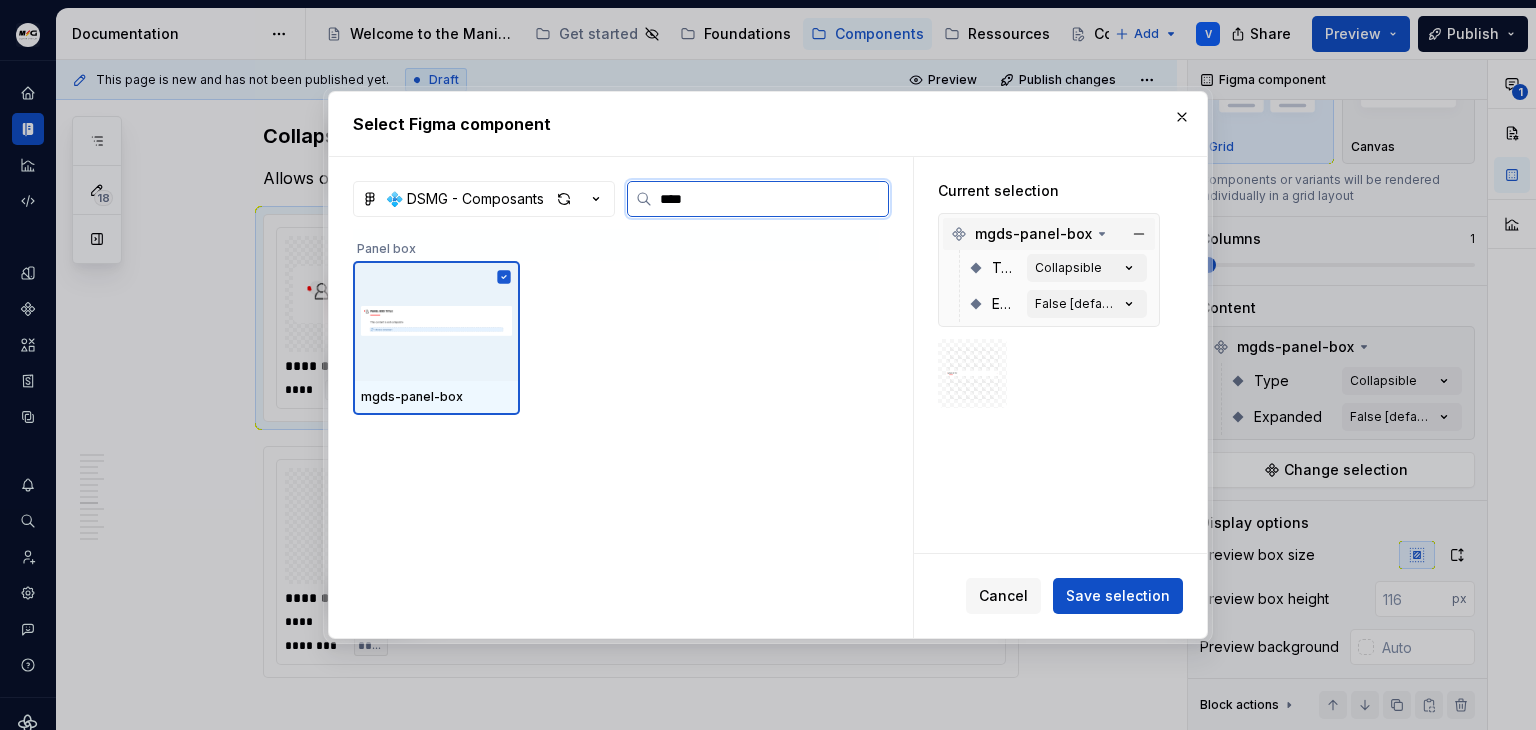 type on "*****" 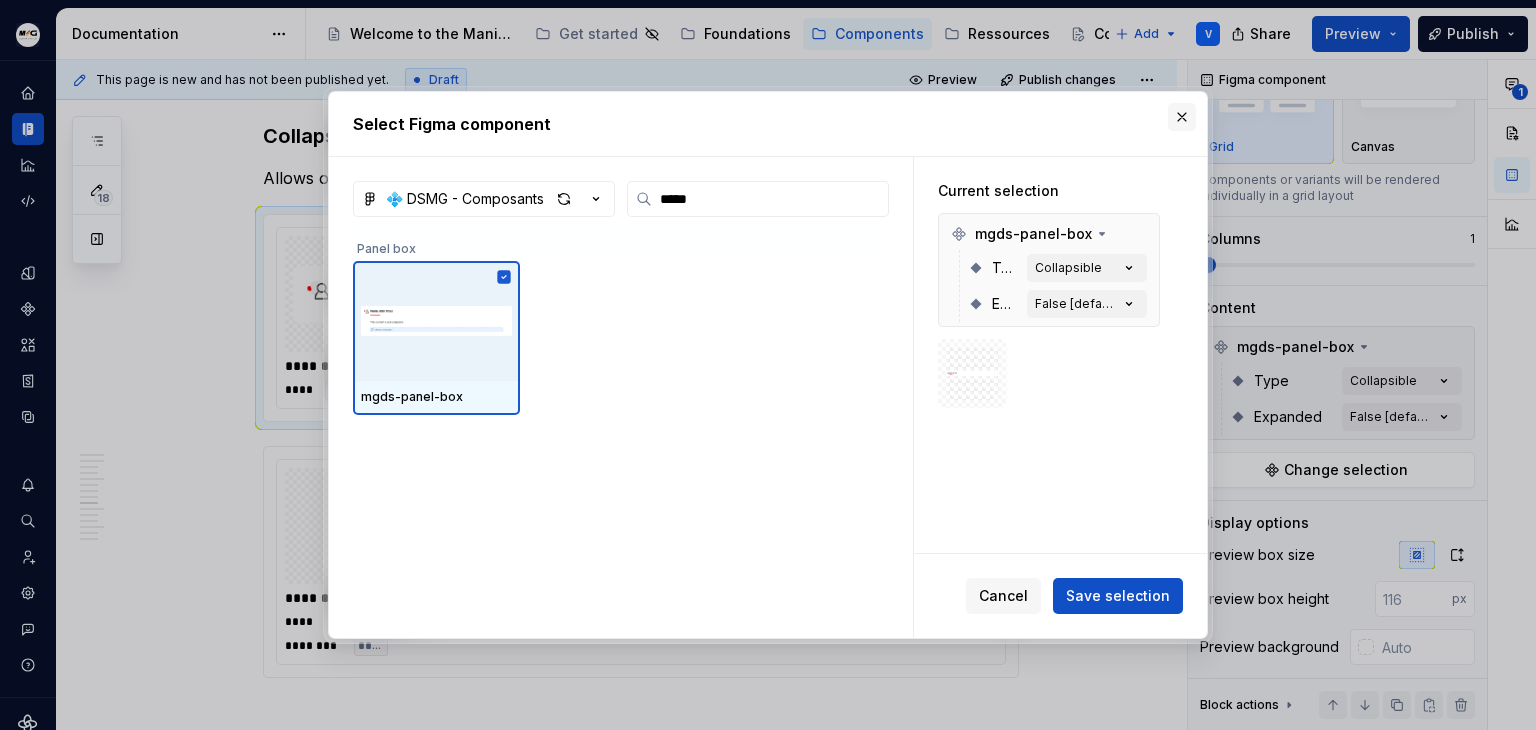 click at bounding box center (1182, 117) 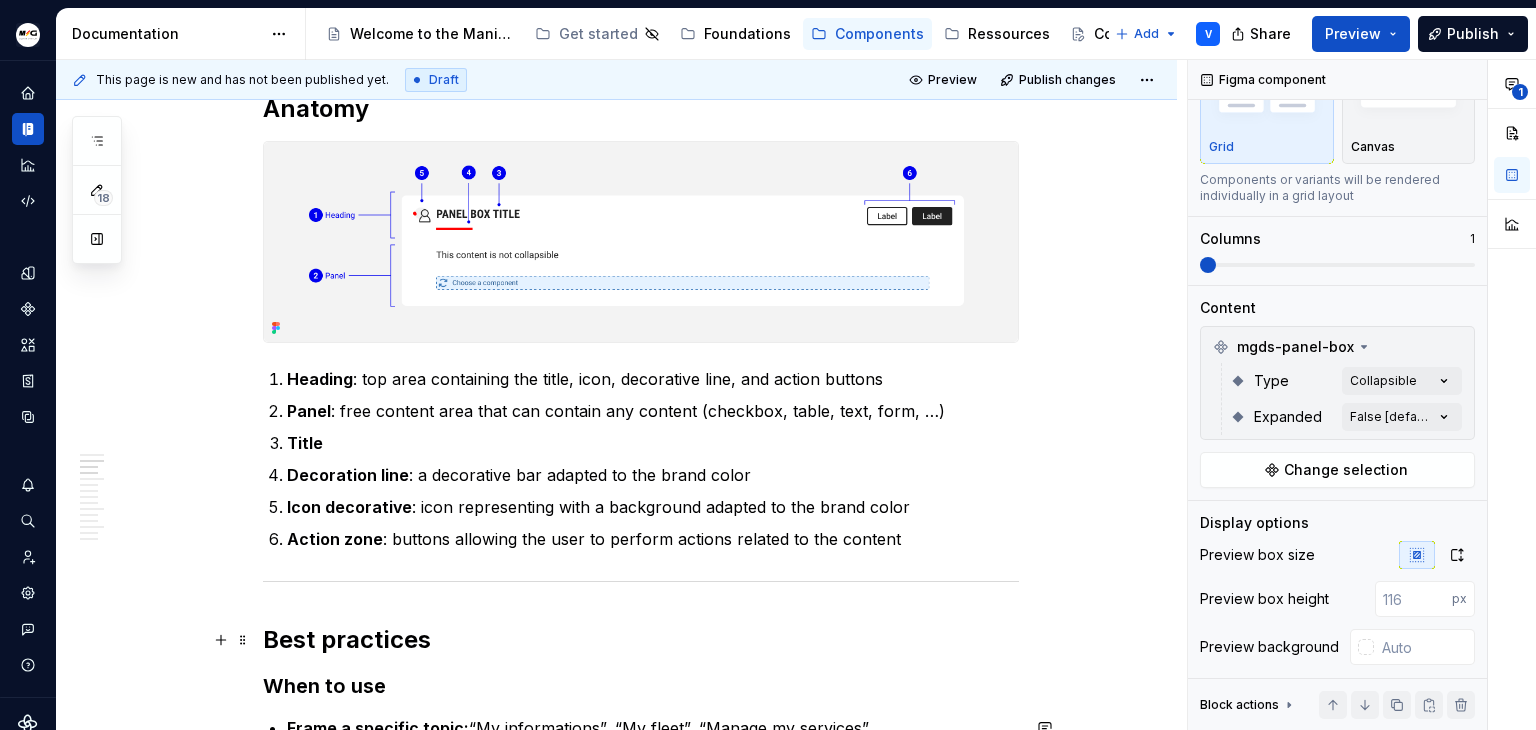 scroll, scrollTop: 0, scrollLeft: 0, axis: both 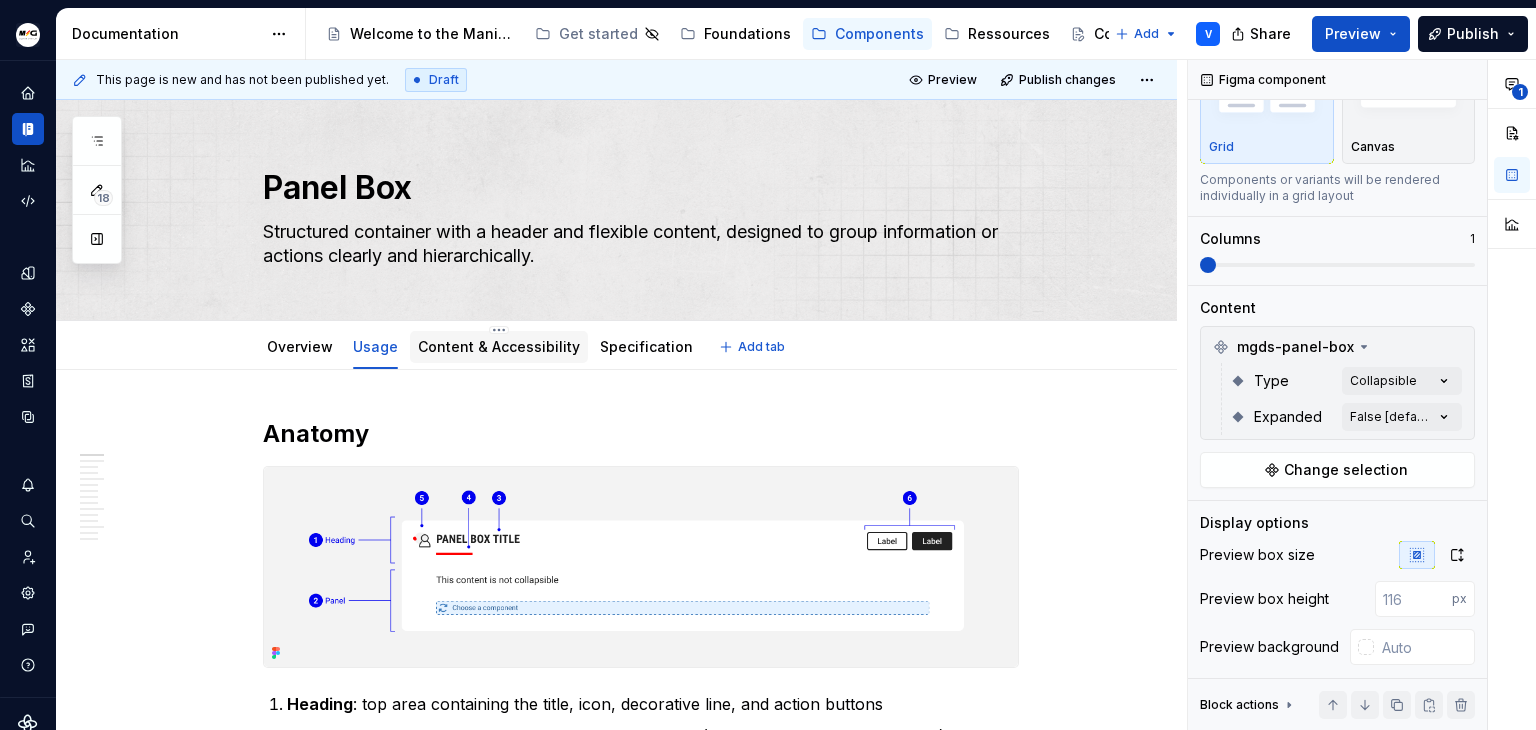 click on "Content & Accessibility" at bounding box center (499, 347) 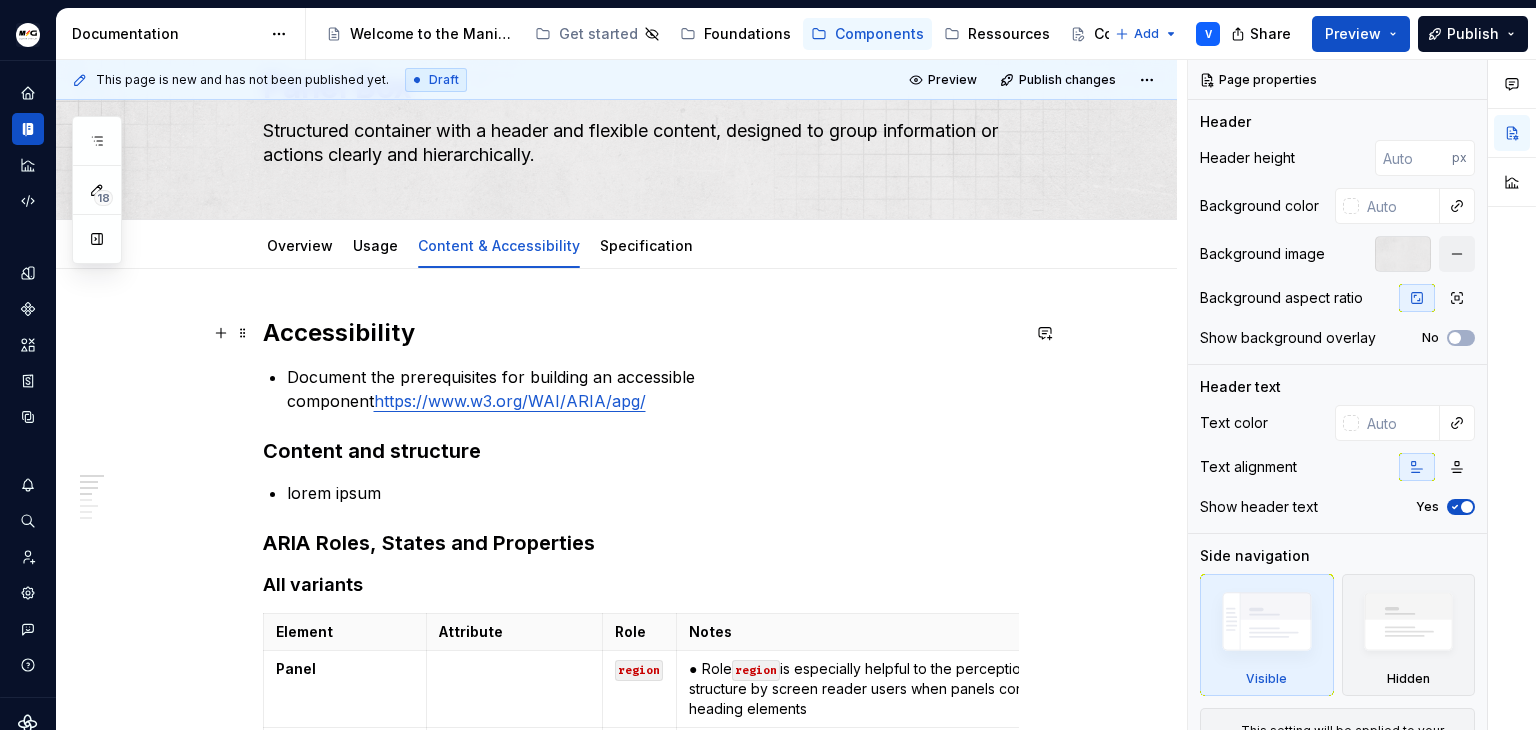 scroll, scrollTop: 0, scrollLeft: 0, axis: both 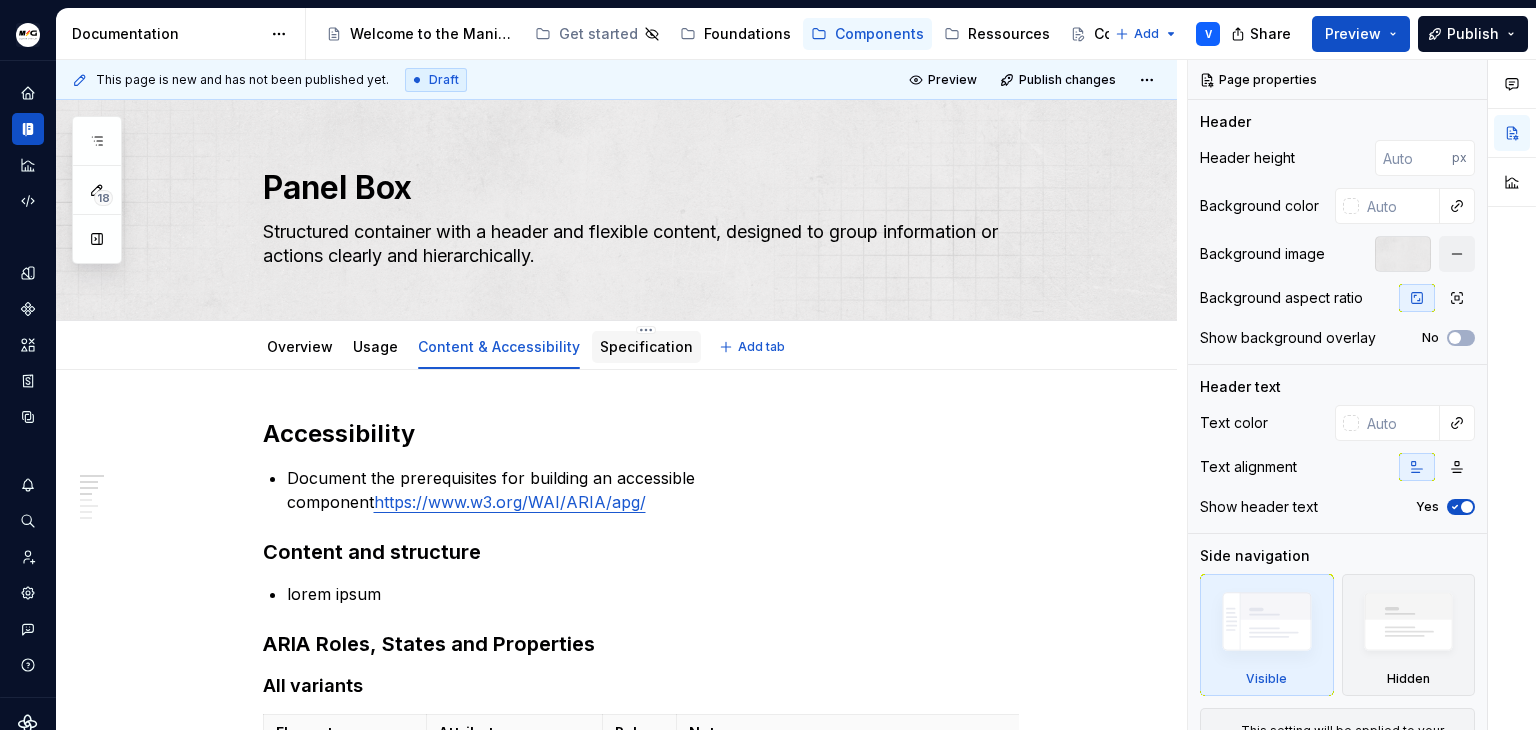 click on "Specification" at bounding box center [646, 346] 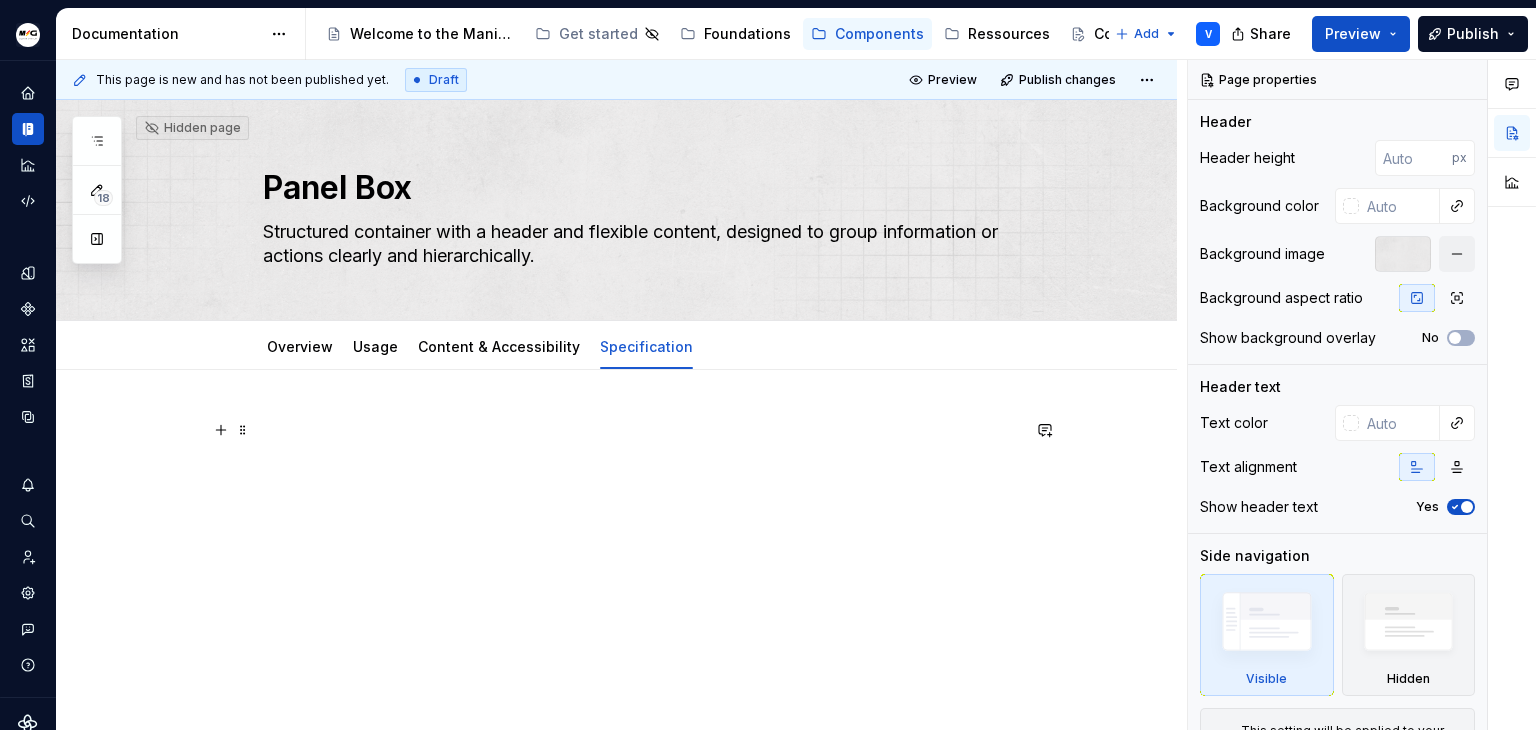 scroll, scrollTop: 7, scrollLeft: 0, axis: vertical 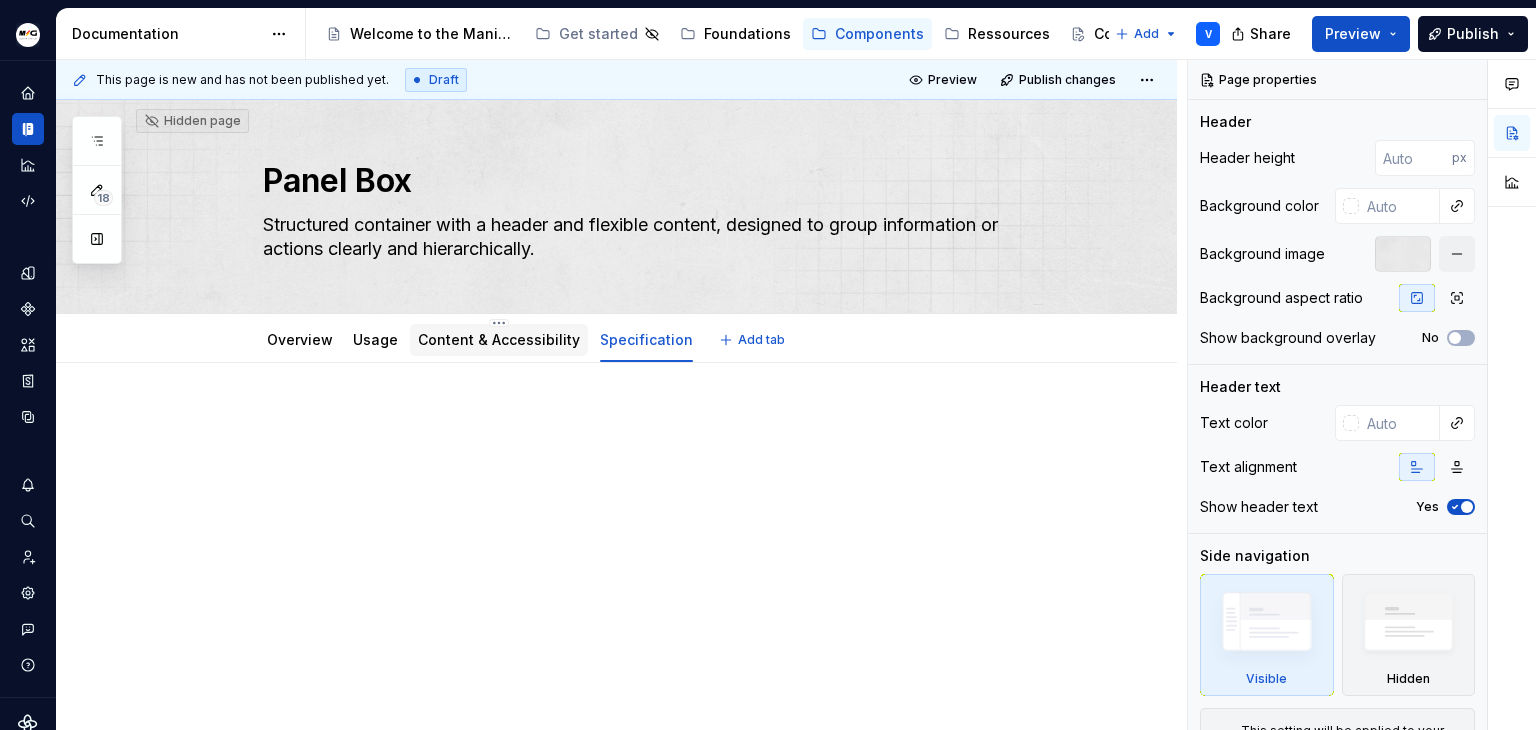click on "Content & Accessibility" at bounding box center [499, 339] 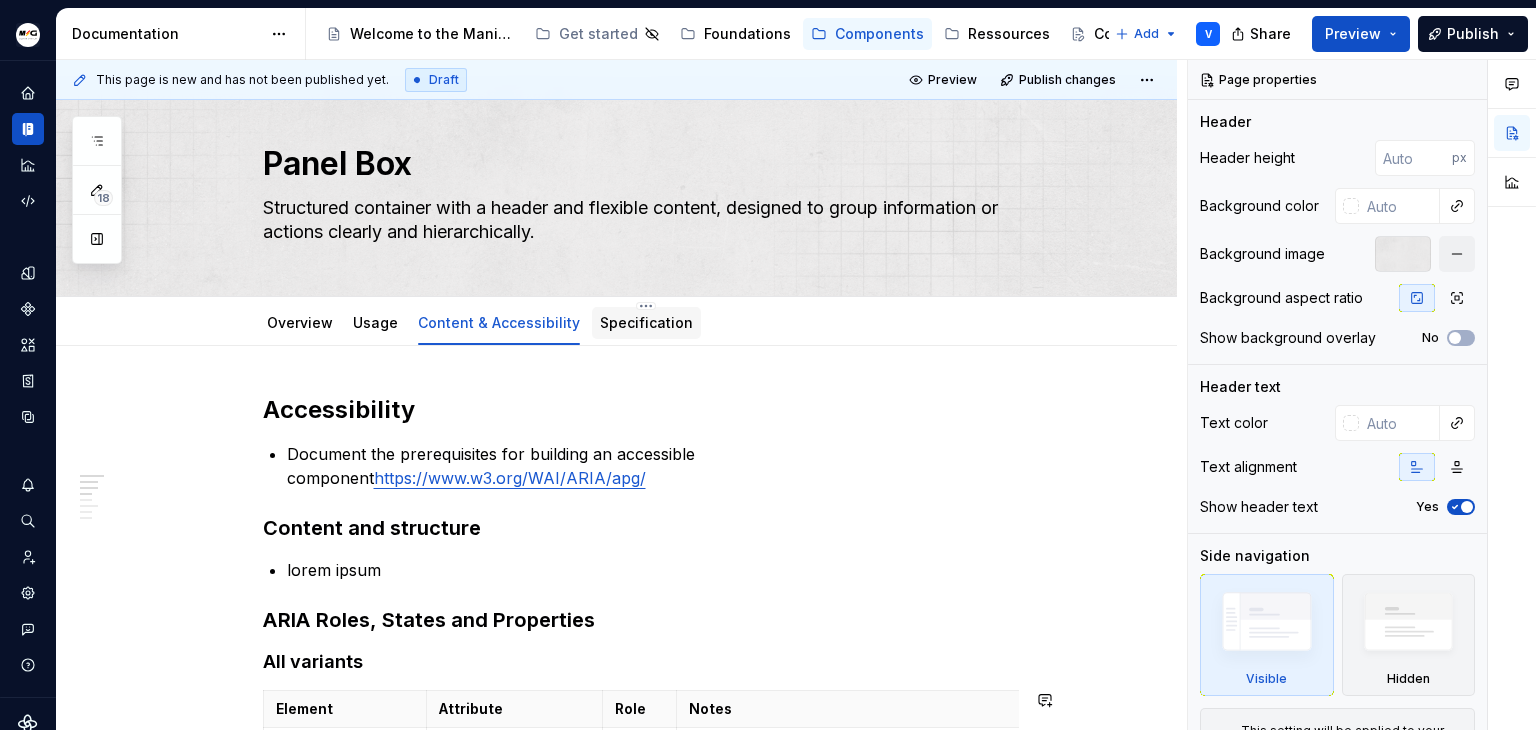 scroll, scrollTop: 0, scrollLeft: 0, axis: both 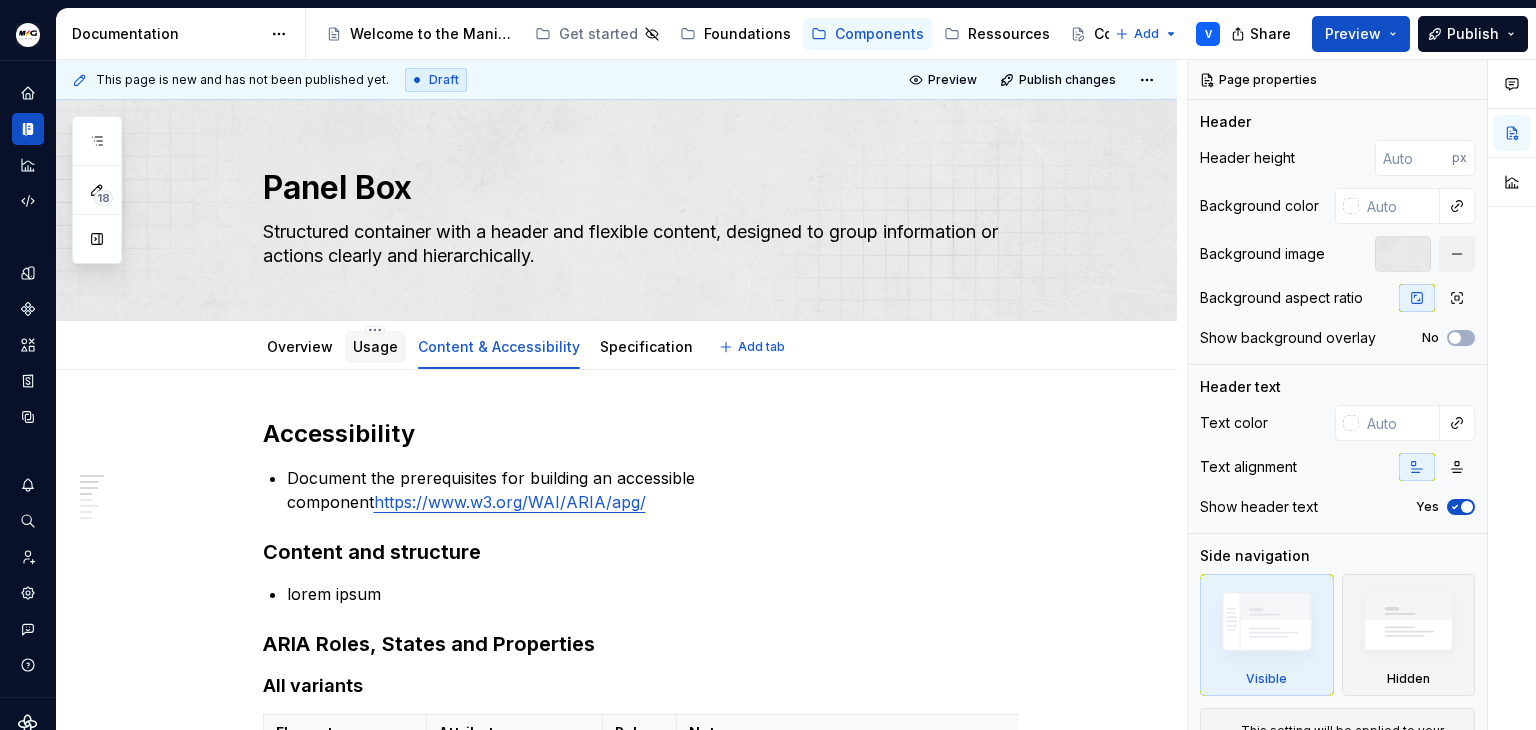 click on "Usage" at bounding box center [375, 346] 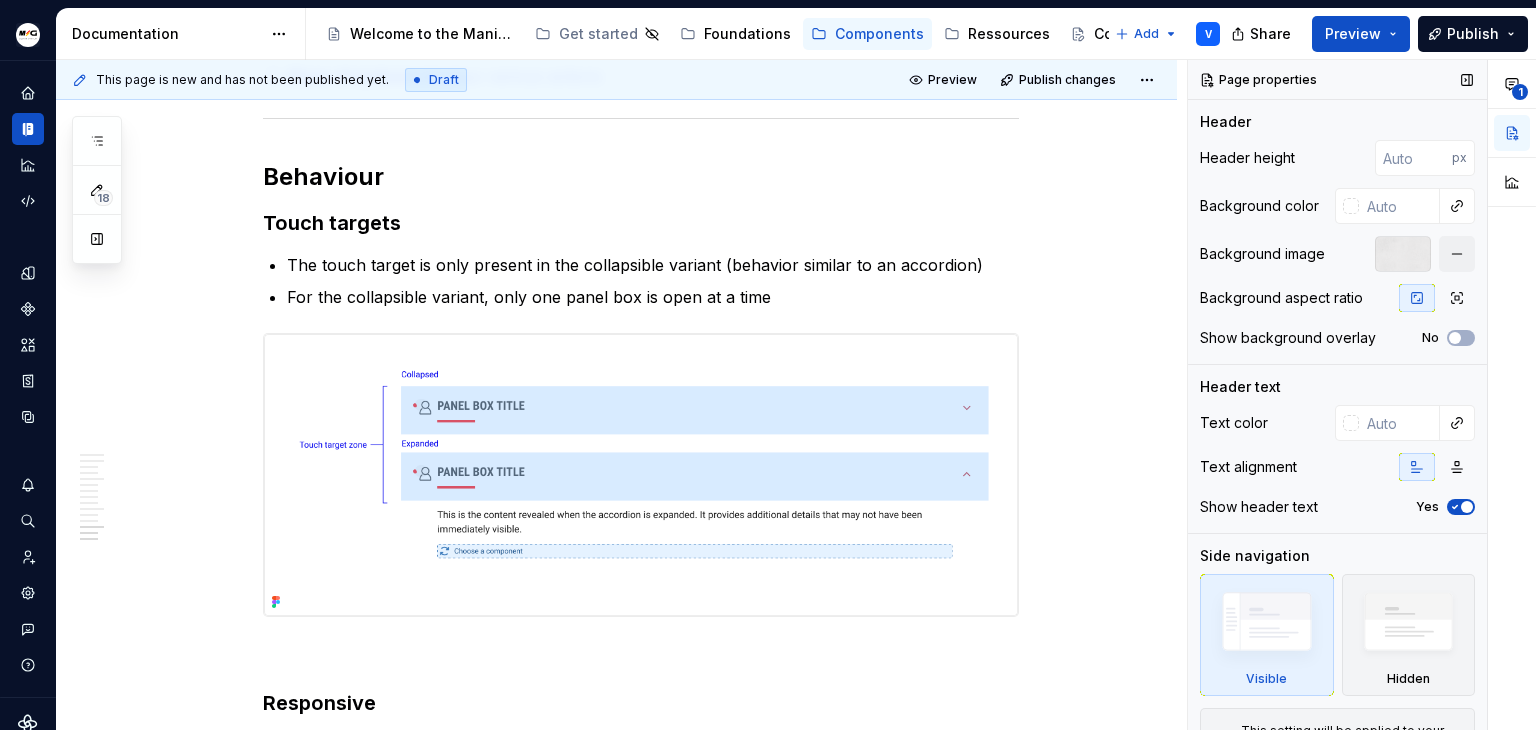 scroll, scrollTop: 4056, scrollLeft: 0, axis: vertical 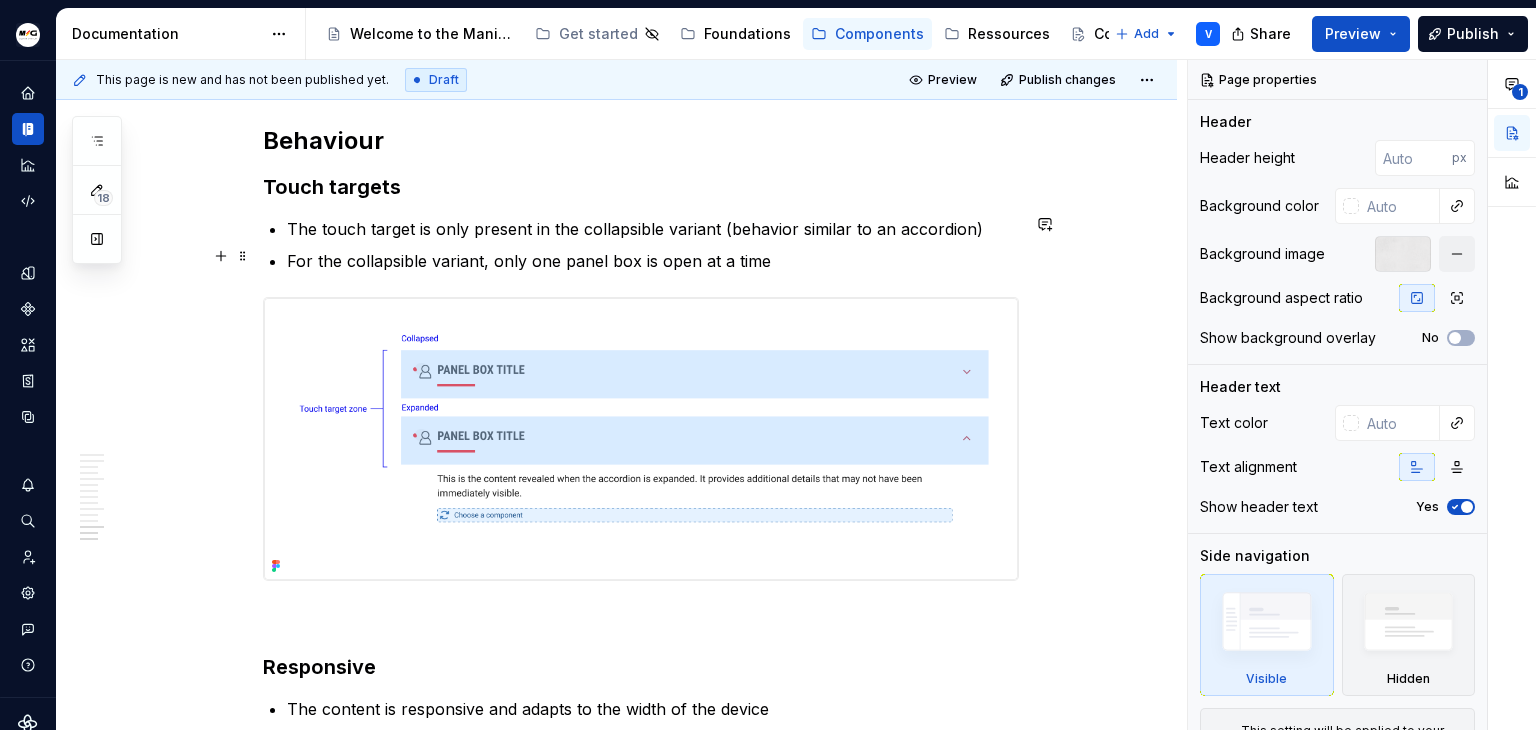 click on "For the collapsible variant, only one panel box is open at a time" at bounding box center (653, 261) 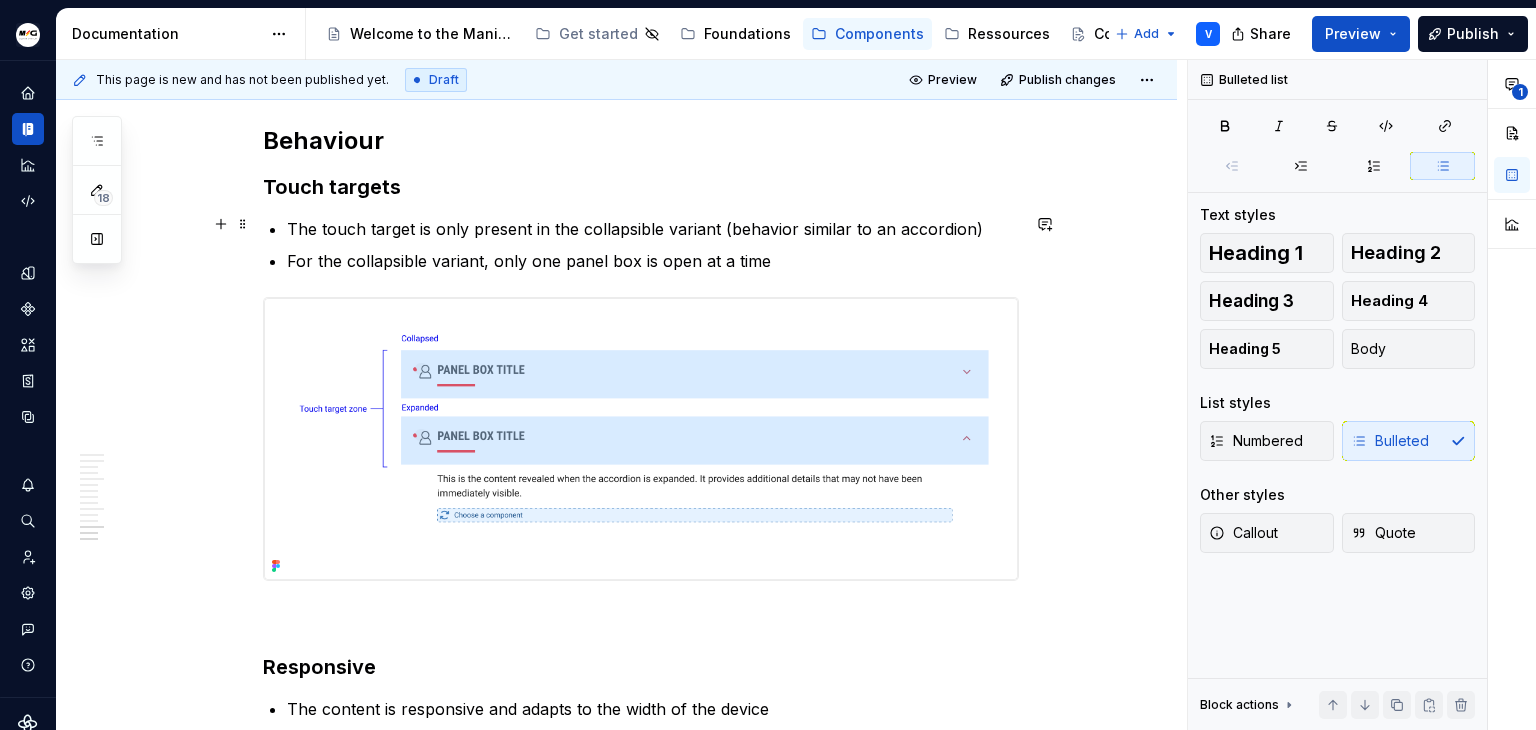 click on "The touch target is only present in the collapsible variant (behavior similar to an accordion)" at bounding box center [653, 229] 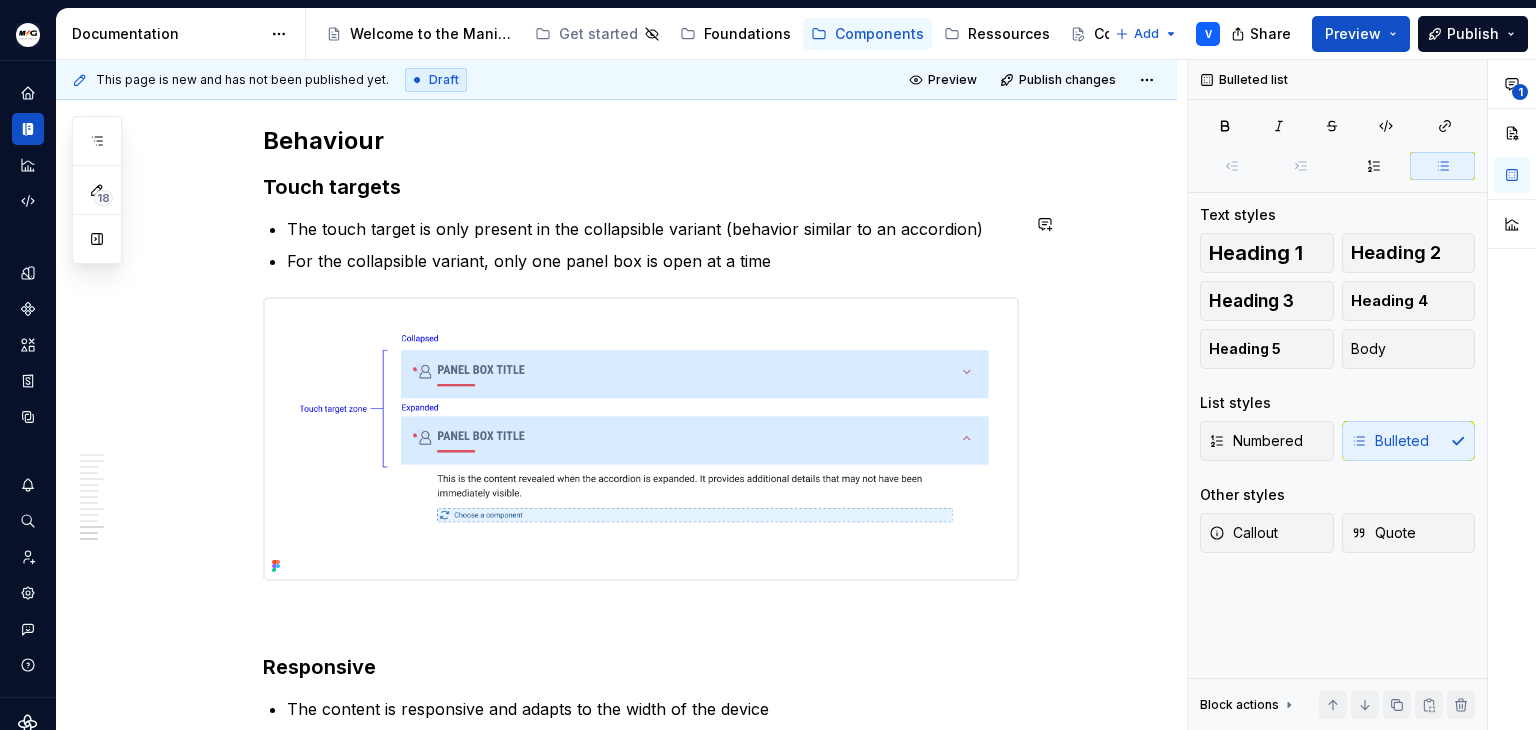 click on "**********" at bounding box center (641, -1441) 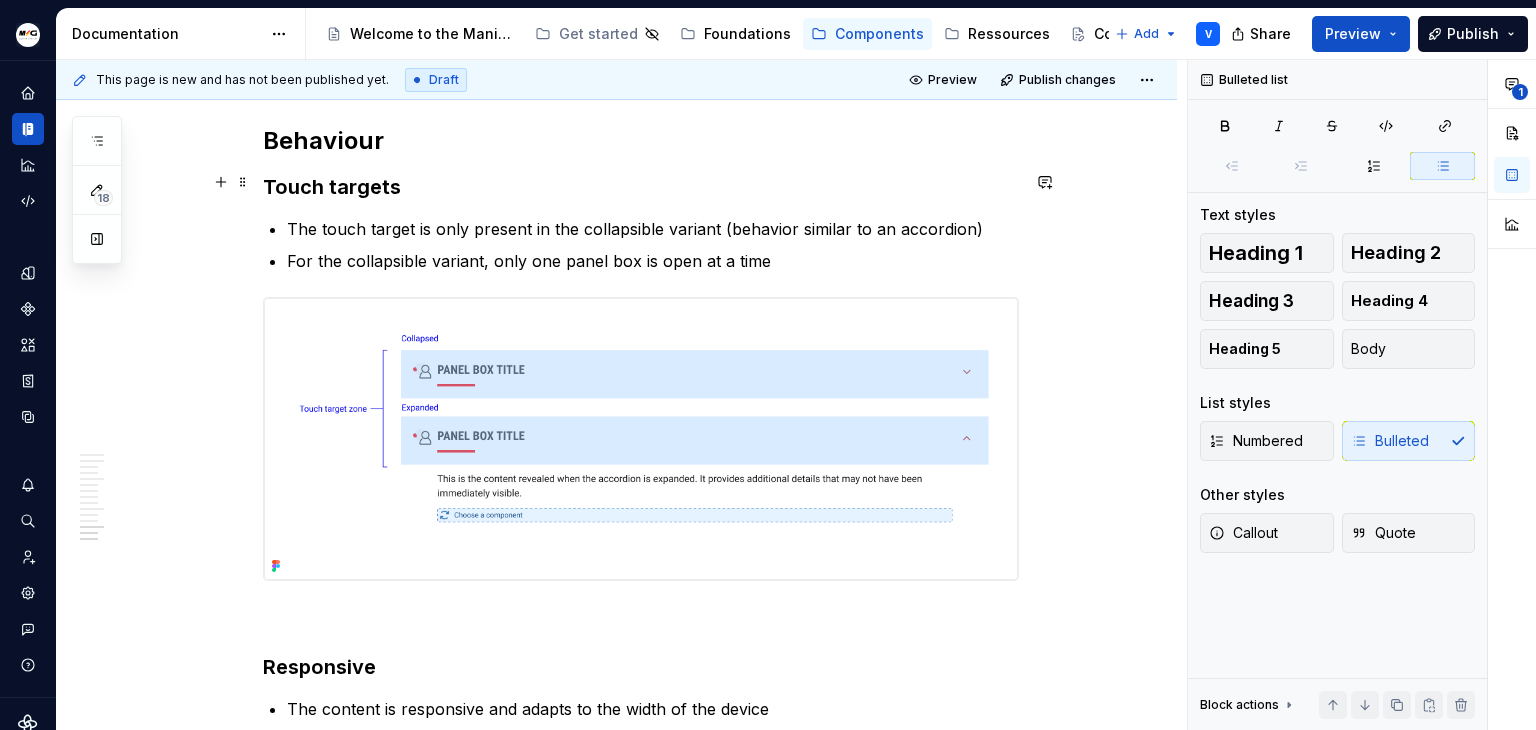 click on "Touch targets" at bounding box center (641, 187) 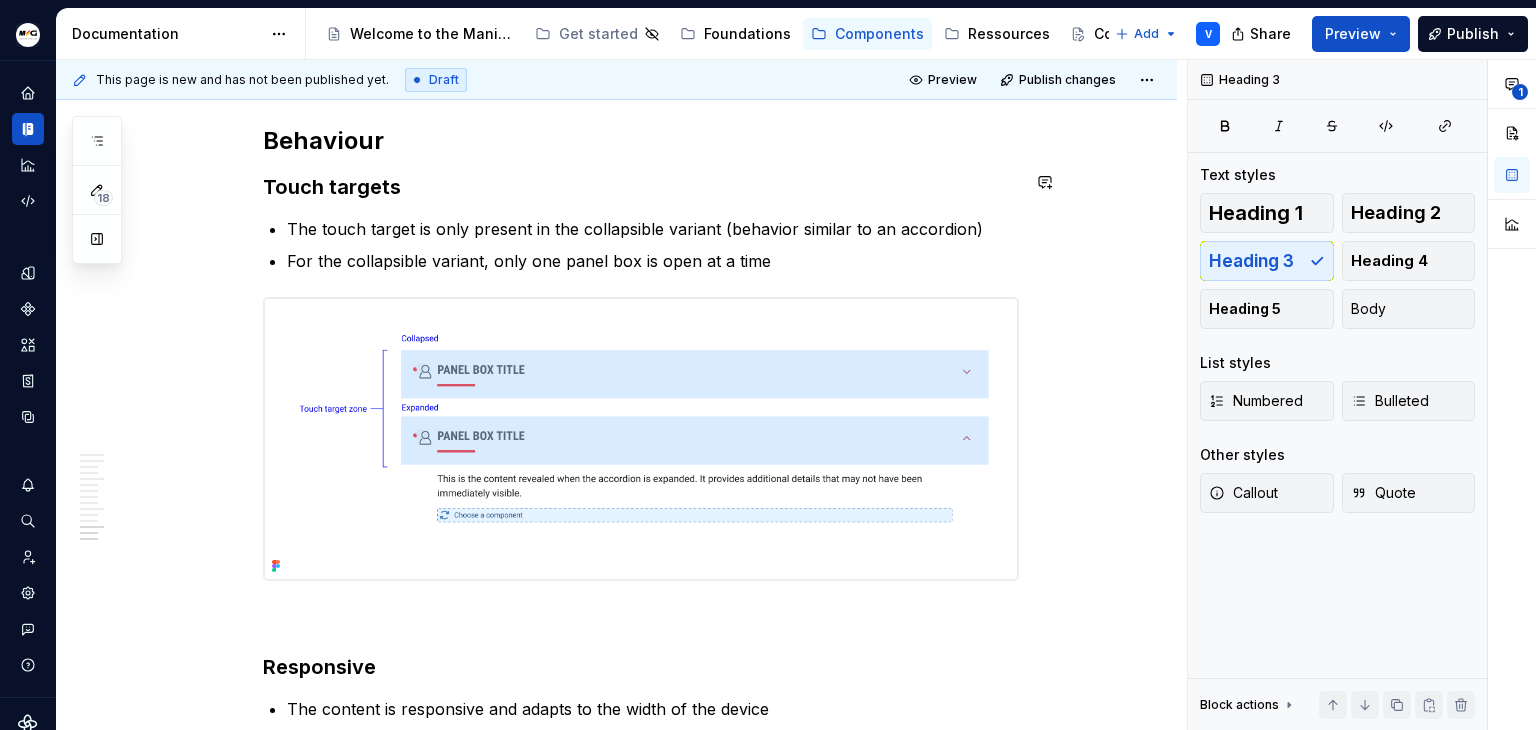 click on "Behaviour" at bounding box center (641, 141) 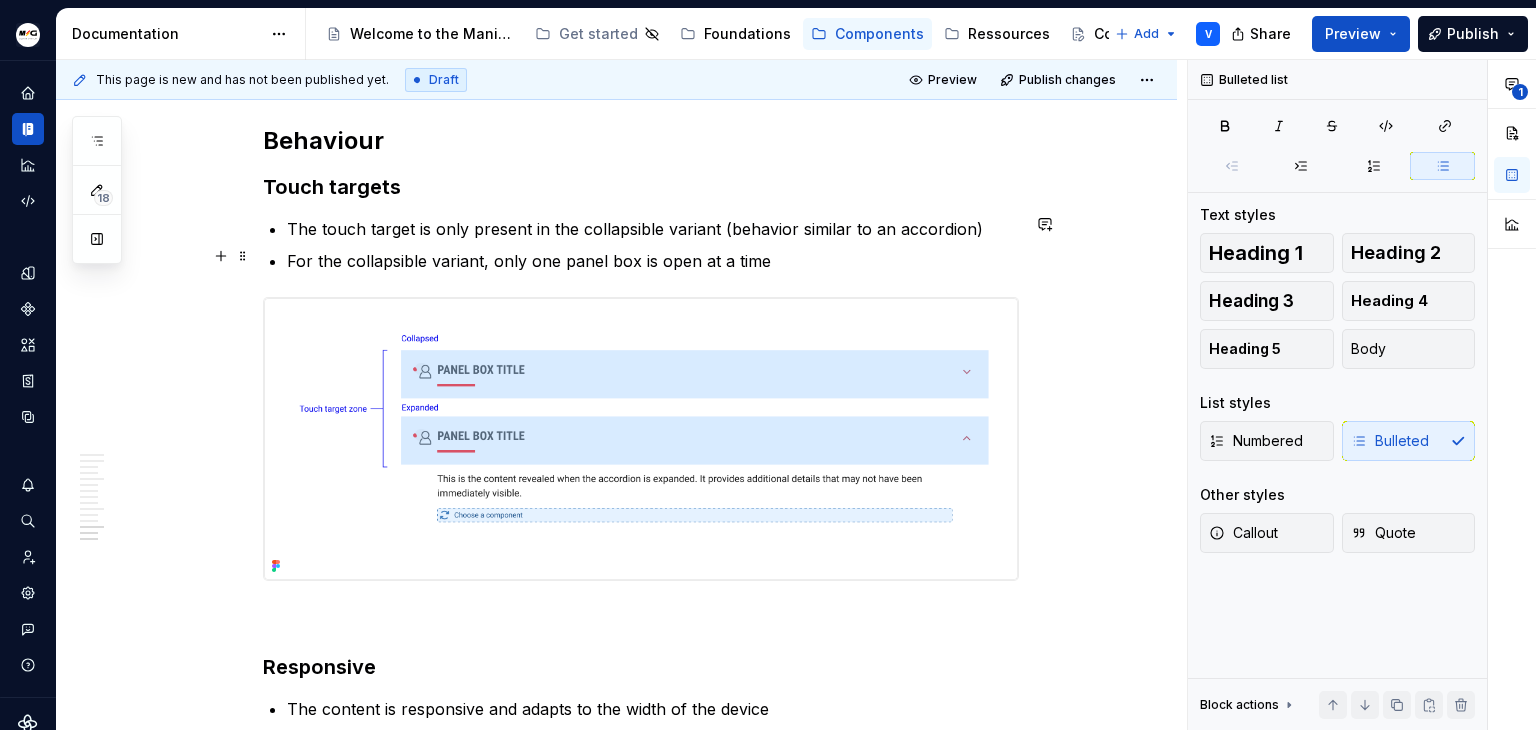 click on "For the collapsible variant, only one panel box is open at a time" at bounding box center [653, 261] 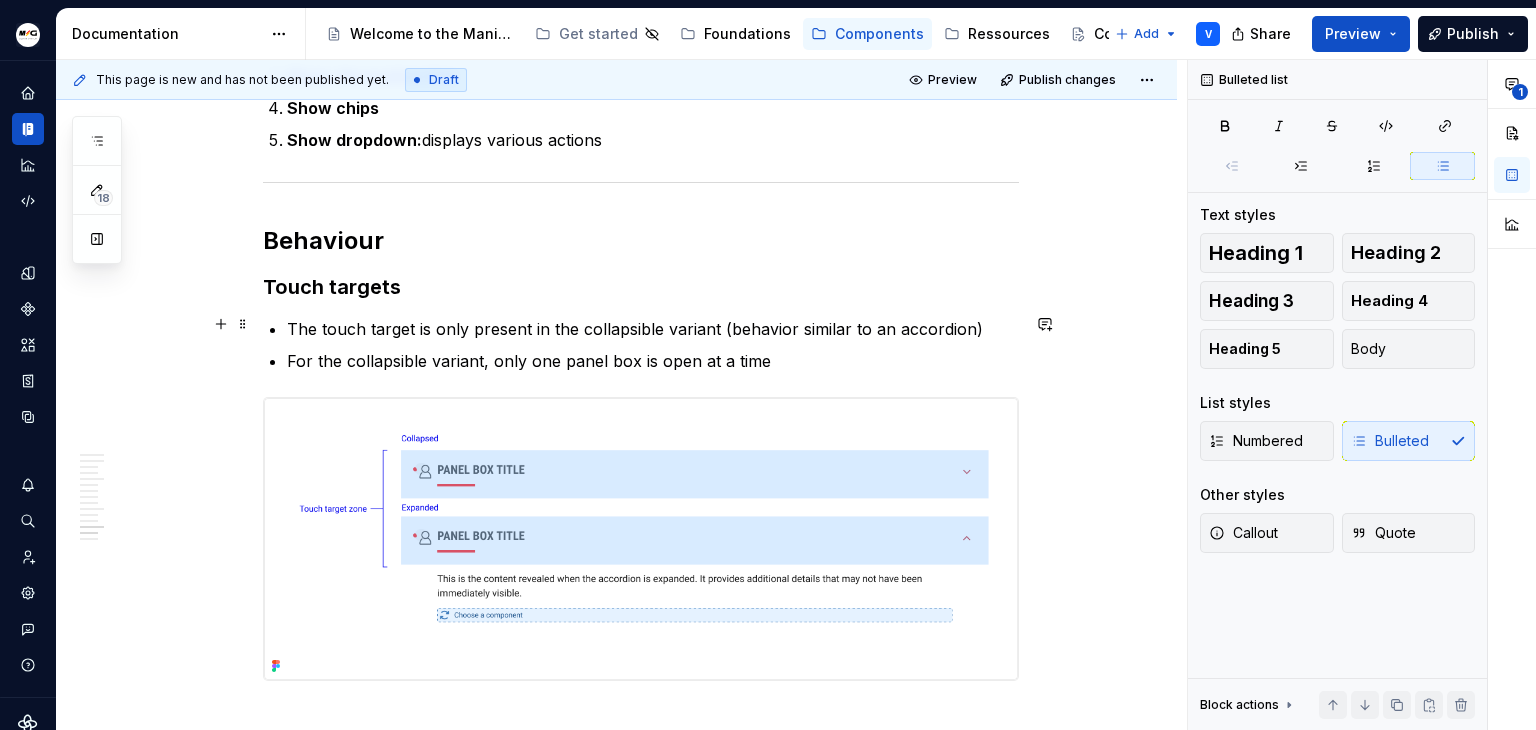scroll, scrollTop: 4124, scrollLeft: 0, axis: vertical 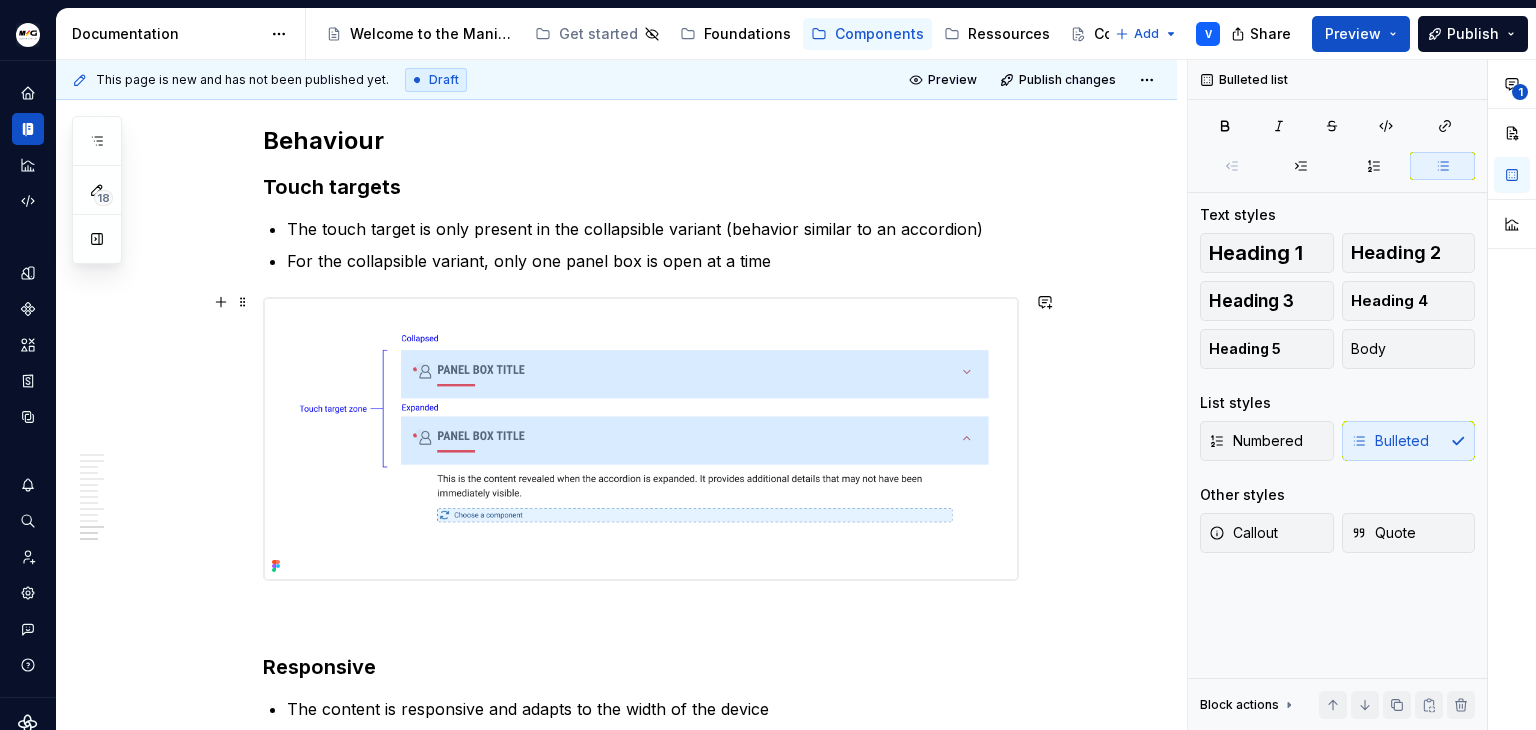 click at bounding box center (641, 439) 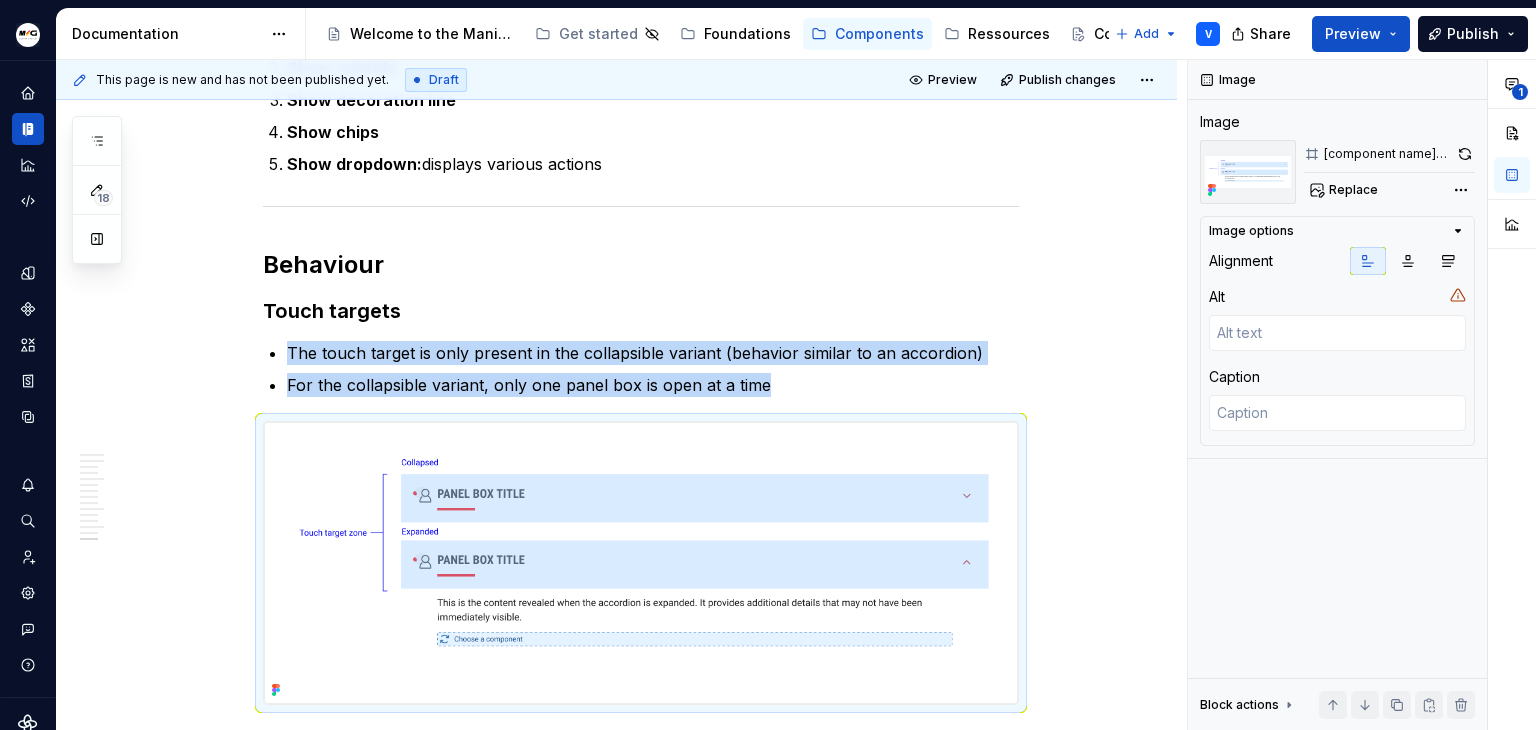 scroll, scrollTop: 4456, scrollLeft: 0, axis: vertical 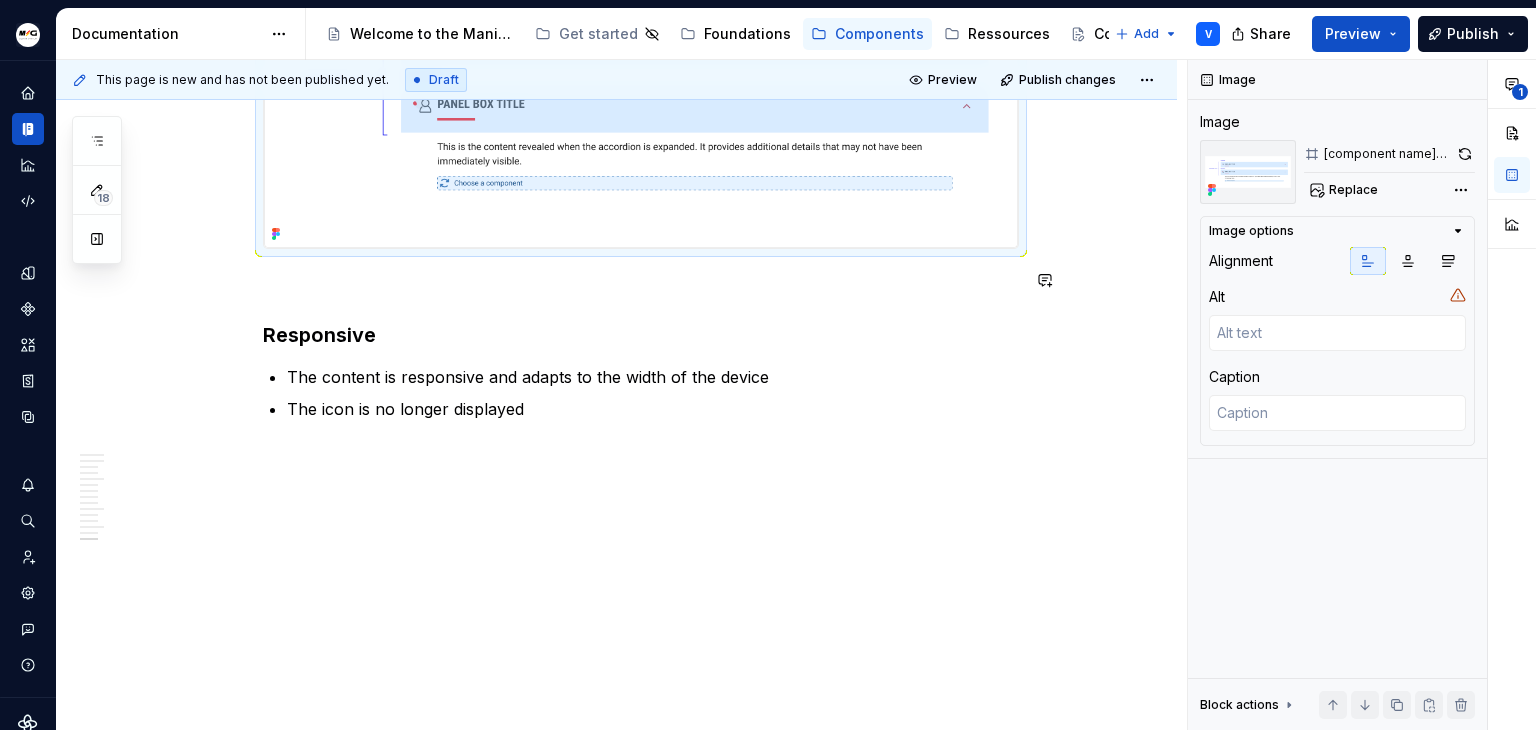 type on "*" 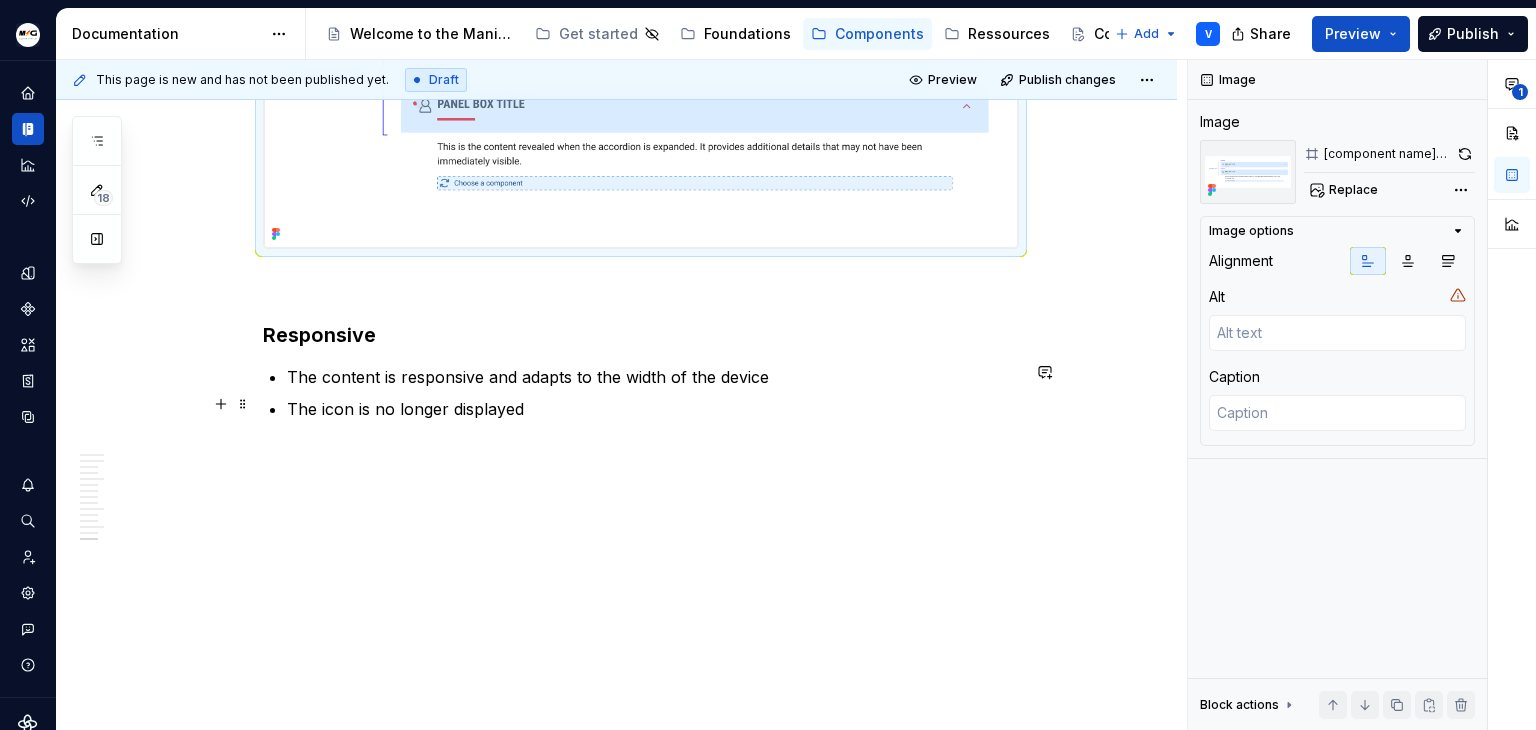scroll, scrollTop: 4356, scrollLeft: 0, axis: vertical 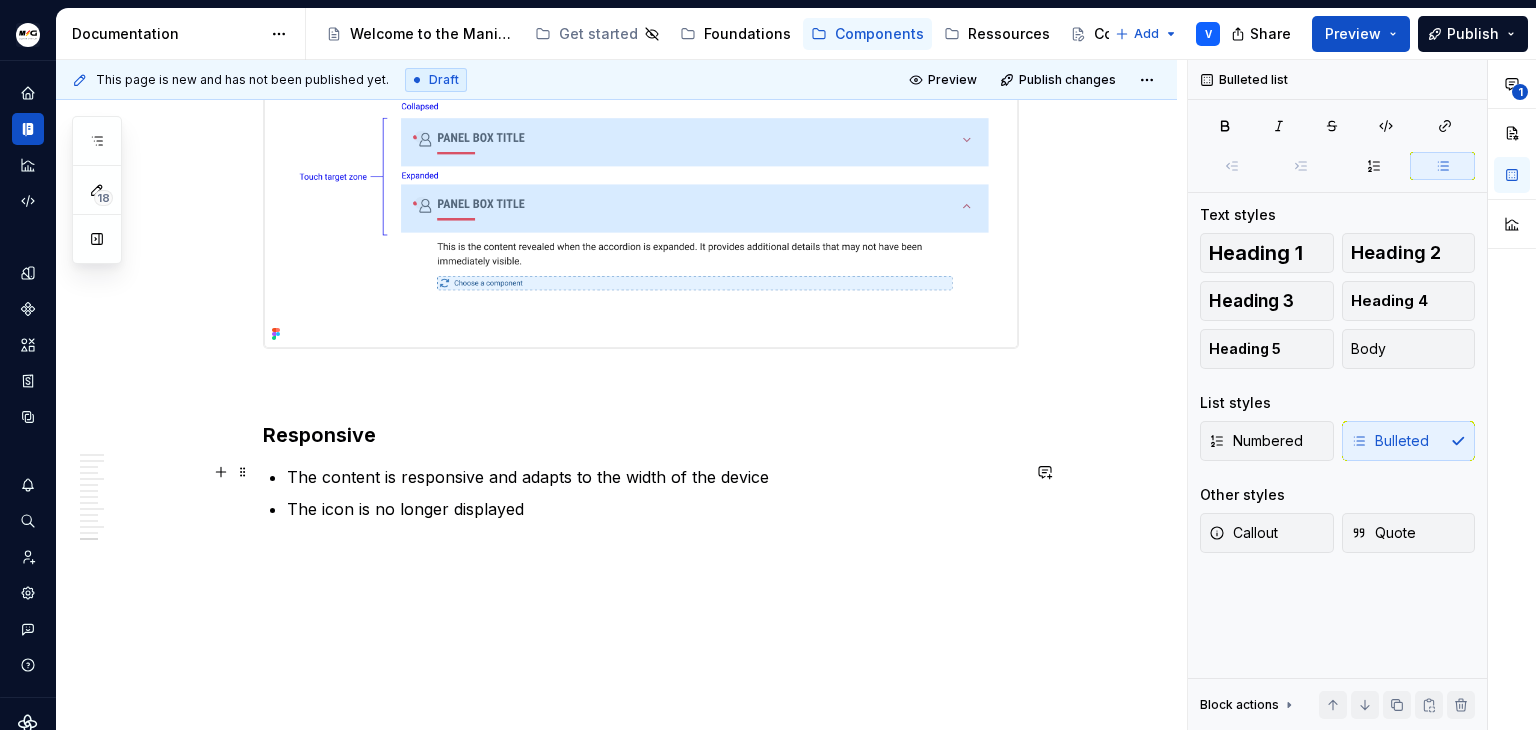 click on "The content is responsive and adapts to the width of the device" at bounding box center [653, 477] 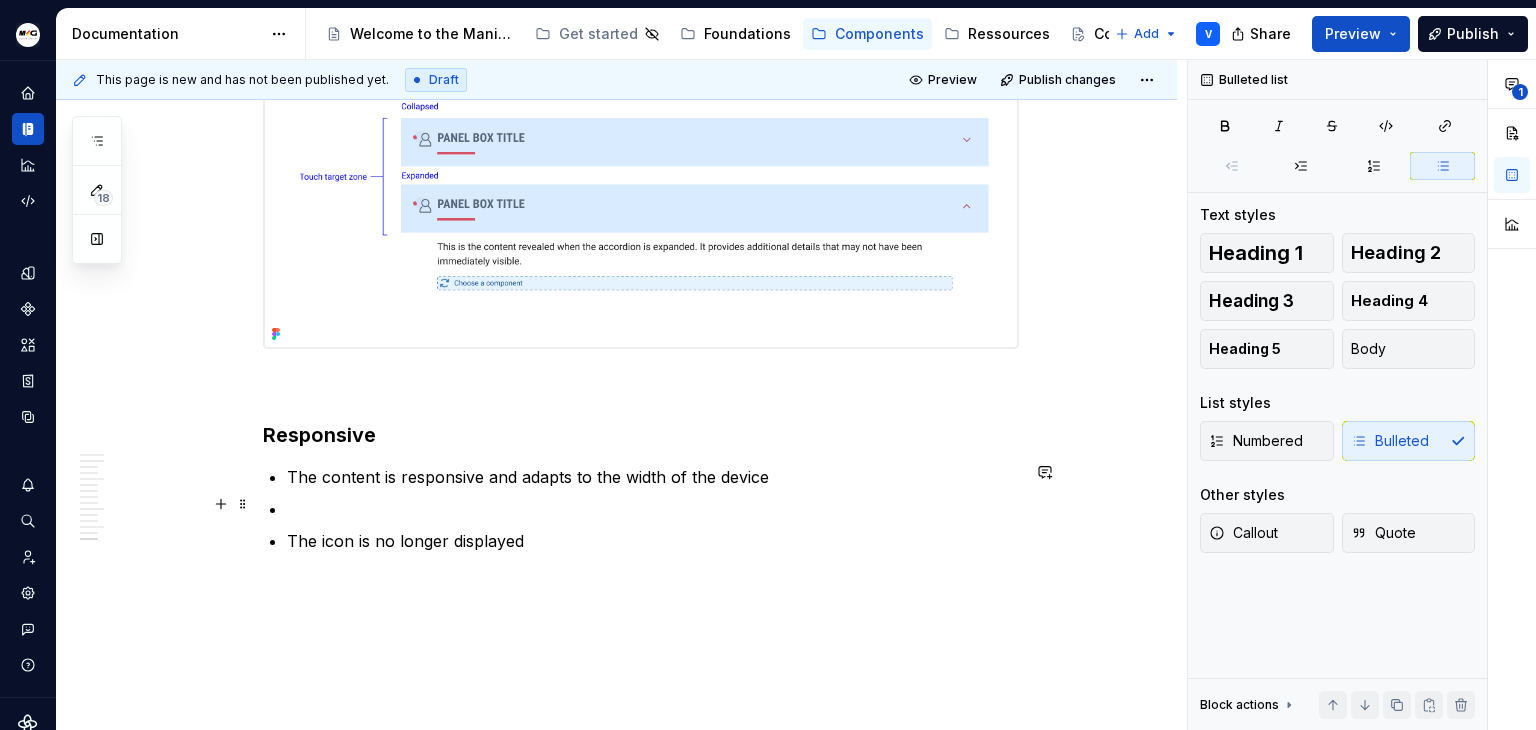 click at bounding box center [653, 509] 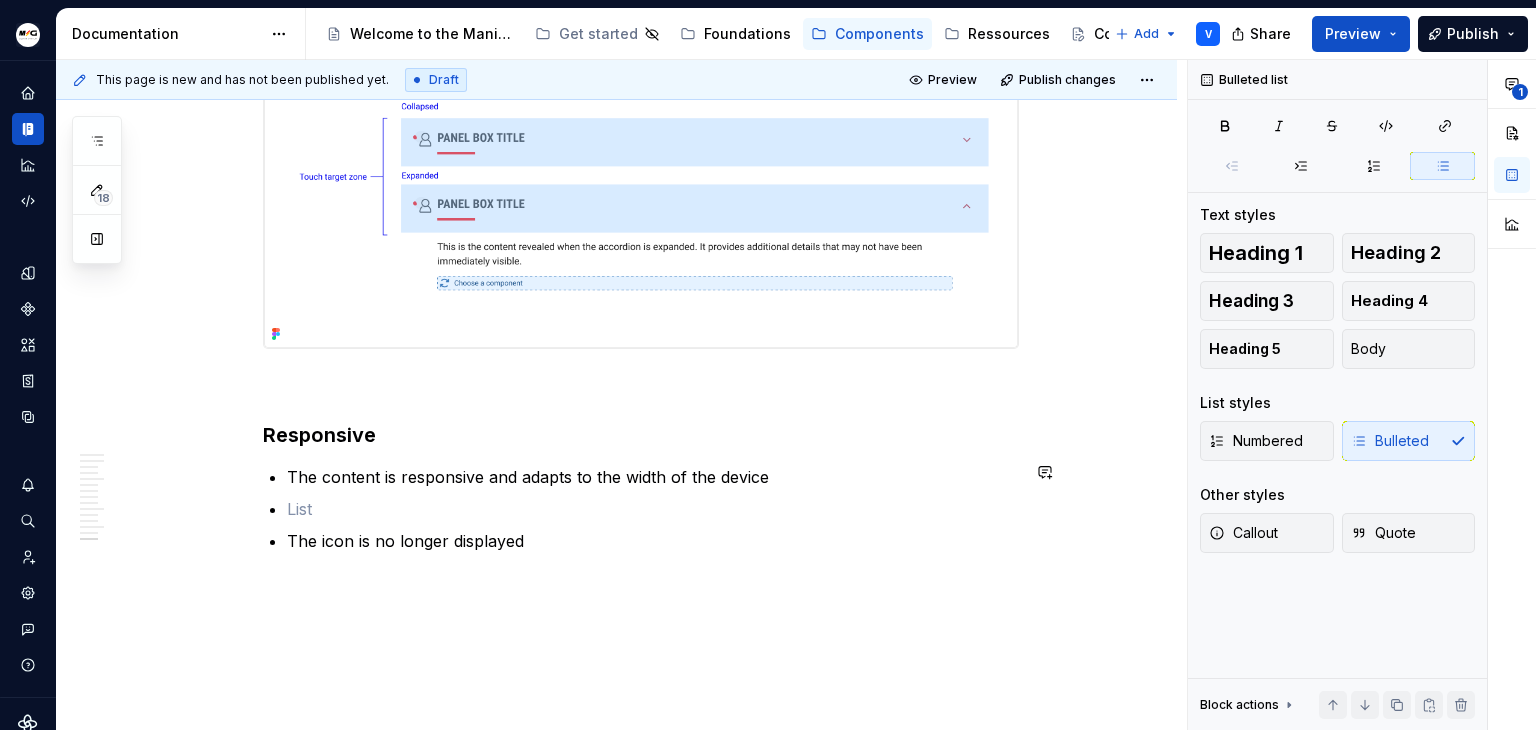 type 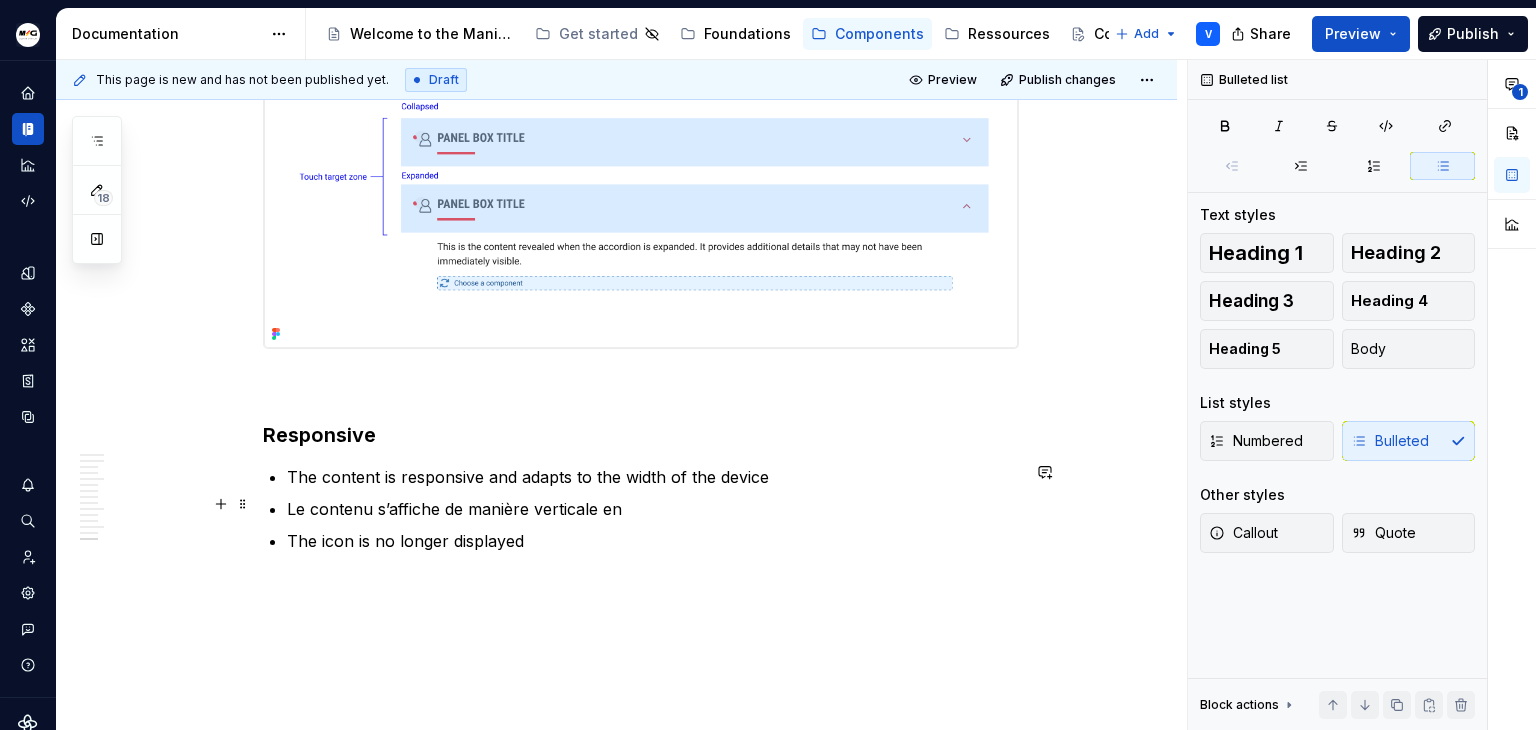 click on "Le contenu s’affiche de manière verticale en" at bounding box center (653, 509) 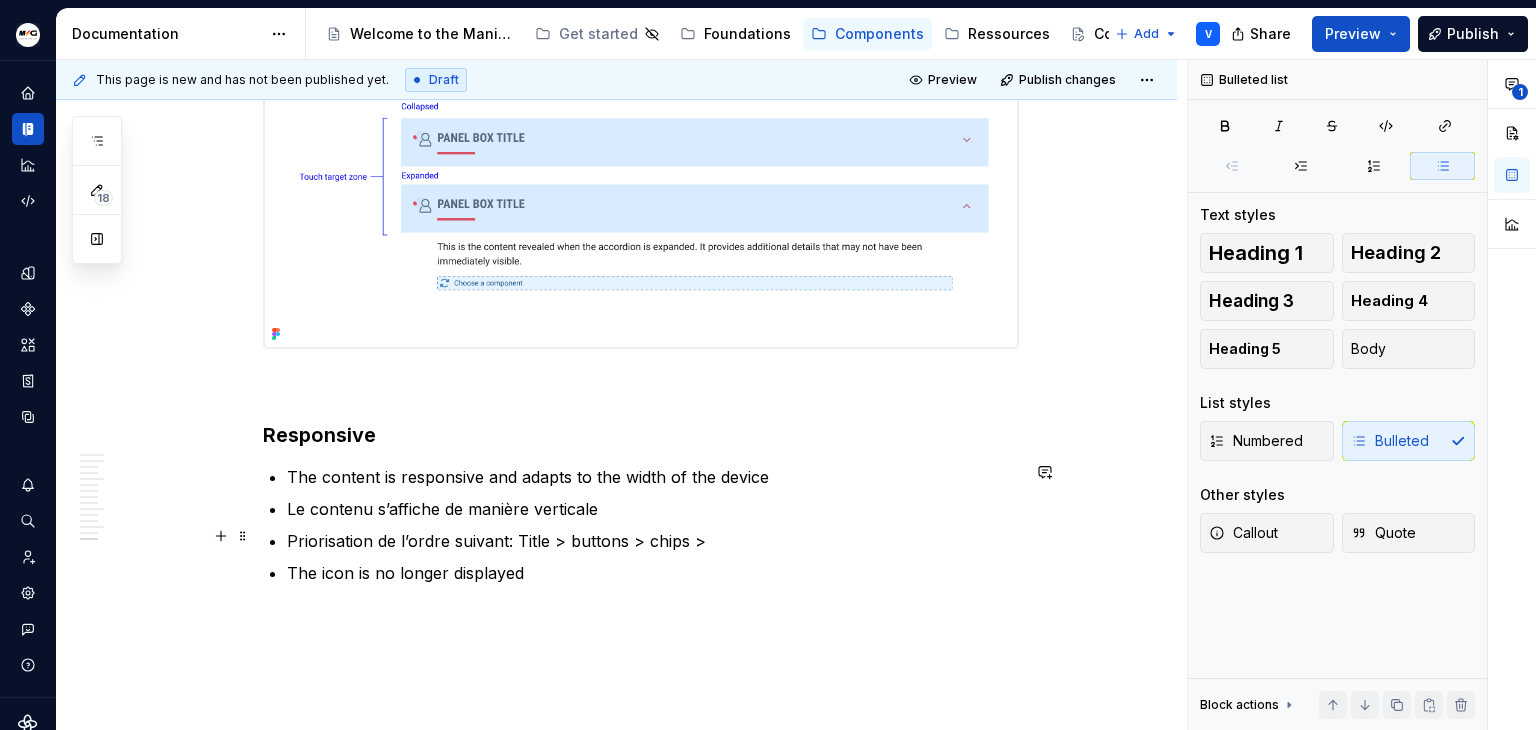 click on "Priorisation de l’ordre suivant: Title > buttons > chips >" at bounding box center (653, 541) 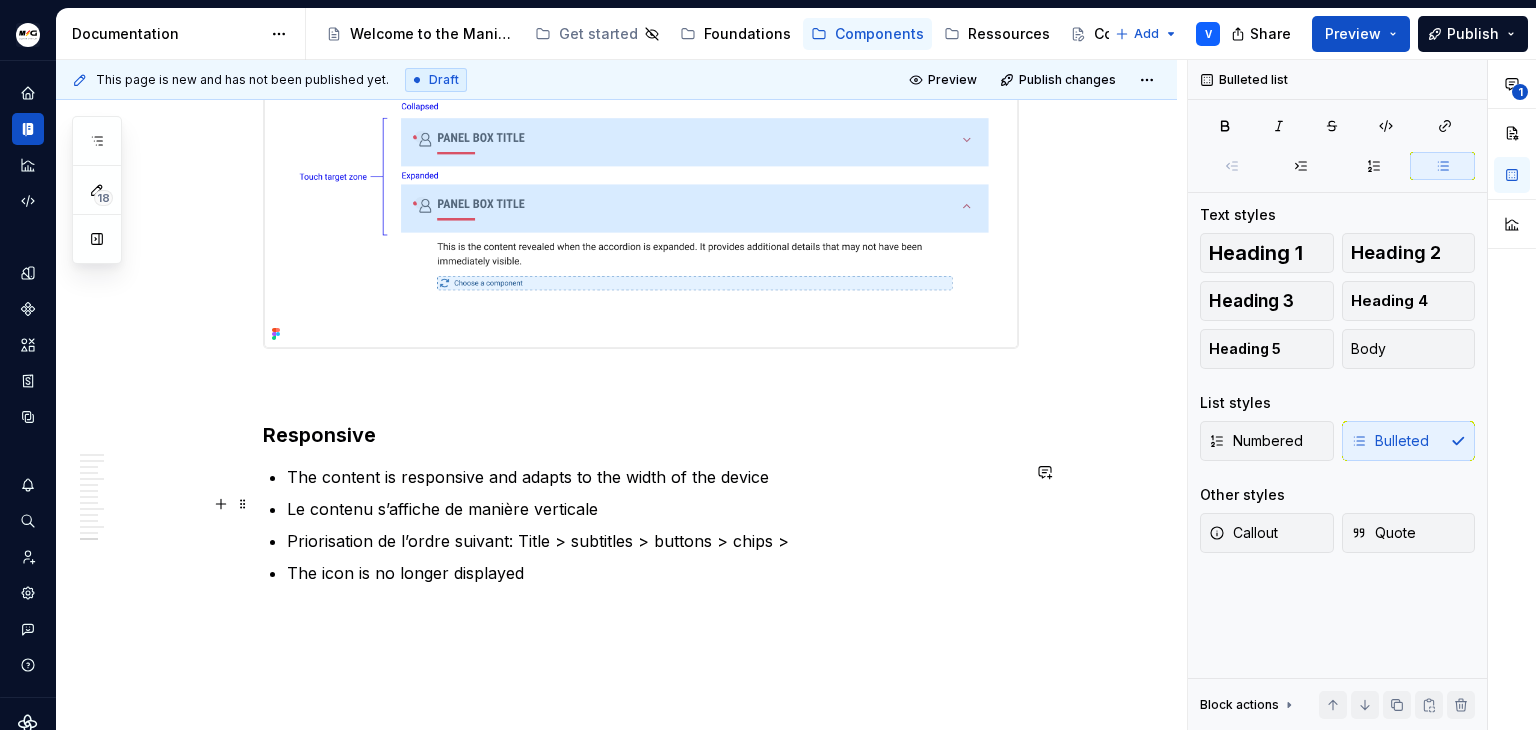 click on "Le contenu s’affiche de manière verticale" at bounding box center [653, 509] 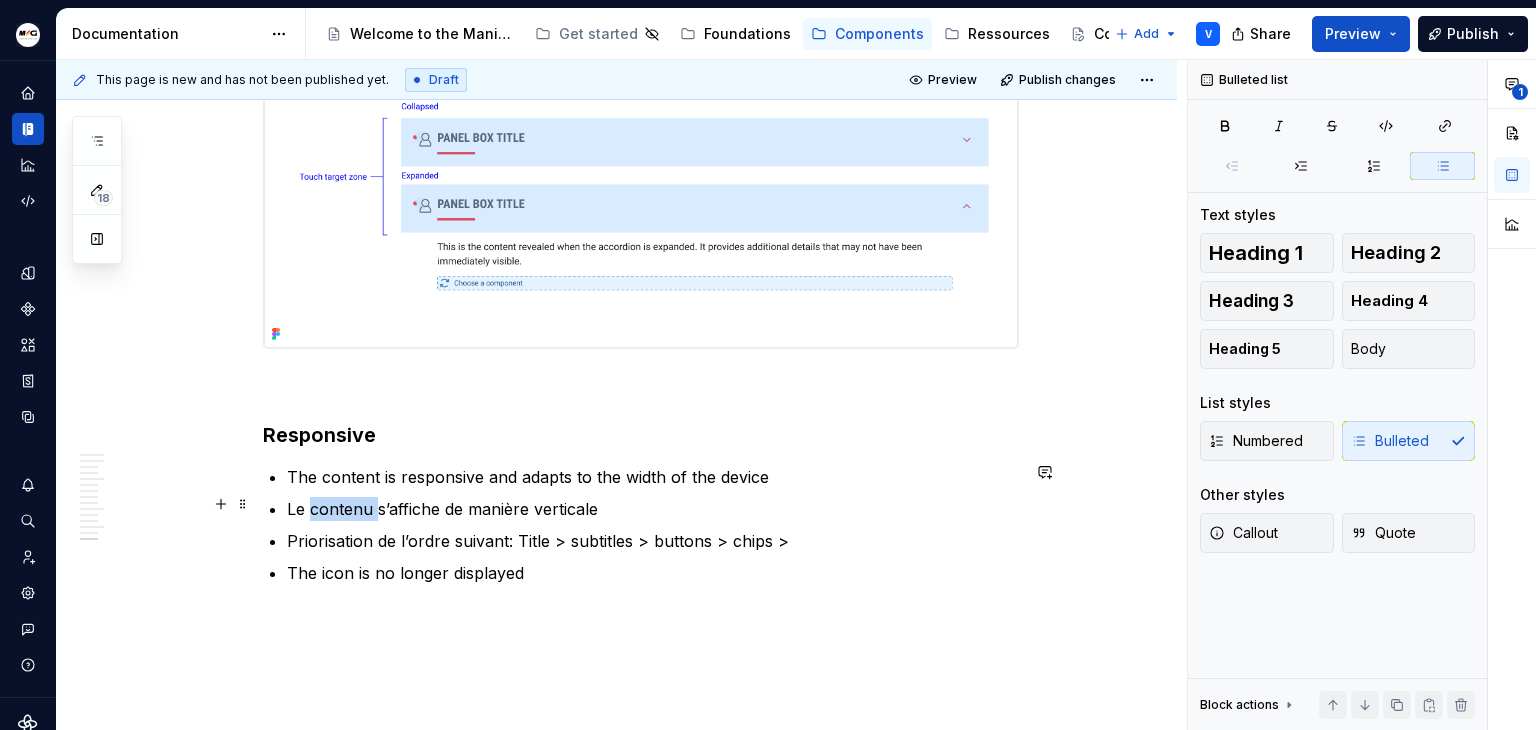 click on "Le contenu s’affiche de manière verticale" at bounding box center (653, 509) 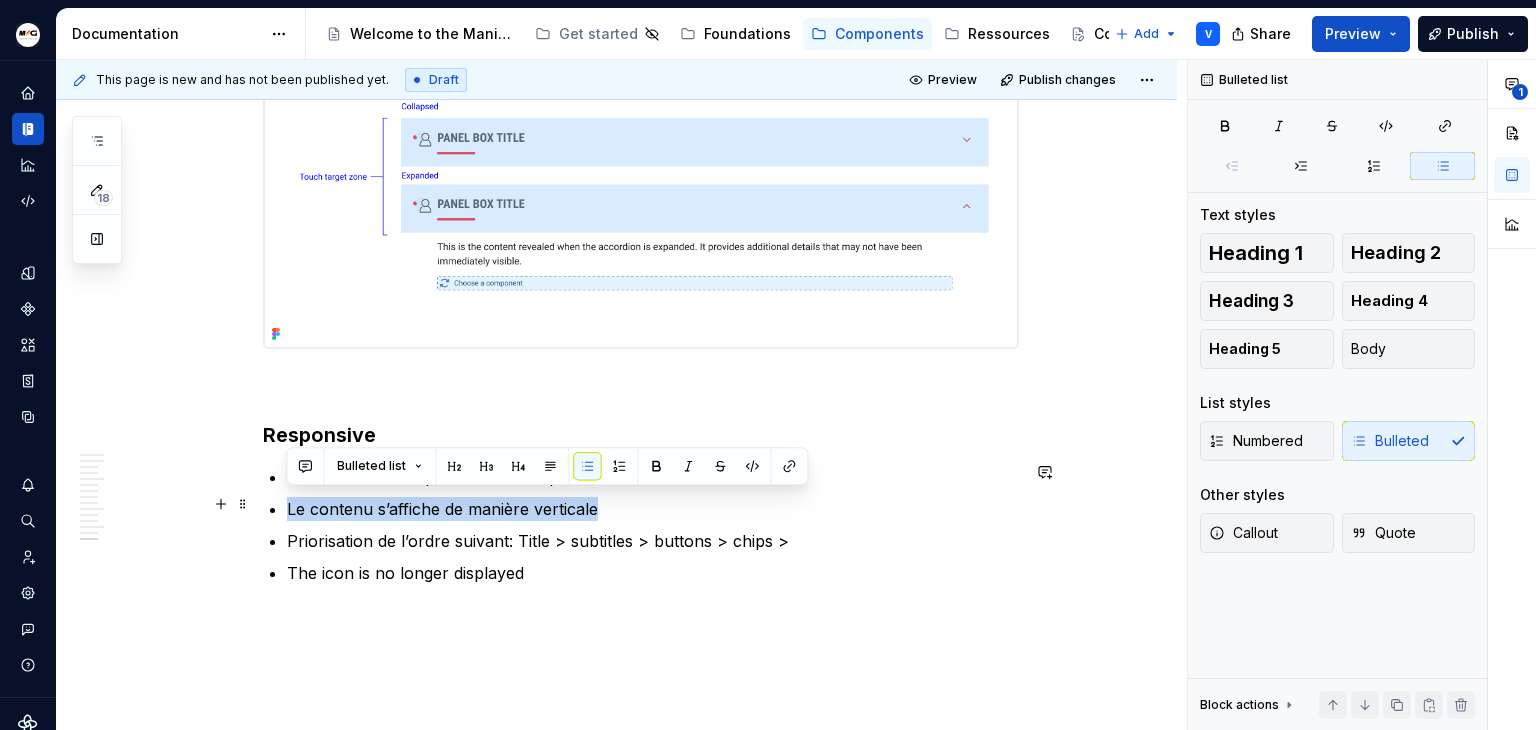 click on "Le contenu s’affiche de manière verticale" at bounding box center [653, 509] 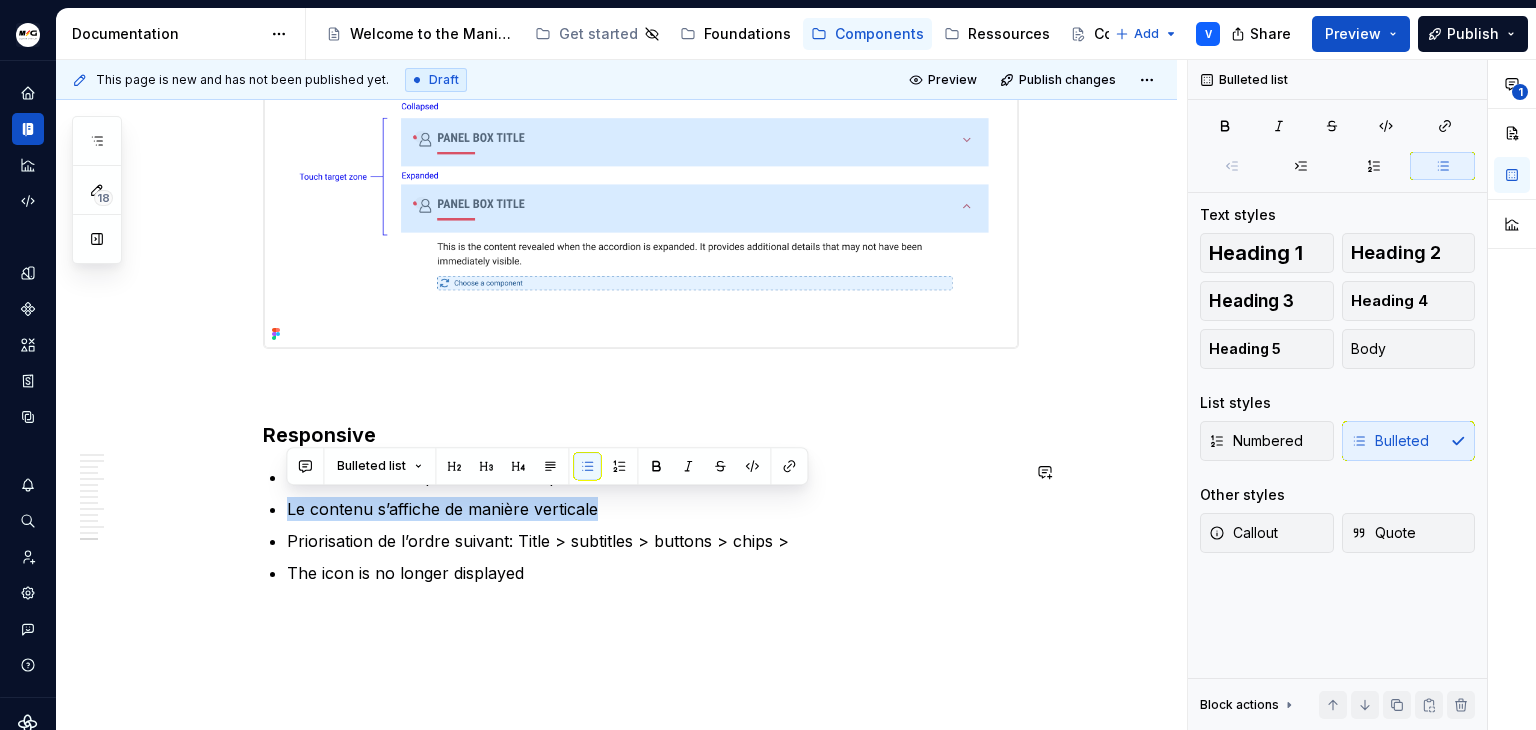 copy on "Le contenu s’affiche de manière verticale" 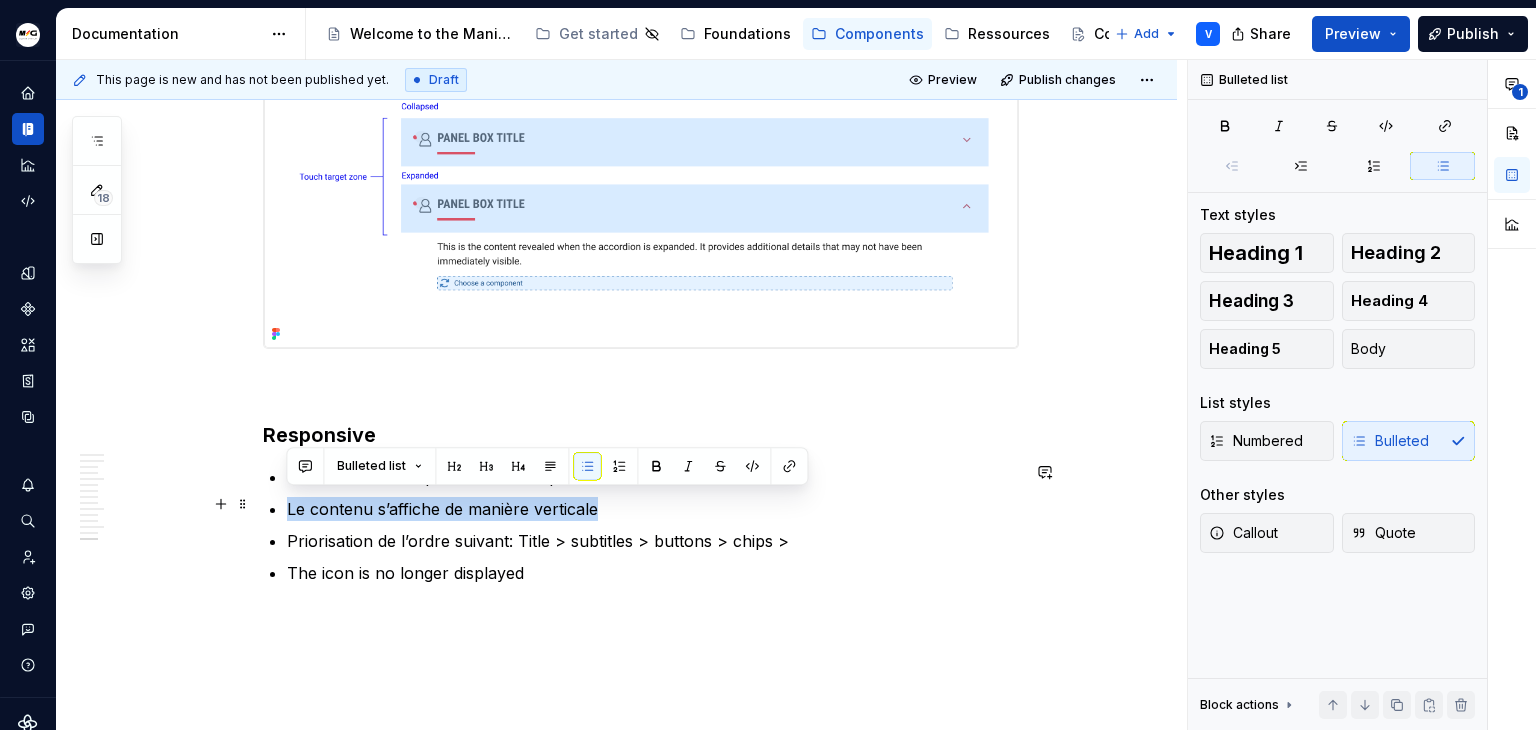 click on "Le contenu s’affiche de manière verticale" at bounding box center (653, 509) 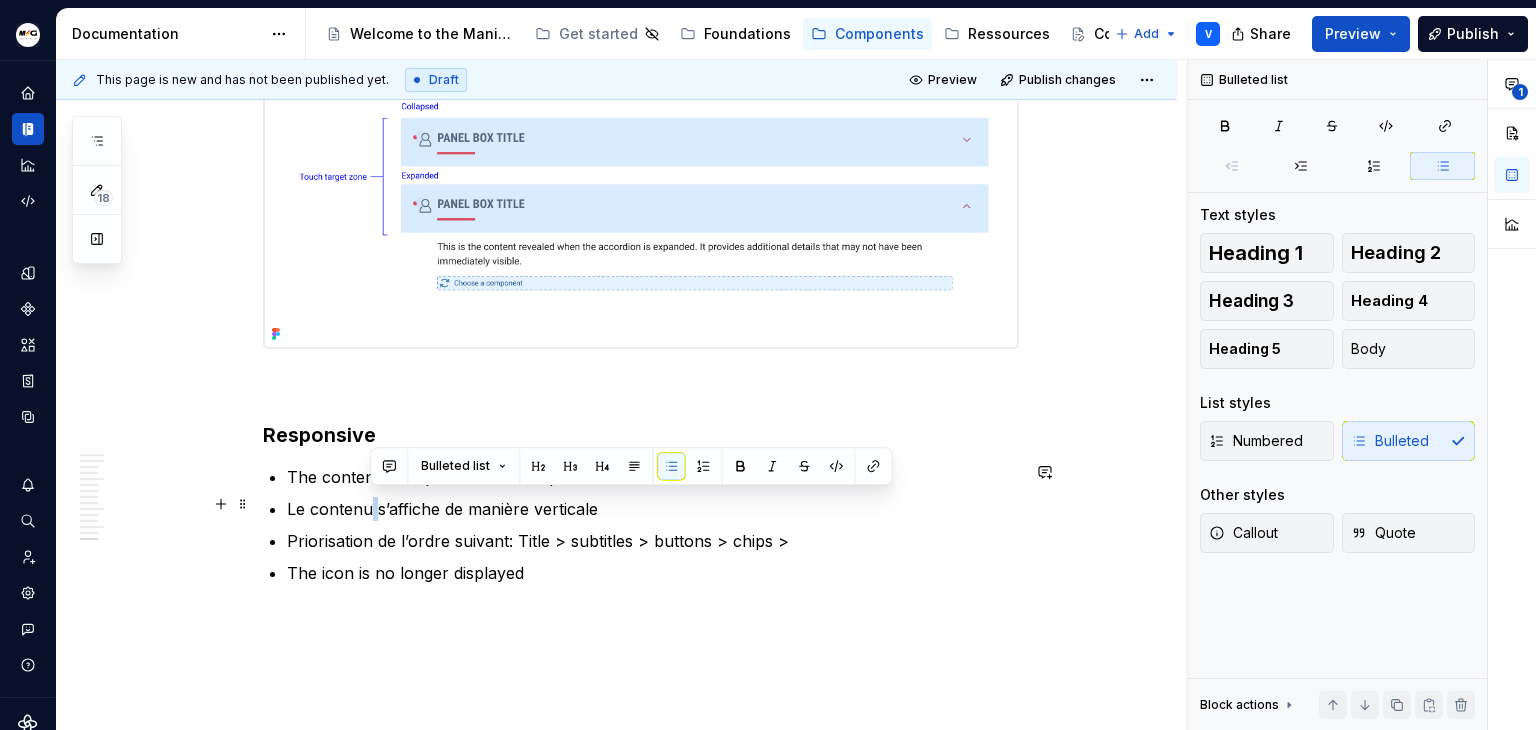 click on "Le contenu s’affiche de manière verticale" at bounding box center [653, 509] 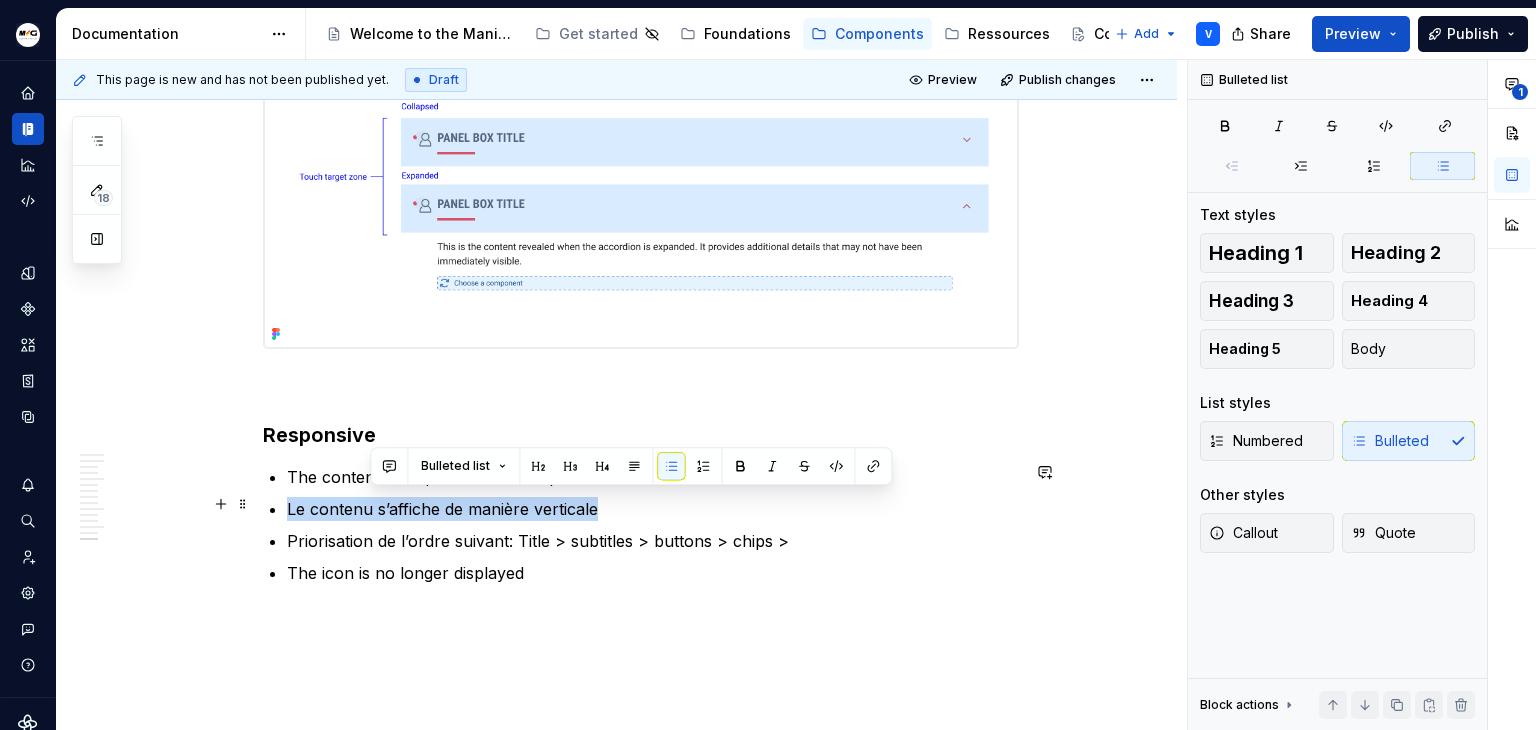 click on "Le contenu s’affiche de manière verticale" at bounding box center (653, 509) 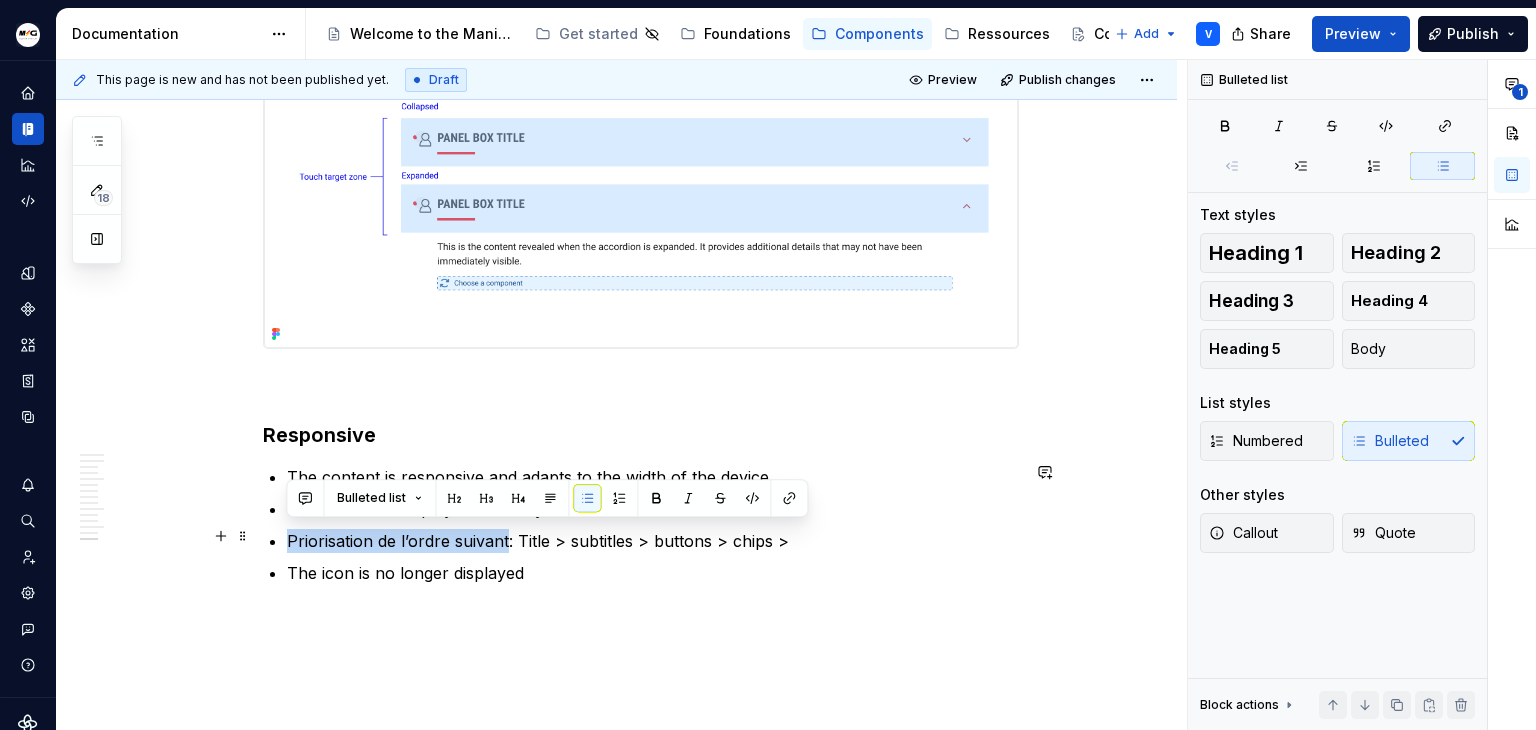 drag, startPoint x: 506, startPoint y: 533, endPoint x: 281, endPoint y: 528, distance: 225.05554 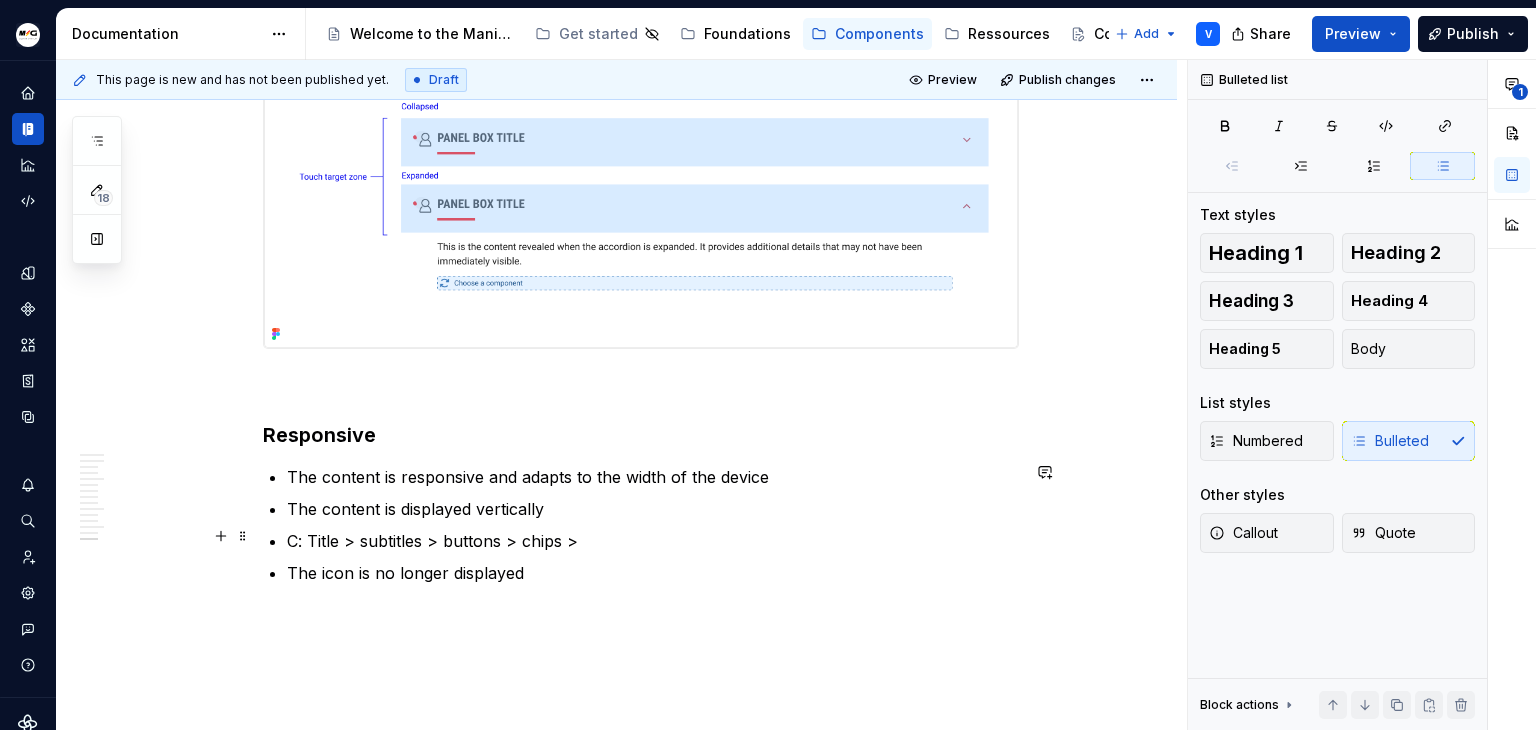 click on "C: Title > subtitles > buttons > chips >" at bounding box center (653, 541) 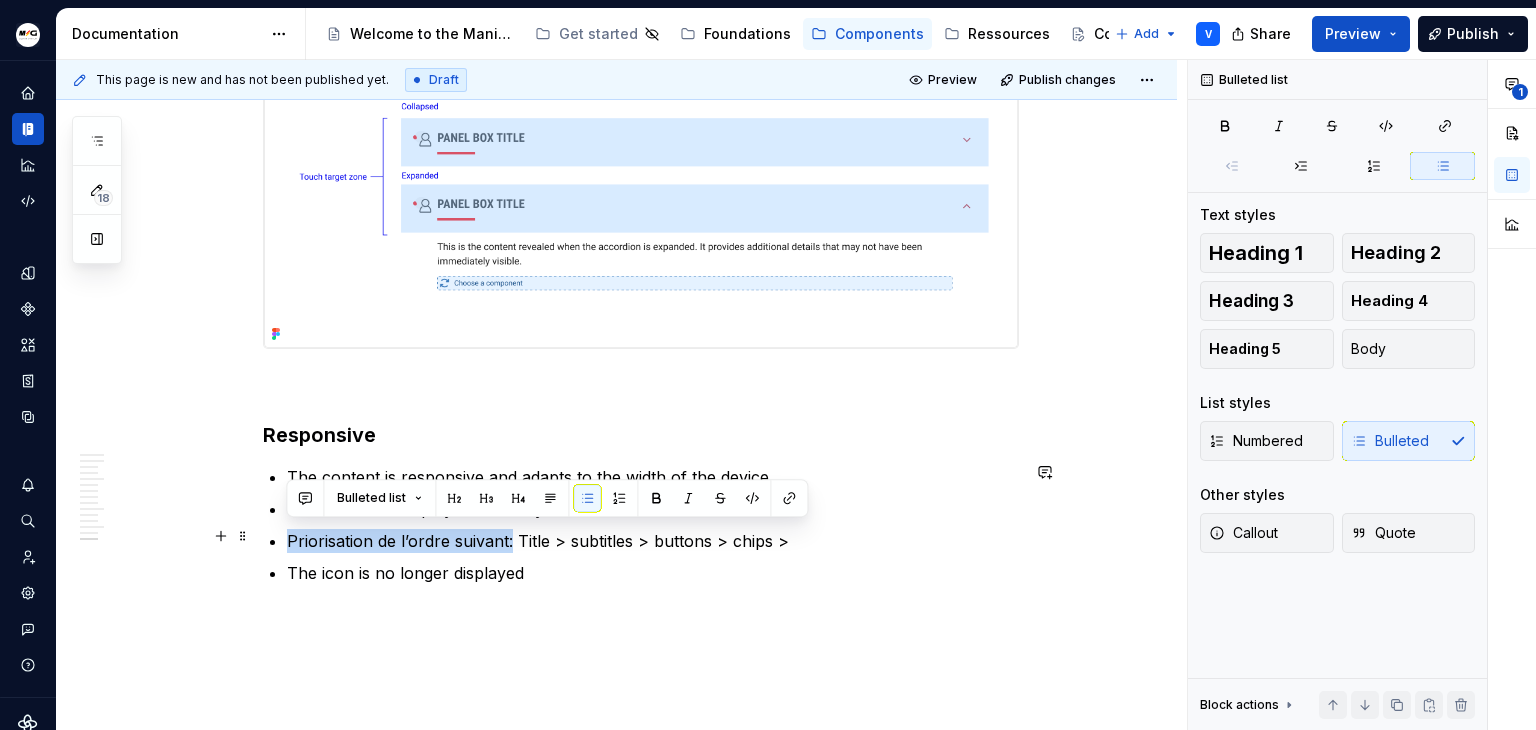 drag, startPoint x: 508, startPoint y: 535, endPoint x: 282, endPoint y: 535, distance: 226 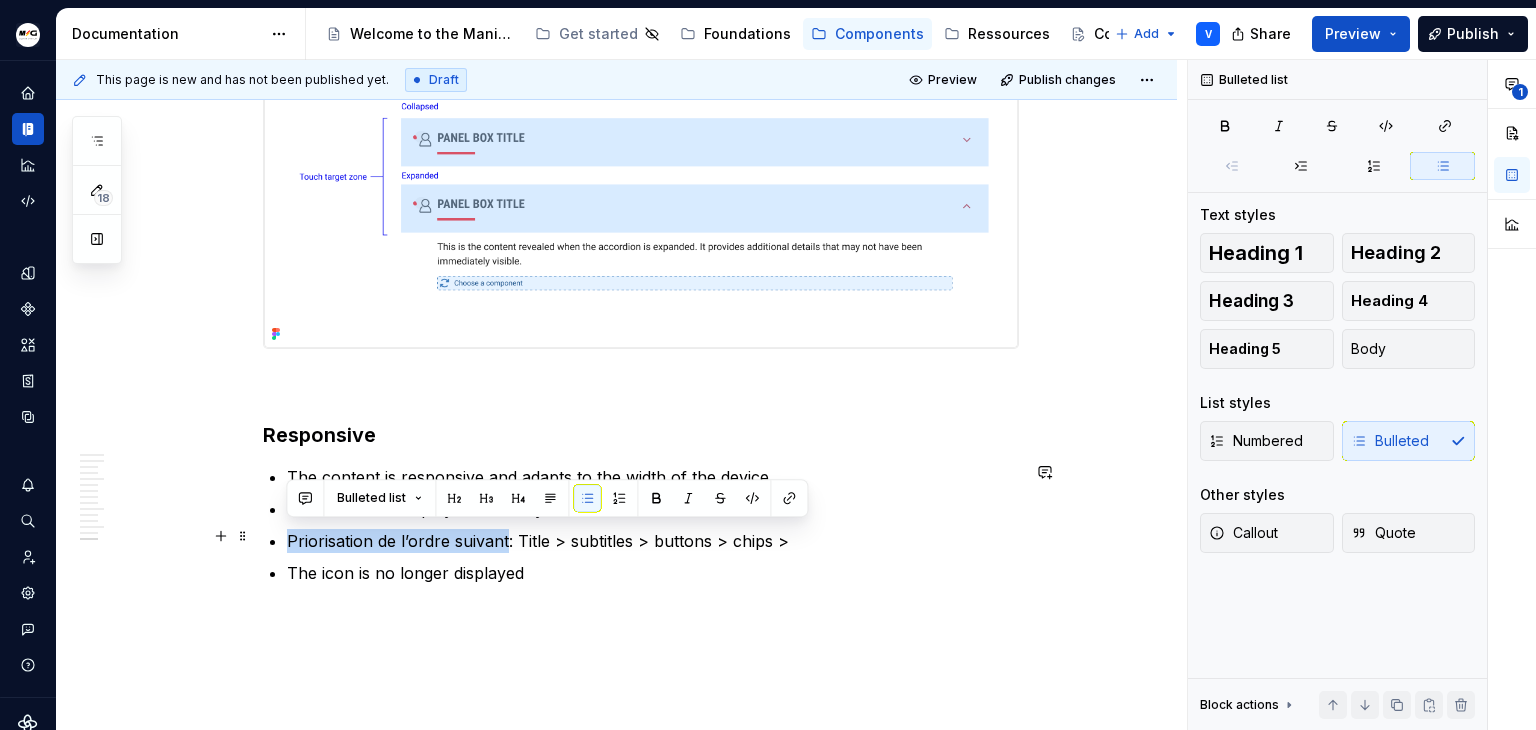 drag, startPoint x: 506, startPoint y: 533, endPoint x: 288, endPoint y: 535, distance: 218.00917 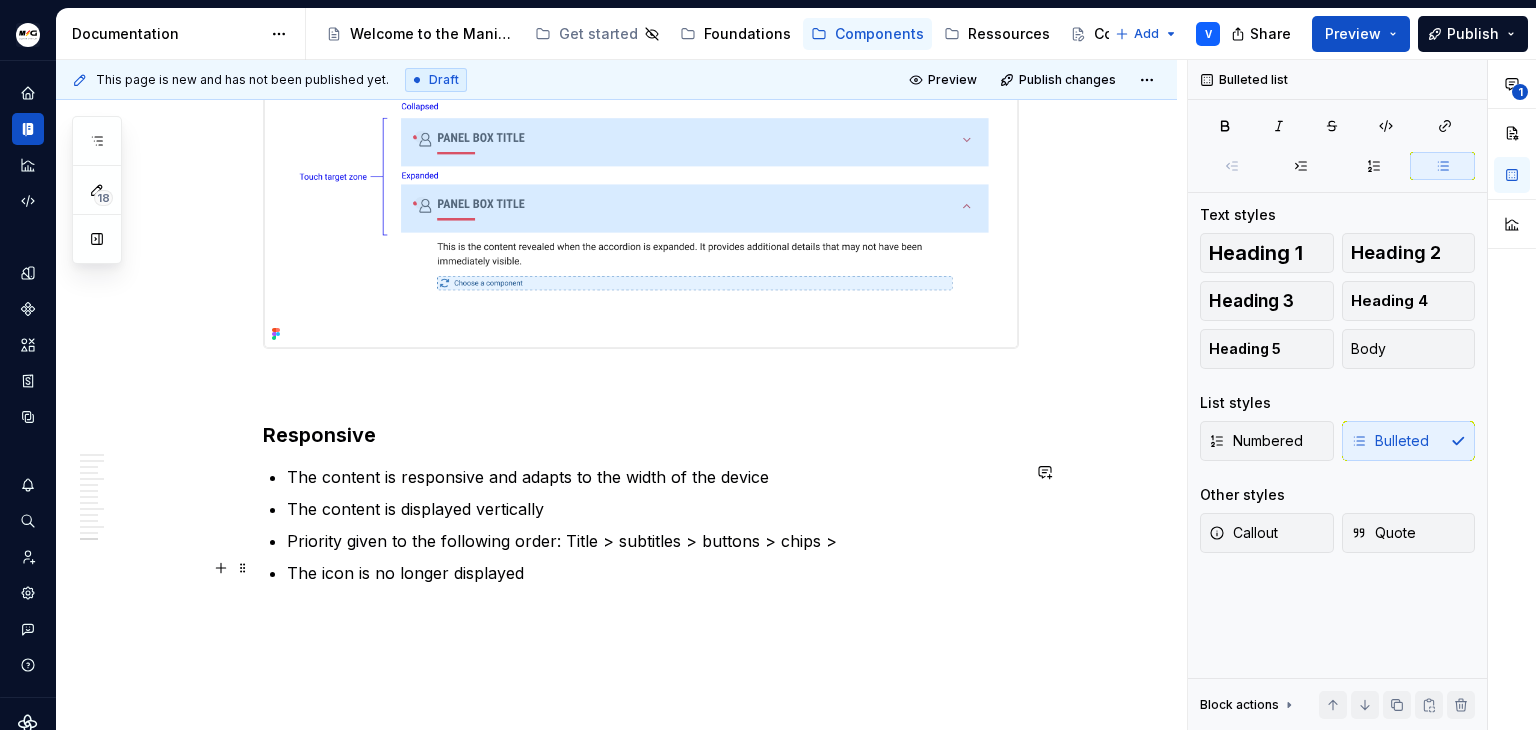 click on "The icon is no longer displayed" at bounding box center (653, 585) 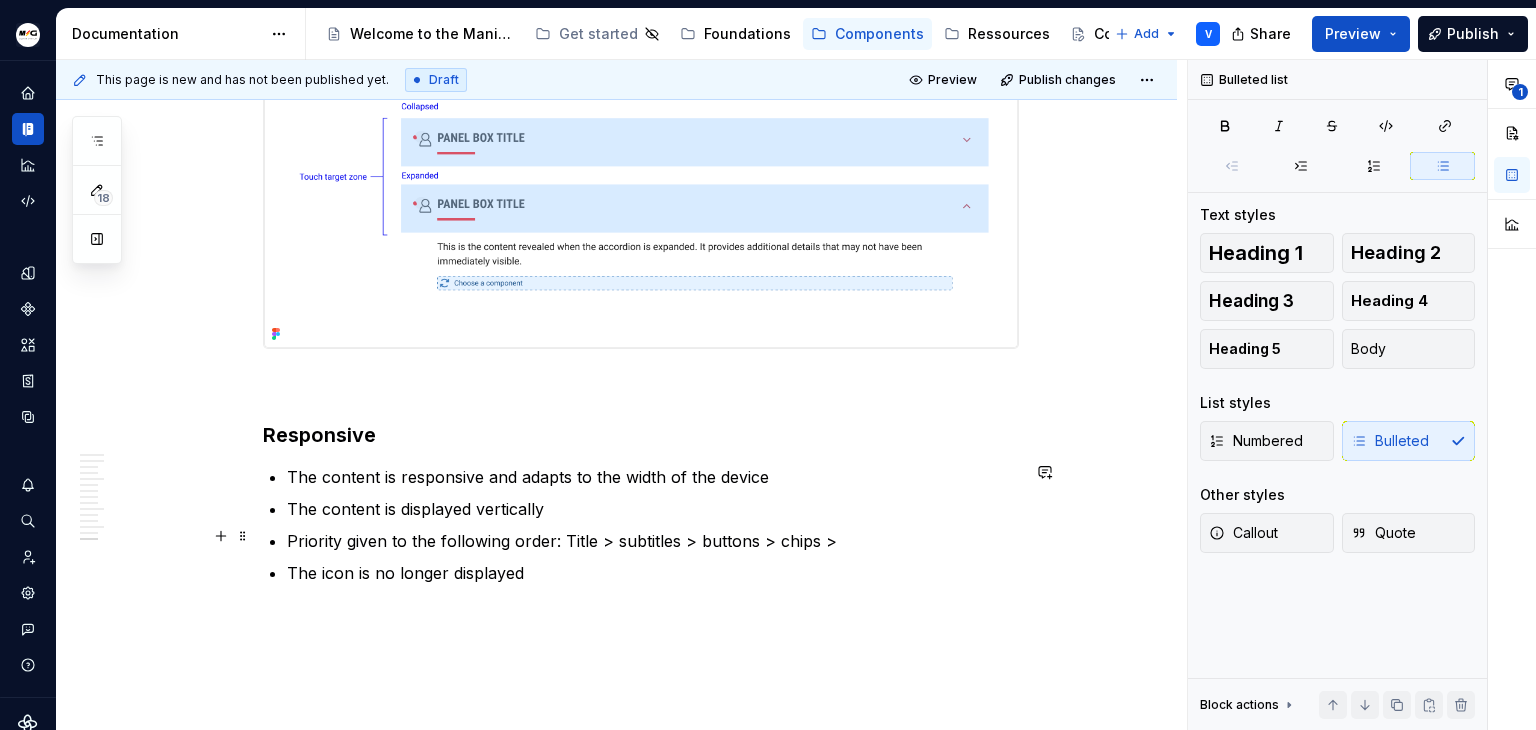 click on "Priority given to the following order: Title > subtitles > buttons > chips >" at bounding box center [653, 541] 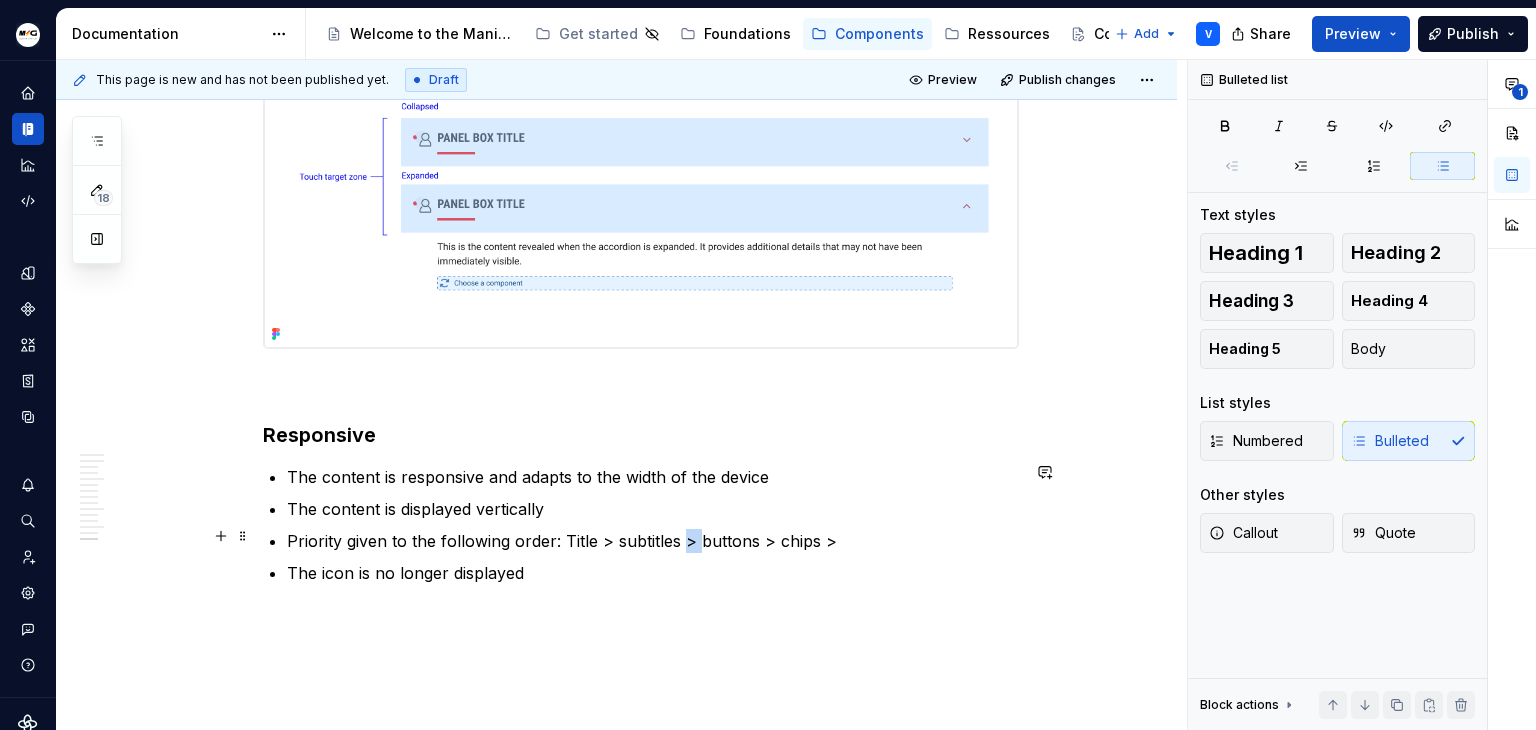 click on "Priority given to the following order: Title > subtitles > buttons > chips >" at bounding box center [653, 541] 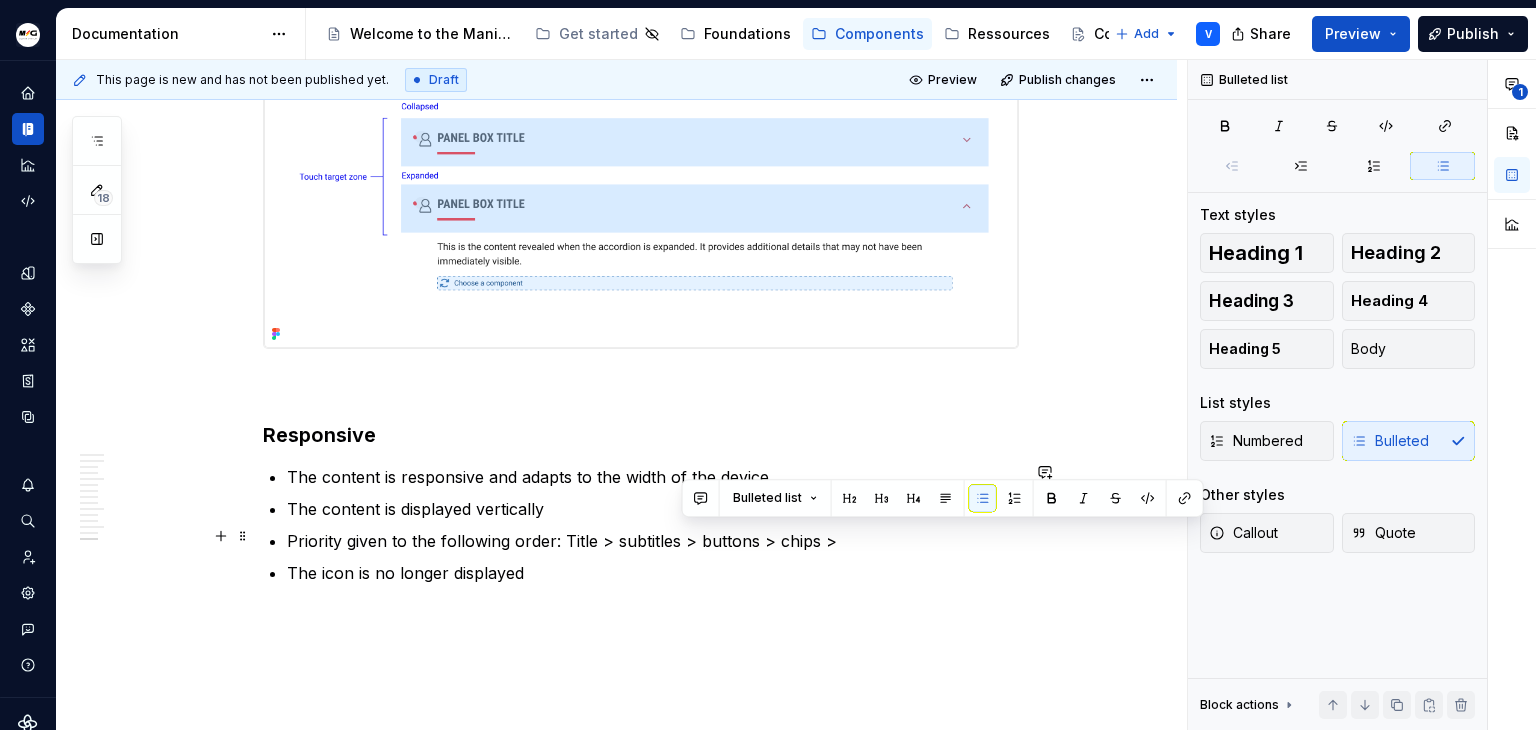 click on "Priority given to the following order: Title > subtitles > buttons > chips >" at bounding box center [653, 541] 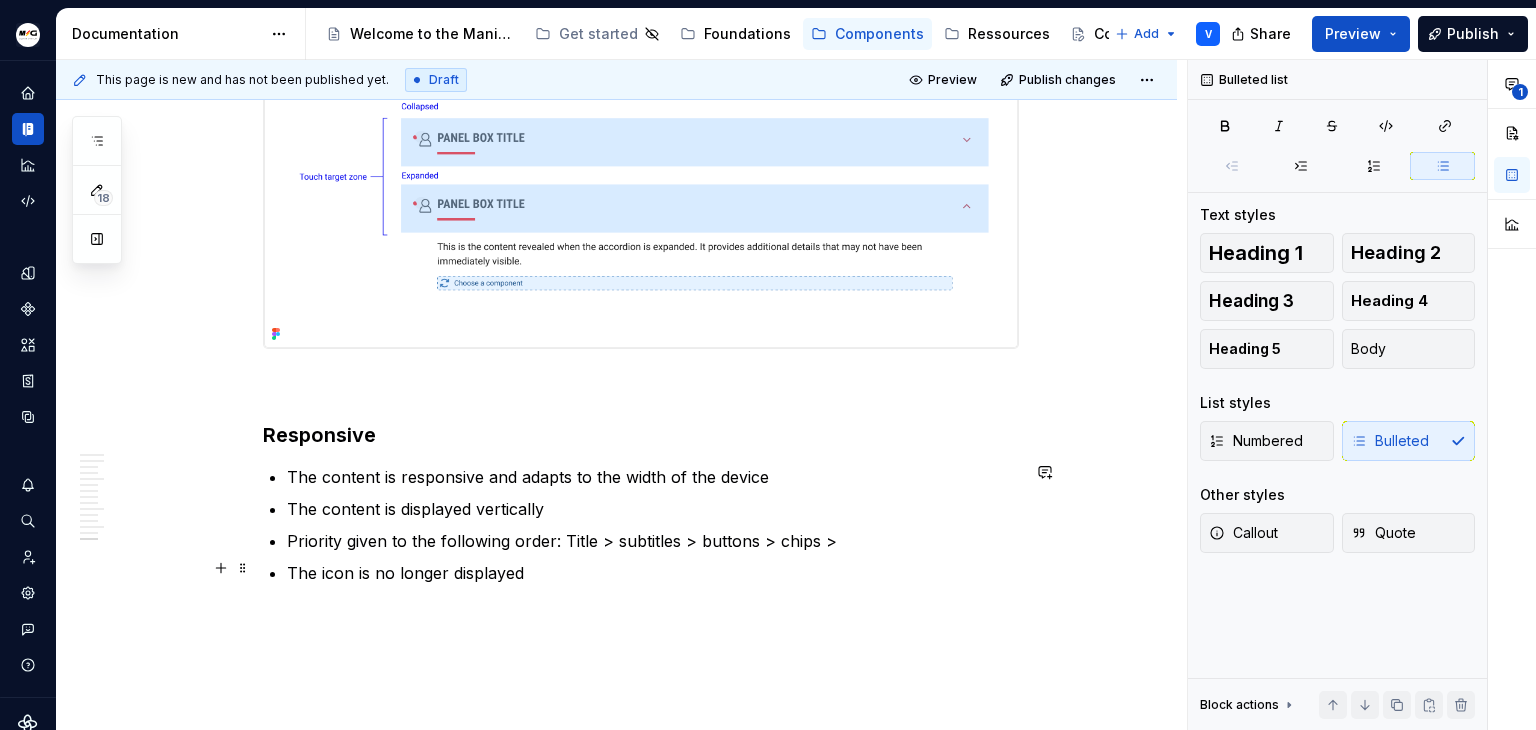 click on "The icon is no longer displayed" at bounding box center [653, 585] 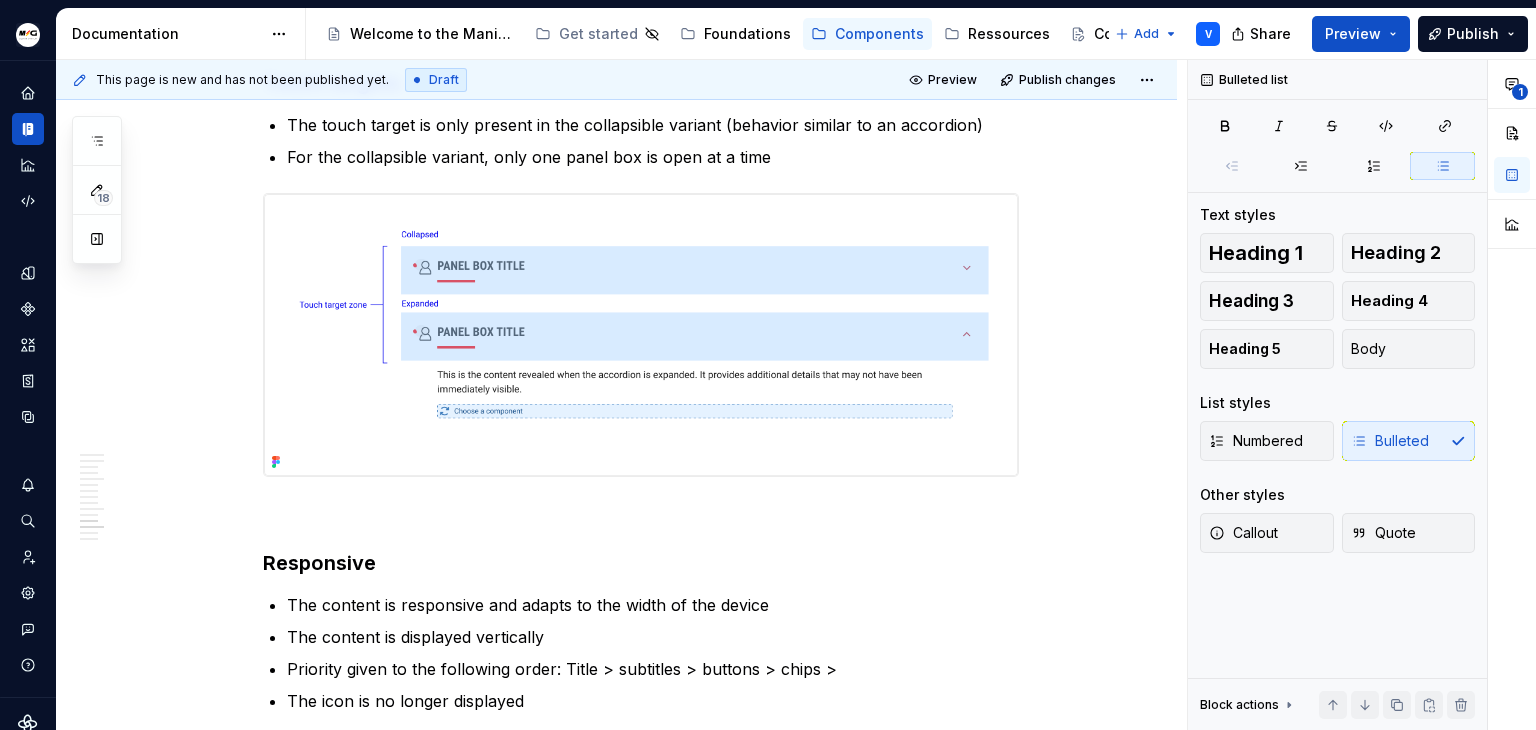 scroll, scrollTop: 4520, scrollLeft: 0, axis: vertical 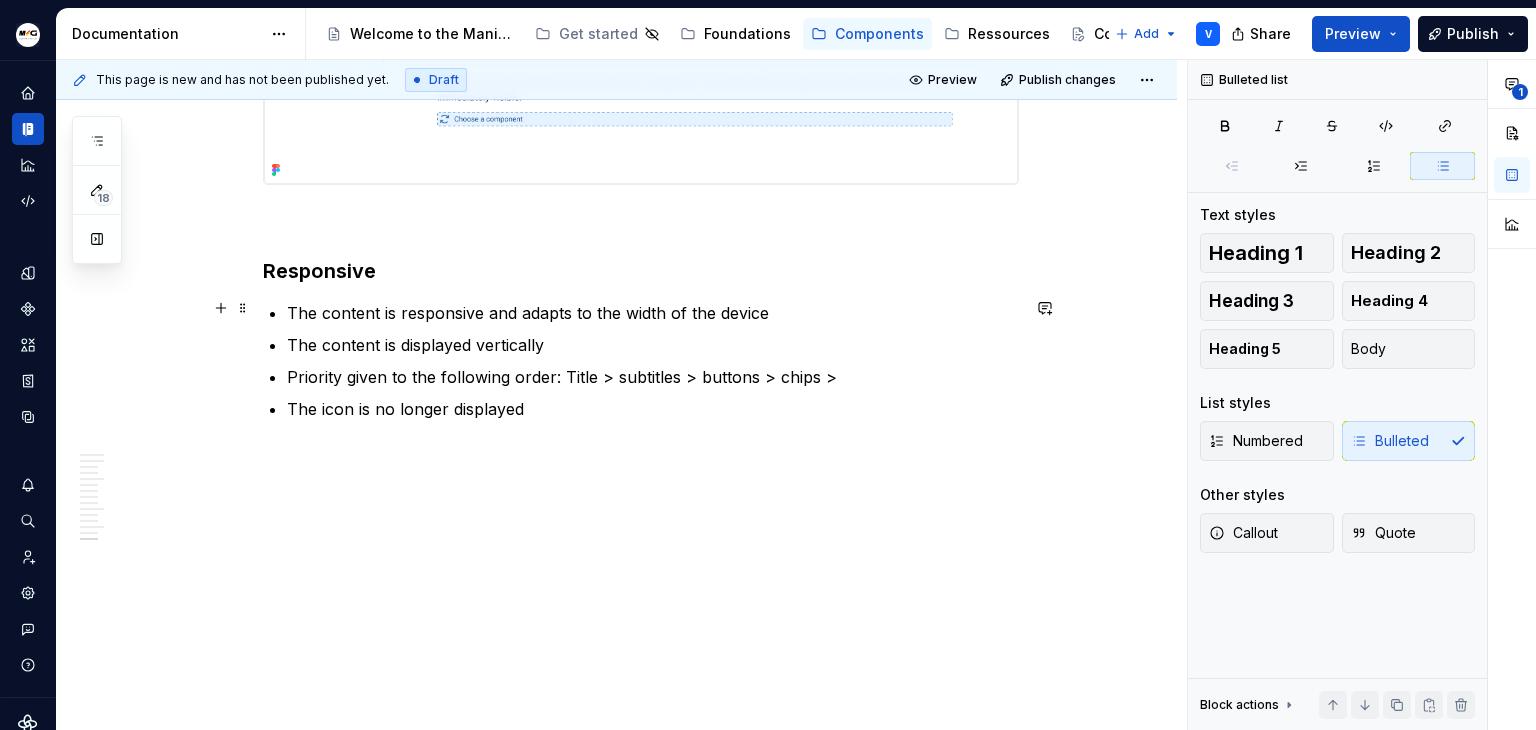 click on "The content is responsive and adapts to the width of the device" at bounding box center (653, 313) 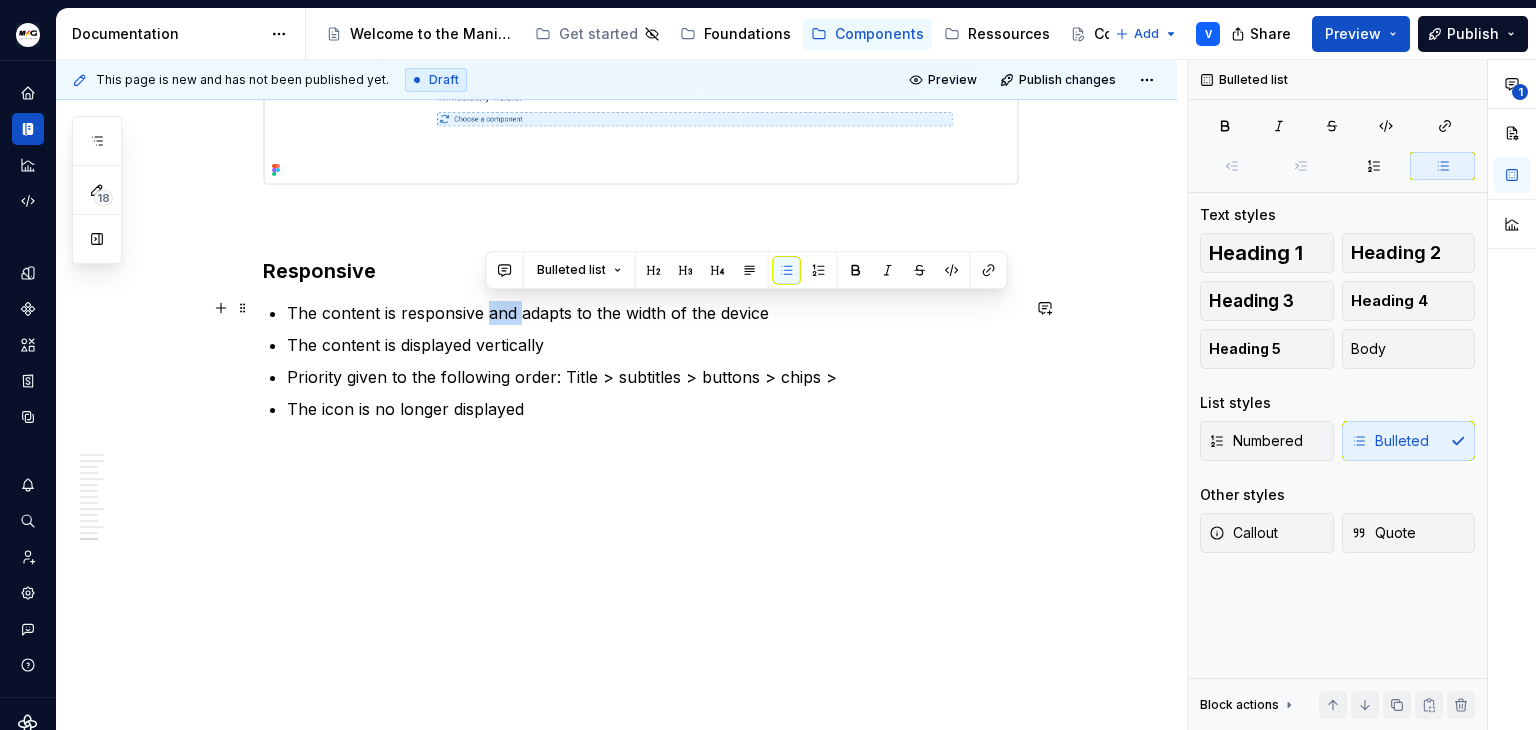 click on "The content is responsive and adapts to the width of the device" at bounding box center [653, 313] 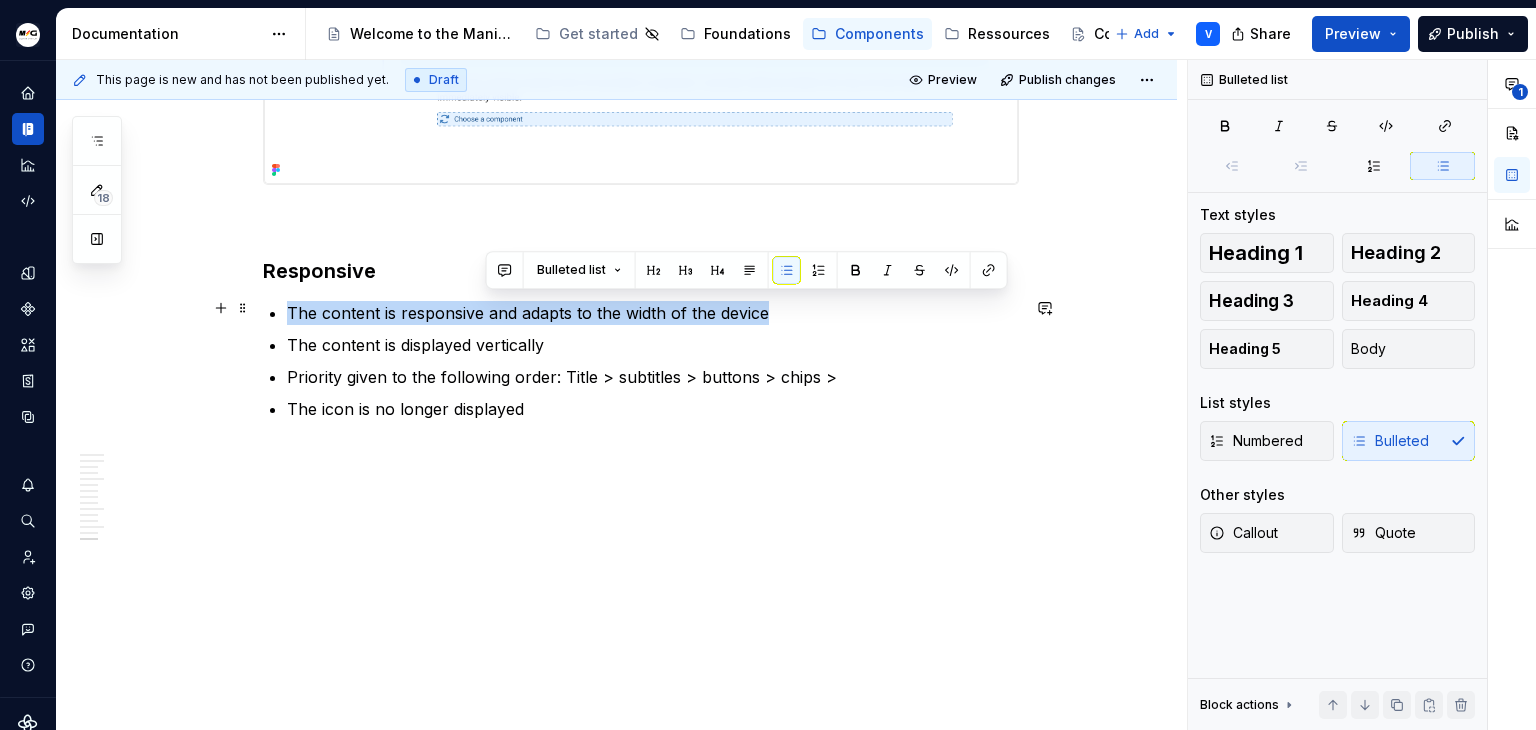 click on "The content is responsive and adapts to the width of the device" at bounding box center (653, 313) 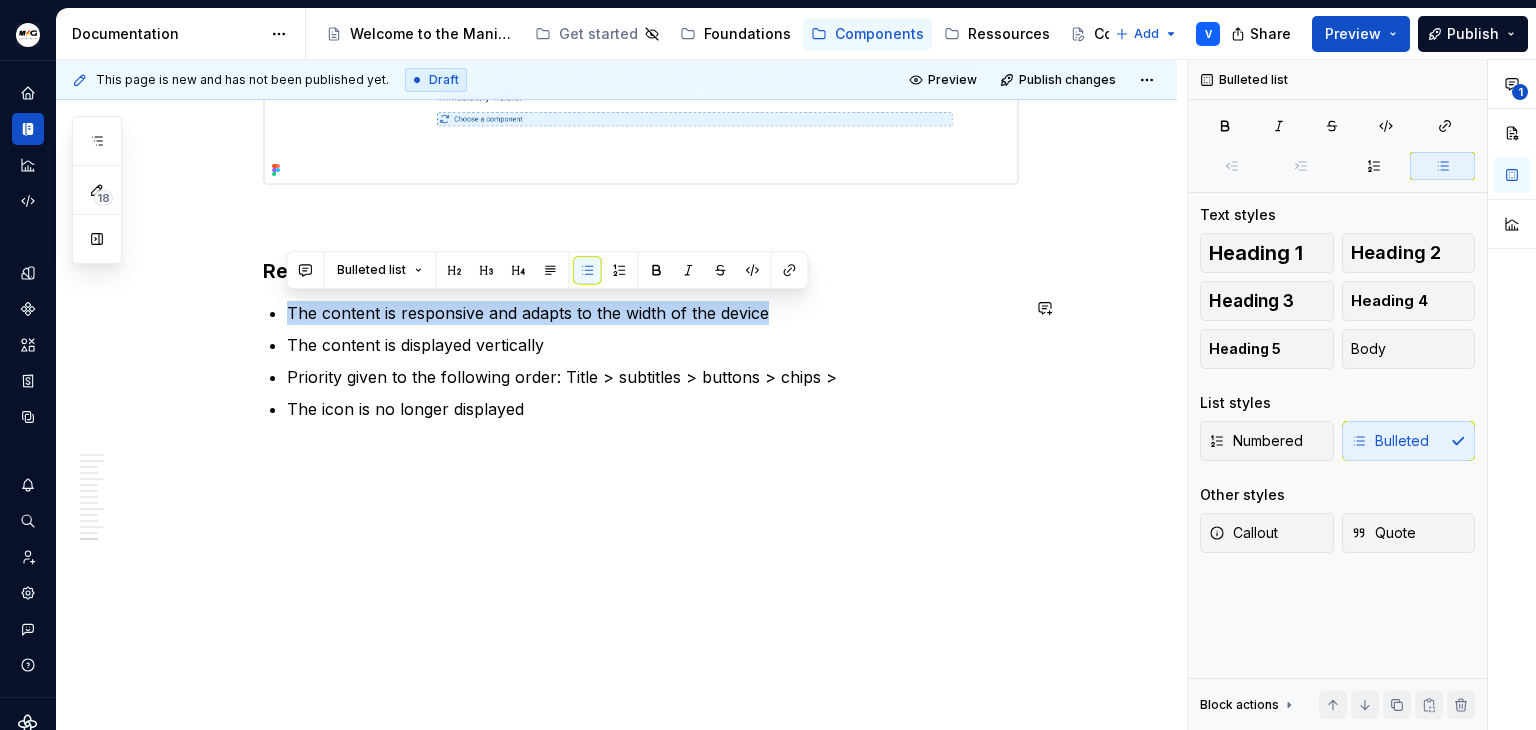 copy on "The content is responsive and adapts to the width of the device" 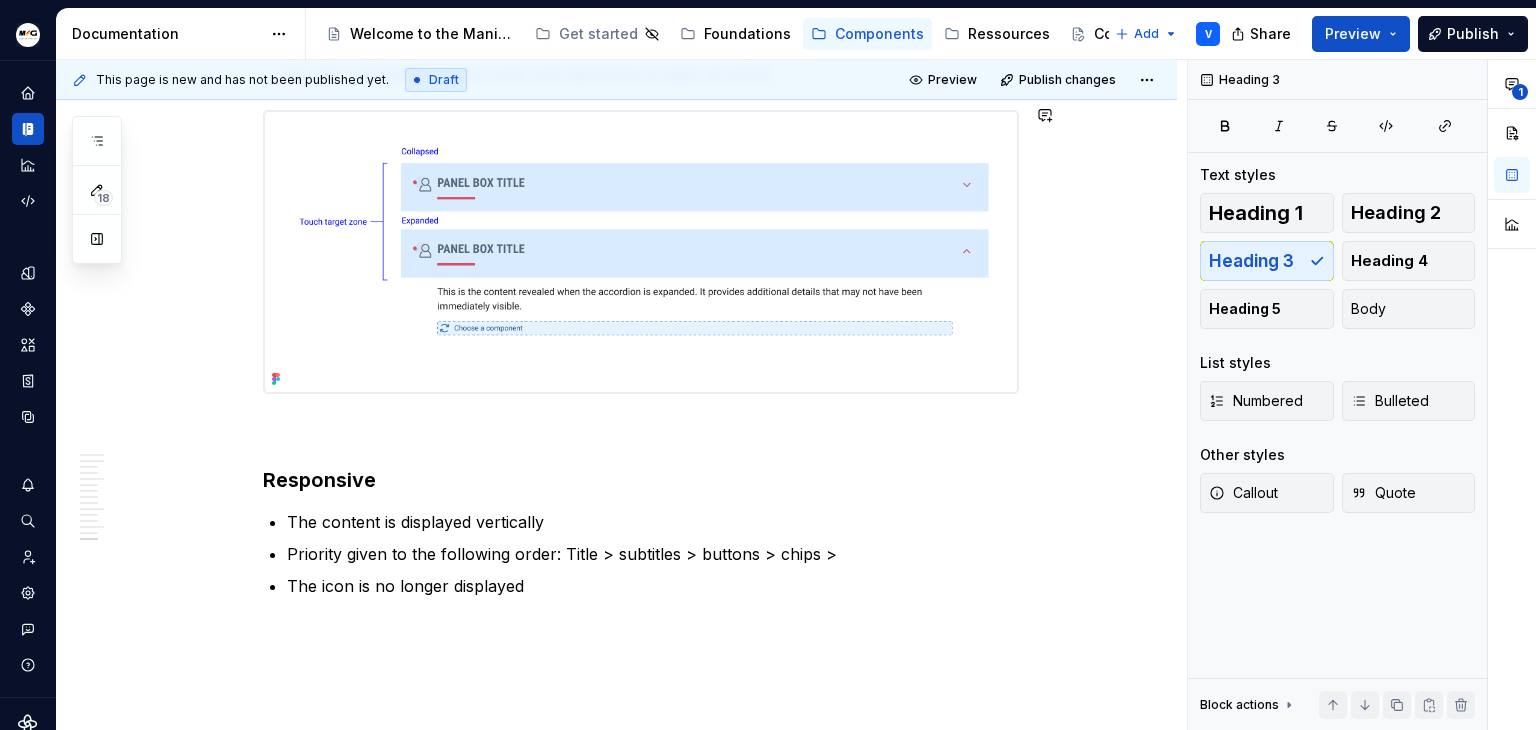 scroll, scrollTop: 4388, scrollLeft: 0, axis: vertical 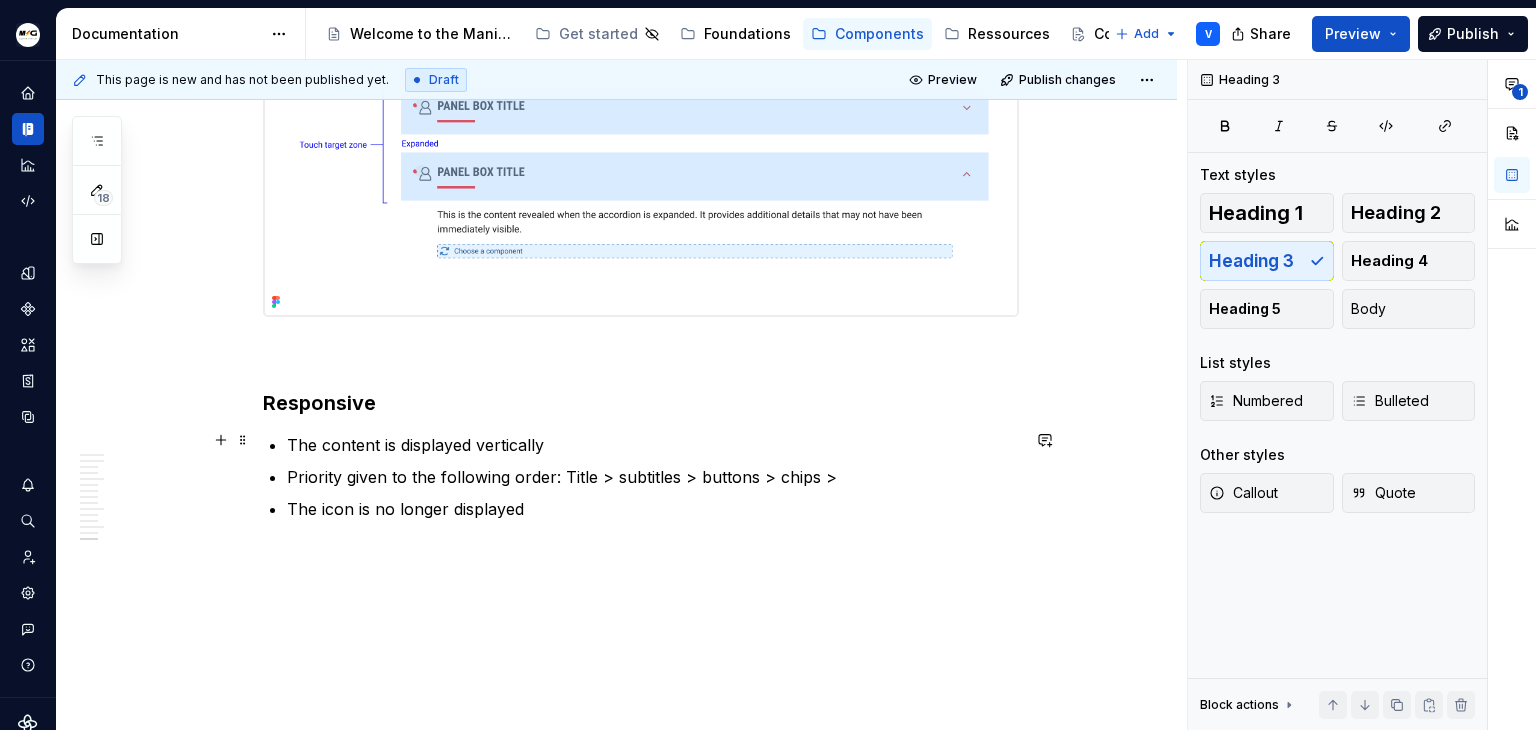 click on "The content is displayed vertically" at bounding box center [653, 445] 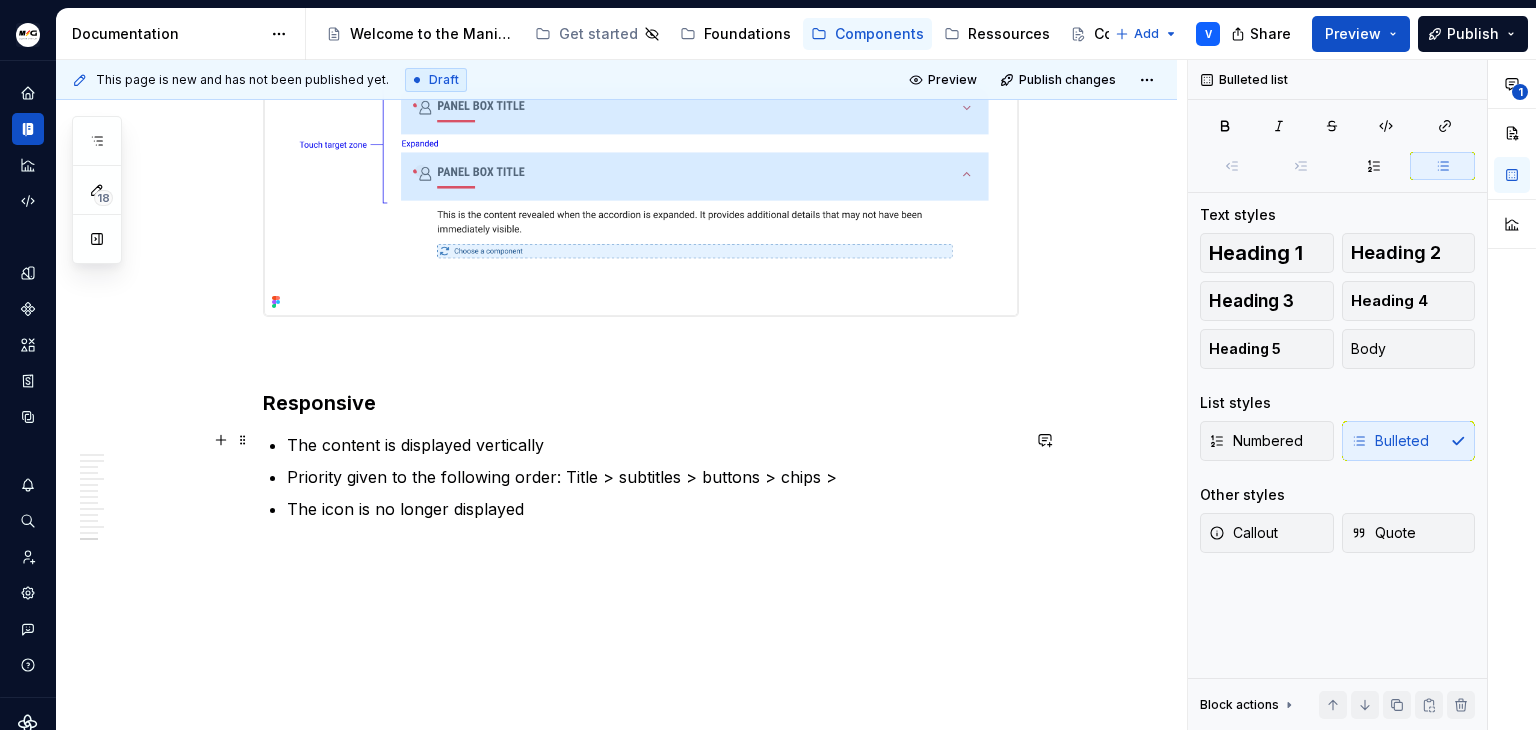 click on "The content is displayed vertically" at bounding box center [653, 445] 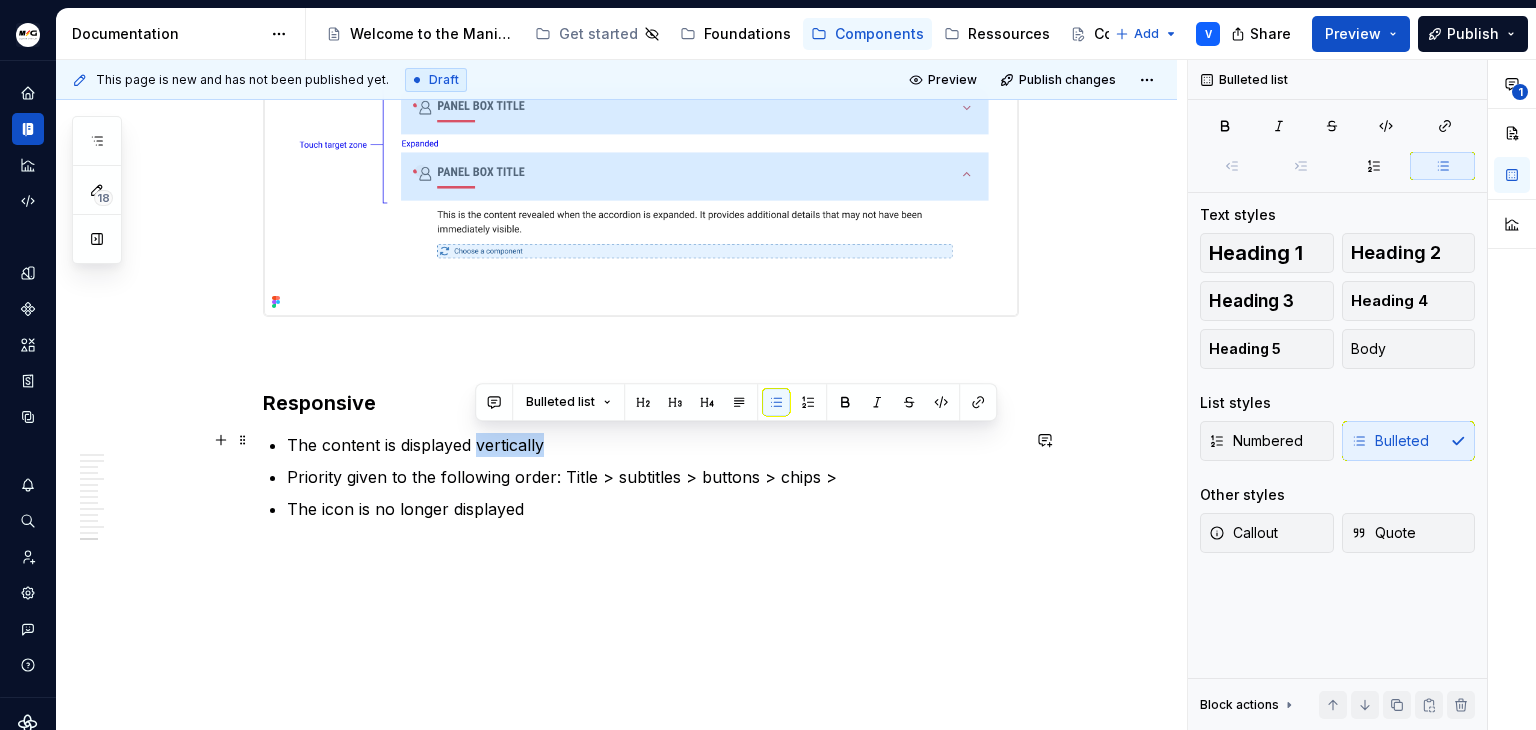 click on "The content is displayed vertically" at bounding box center [653, 445] 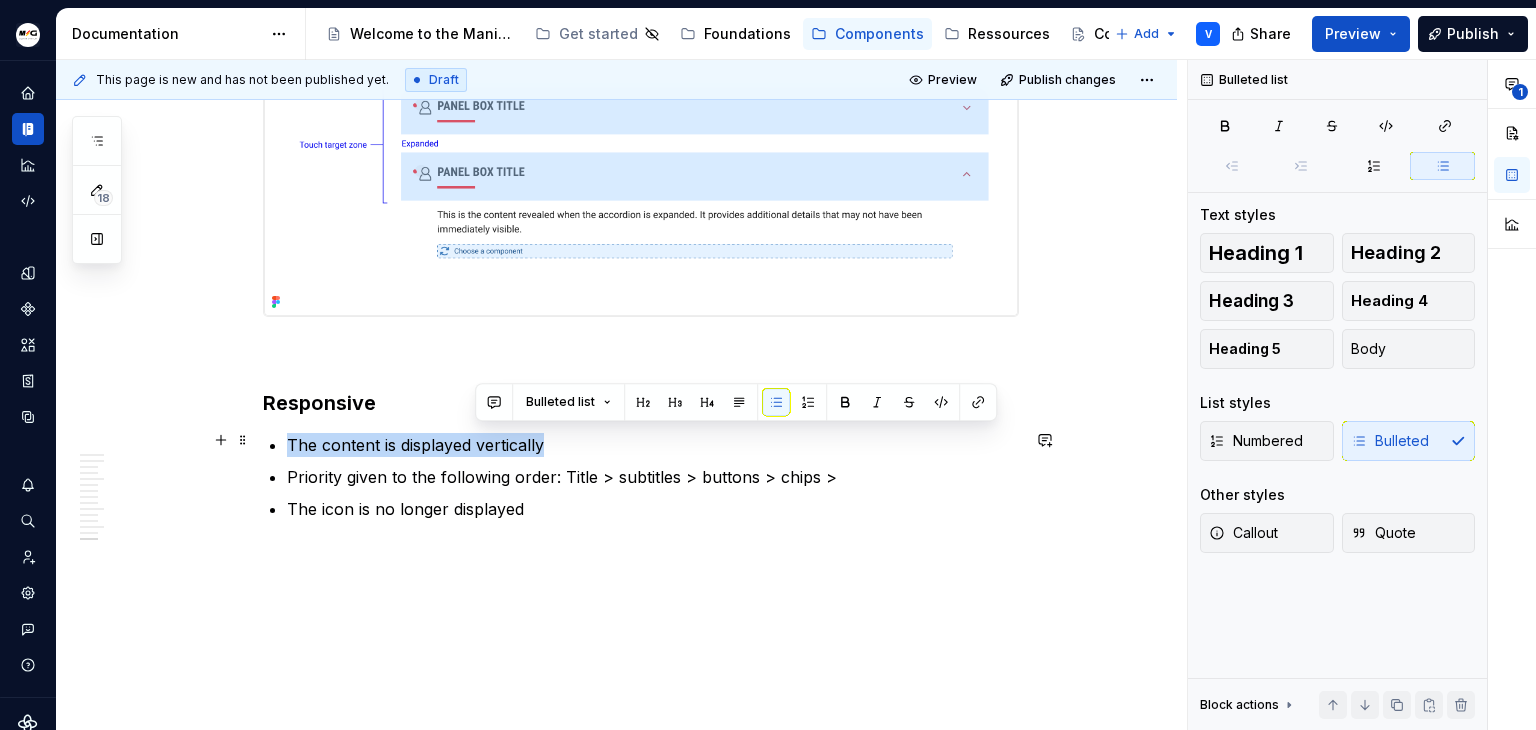 click on "The content is displayed vertically" at bounding box center (653, 445) 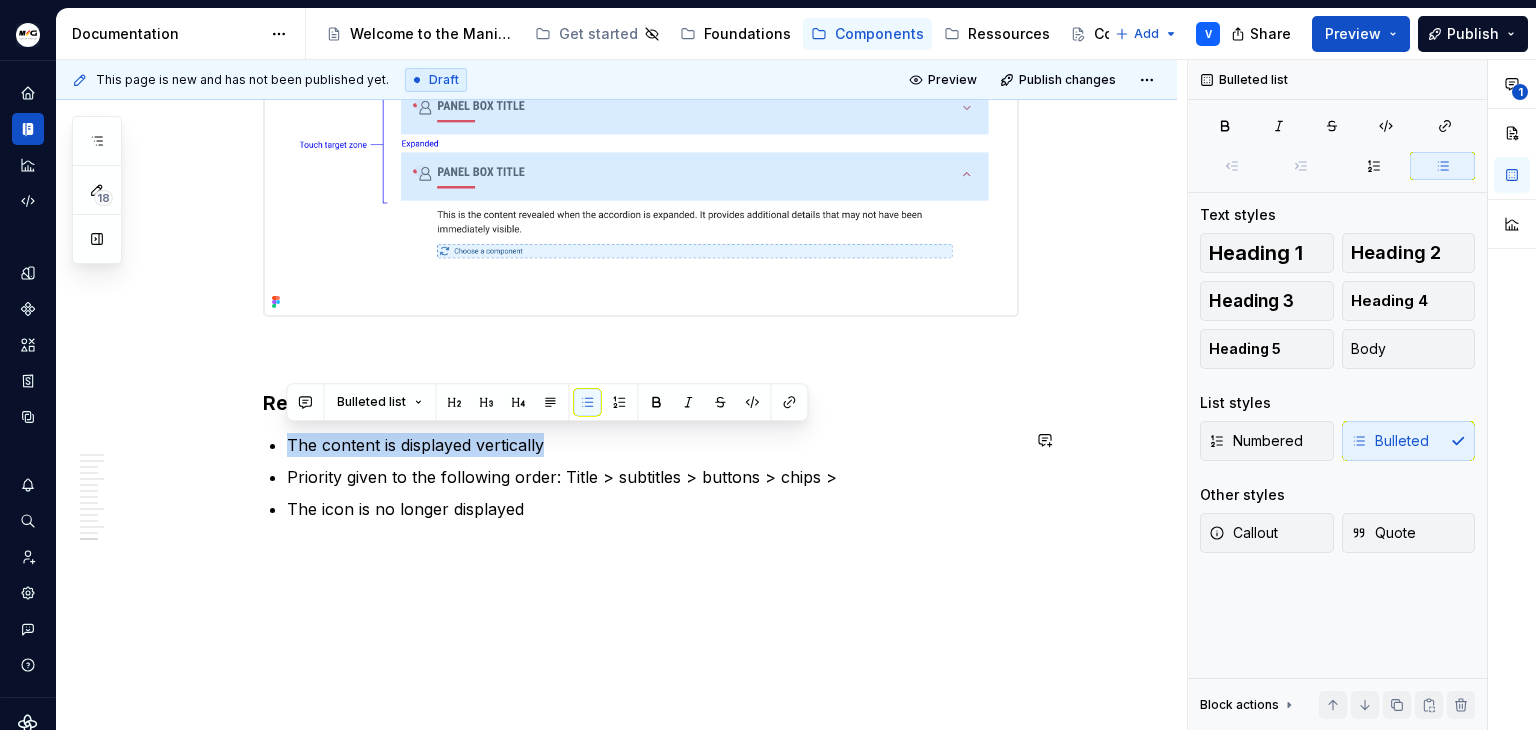 copy on "The content is displayed vertically" 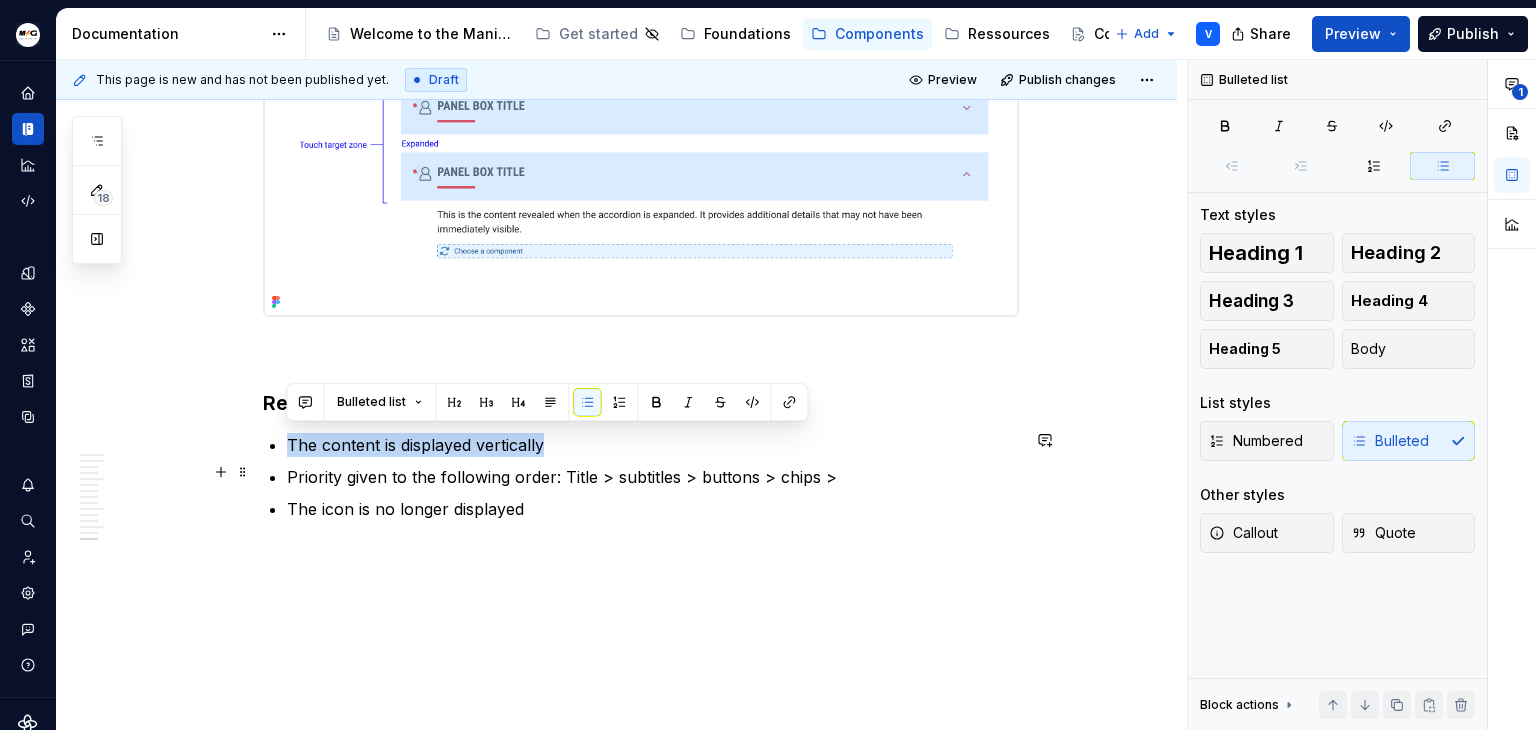click on "The content is displayed vertically" at bounding box center (653, 445) 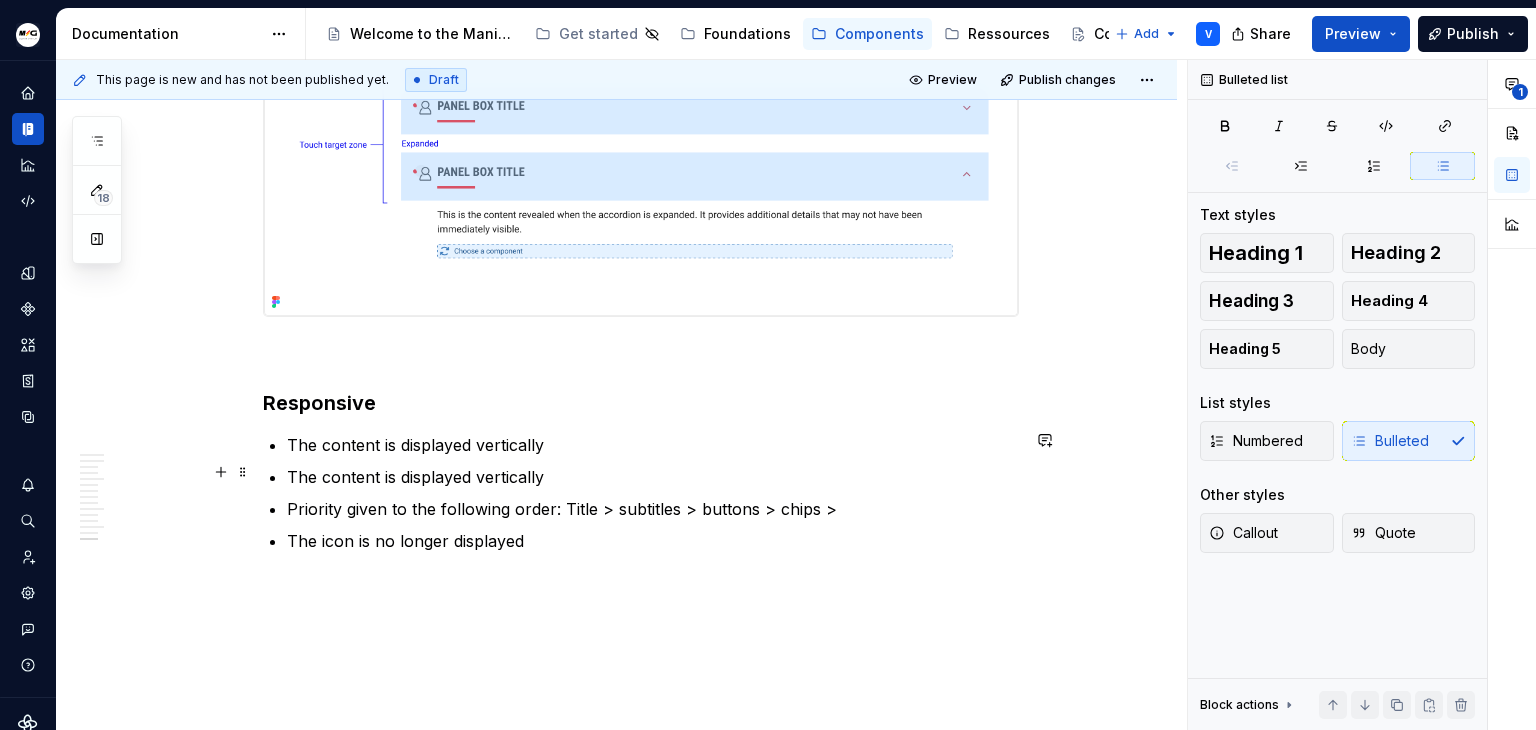 click on "The content is displayed vertically" at bounding box center [653, 477] 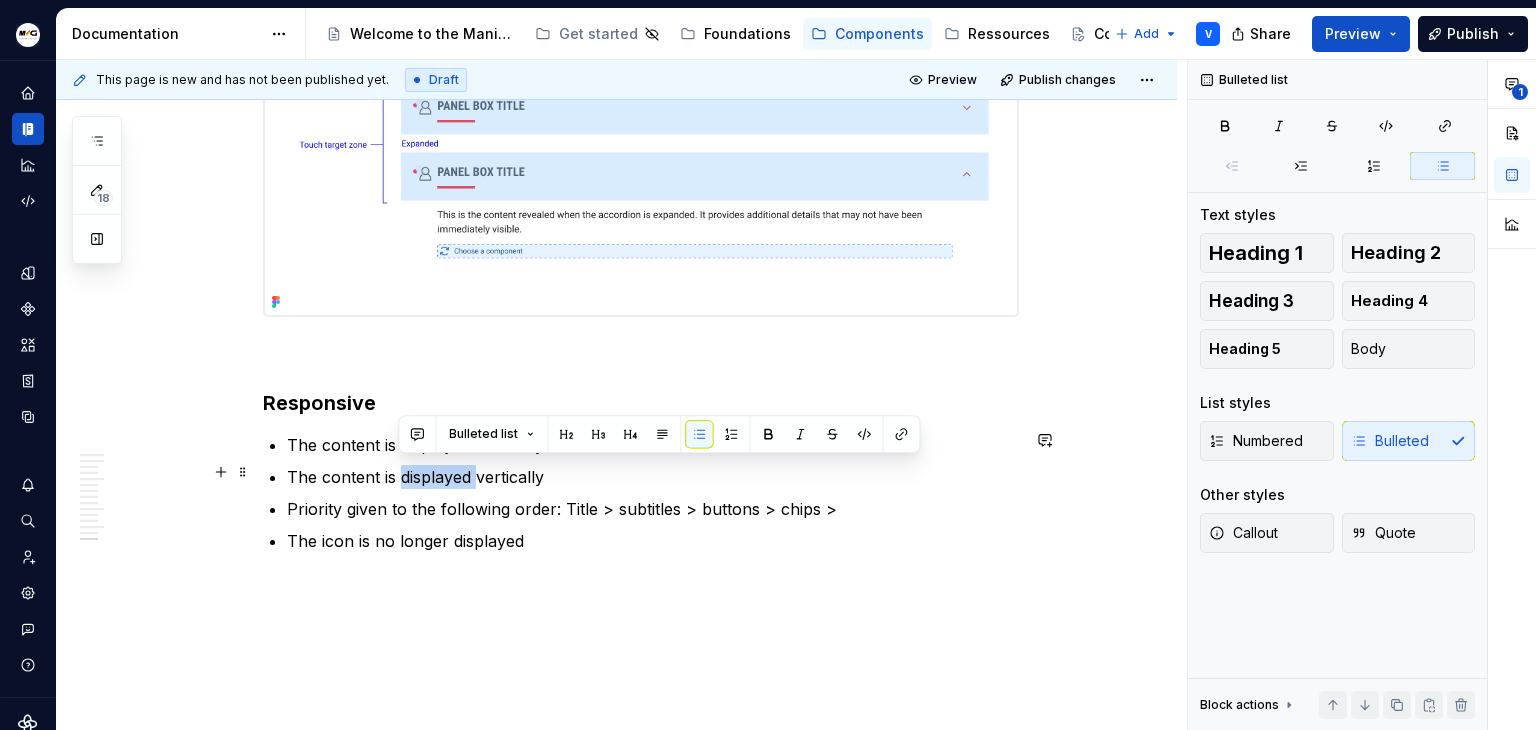 click on "The content is displayed vertically" at bounding box center [653, 477] 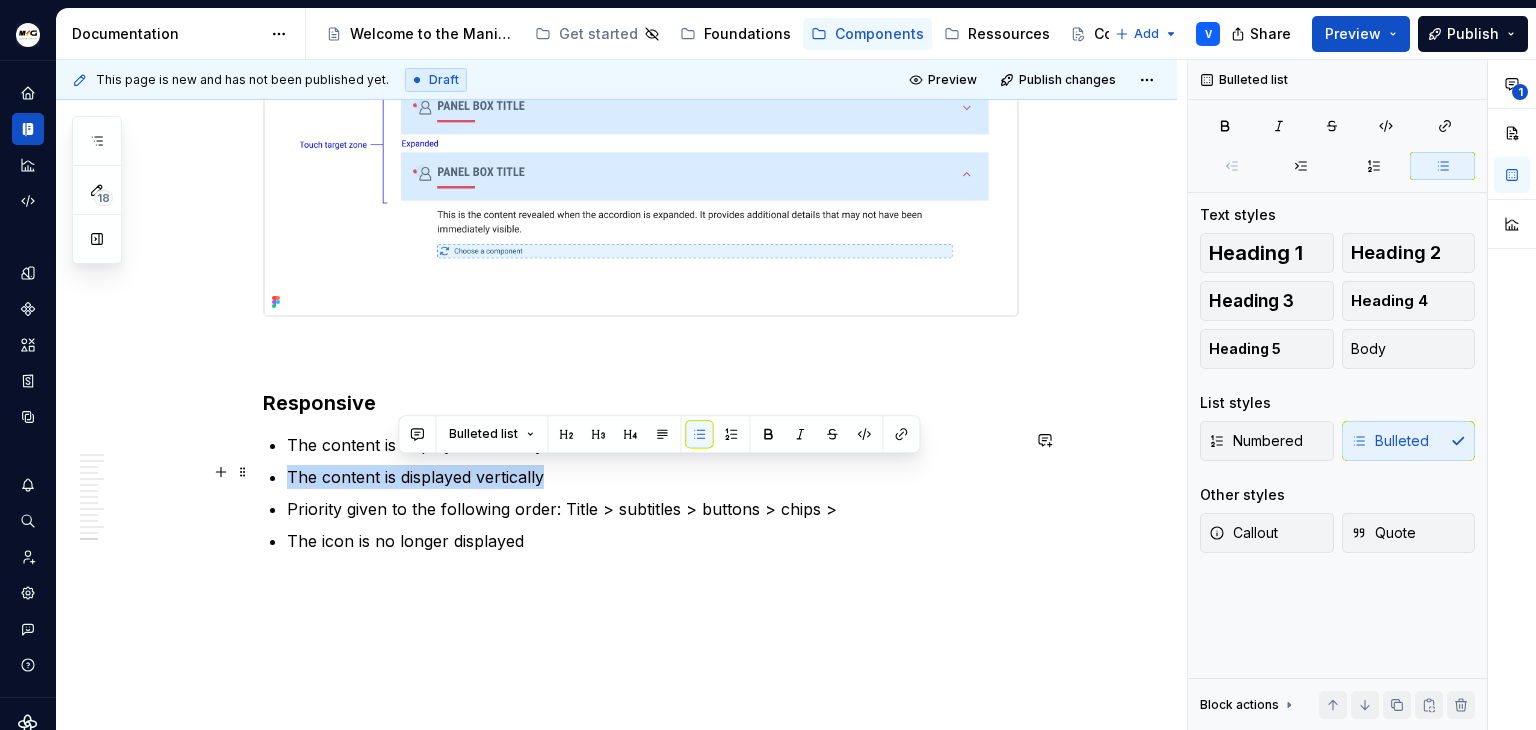 click on "The content is displayed vertically" at bounding box center [653, 477] 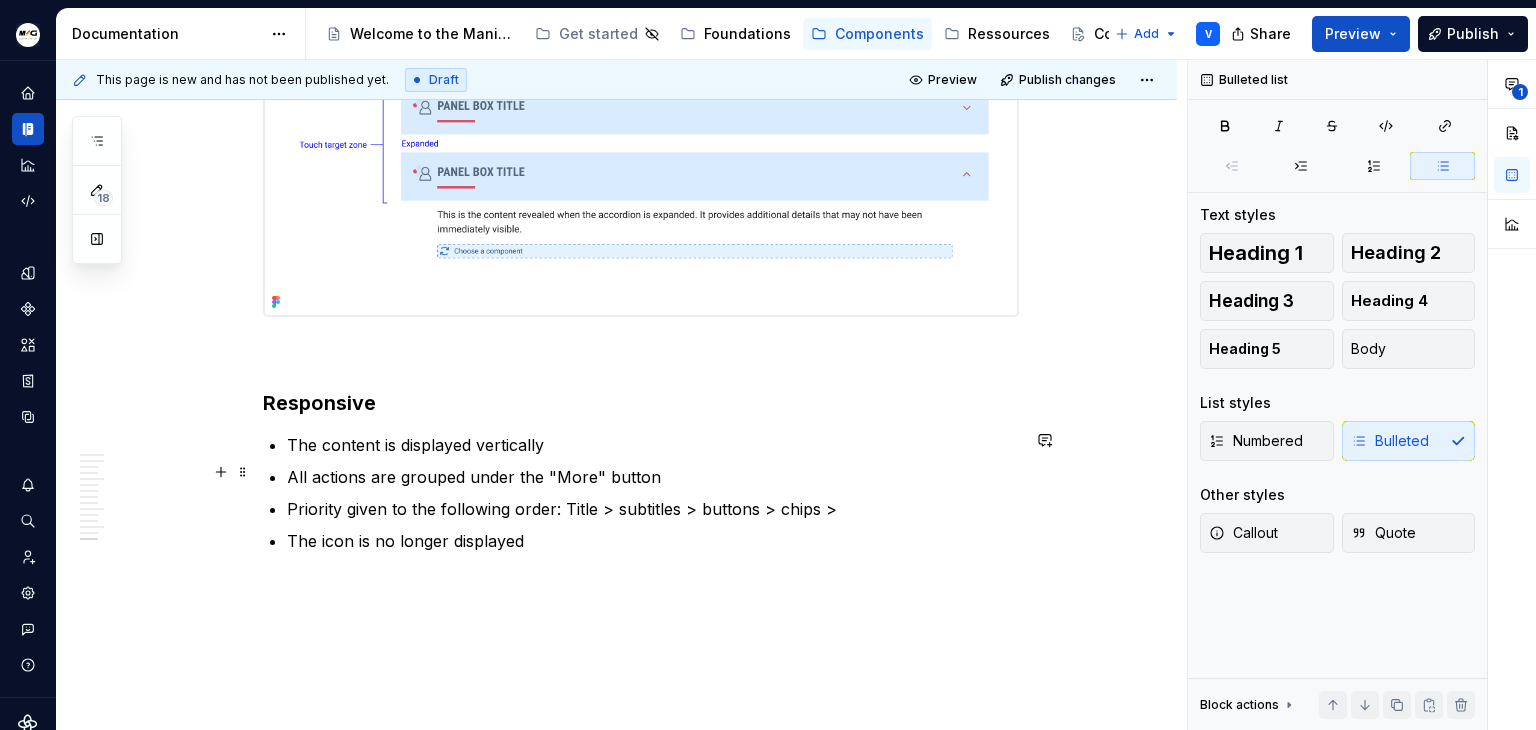 click on "All actions are grouped under the "More" button" at bounding box center (653, 477) 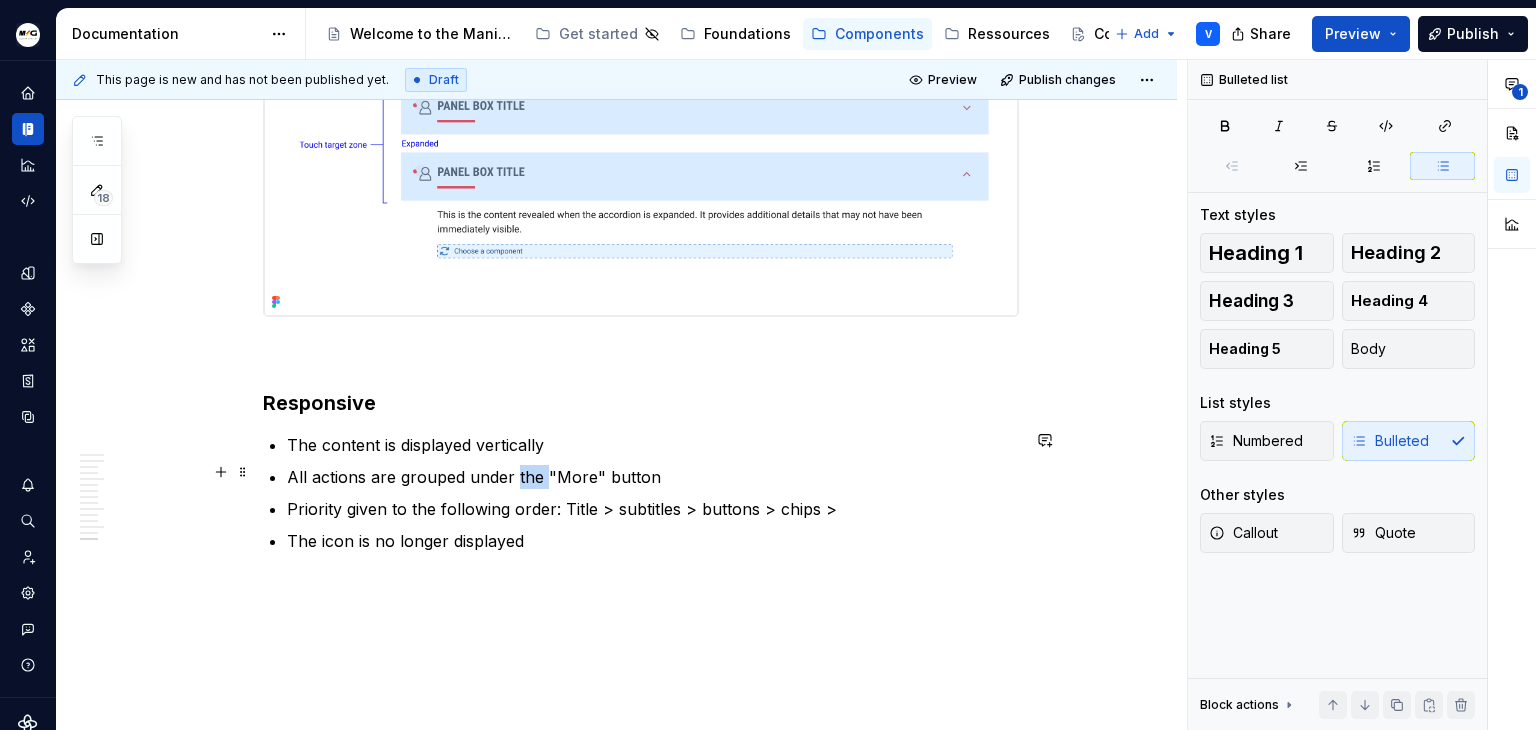 click on "All actions are grouped under the "More" button" at bounding box center [653, 477] 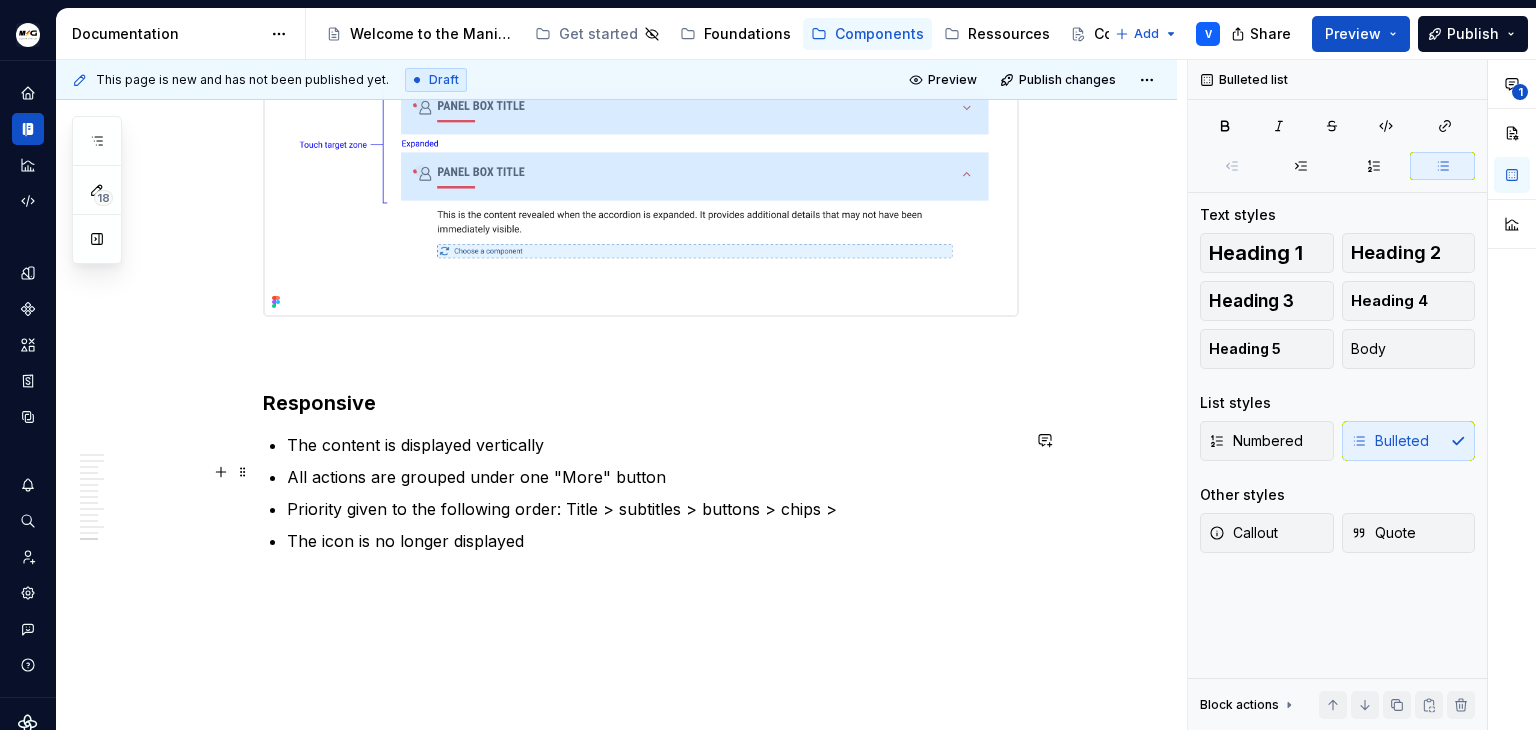 click on "All actions are grouped under one "More" button" at bounding box center (653, 477) 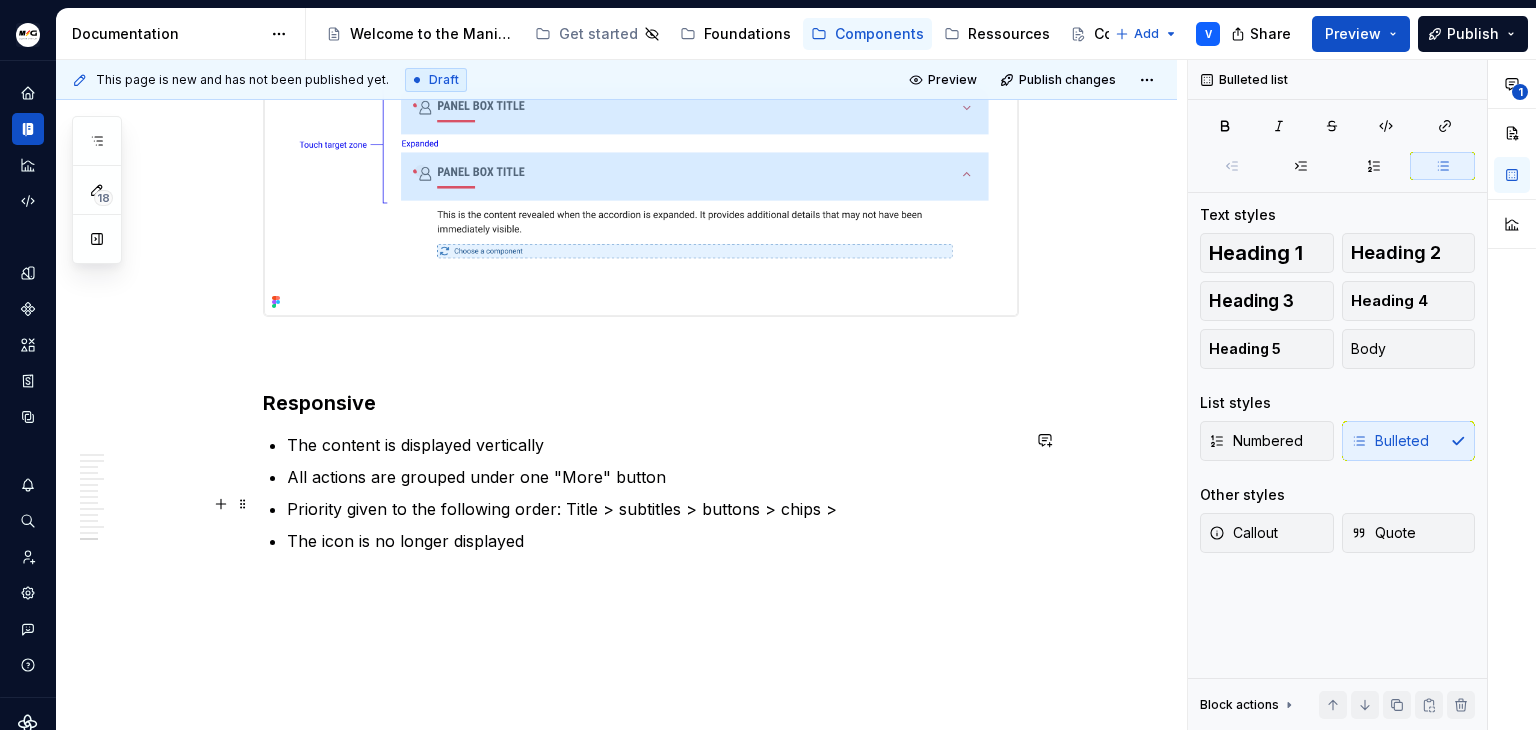 click on "Priority given to the following order: Title > subtitles > buttons > chips >" at bounding box center (653, 509) 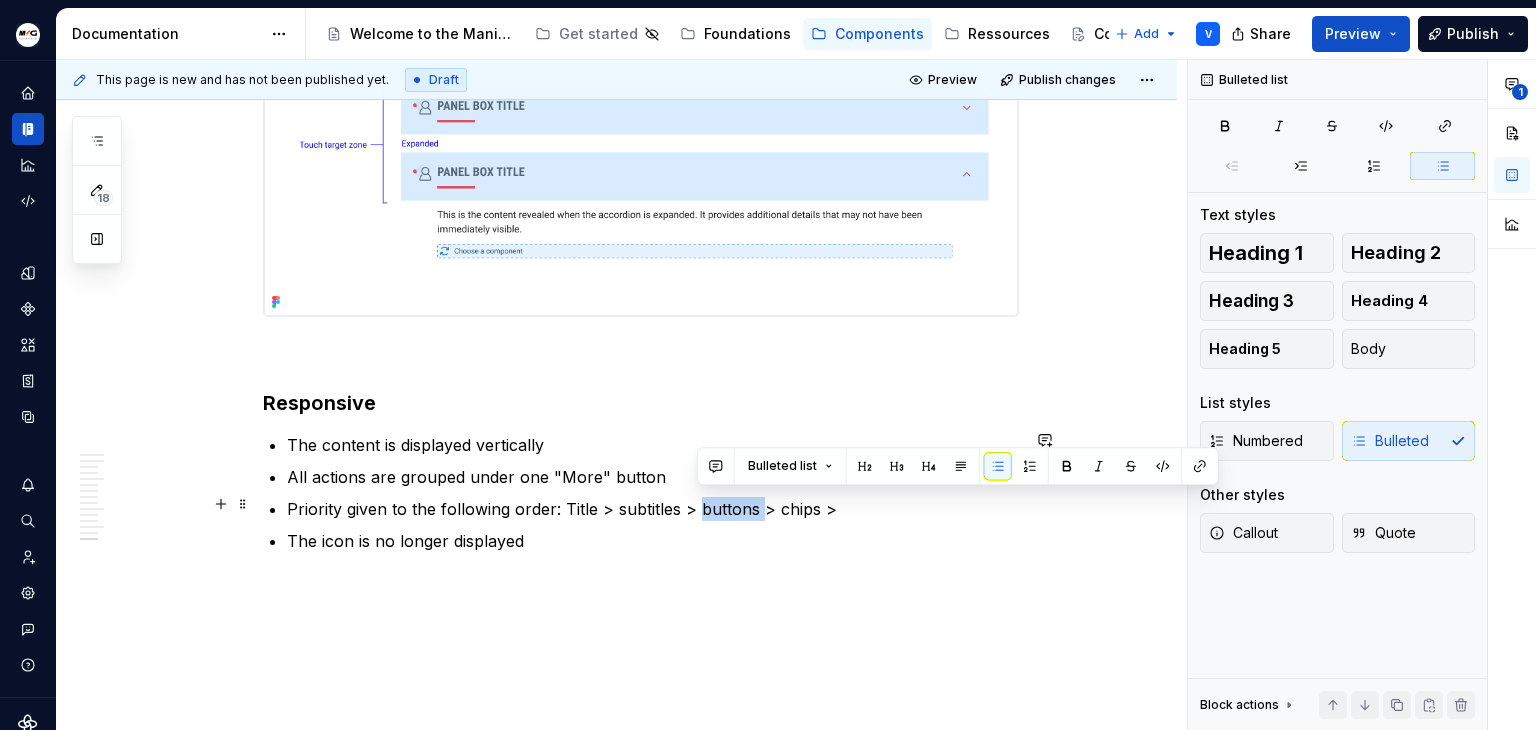 click on "Priority given to the following order: Title > subtitles > buttons > chips >" at bounding box center [653, 509] 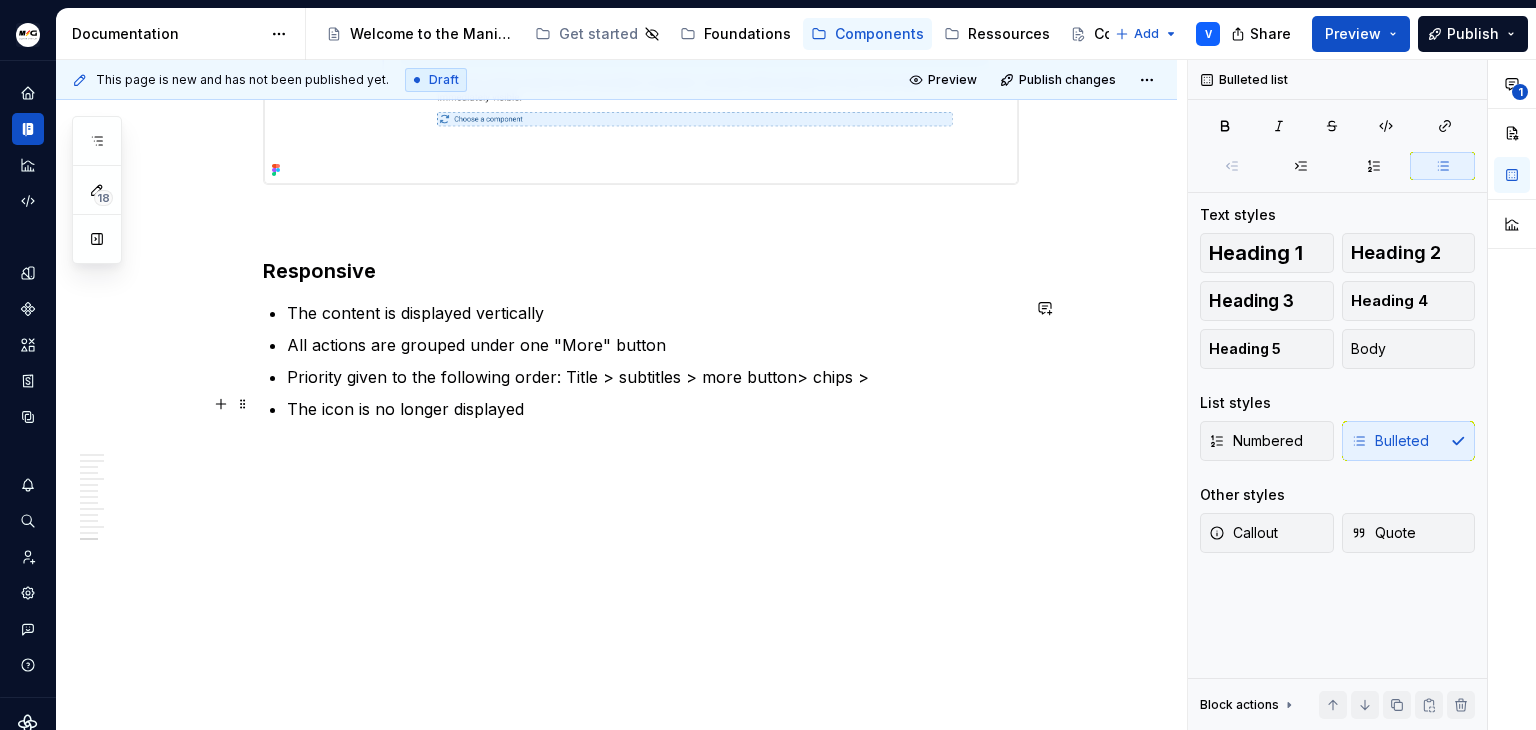 scroll, scrollTop: 4420, scrollLeft: 0, axis: vertical 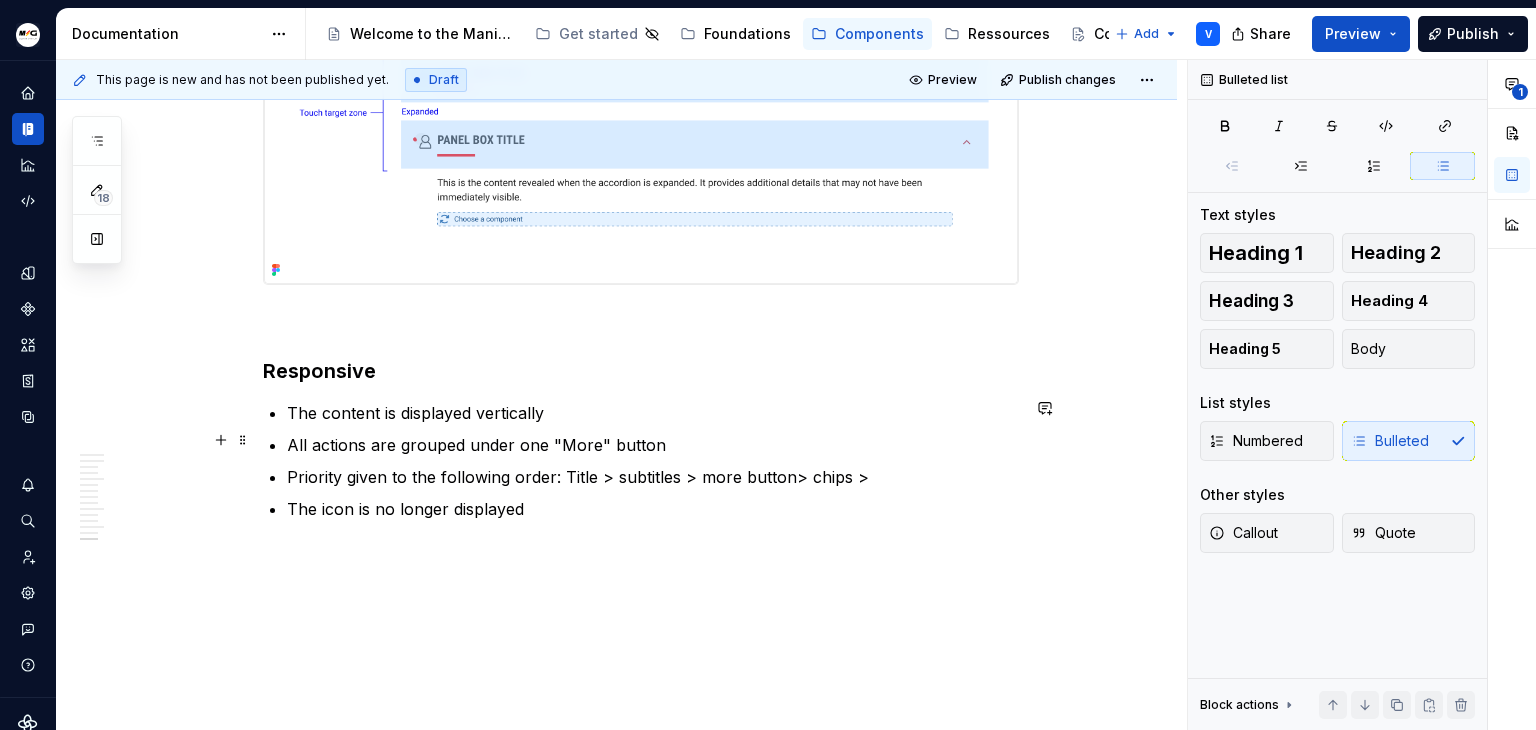 click on "All actions are grouped under one "More" button" at bounding box center (653, 445) 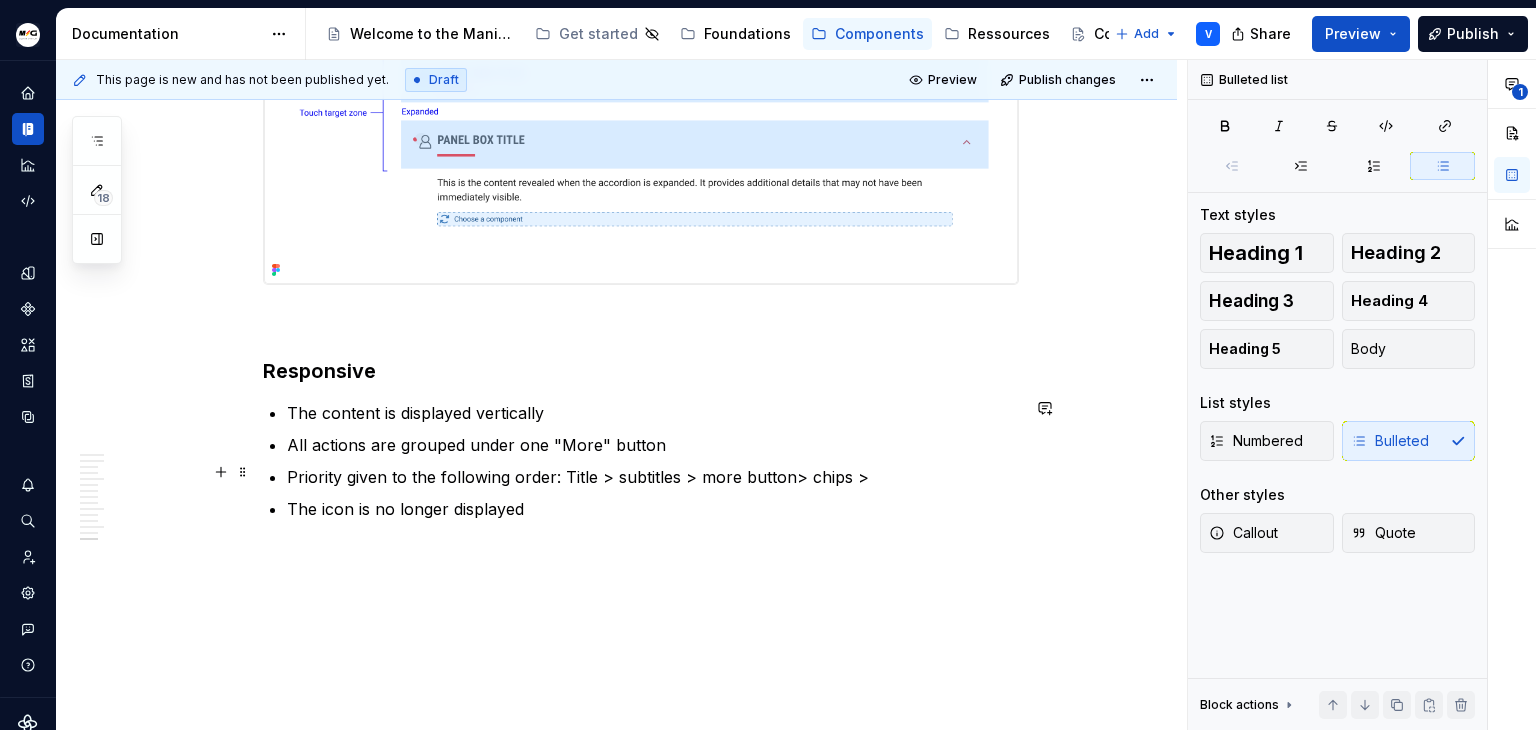click on "All actions are grouped under one "More" button" at bounding box center [653, 445] 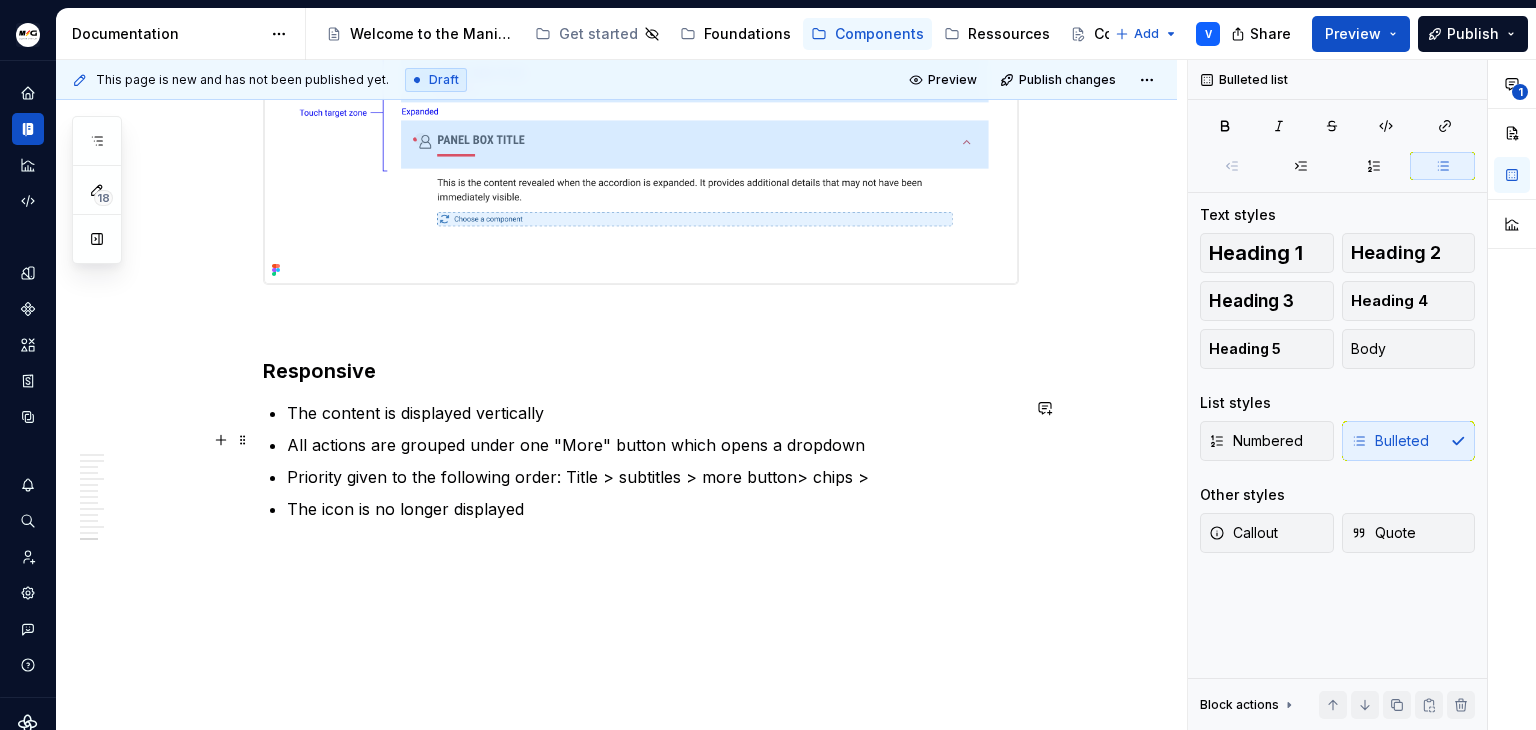 click on "All actions are grouped under one "More" button which opens a dropdown" at bounding box center (653, 445) 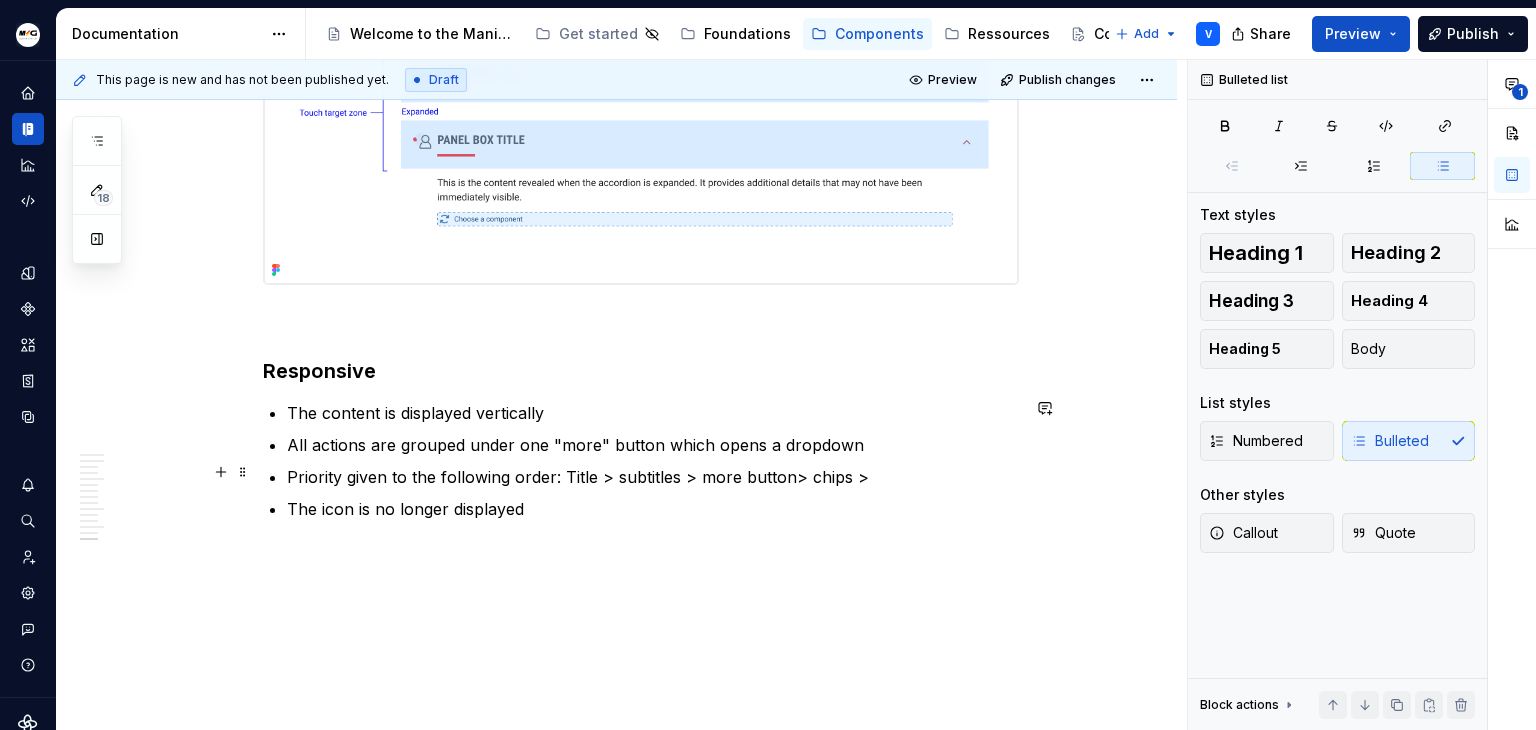 click on "Priority given to the following order: Title > subtitles > more button> chips >" at bounding box center [653, 477] 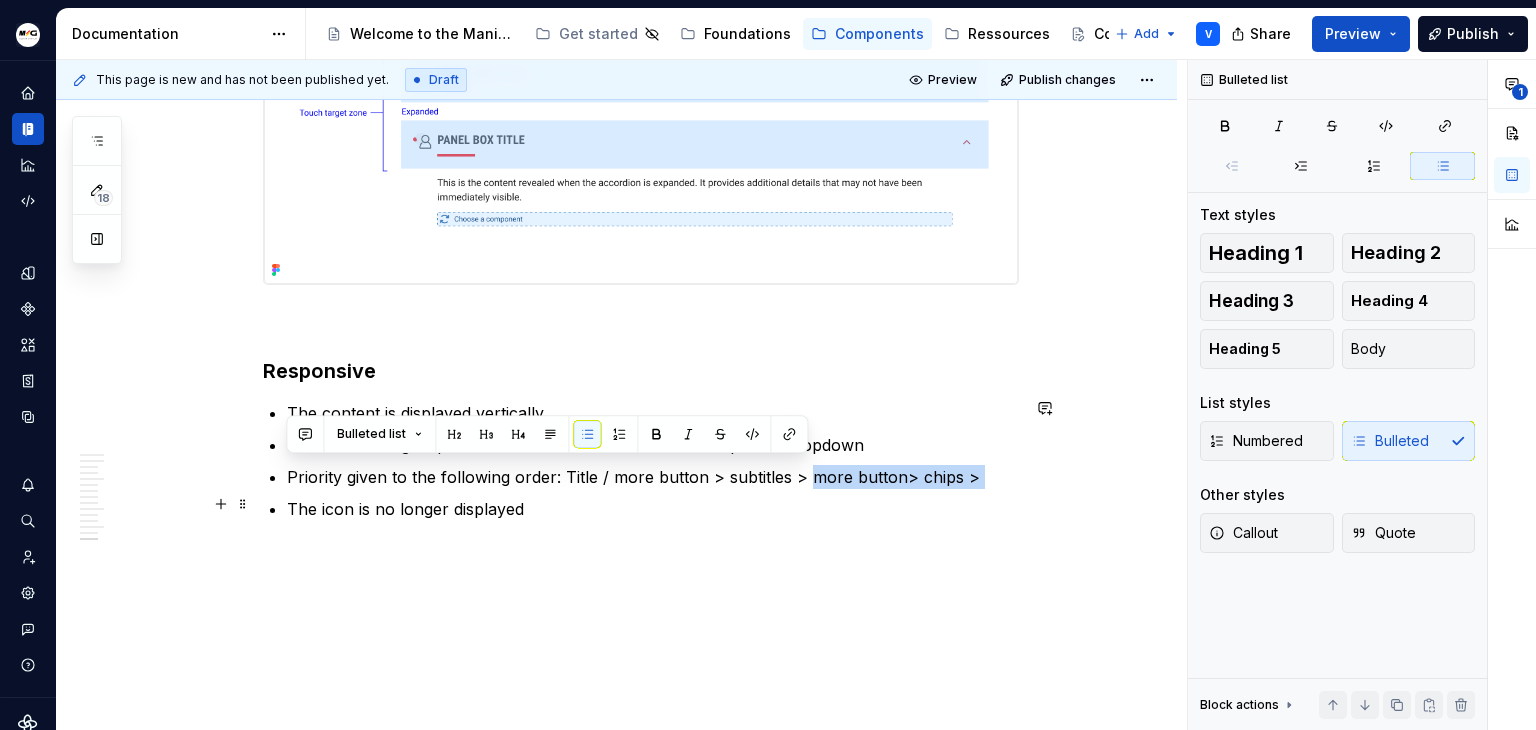 drag, startPoint x: 802, startPoint y: 471, endPoint x: 979, endPoint y: 485, distance: 177.55281 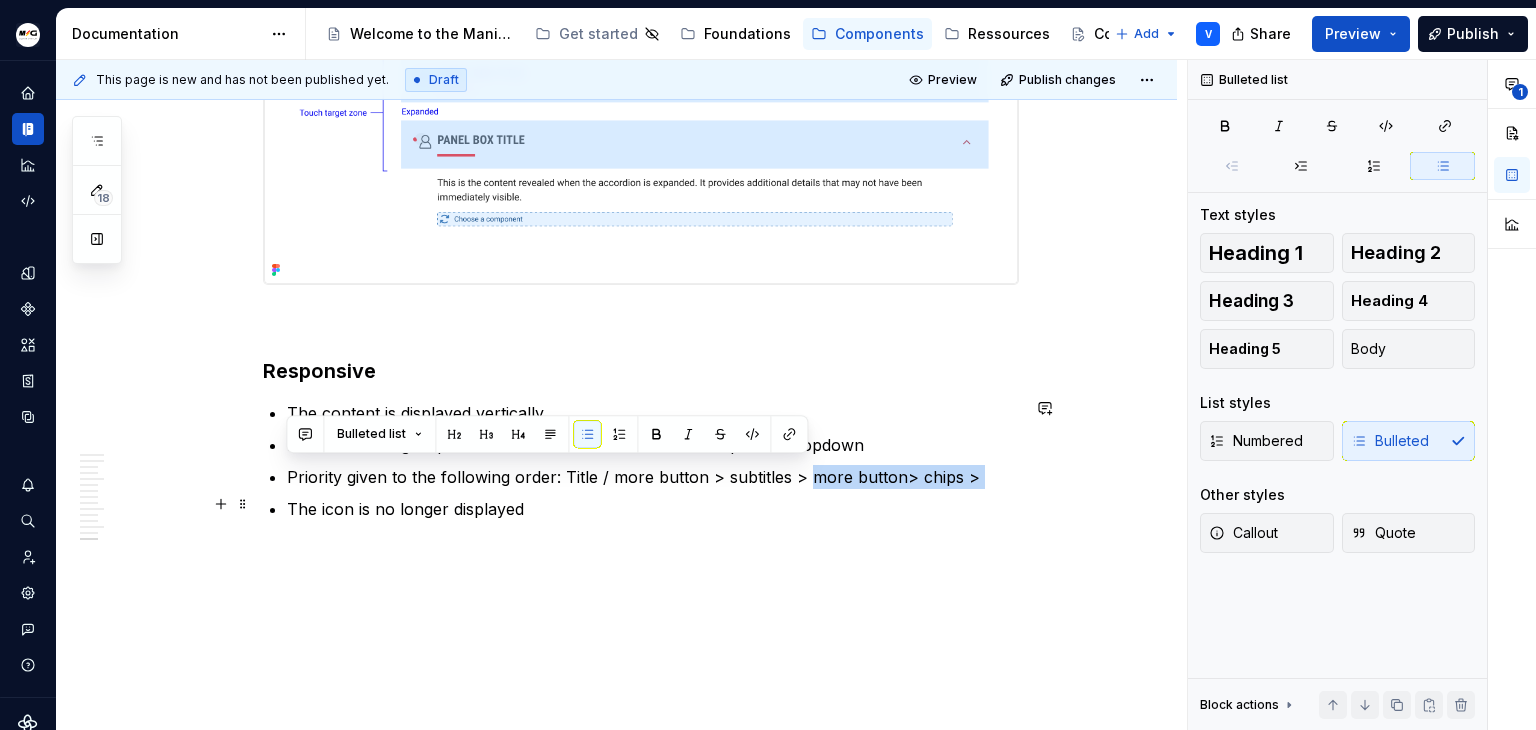 click on "The content is displayed vertically All actions are grouped under one "more" button which opens a dropdown Priority given to the following order: Title / more button > subtitles > more button> chips >  The icon is no longer displayed" at bounding box center [653, 473] 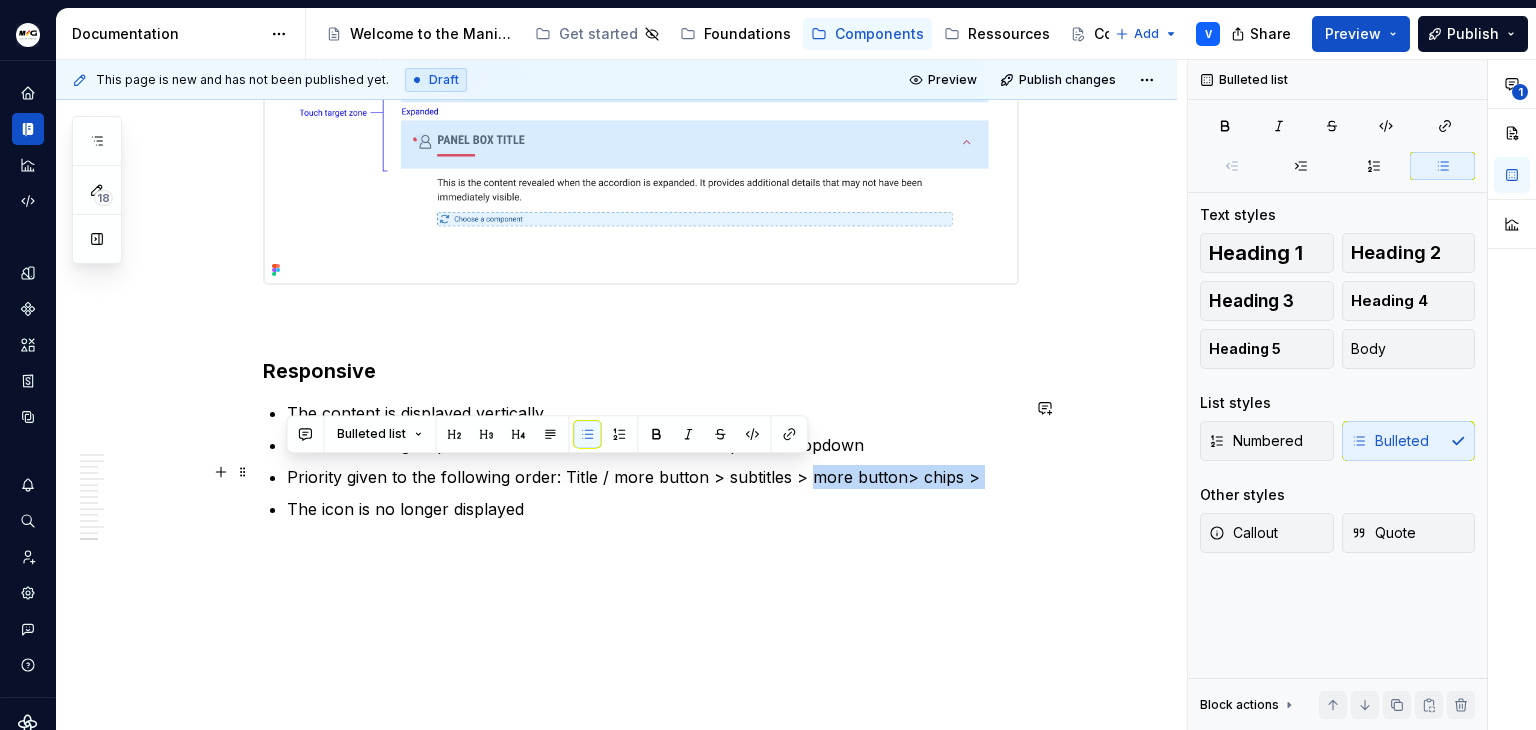 click on "Priority given to the following order: Title / more button > subtitles > more button> chips >" at bounding box center (653, 477) 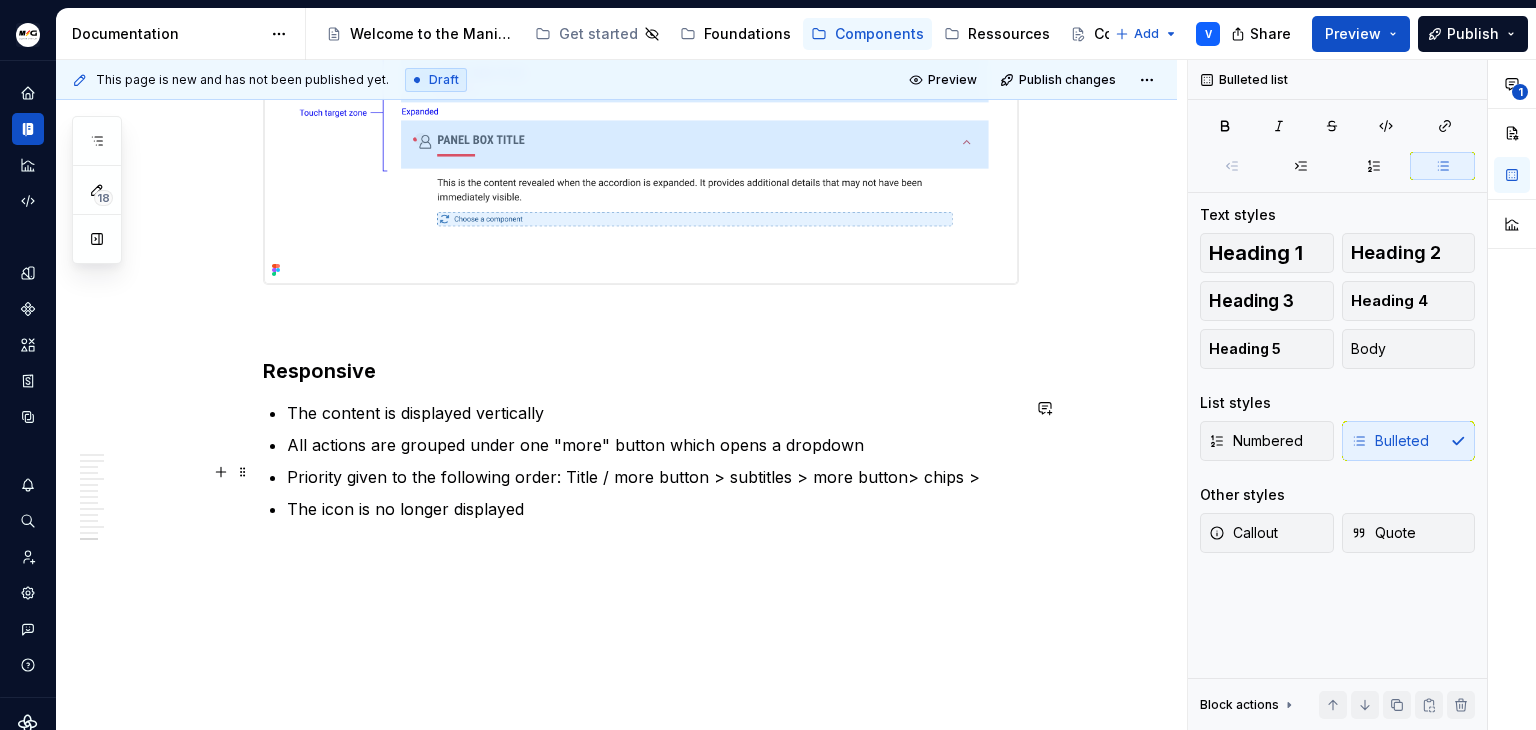 click on "Priority given to the following order: Title / more button > subtitles > more button> chips >" at bounding box center (653, 477) 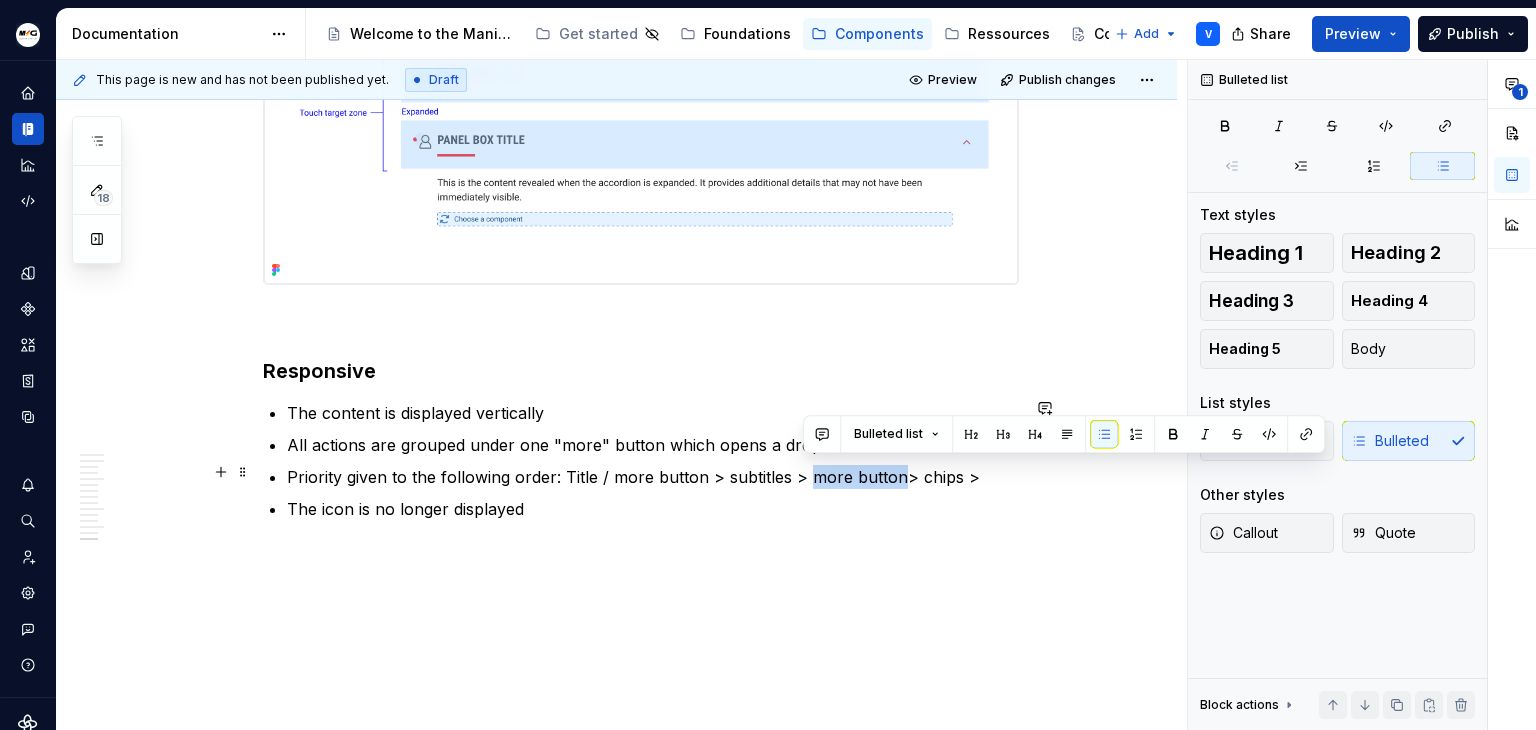 drag, startPoint x: 803, startPoint y: 471, endPoint x: 894, endPoint y: 476, distance: 91.13726 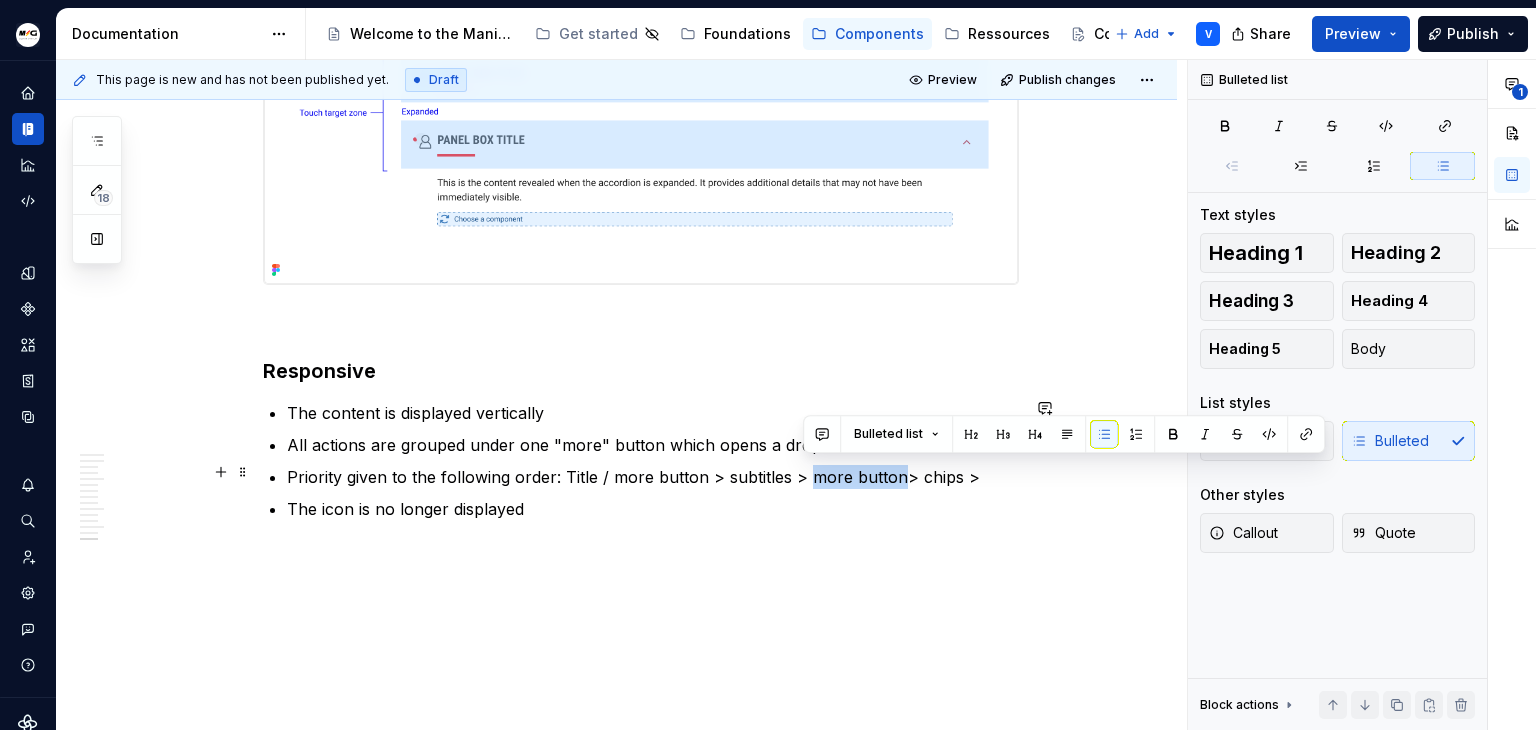 click on "Priority given to the following order: Title / more button > subtitles > more button> chips >" at bounding box center [653, 477] 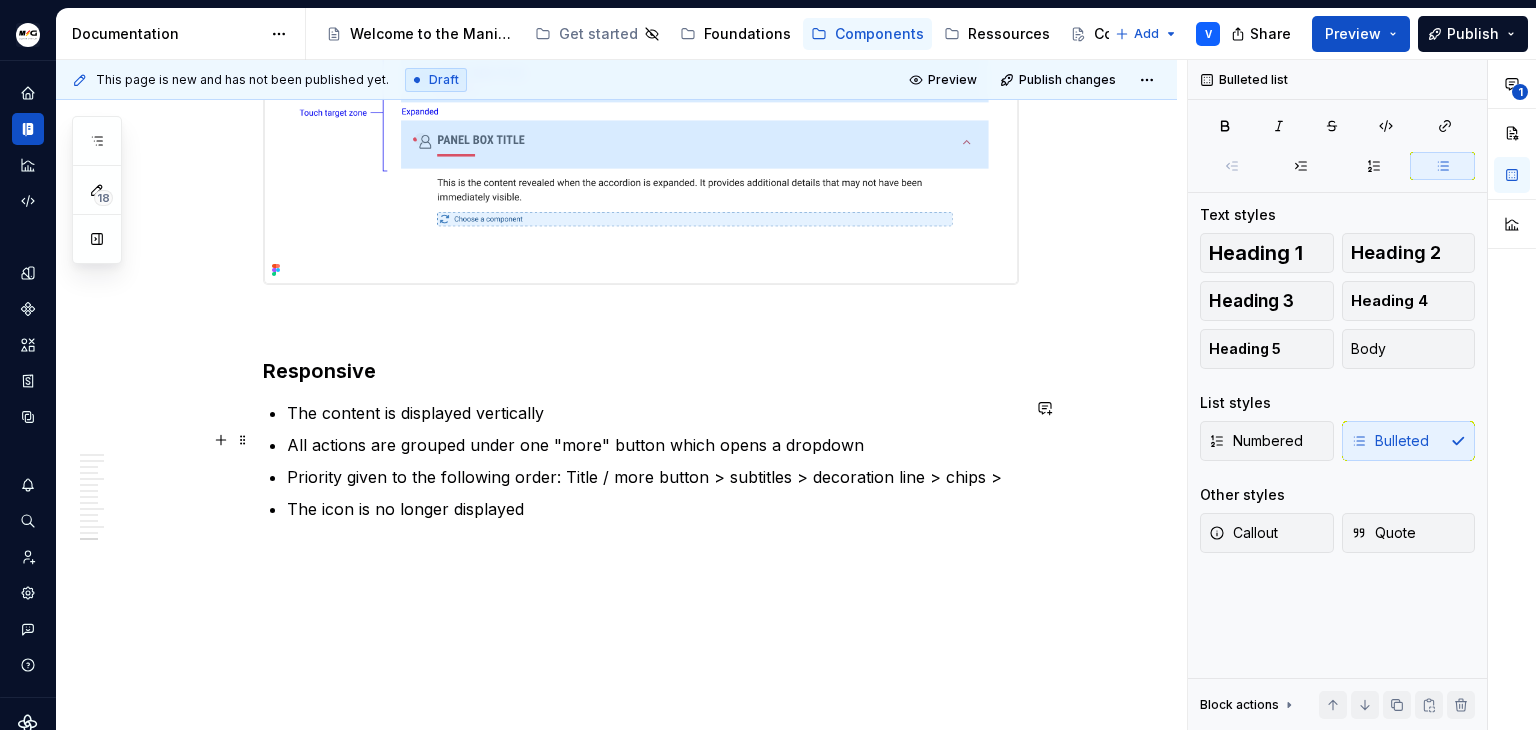 click on "All actions are grouped under one "more" button which opens a dropdown" at bounding box center (653, 445) 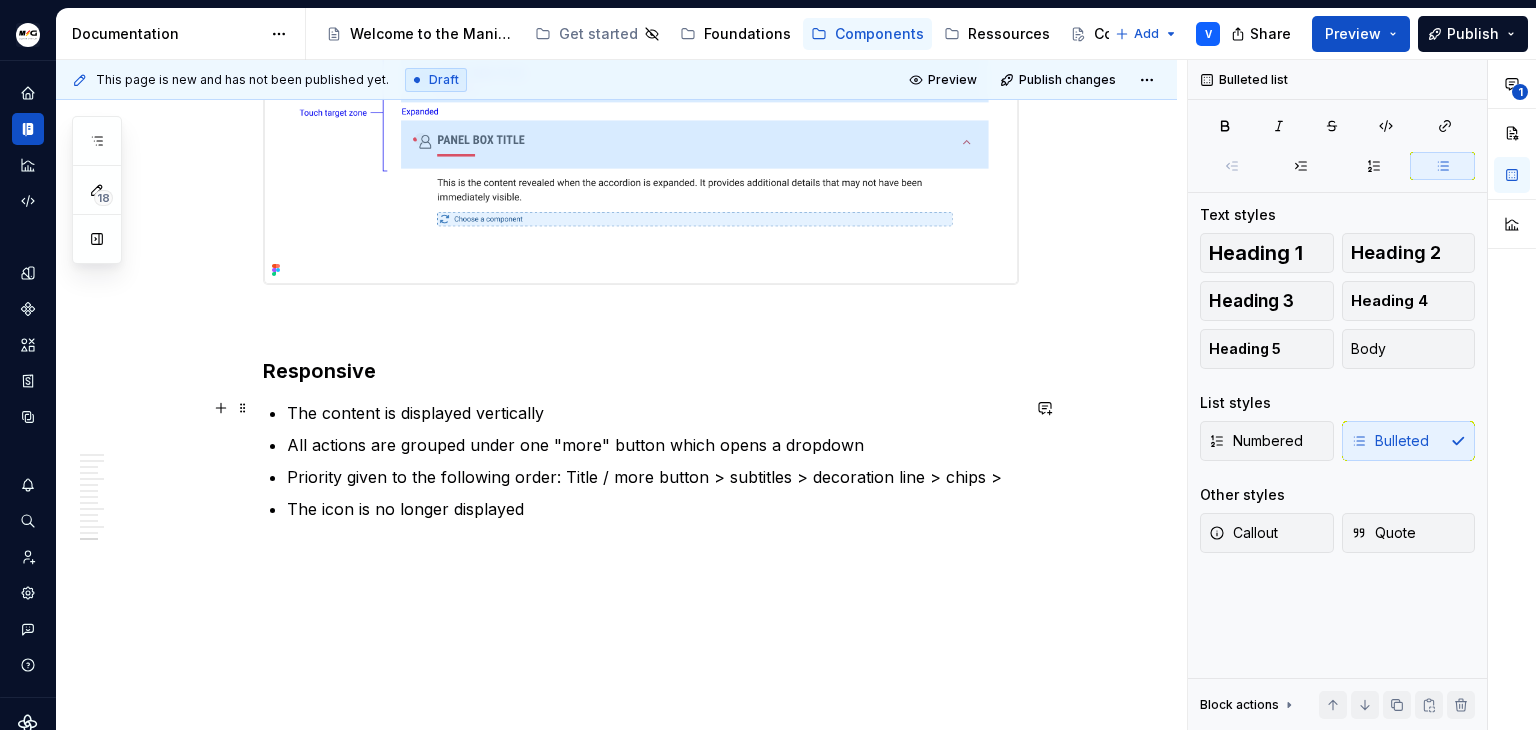click on "The content is displayed vertically" at bounding box center [653, 413] 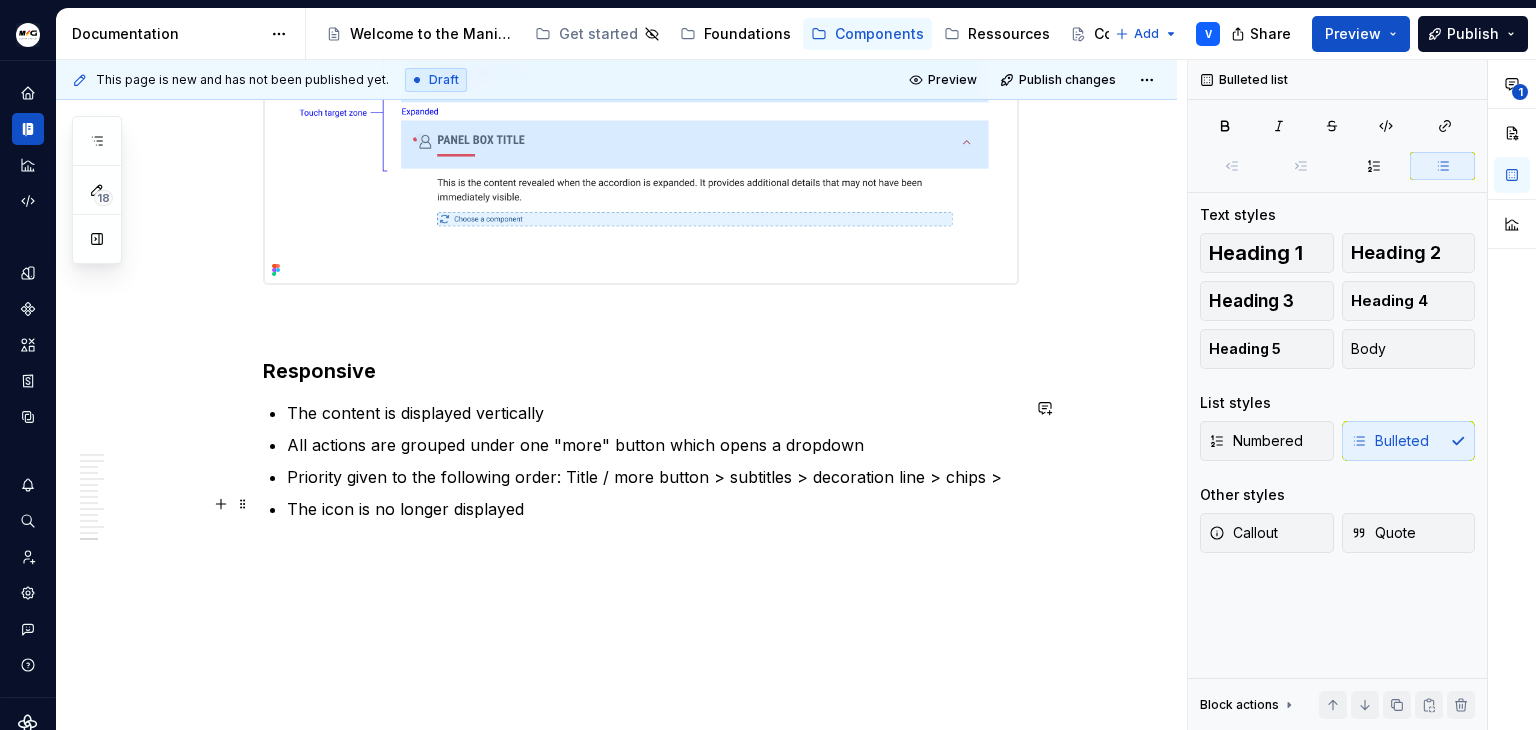 click on "Priority given to the following order: Title / more button > subtitles > decoration line > chips >" at bounding box center [653, 477] 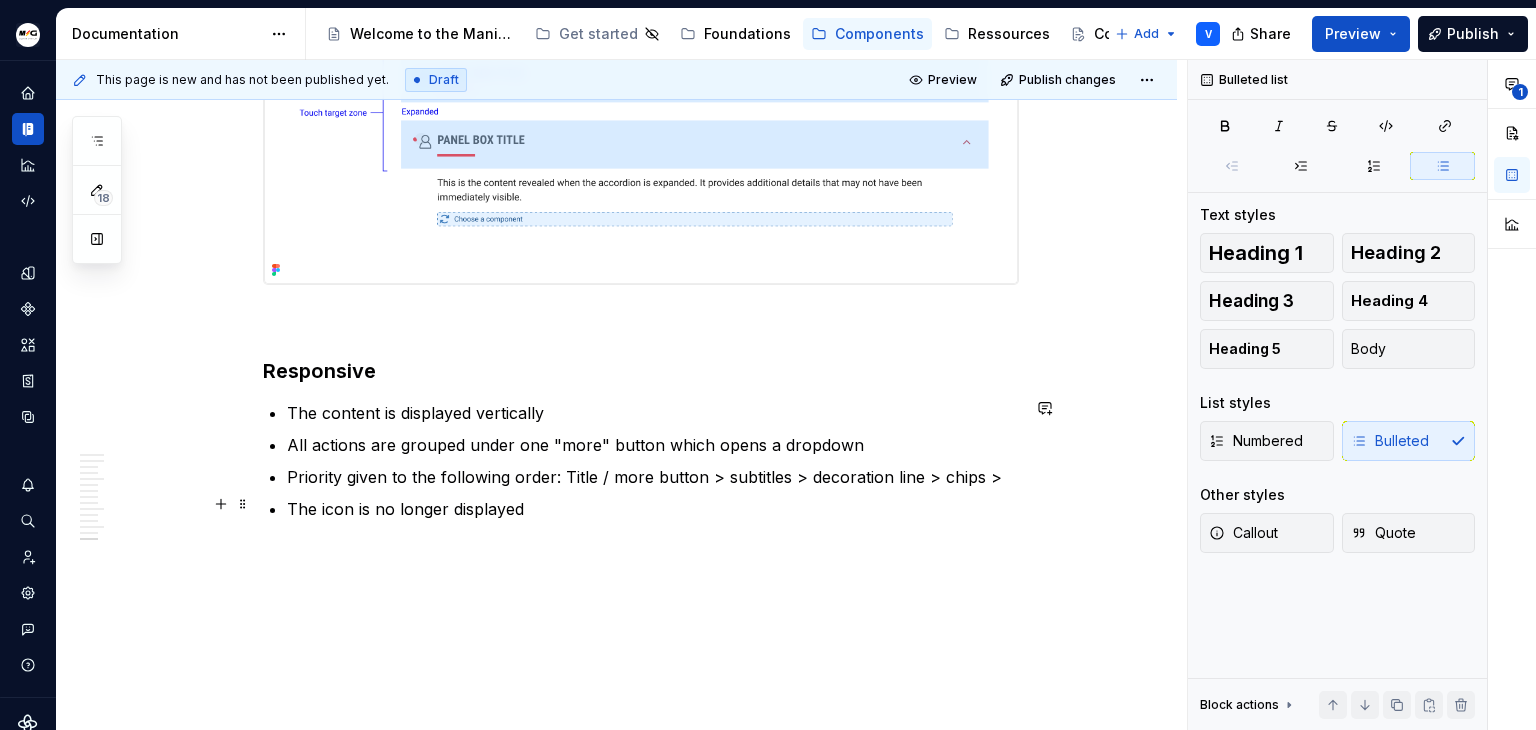 click on "The icon is no longer displayed" at bounding box center [653, 521] 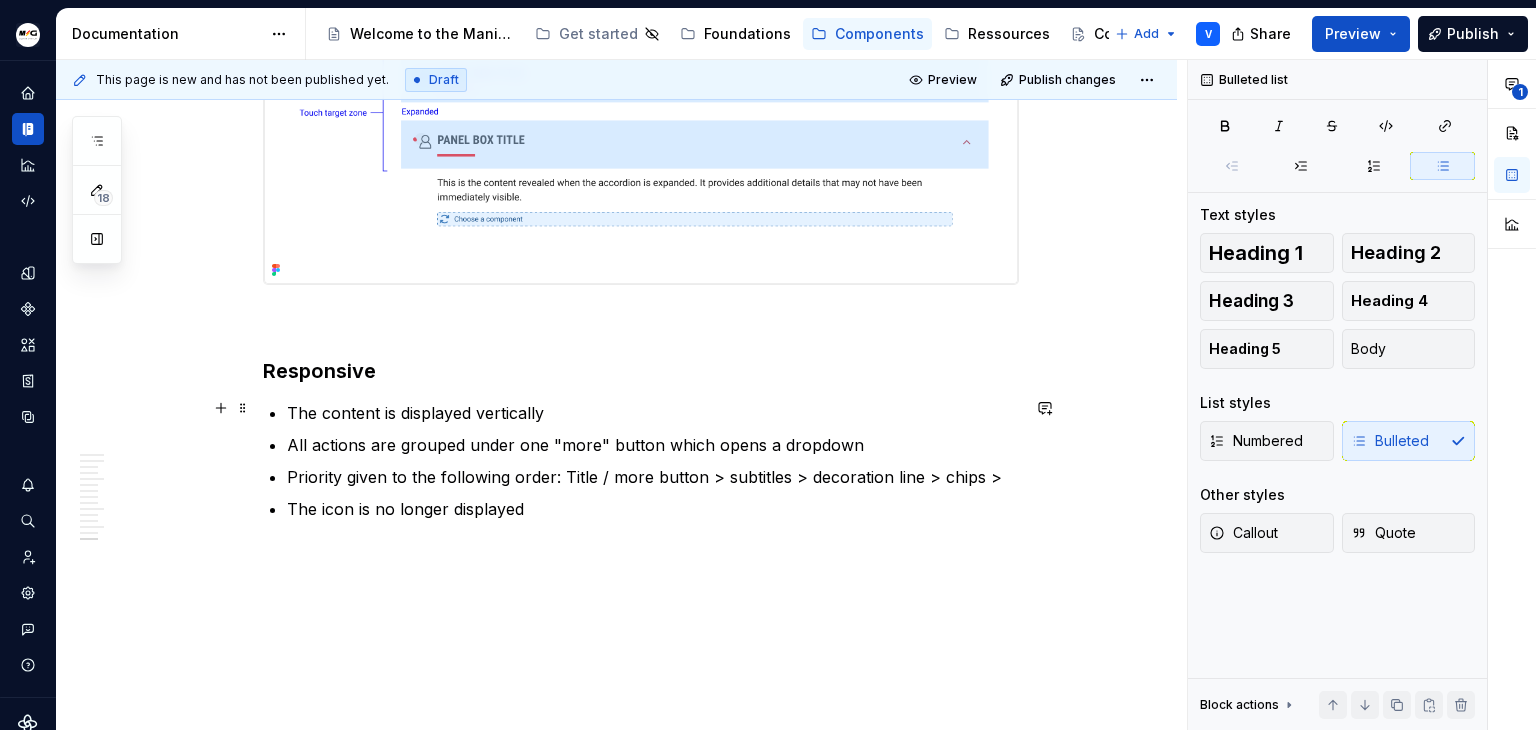 click on "Responsive" at bounding box center [641, 371] 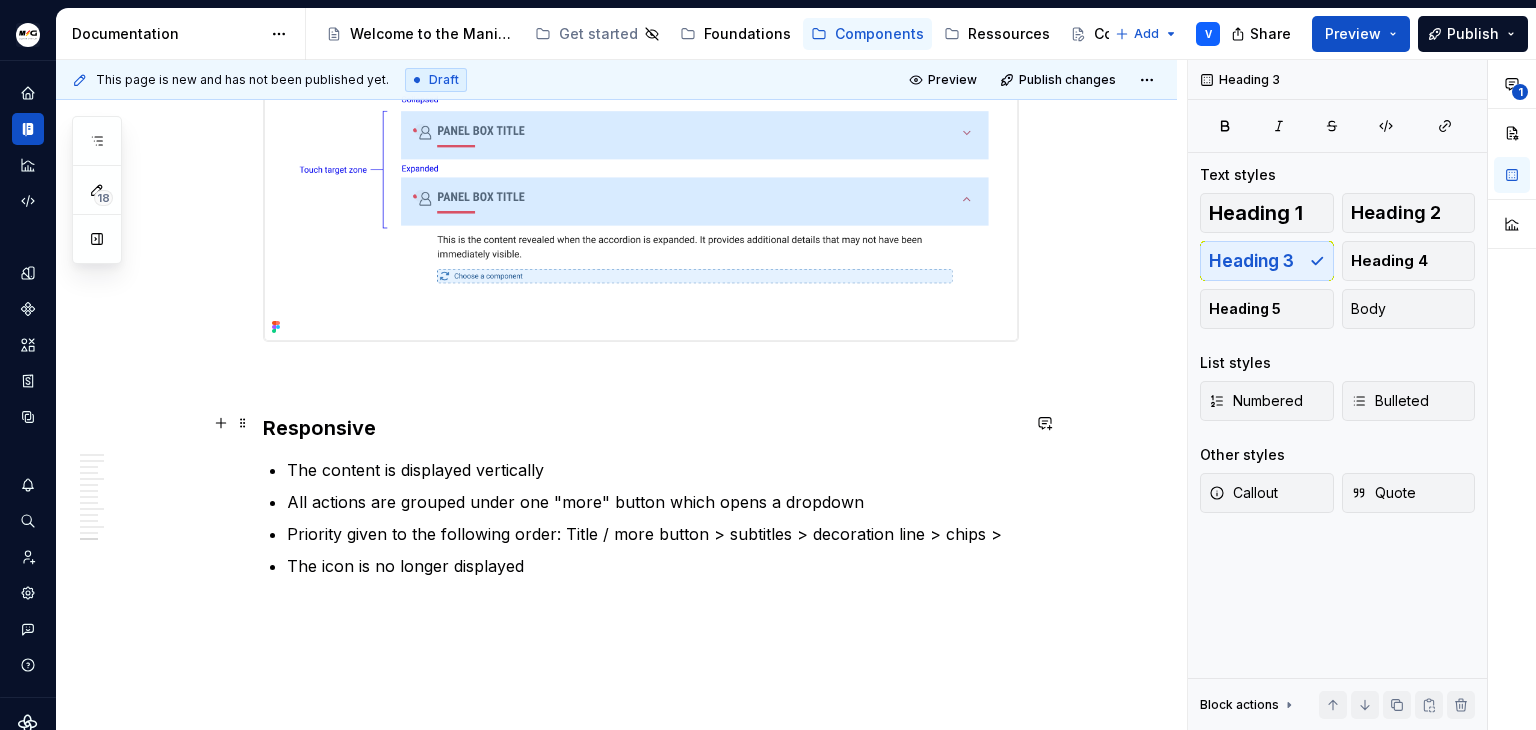 scroll, scrollTop: 4520, scrollLeft: 0, axis: vertical 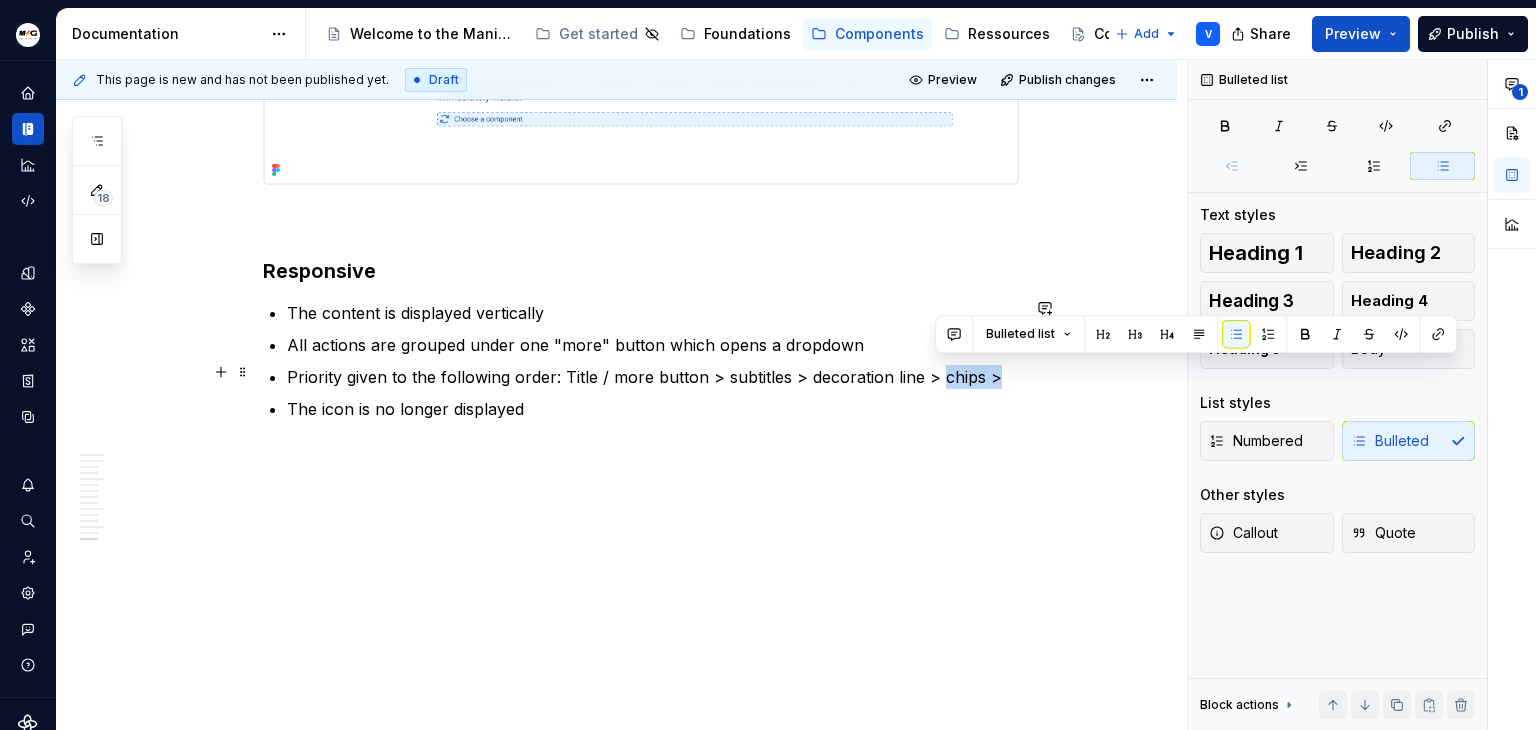 drag, startPoint x: 933, startPoint y: 371, endPoint x: 987, endPoint y: 371, distance: 54 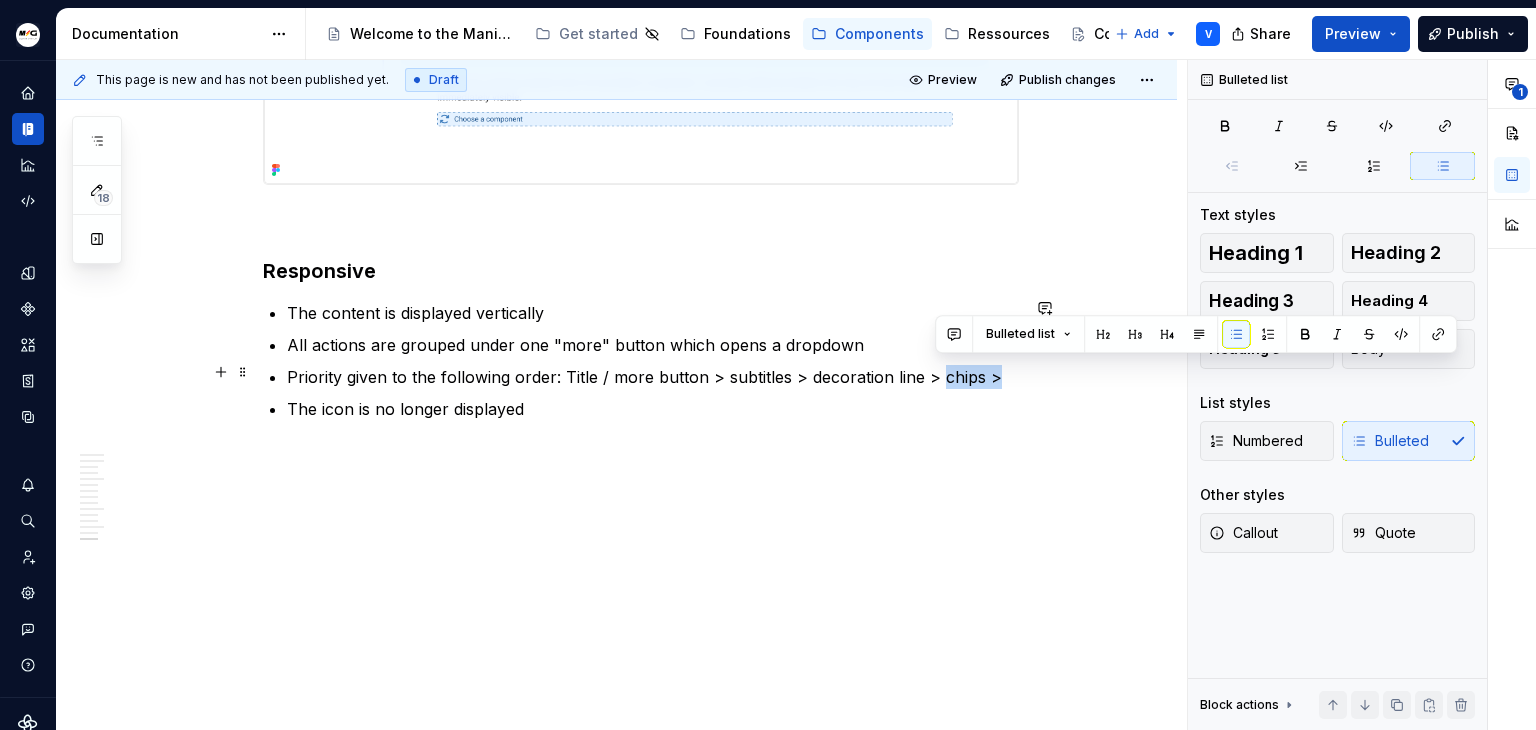 click on "Priority given to the following order: Title / more button > subtitles > decoration line > chips >" at bounding box center [653, 377] 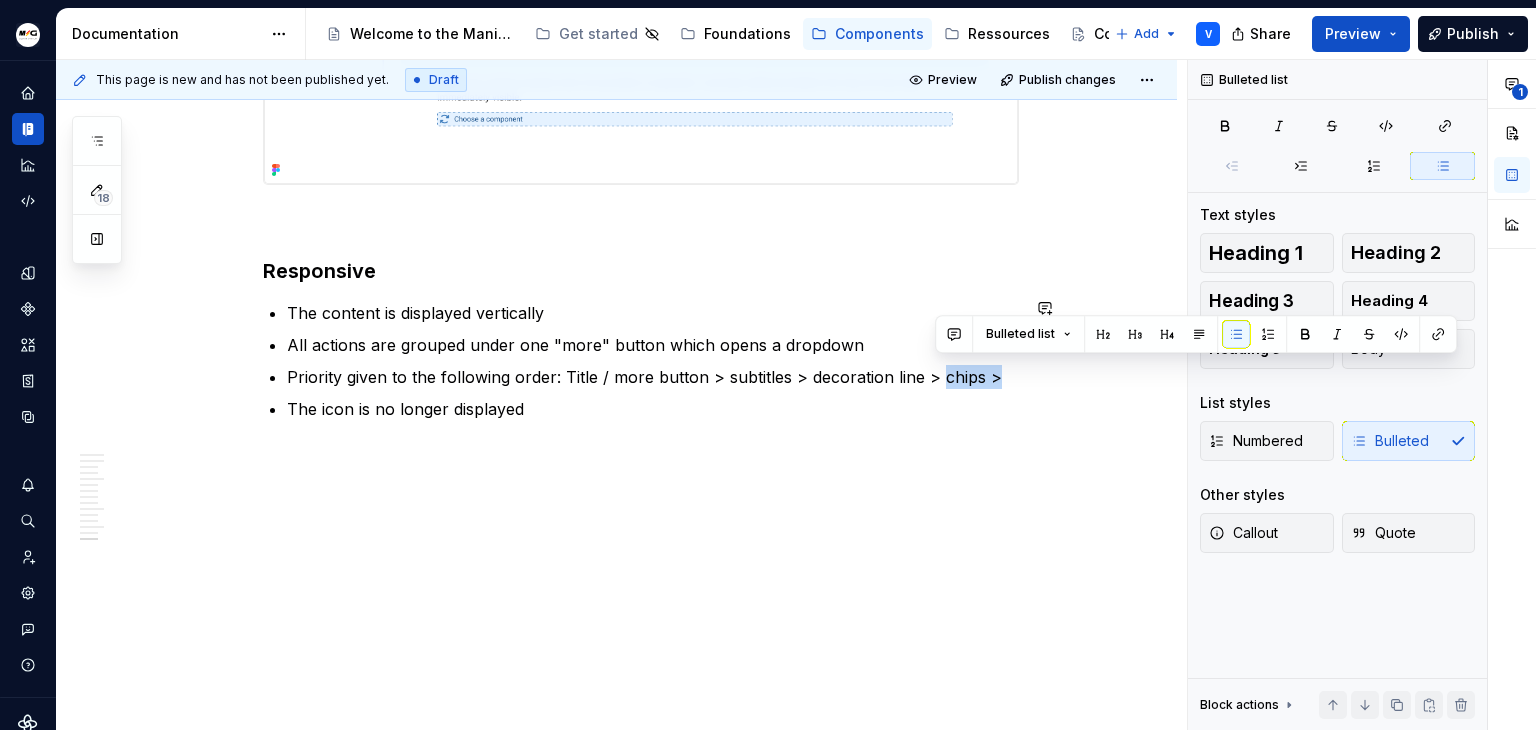 copy on "chips >" 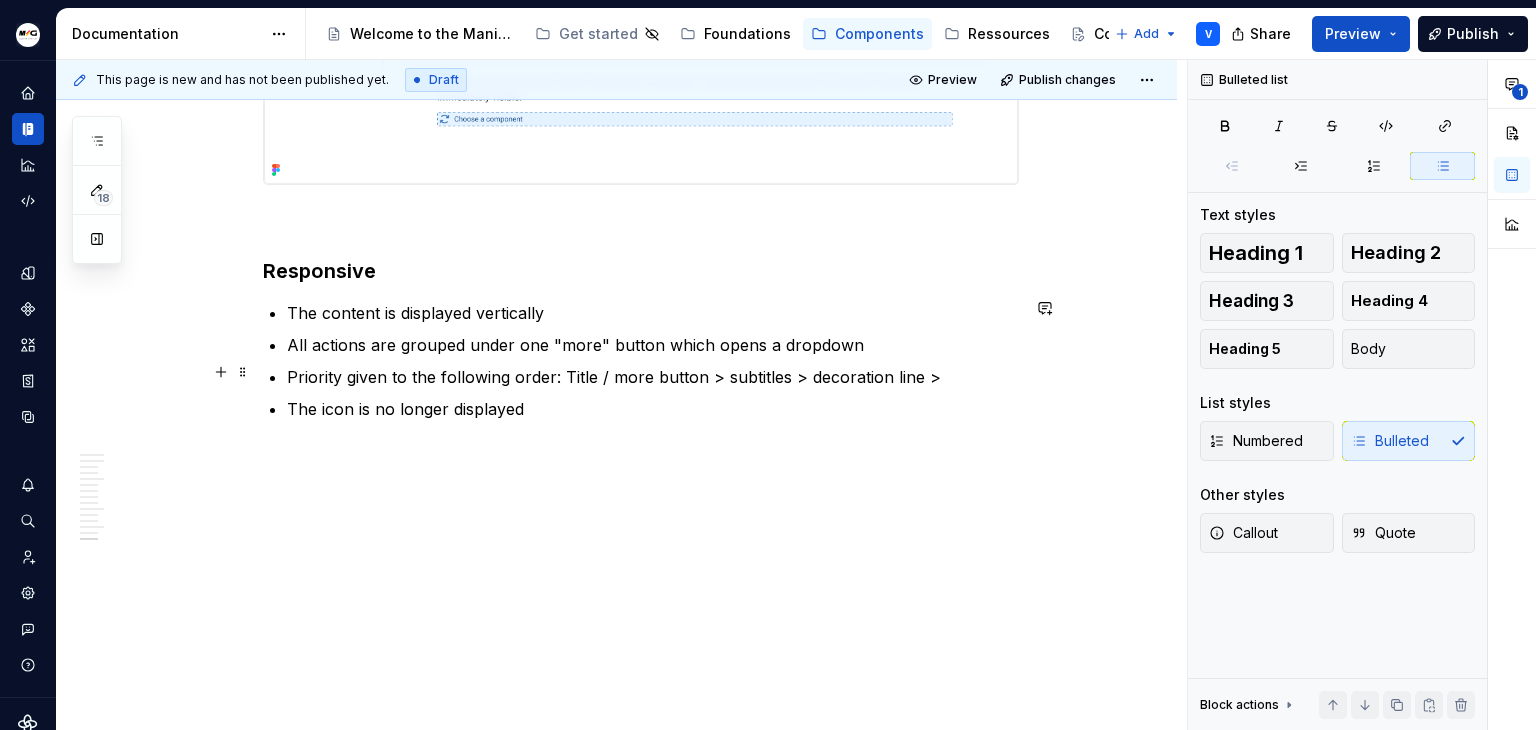 click on "Priority given to the following order: Title / more button > subtitles > decoration line >" at bounding box center [653, 377] 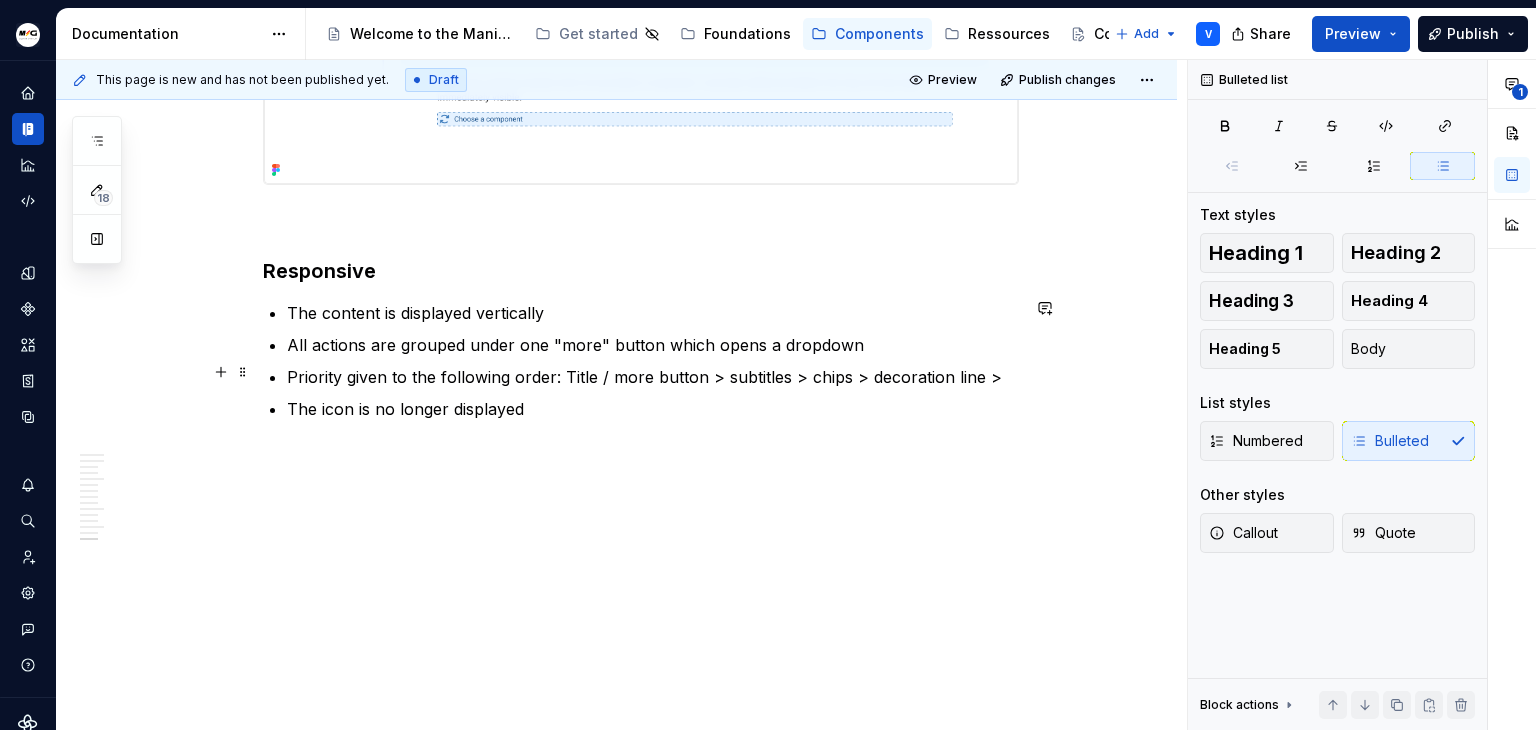 click on "**********" at bounding box center (616, -1707) 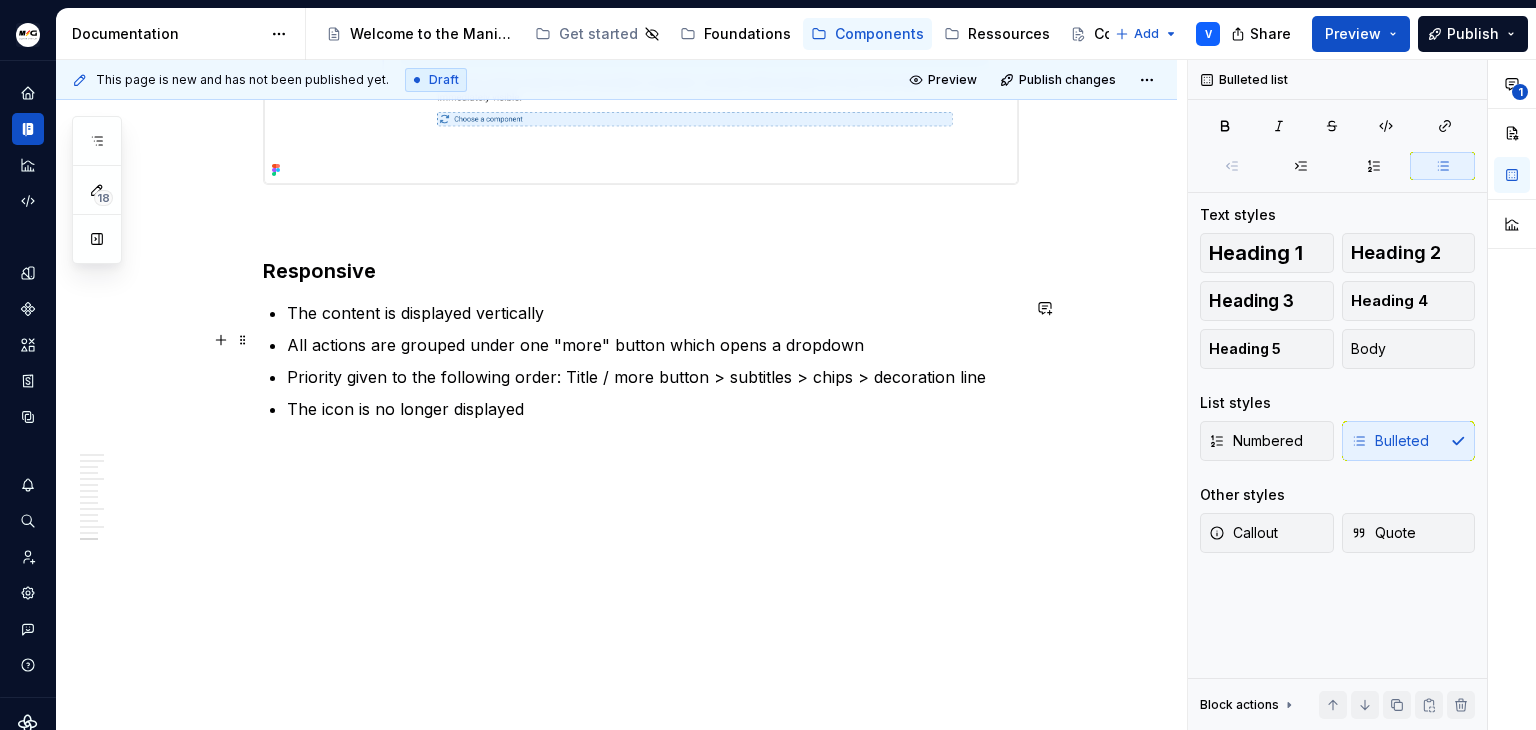 click on "The content is displayed vertically All actions are grouped under one "more" button which opens a dropdown Priority given to the following order: Title / more button > subtitles > chips > decoration line The icon is no longer displayed" at bounding box center (653, 373) 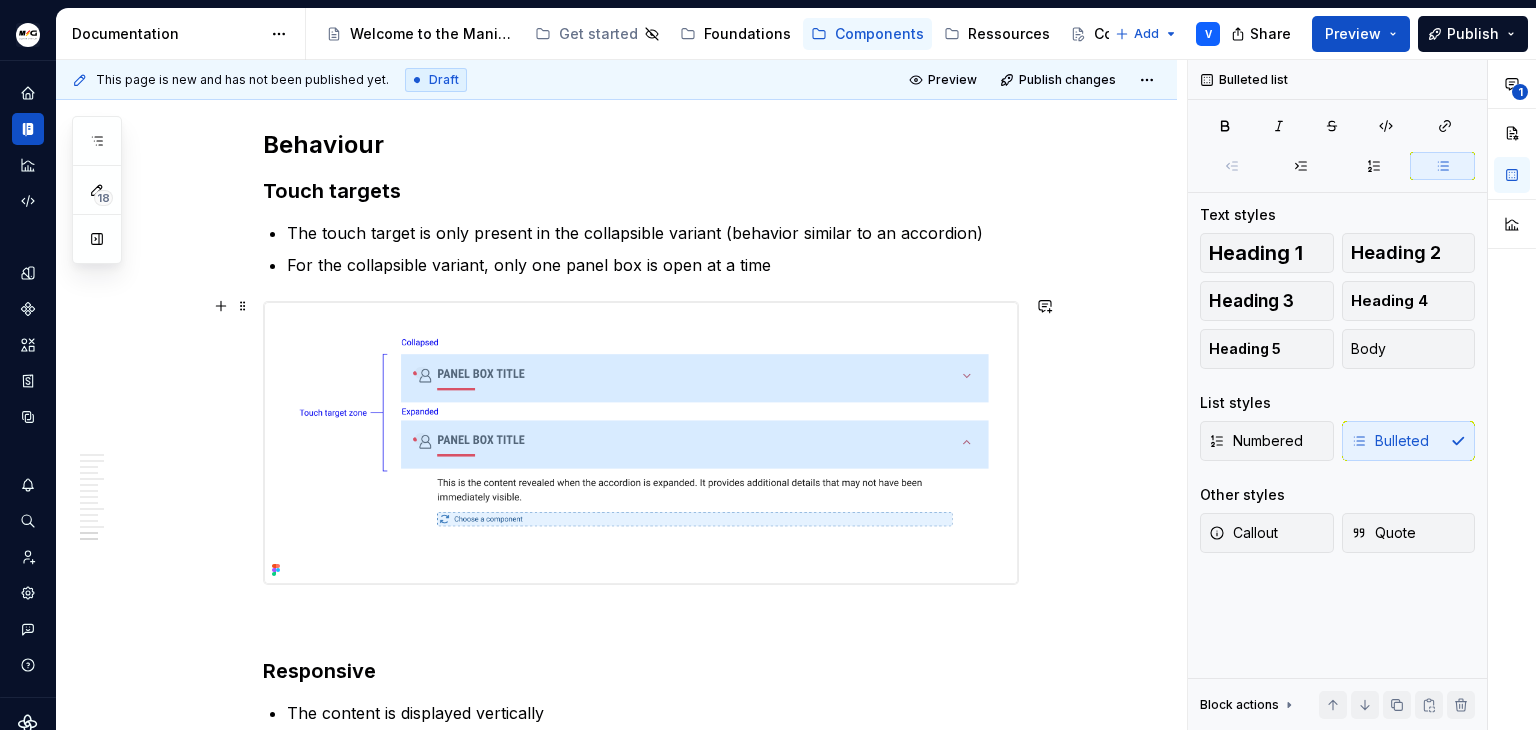 scroll, scrollTop: 4520, scrollLeft: 0, axis: vertical 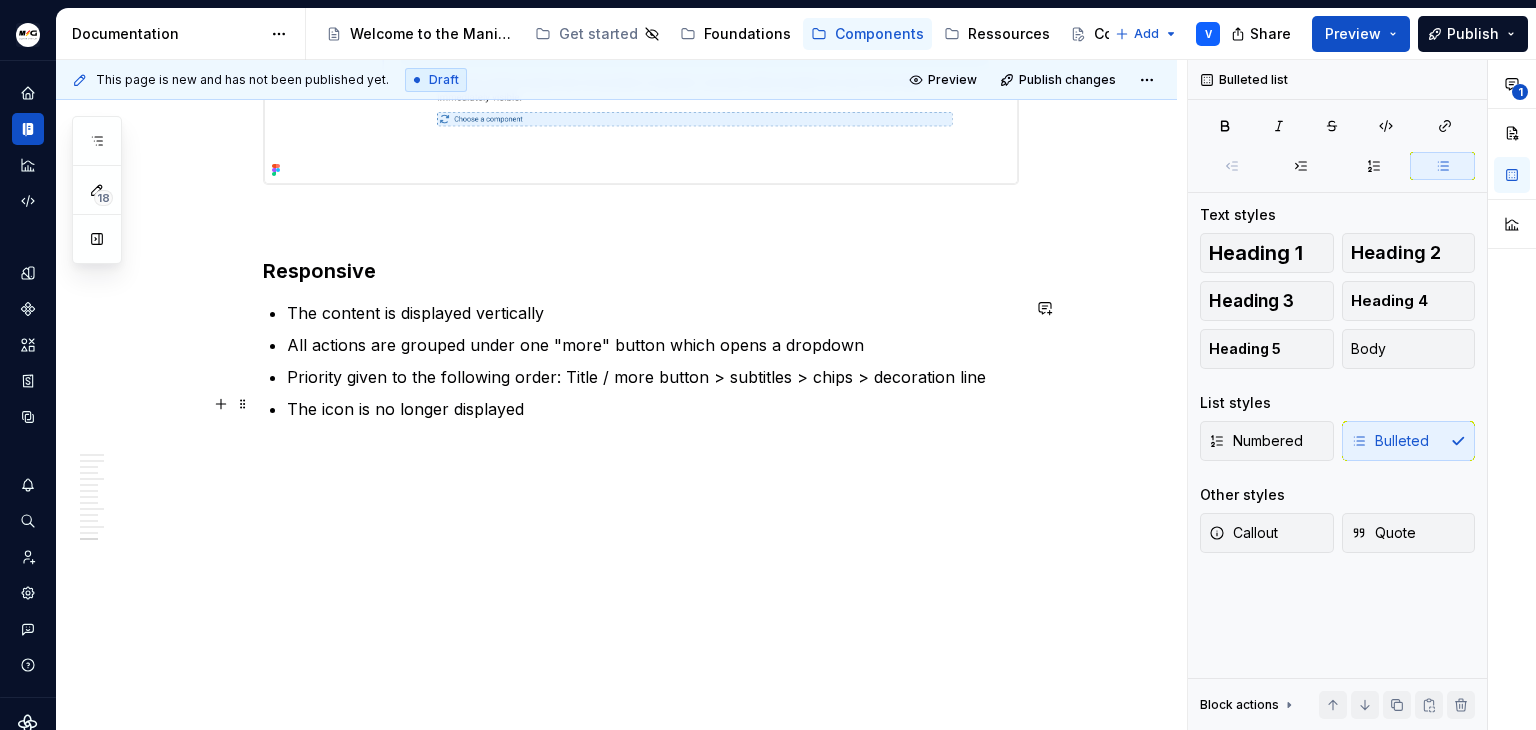 click on "The icon is no longer displayed" at bounding box center [653, 421] 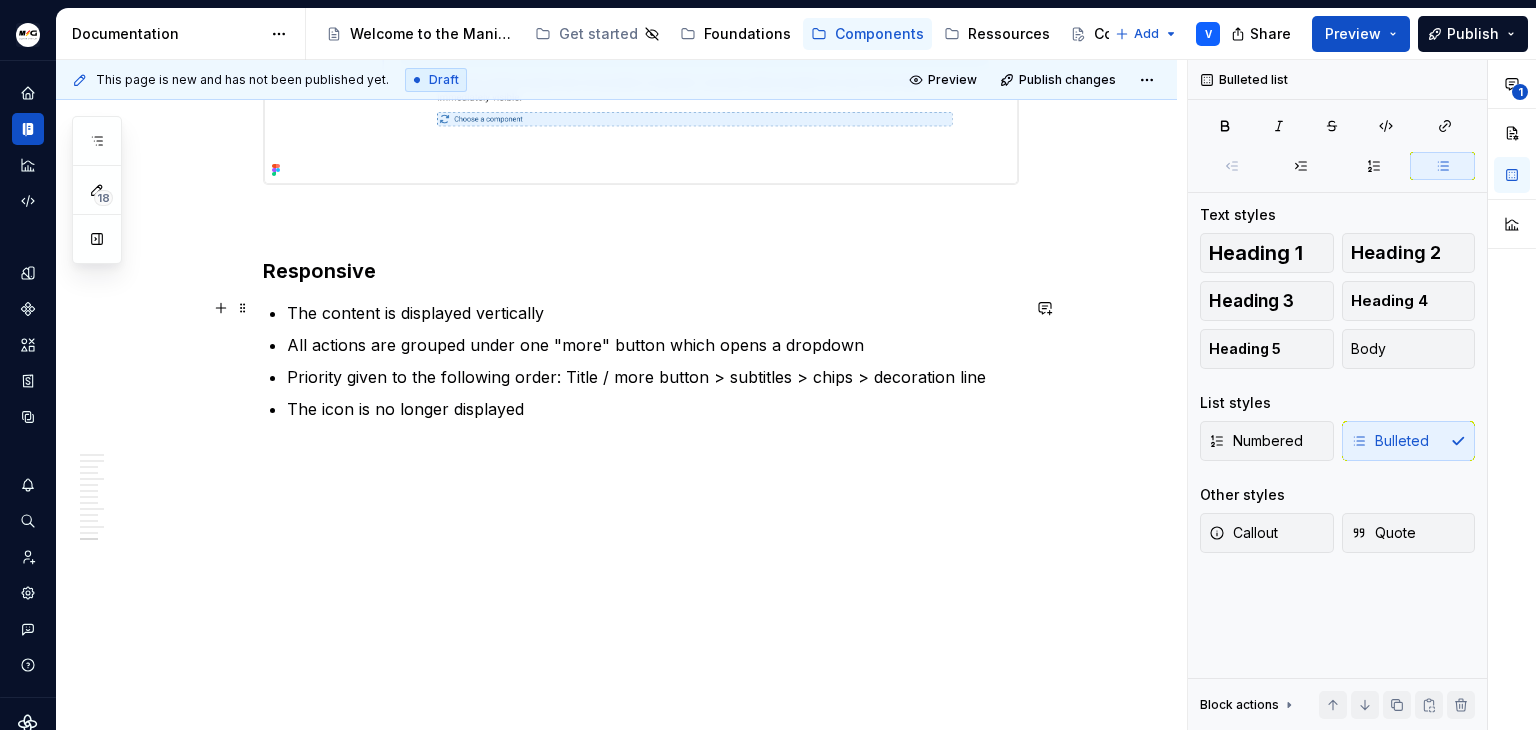click on "The content is displayed vertically" at bounding box center (653, 313) 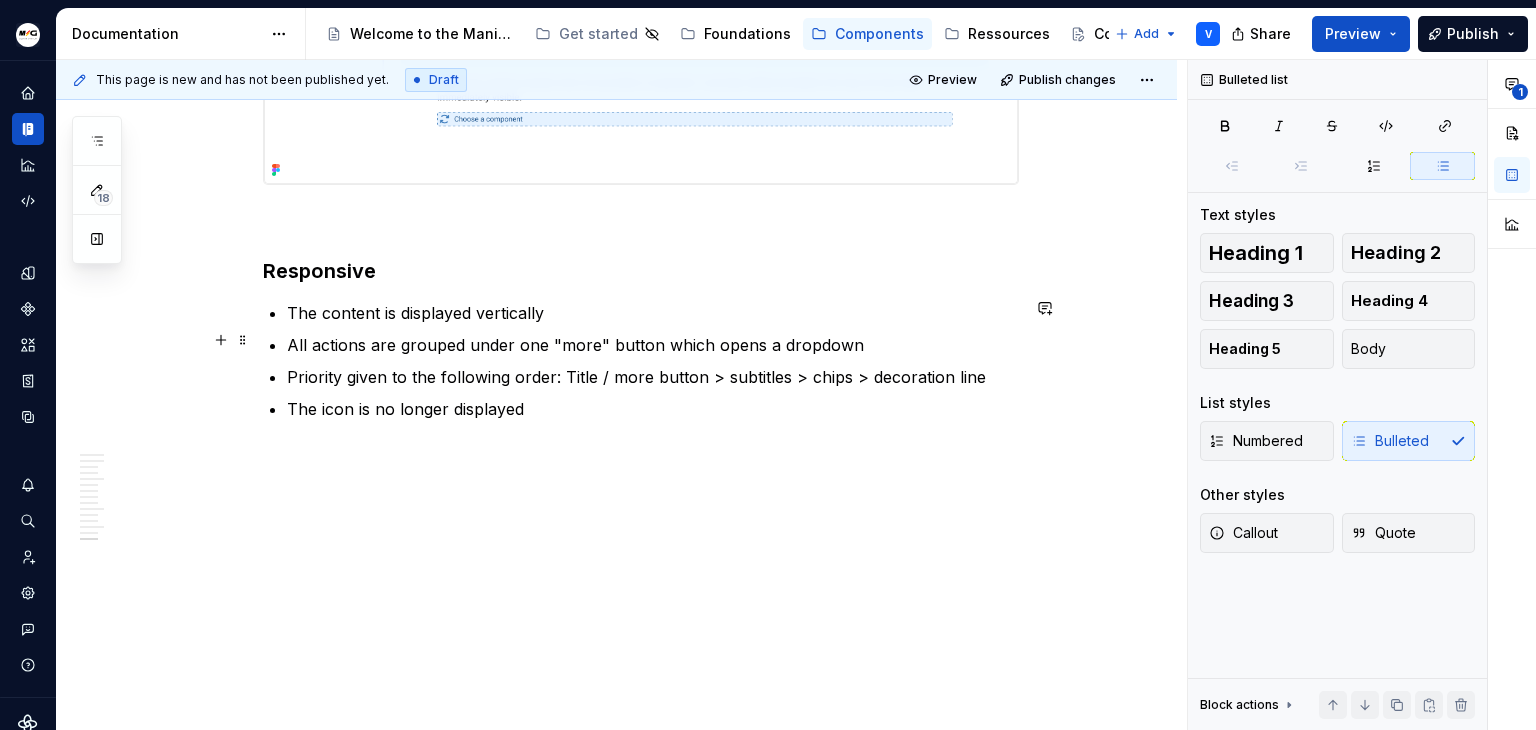 click on "All actions are grouped under one "more" button which opens a dropdown" at bounding box center [653, 345] 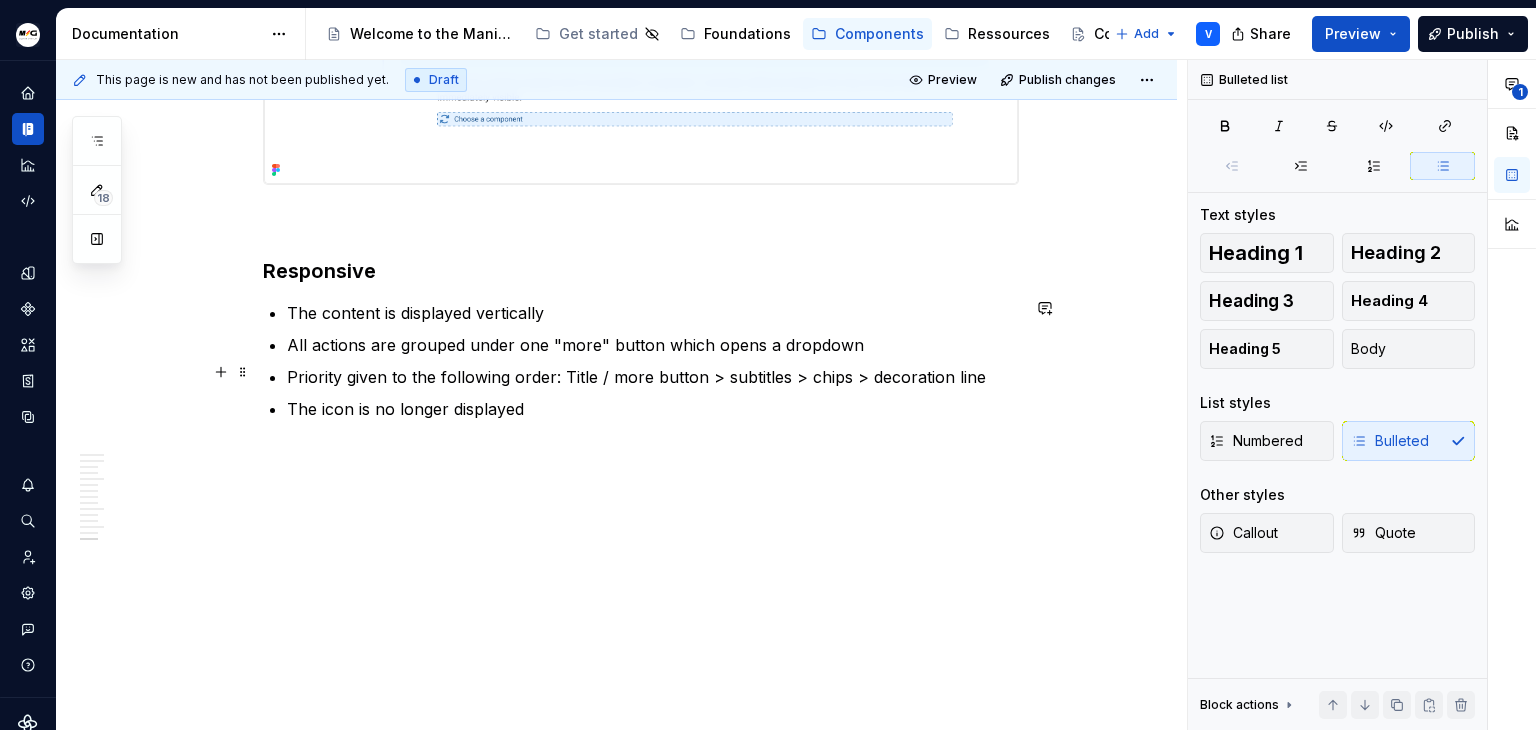 click on "**********" at bounding box center [616, -1707] 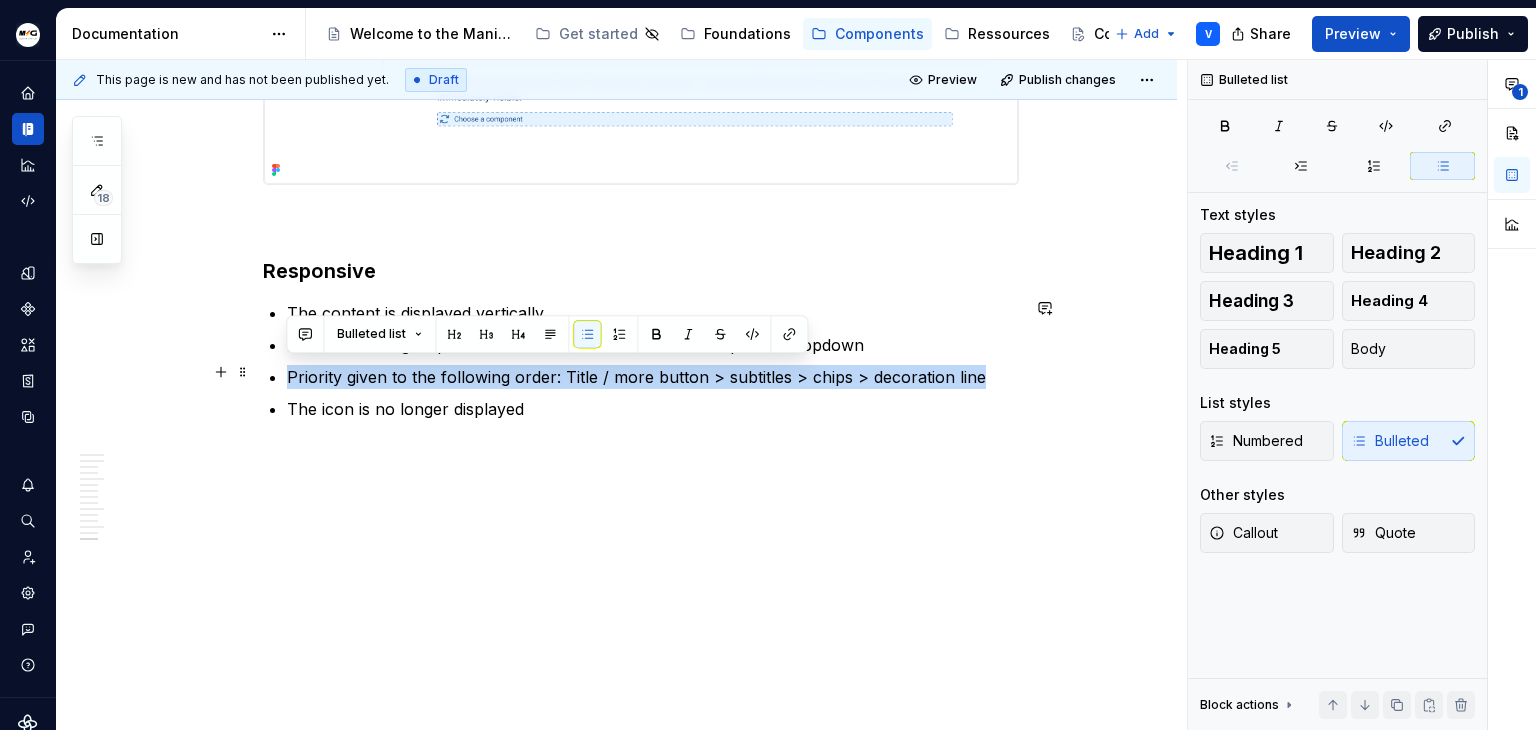 click on "Priority given to the following order: Title / more button > subtitles > chips > decoration line" at bounding box center (653, 377) 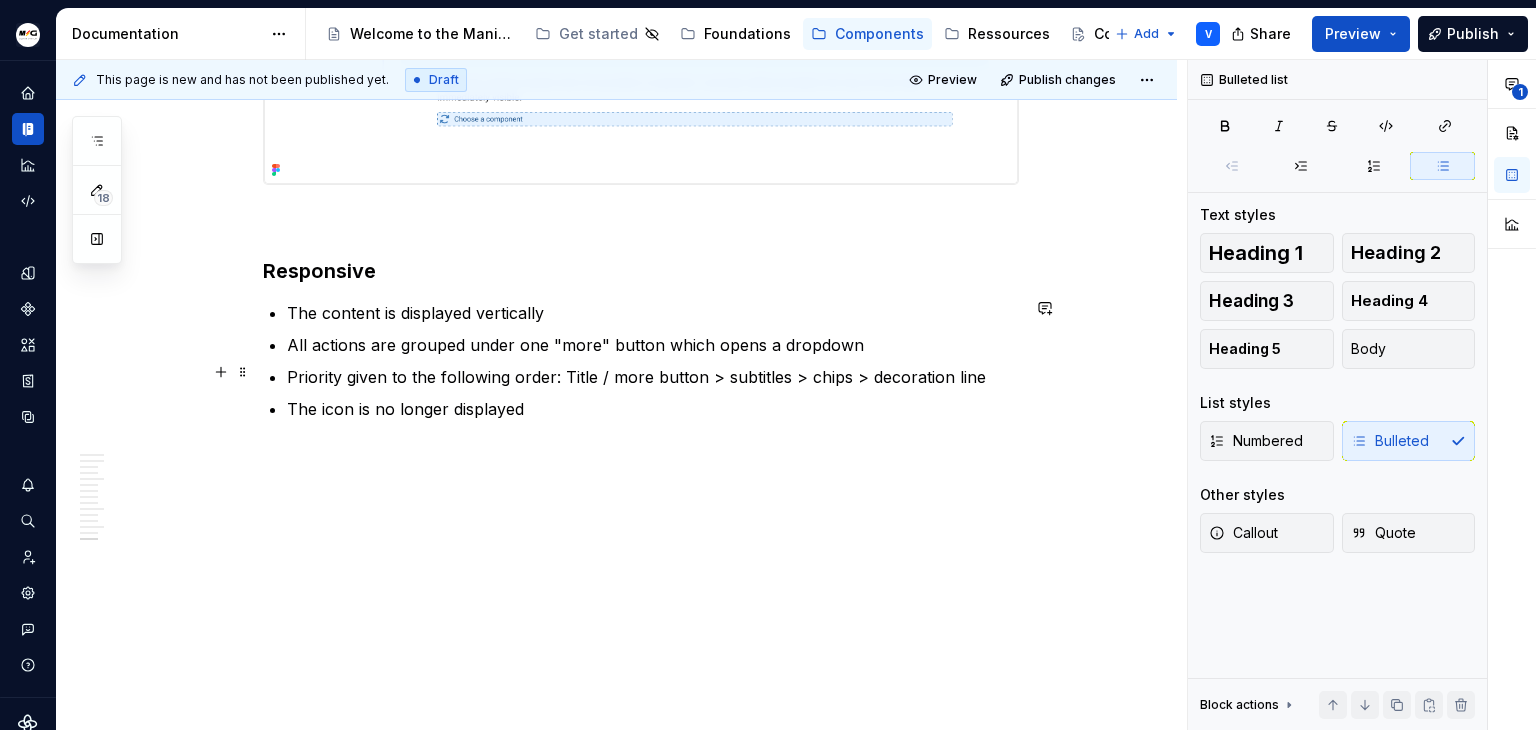 click on "Priority given to the following order: Title / more button > subtitles > chips > decoration line" at bounding box center [653, 377] 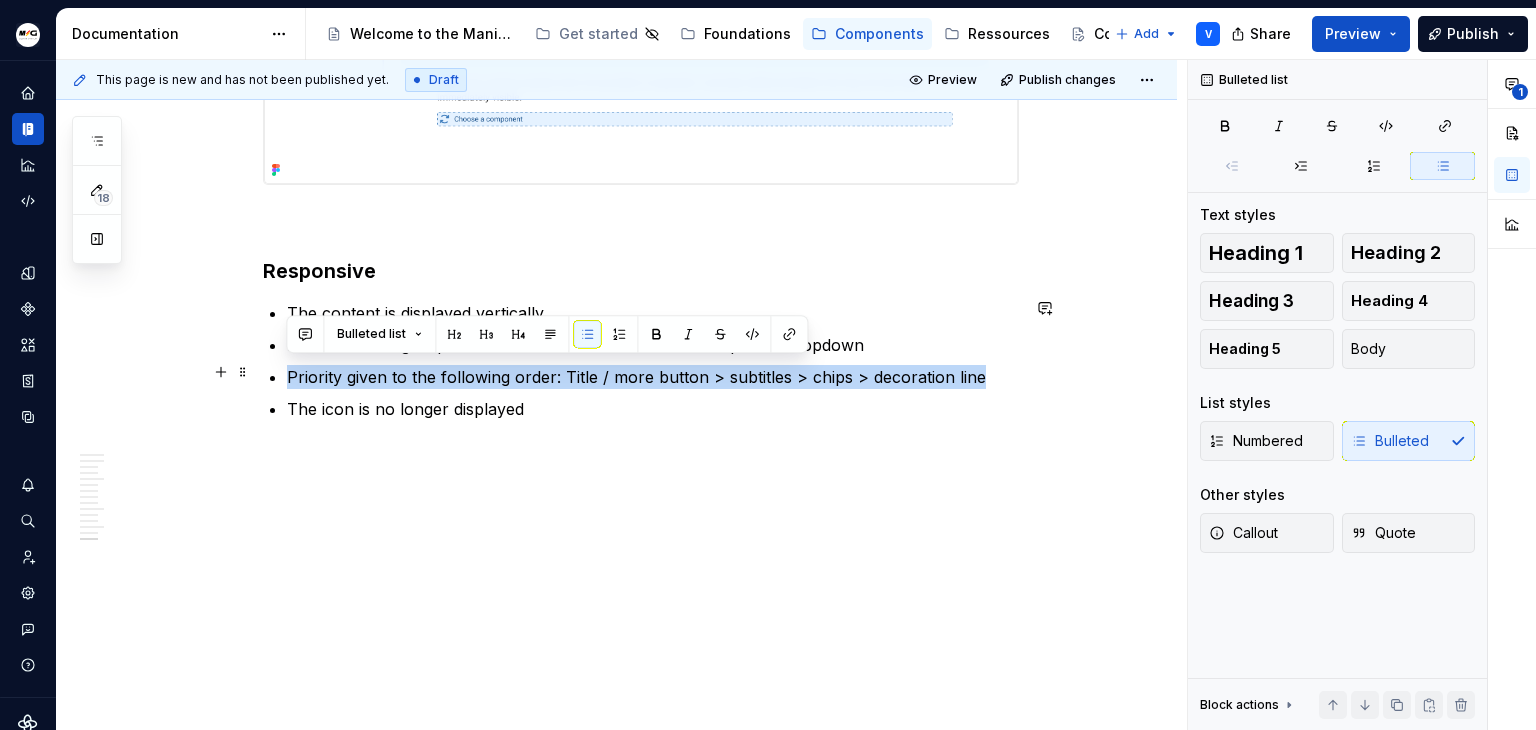 click on "Priority given to the following order: Title / more button > subtitles > chips > decoration line" at bounding box center [653, 377] 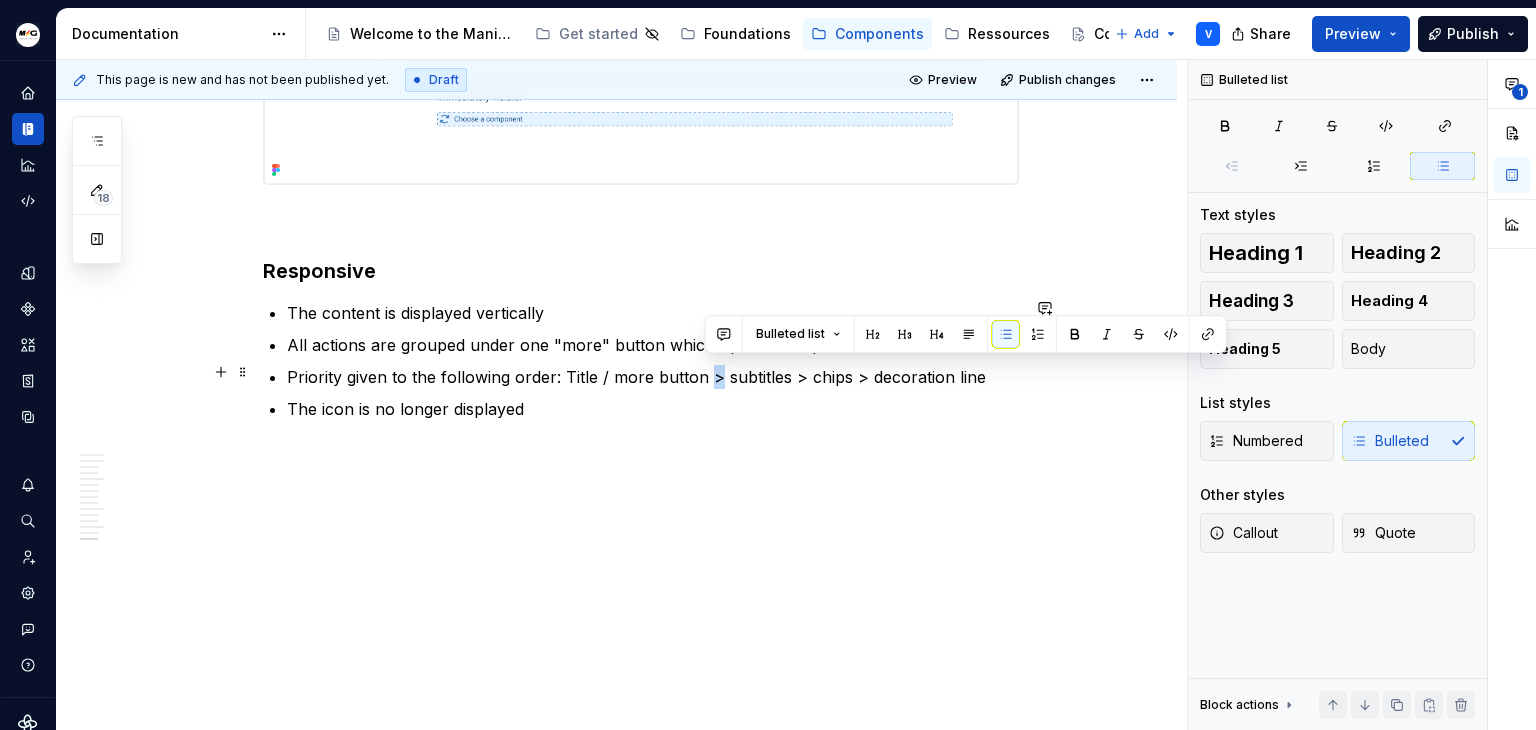 click on "Priority given to the following order: Title / more button > subtitles > chips > decoration line" at bounding box center [653, 377] 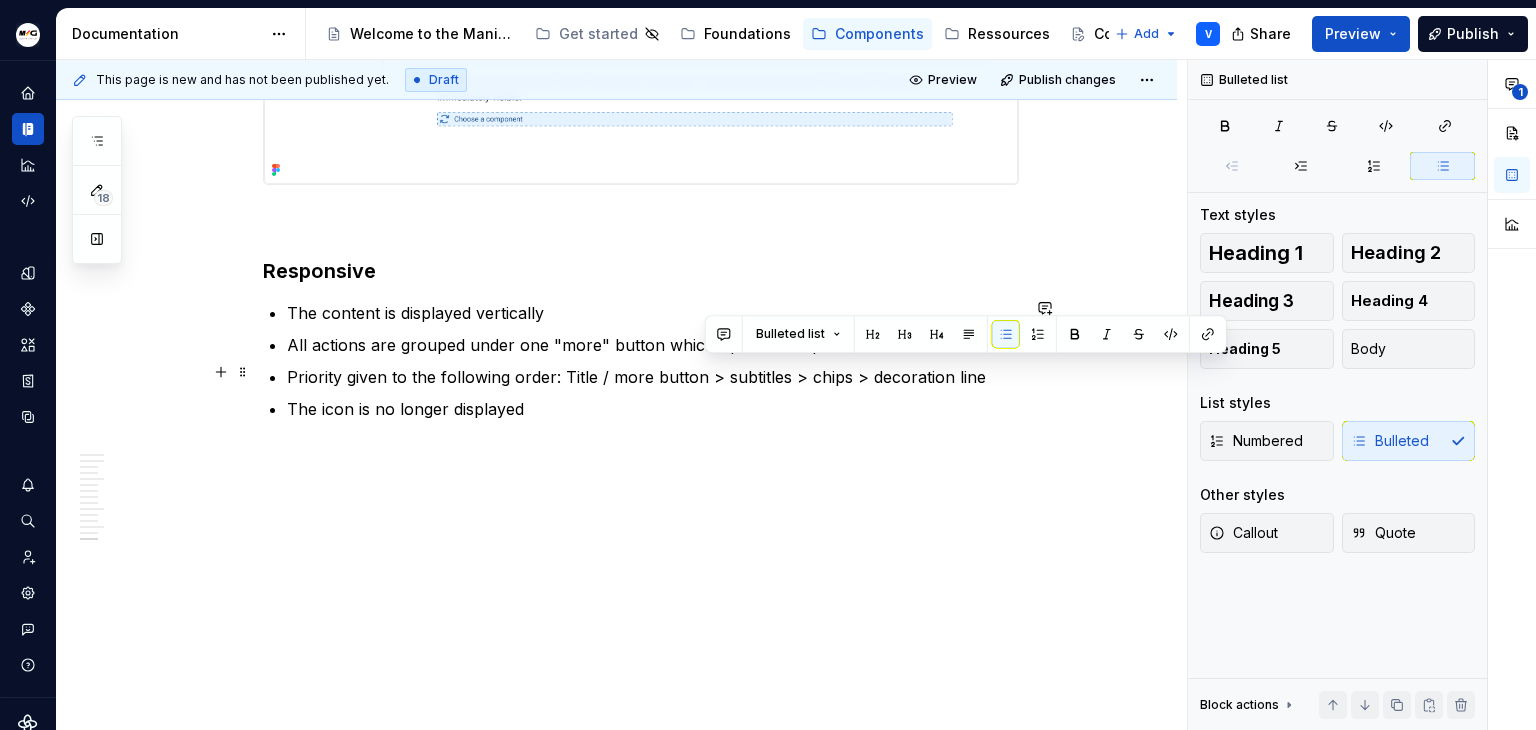 click on "Priority given to the following order: Title / more button > subtitles > chips > decoration line" at bounding box center (653, 377) 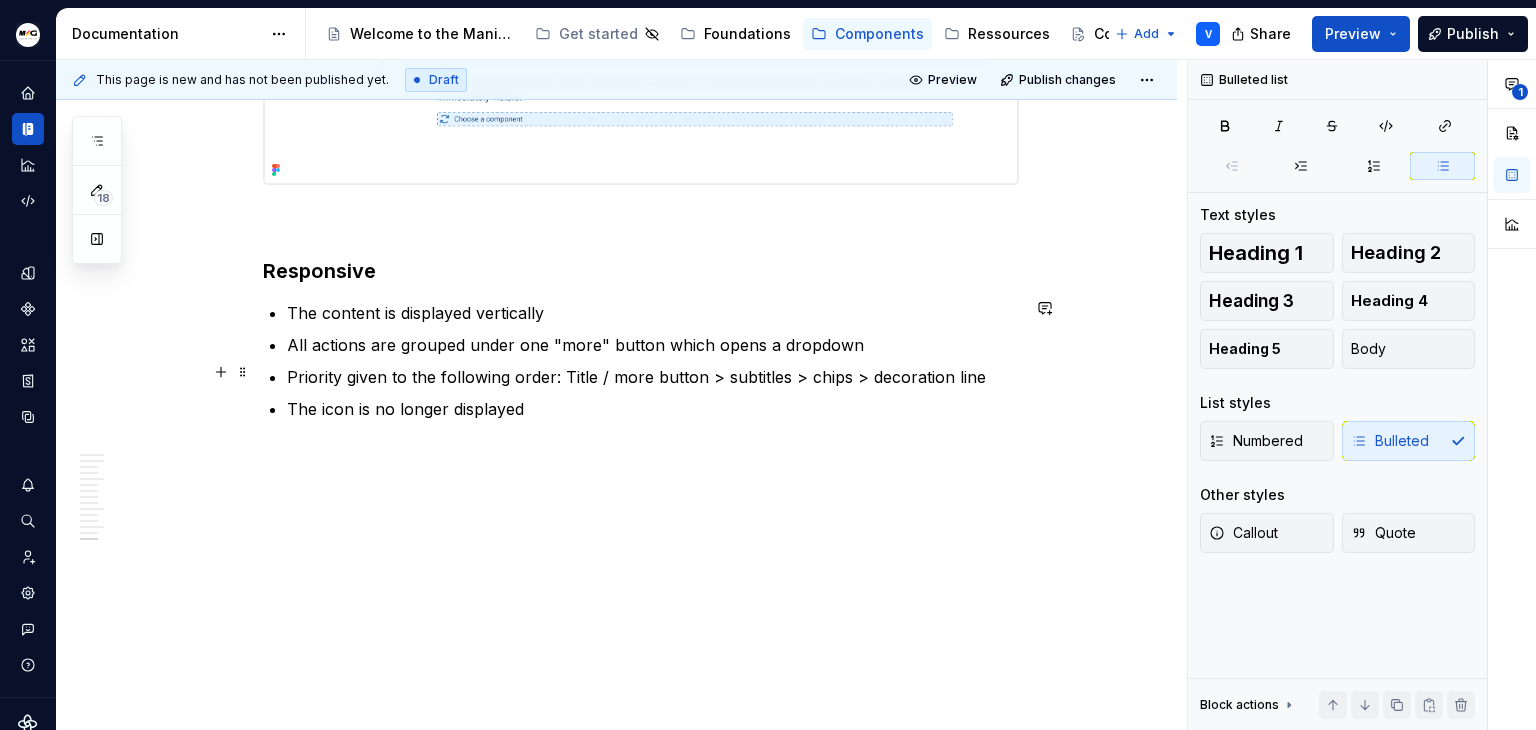 click on "Priority given to the following order: Title / more button > subtitles > chips > decoration line" at bounding box center (653, 377) 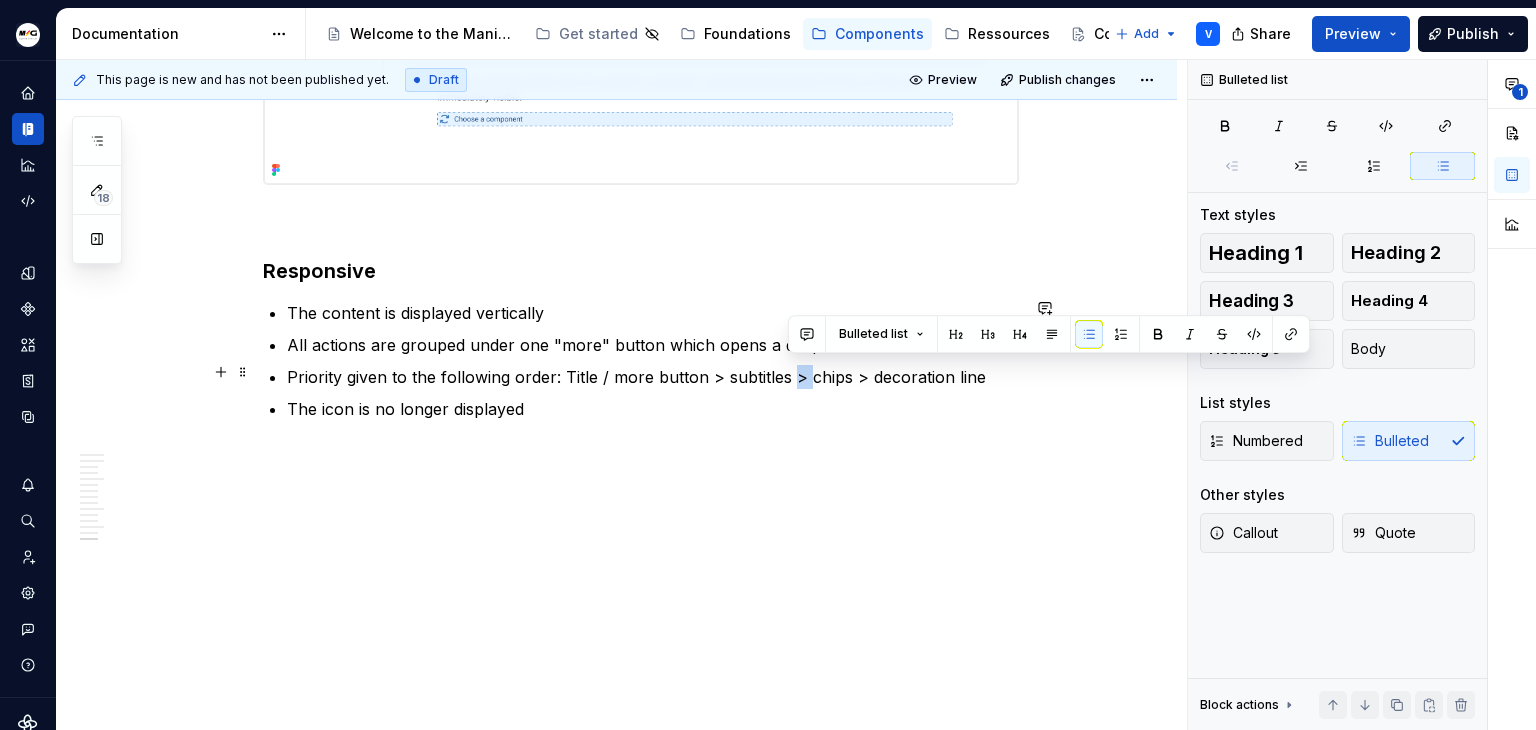click on "Priority given to the following order: Title / more button > subtitles > chips > decoration line" at bounding box center (653, 377) 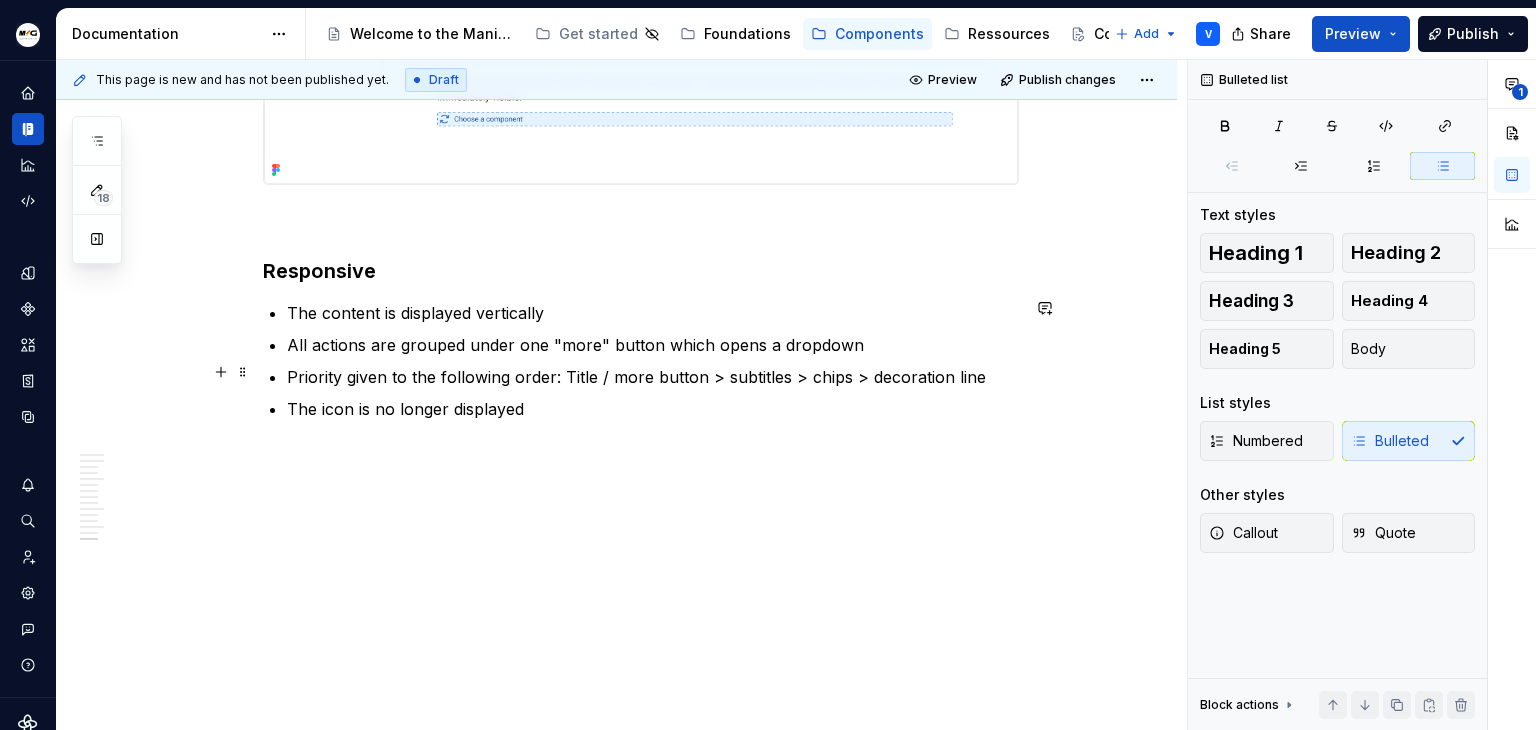 click on "Priority given to the following order: Title / more button > subtitles > chips > decoration line" at bounding box center (653, 377) 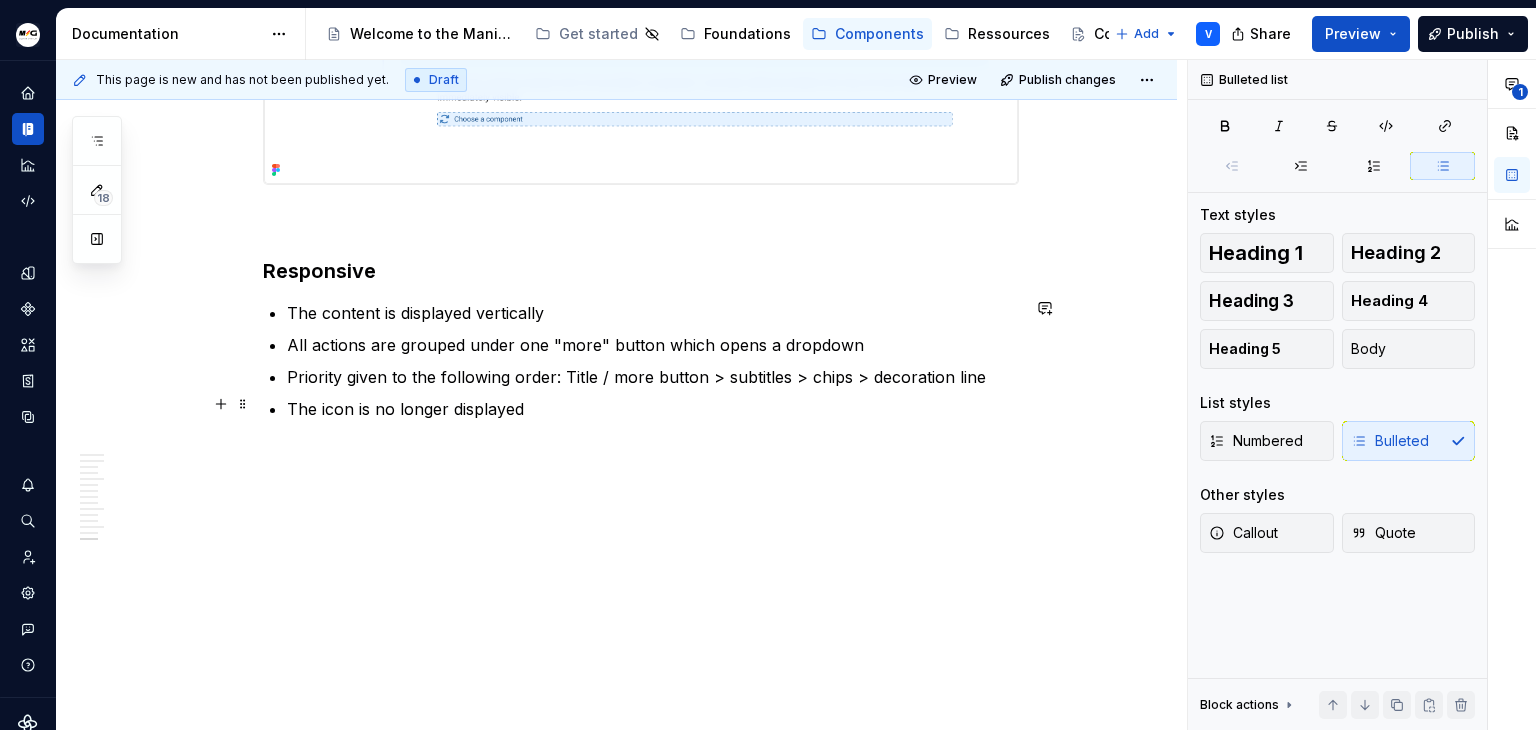 click on "The icon is no longer displayed" at bounding box center [653, 421] 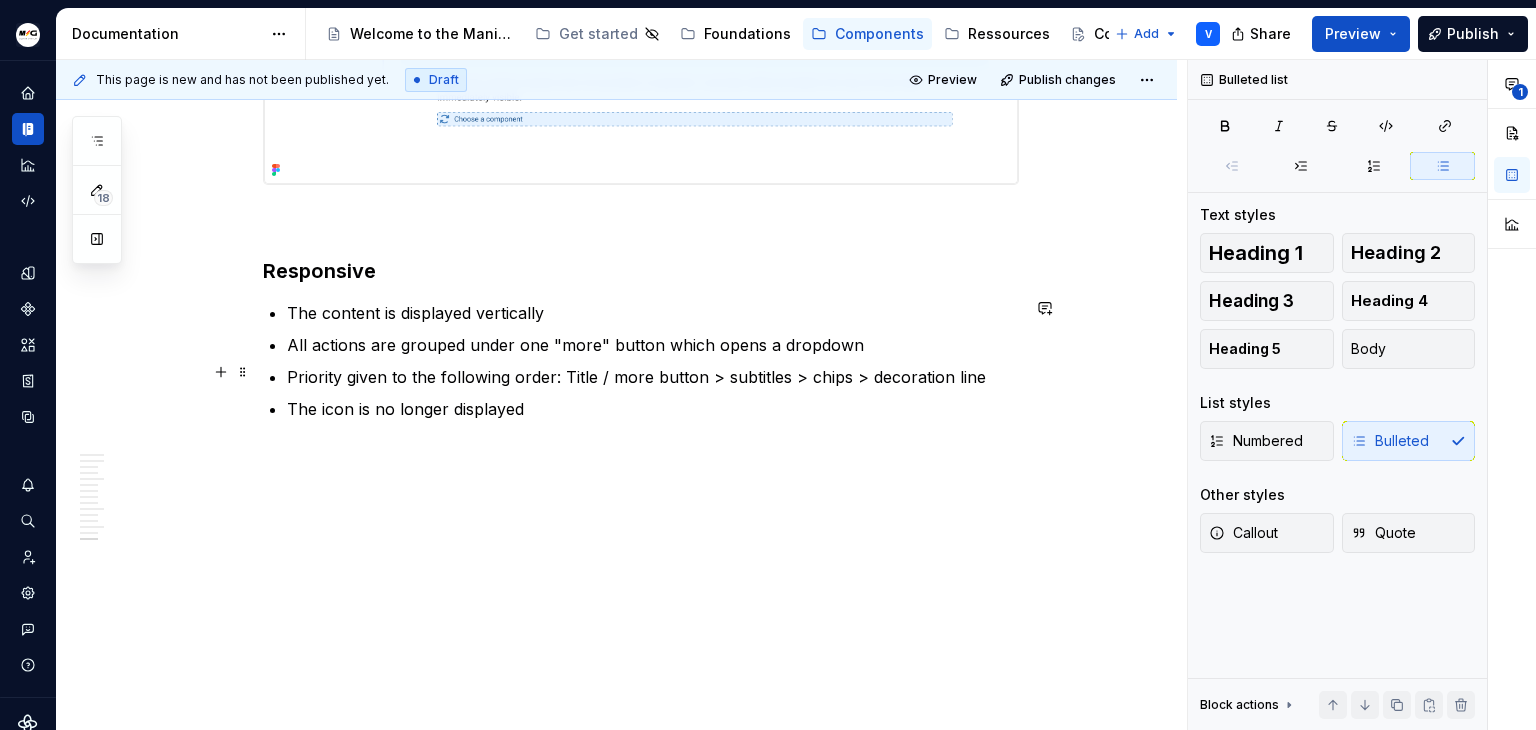 click on "Priority given to the following order: Title / more button > subtitles > chips > decoration line" at bounding box center (653, 377) 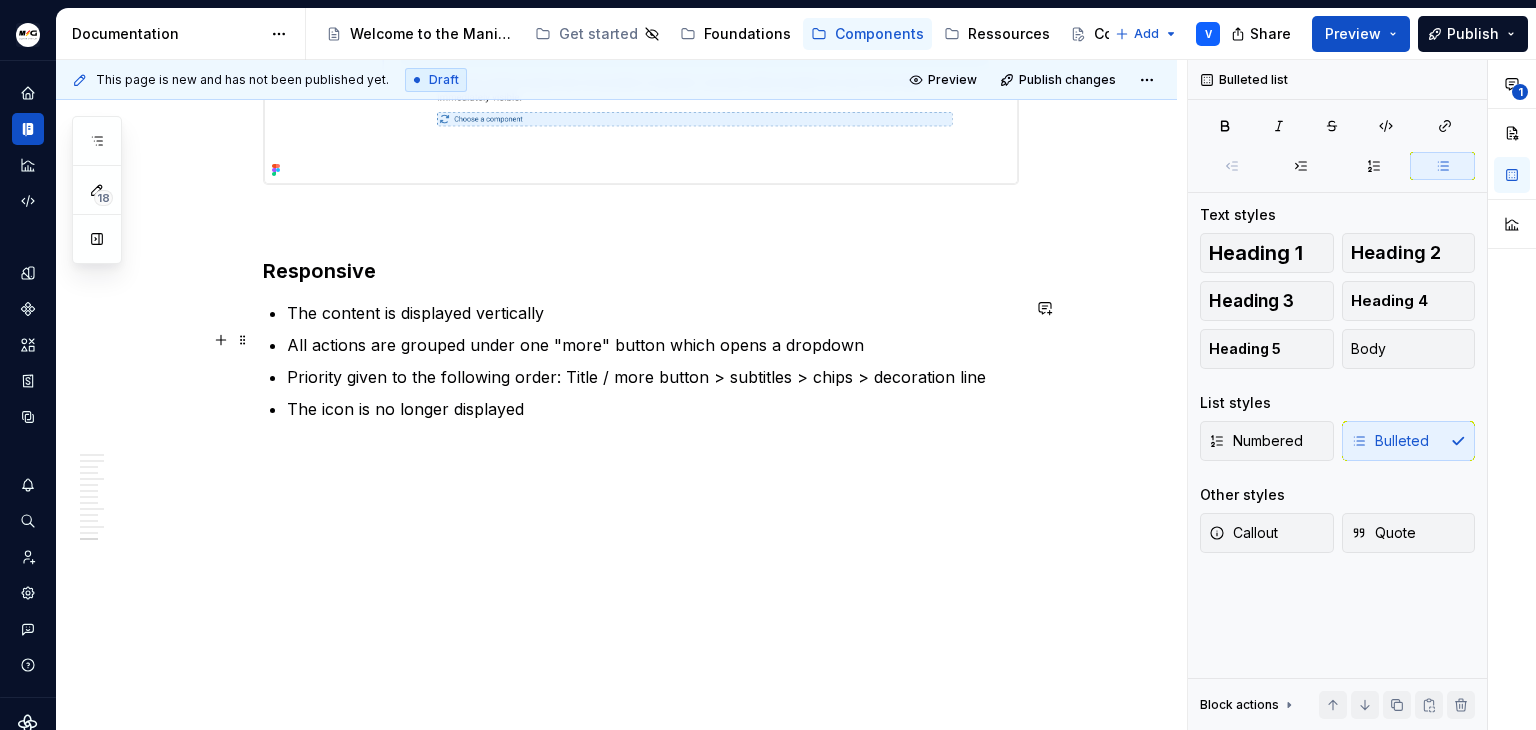 click on "All actions are grouped under one "more" button which opens a dropdown" at bounding box center (653, 345) 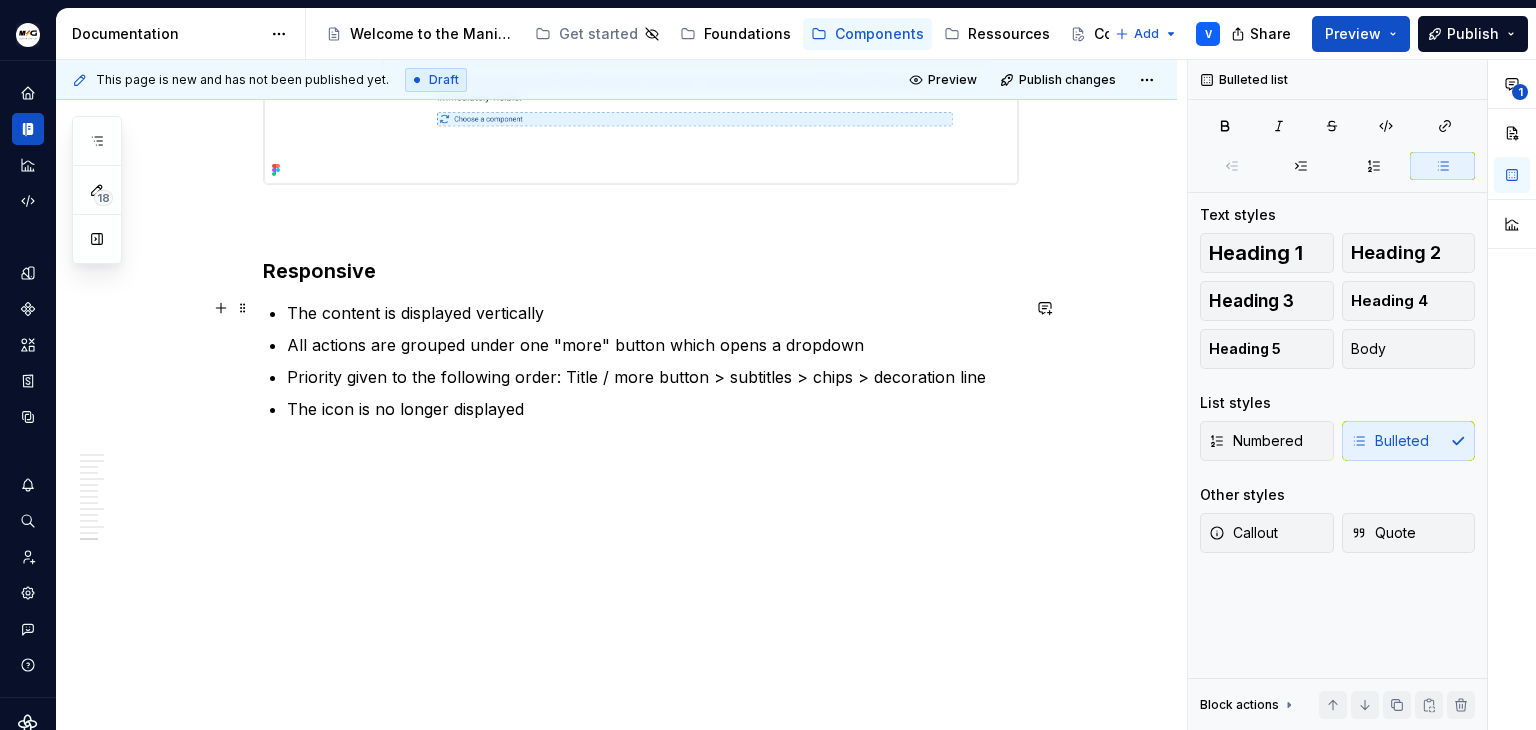 click on "The content is displayed vertically" at bounding box center [653, 313] 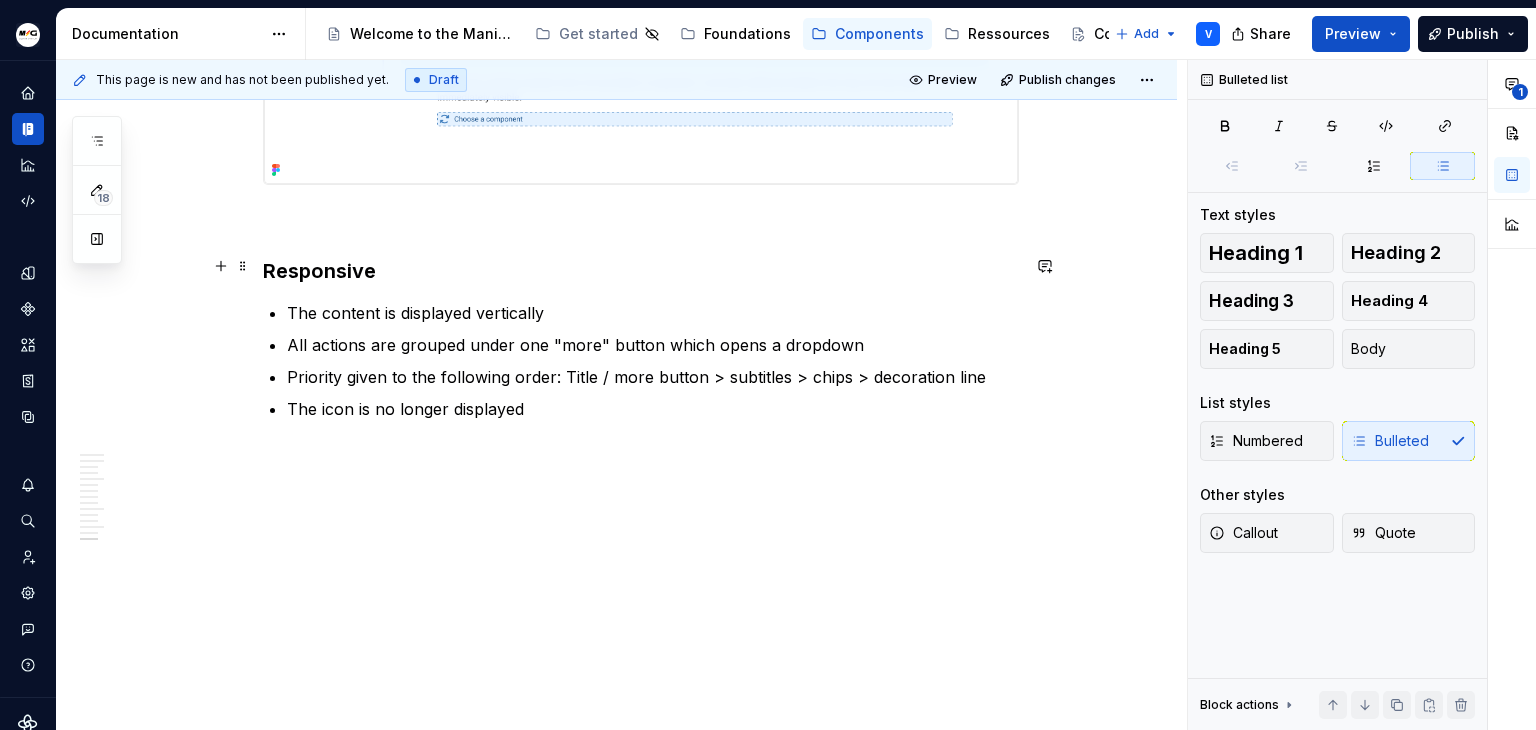 click on "Responsive" at bounding box center (641, 271) 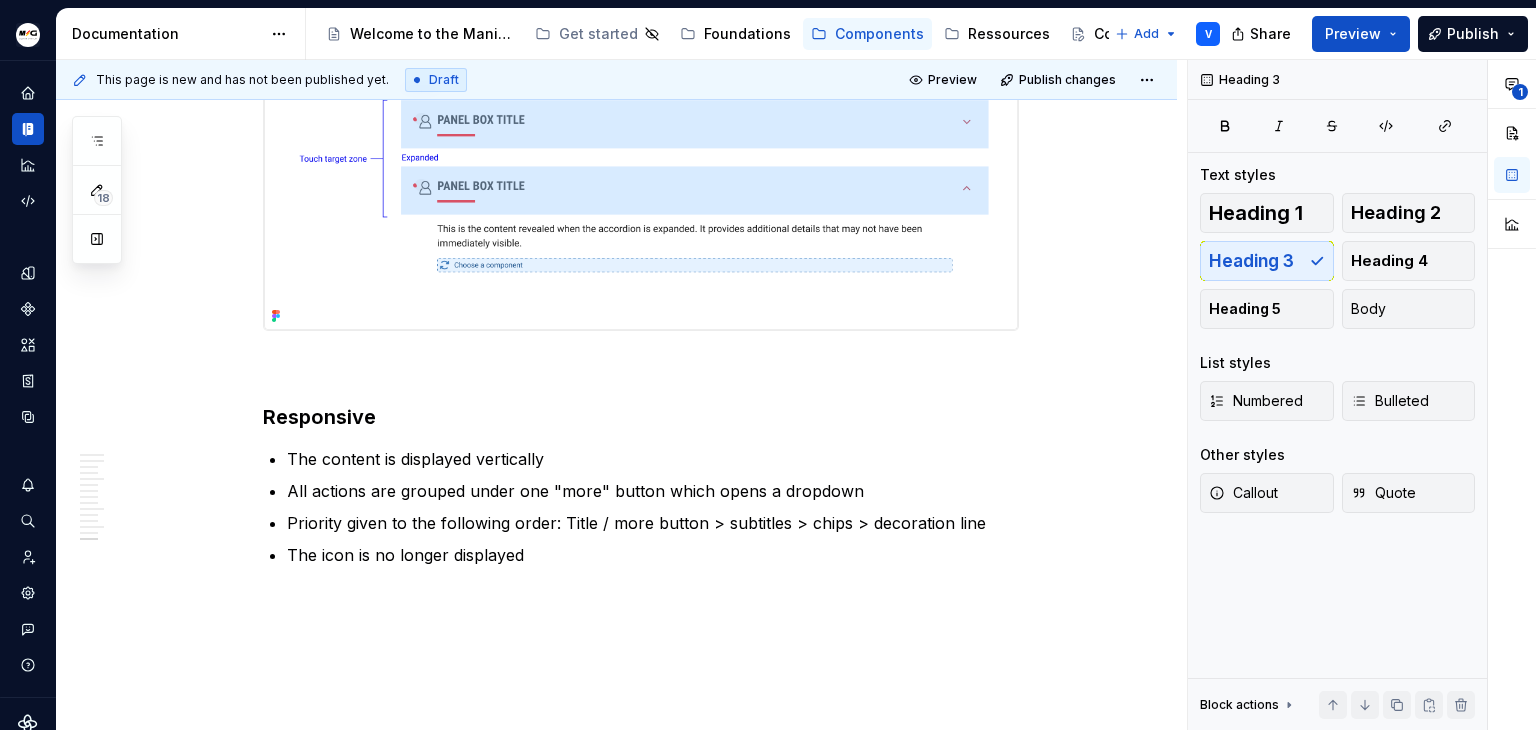 scroll, scrollTop: 4400, scrollLeft: 0, axis: vertical 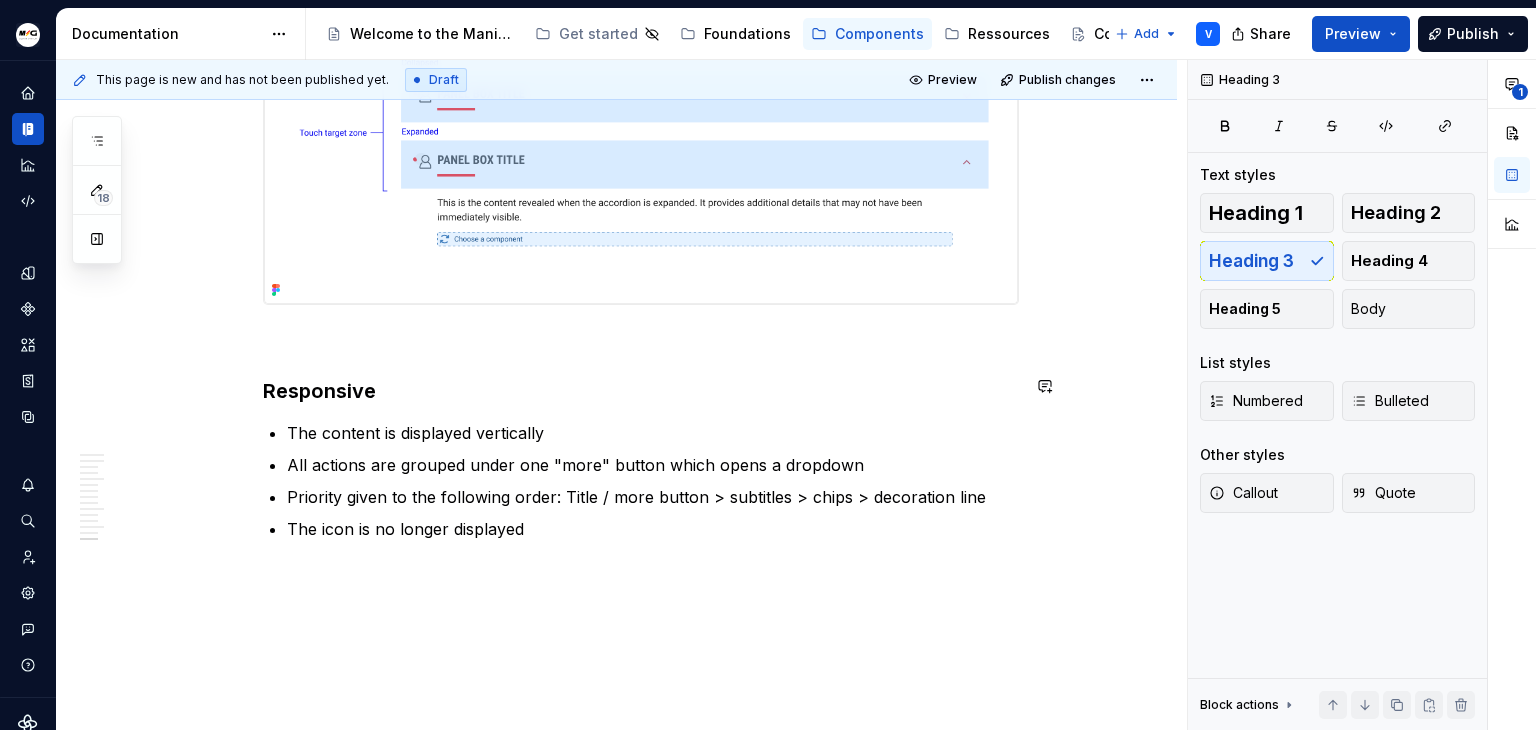 click at bounding box center (641, 341) 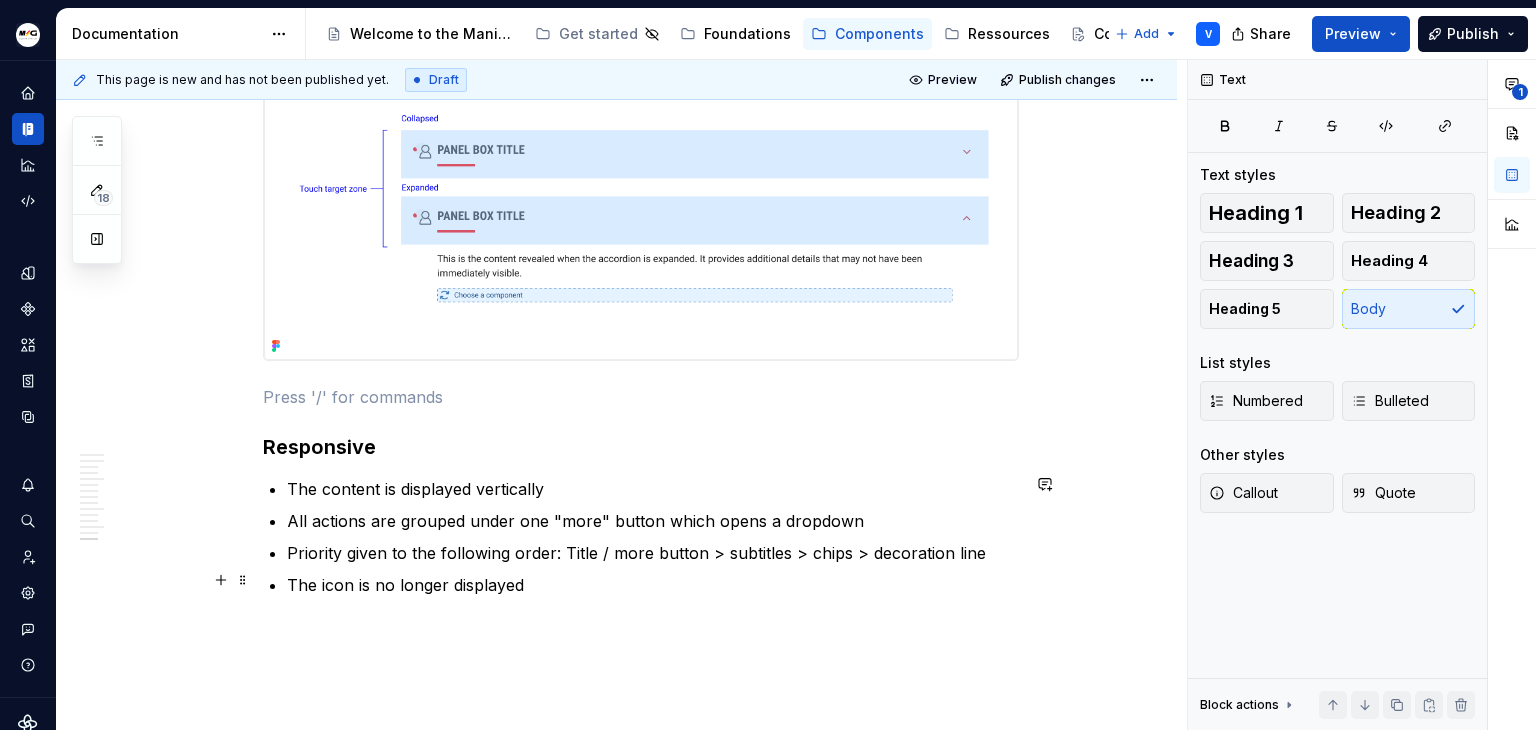 scroll, scrollTop: 4300, scrollLeft: 0, axis: vertical 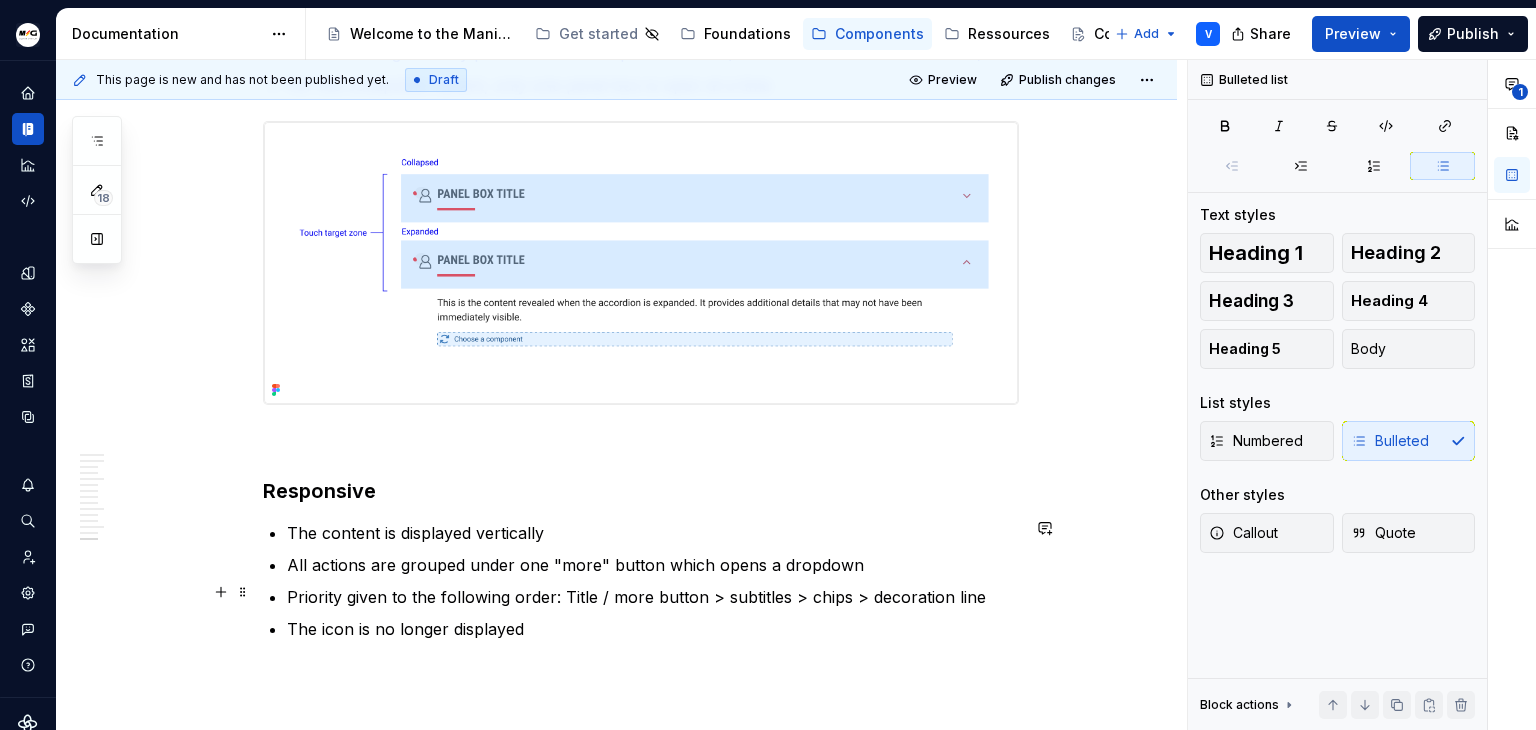 click on "Priority given to the following order: Title / more button > subtitles > chips > decoration line" at bounding box center [653, 597] 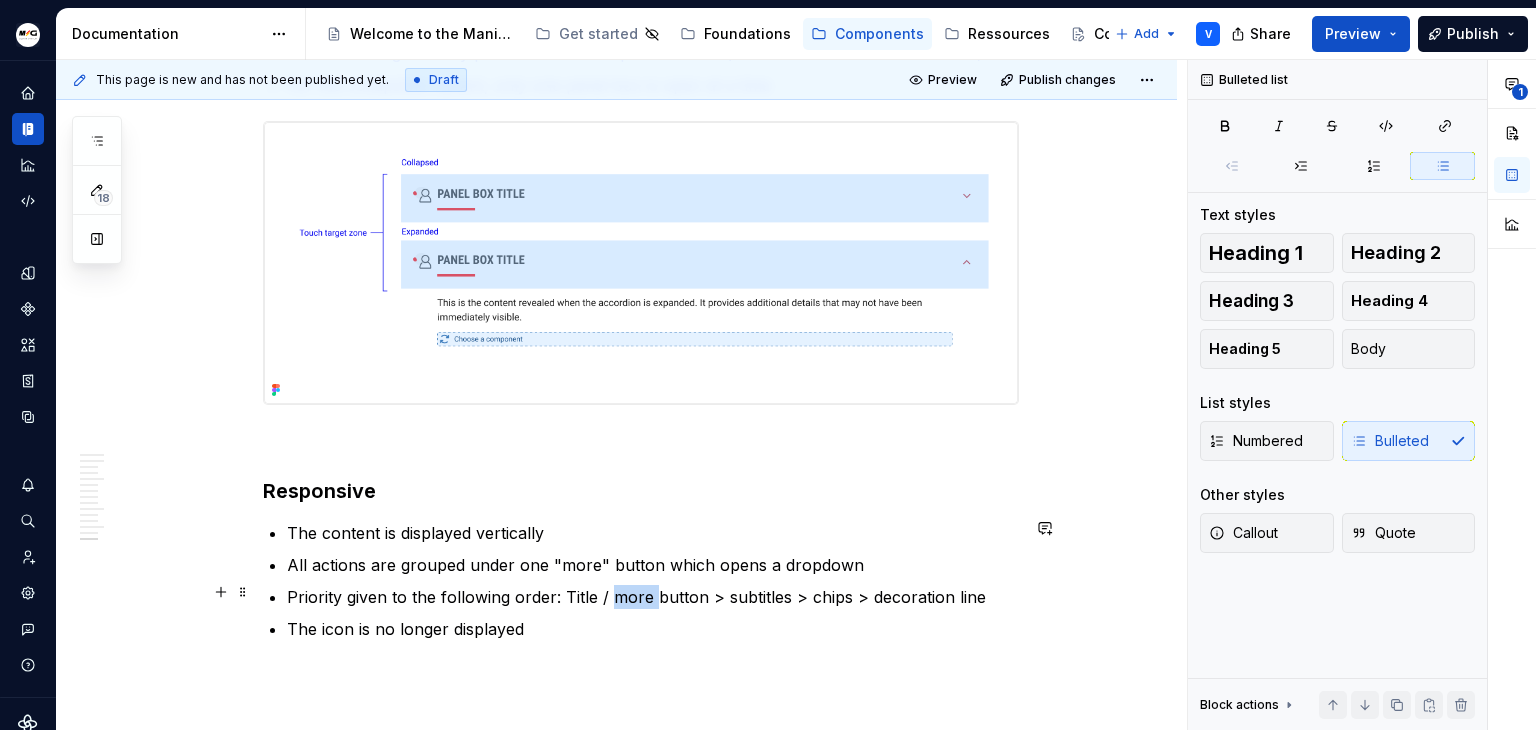 click on "Priority given to the following order: Title / more button > subtitles > chips > decoration line" at bounding box center (653, 597) 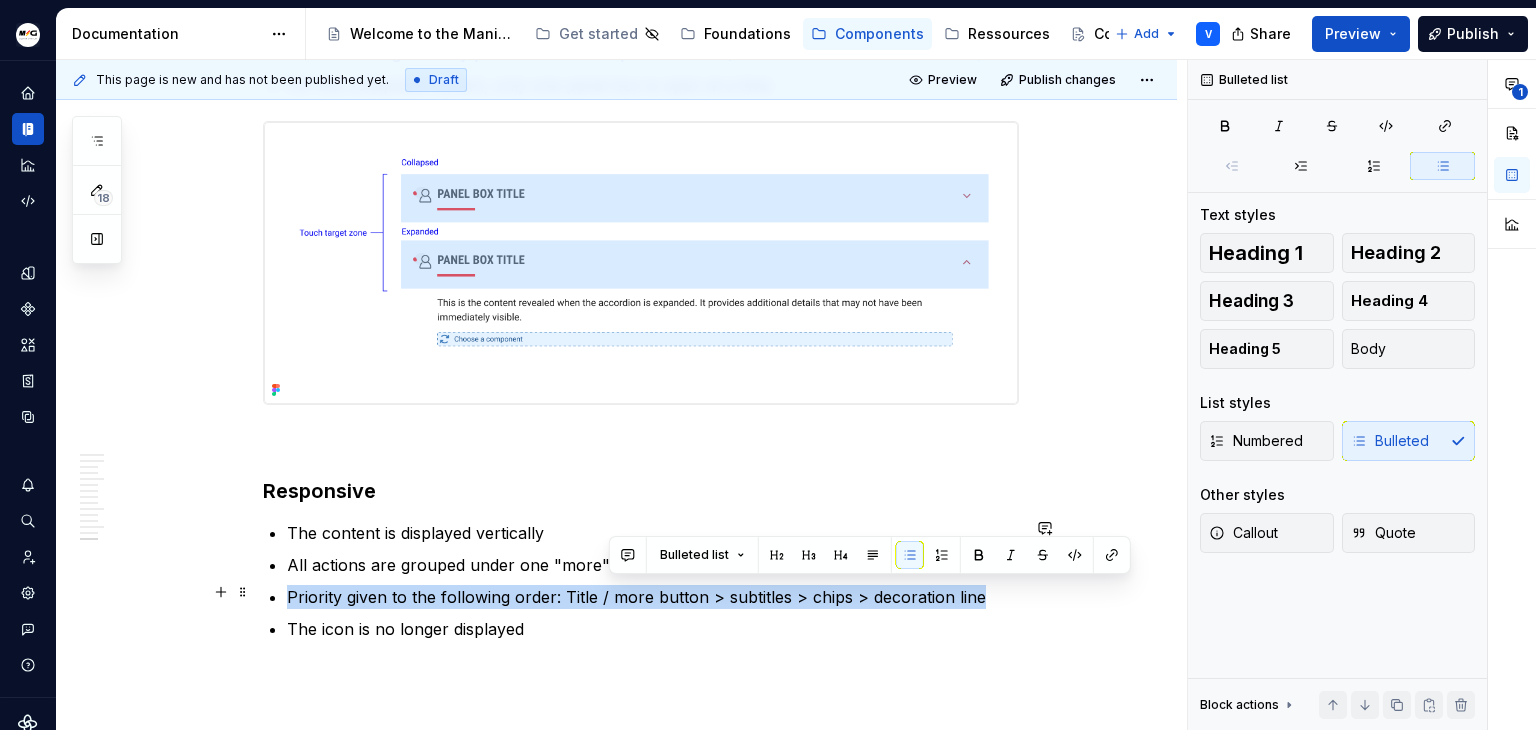 click on "Priority given to the following order: Title / more button > subtitles > chips > decoration line" at bounding box center [653, 597] 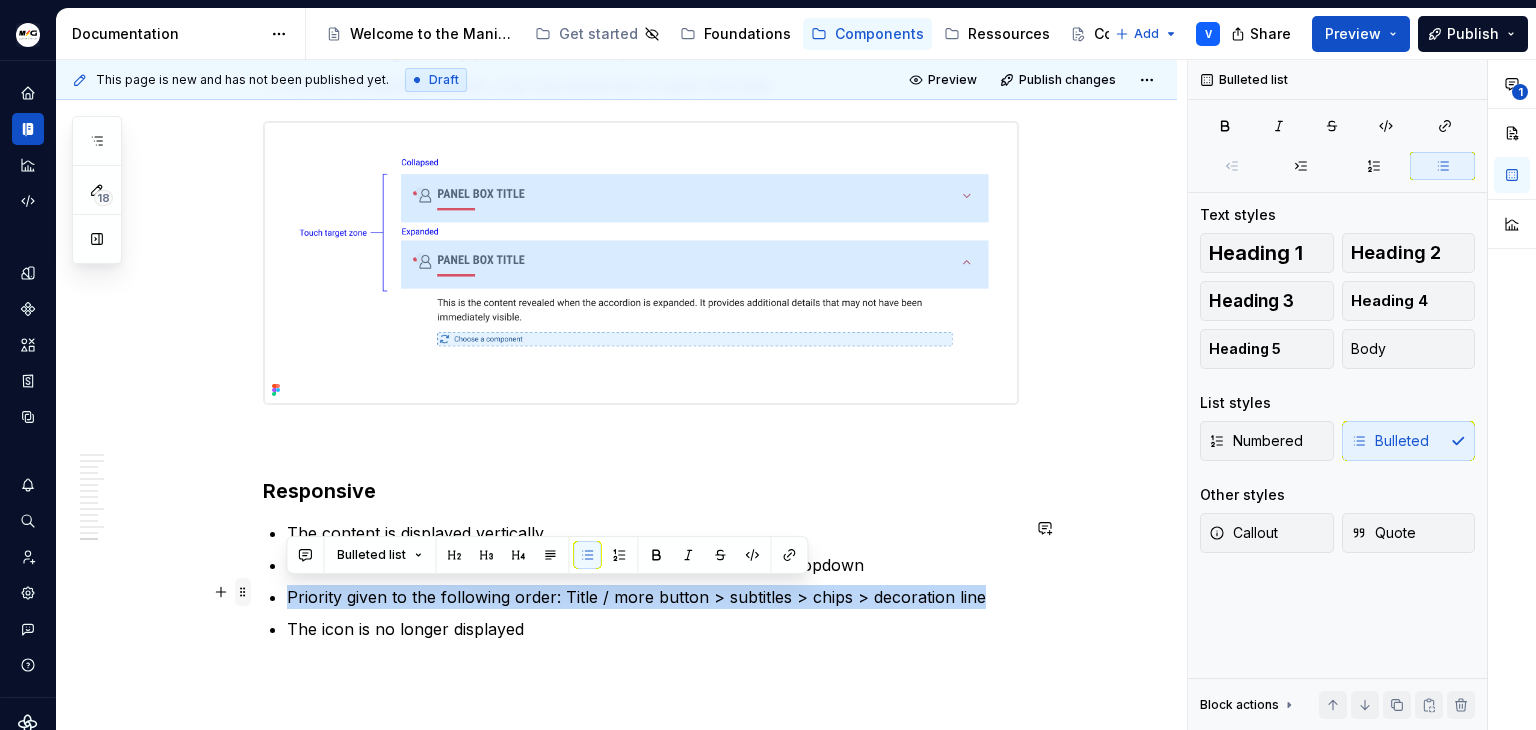 click at bounding box center (243, 592) 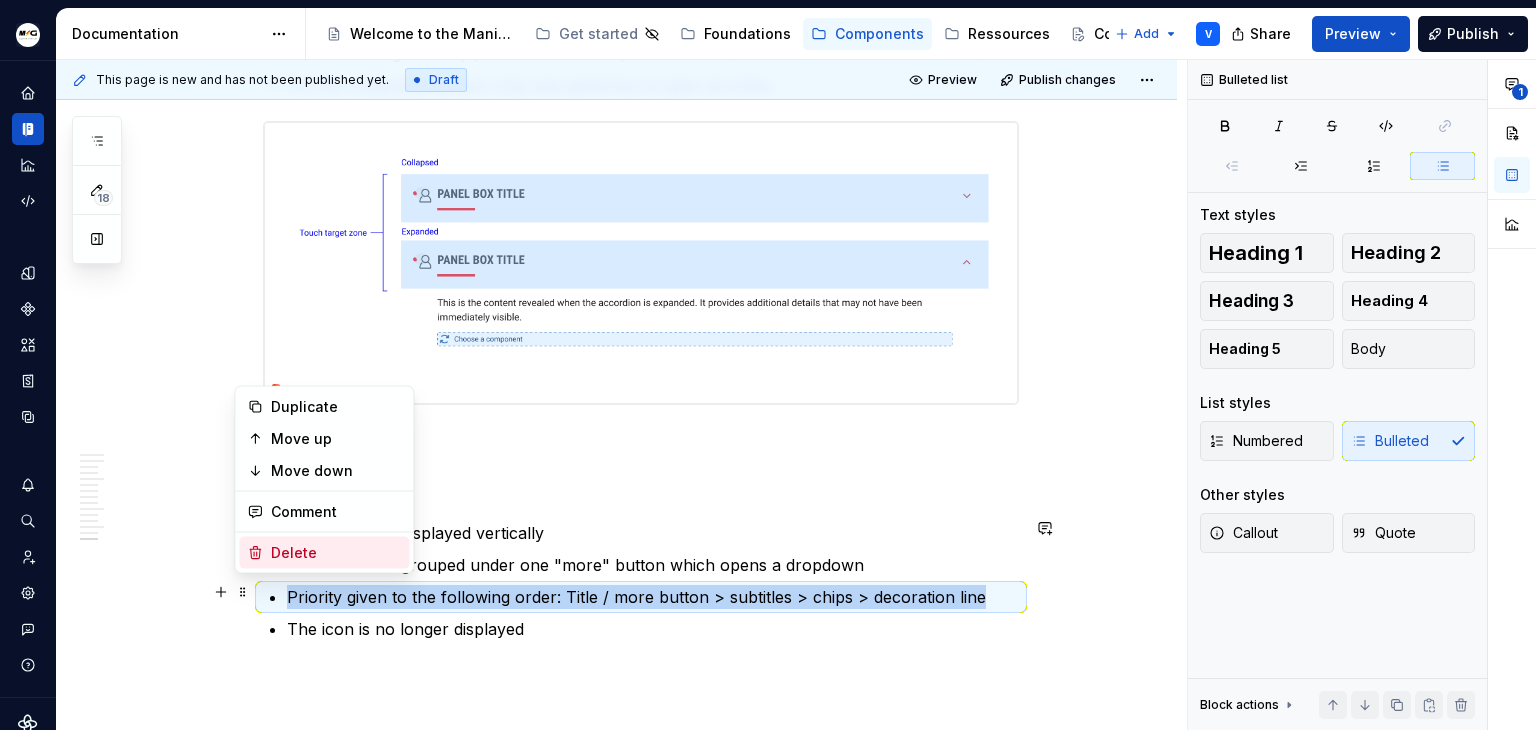 click on "Delete" at bounding box center (336, 553) 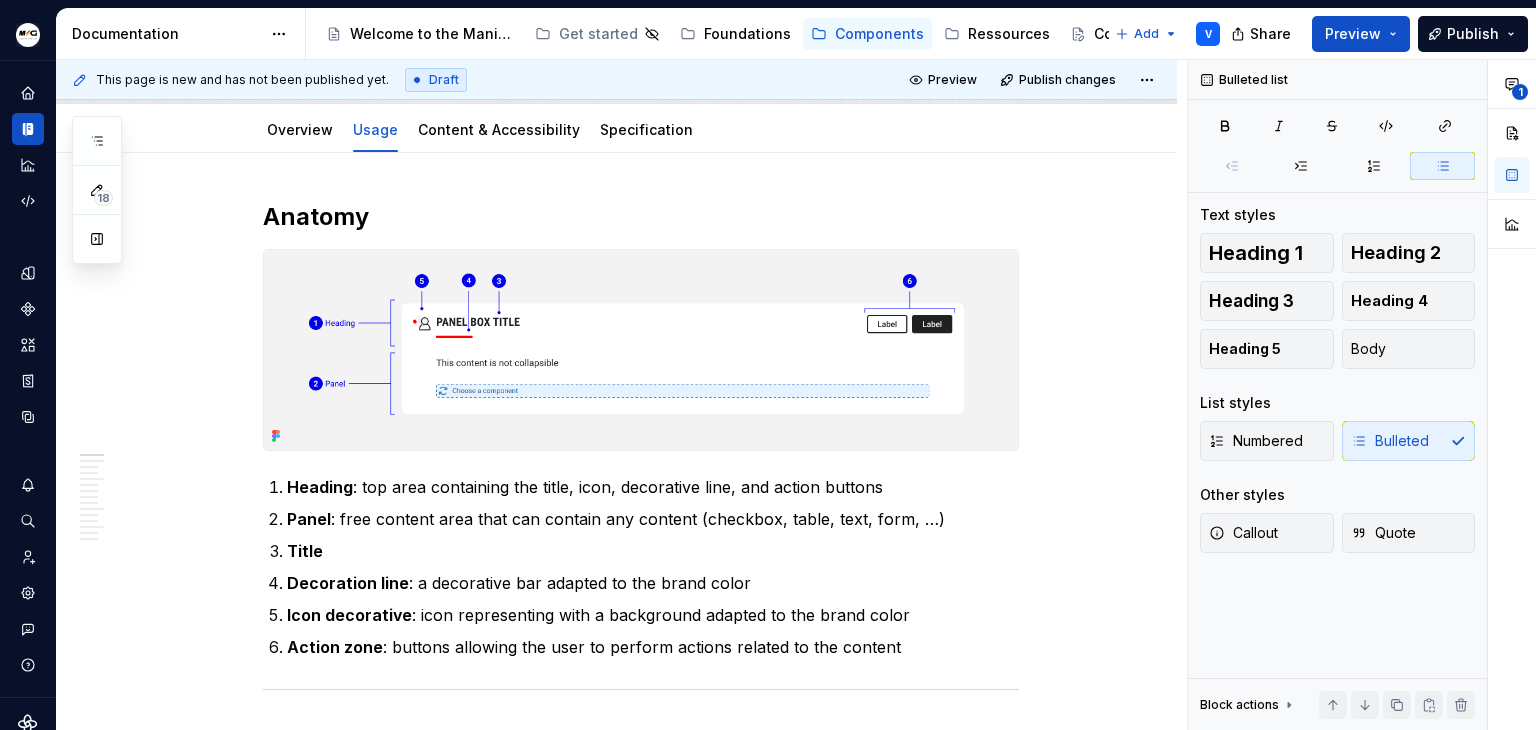 scroll, scrollTop: 0, scrollLeft: 0, axis: both 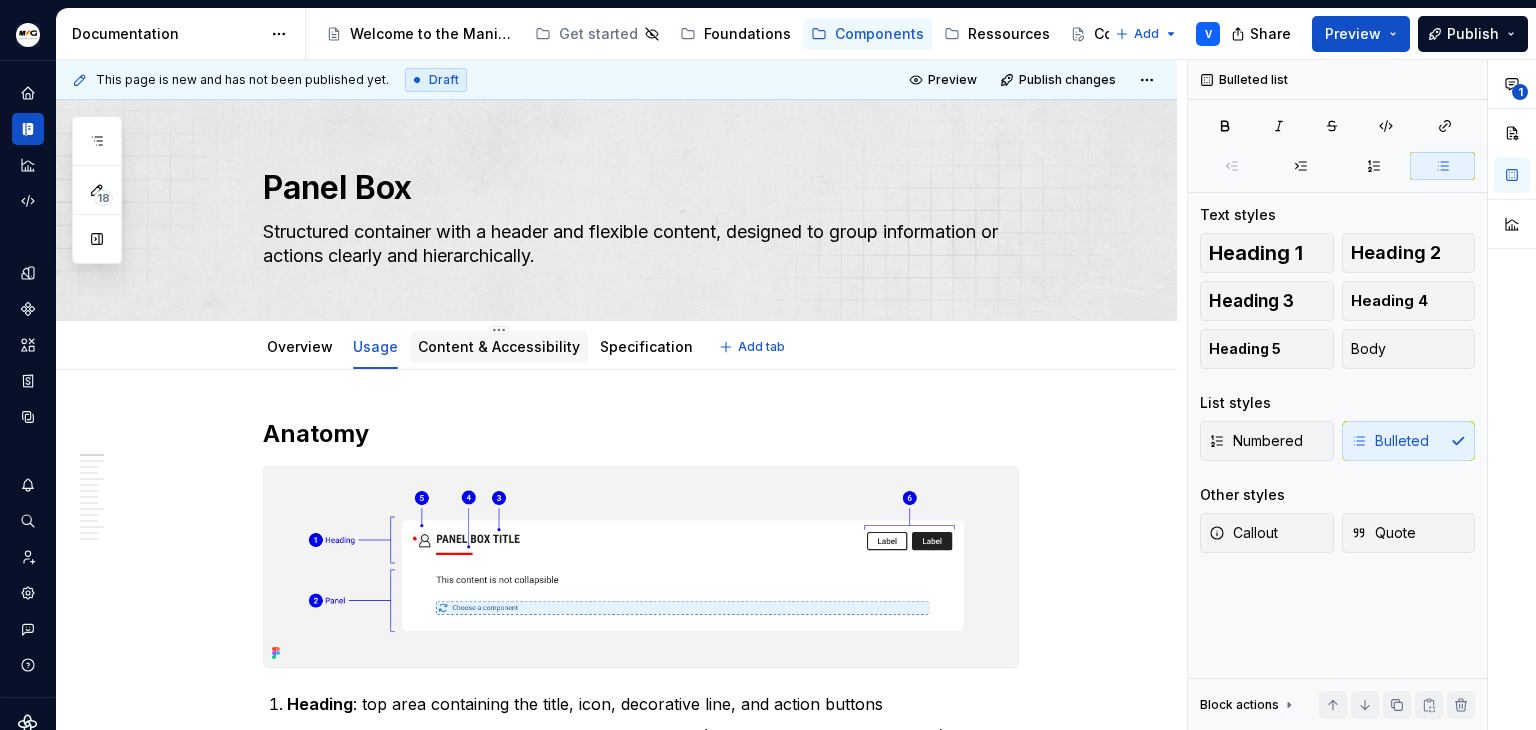 click on "Content & Accessibility" at bounding box center [499, 346] 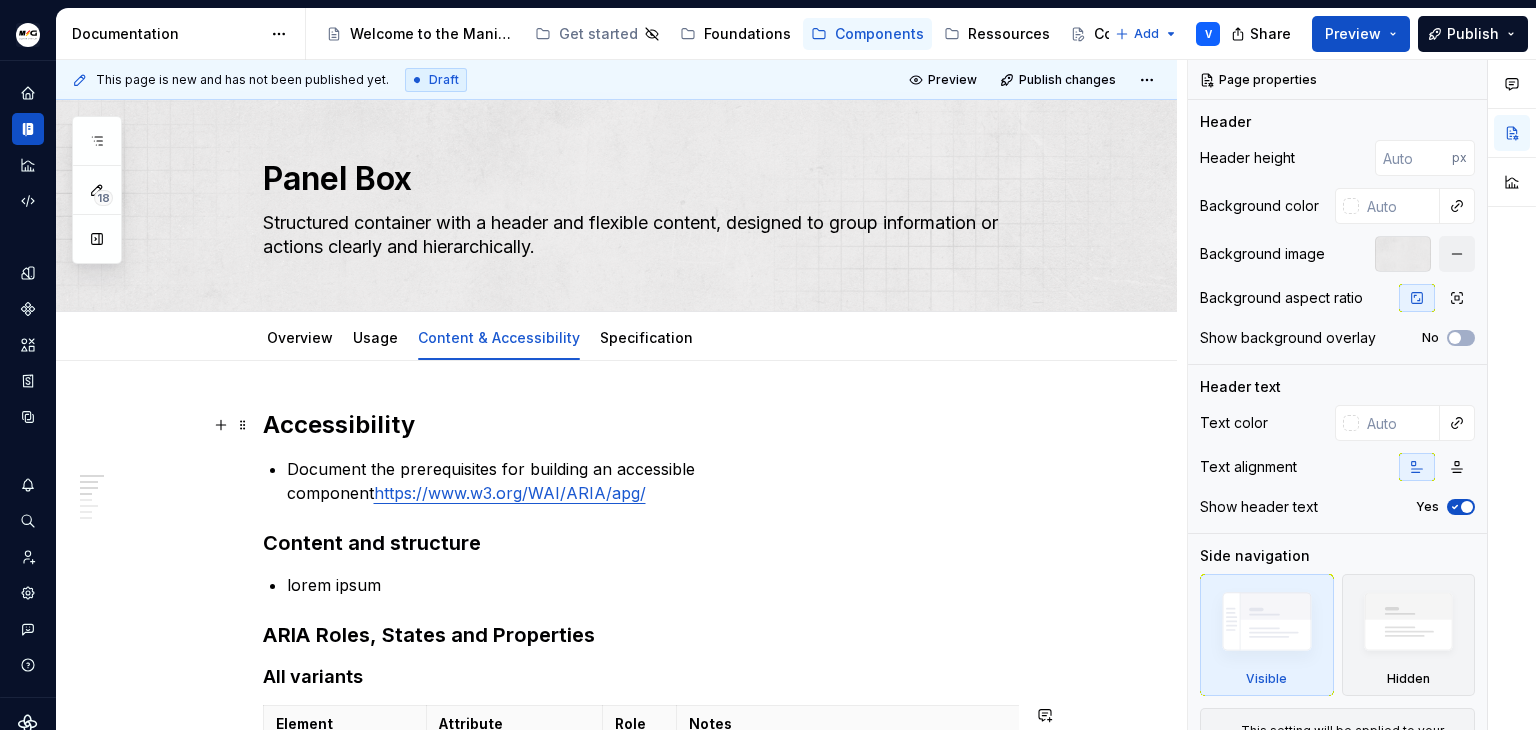 scroll, scrollTop: 0, scrollLeft: 0, axis: both 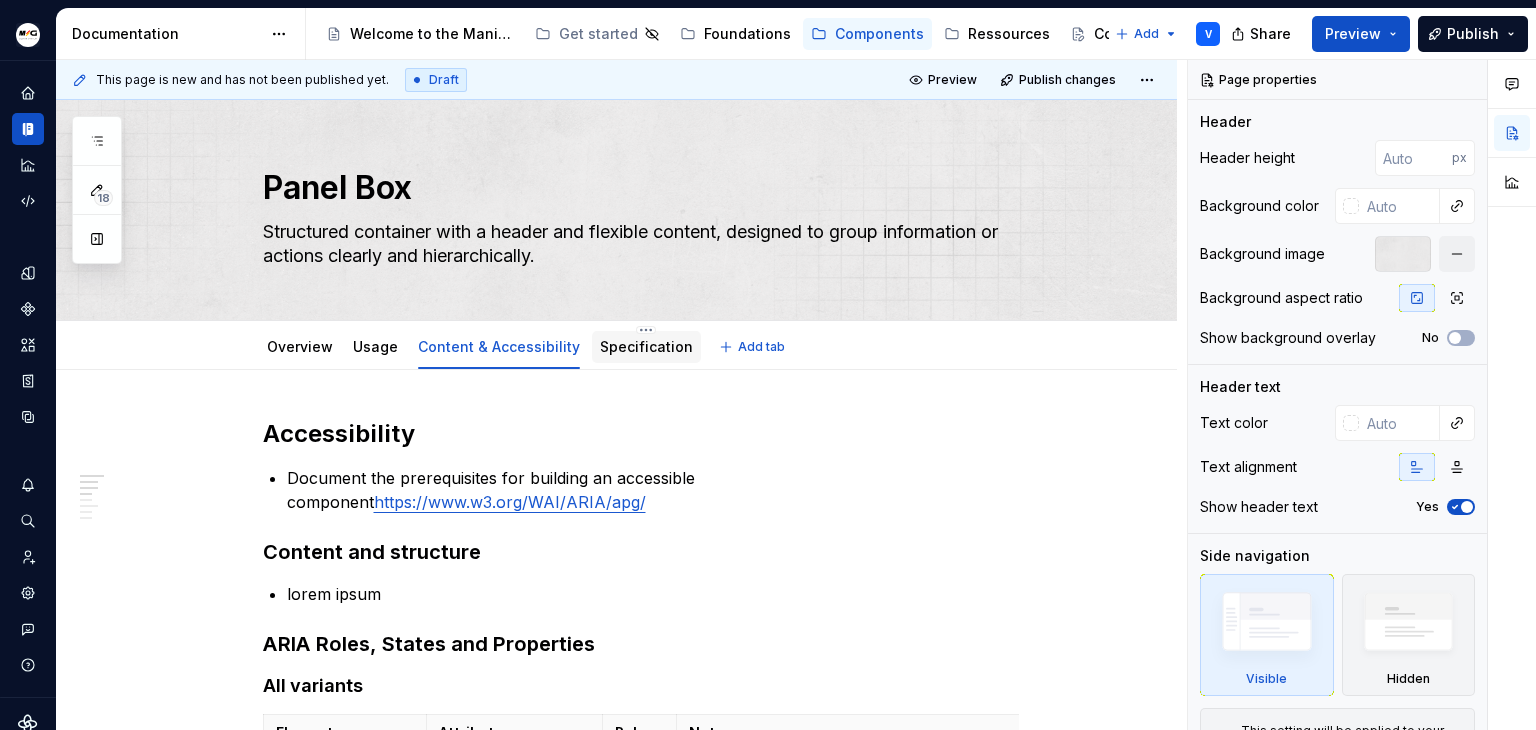 click on "Specification" at bounding box center (646, 346) 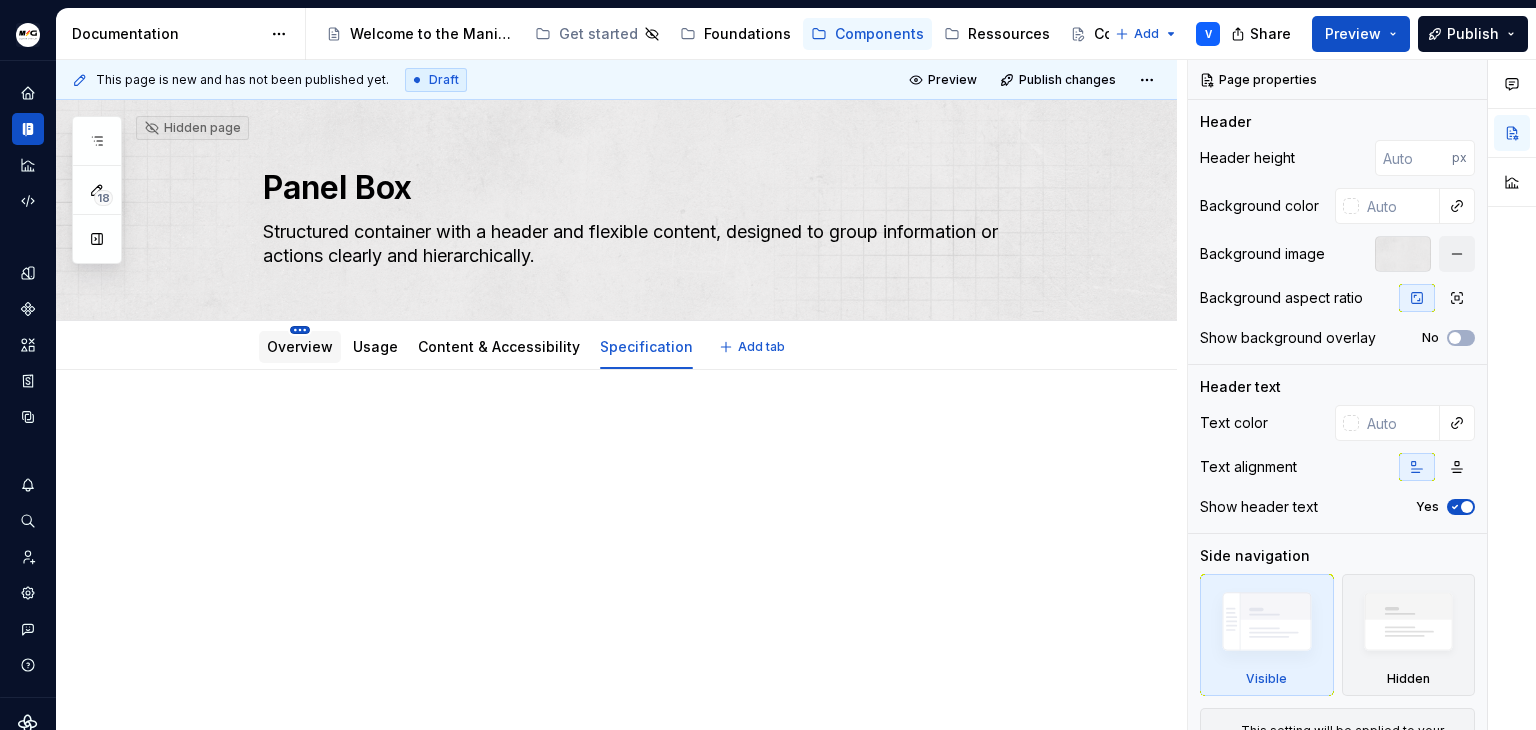click on "Manitou Gehl Design System V Design system data Documentation
Accessibility guide for tree Page tree.
Navigate the tree with the arrow keys. Common tree hotkeys apply. Further keybindings are available:
enter to execute primary action on focused item
f2 to start renaming the focused item
escape to abort renaming an item
control+d to start dragging selected items
Welcome to the Manitou and Gehl Design System Get started Foundations Components Ressources Contact us Add V Share Preview Publish 18 Pages Add
Accessibility guide for tree Page tree.
Navigate the tree with the arrow keys. Common tree hotkeys apply. Further keybindings are available:
enter to execute primary action on focused item
f2 to start renaming the focused item
escape to abort renaming an item
control+d to start dragging selected items
ComponentTemplate (to duplicate) Overview Usage Specification Usage" at bounding box center [768, 365] 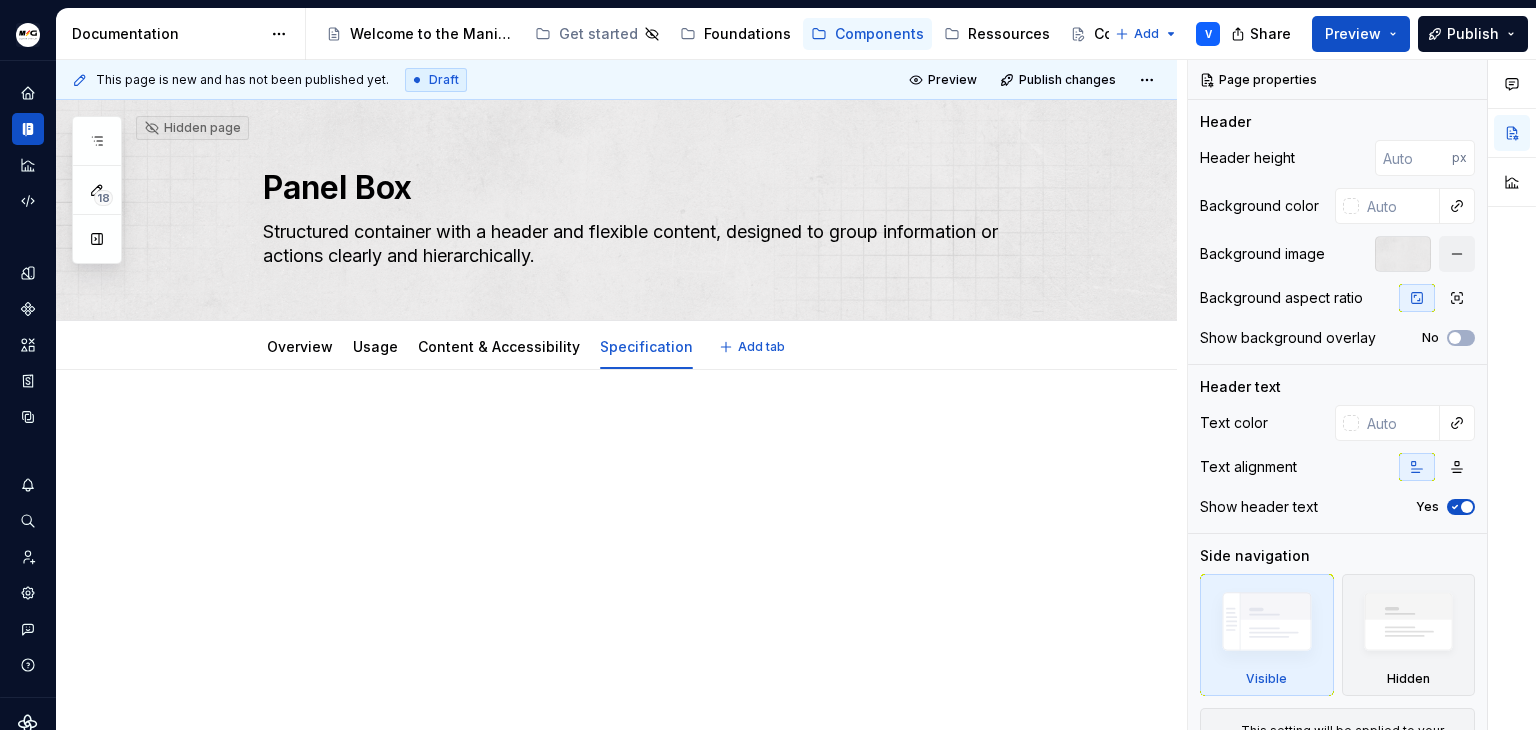 click on "Manitou Gehl Design System V Design system data Documentation
Accessibility guide for tree Page tree.
Navigate the tree with the arrow keys. Common tree hotkeys apply. Further keybindings are available:
enter to execute primary action on focused item
f2 to start renaming the focused item
escape to abort renaming an item
control+d to start dragging selected items
Welcome to the Manitou and Gehl Design System Get started Foundations Components Ressources Contact us Add V Share Preview Publish 18 Pages Add
Accessibility guide for tree Page tree.
Navigate the tree with the arrow keys. Common tree hotkeys apply. Further keybindings are available:
enter to execute primary action on focused item
f2 to start renaming the focused item
escape to abort renaming an item
control+d to start dragging selected items
ComponentTemplate (to duplicate) Overview Usage Specification Usage" at bounding box center (768, 365) 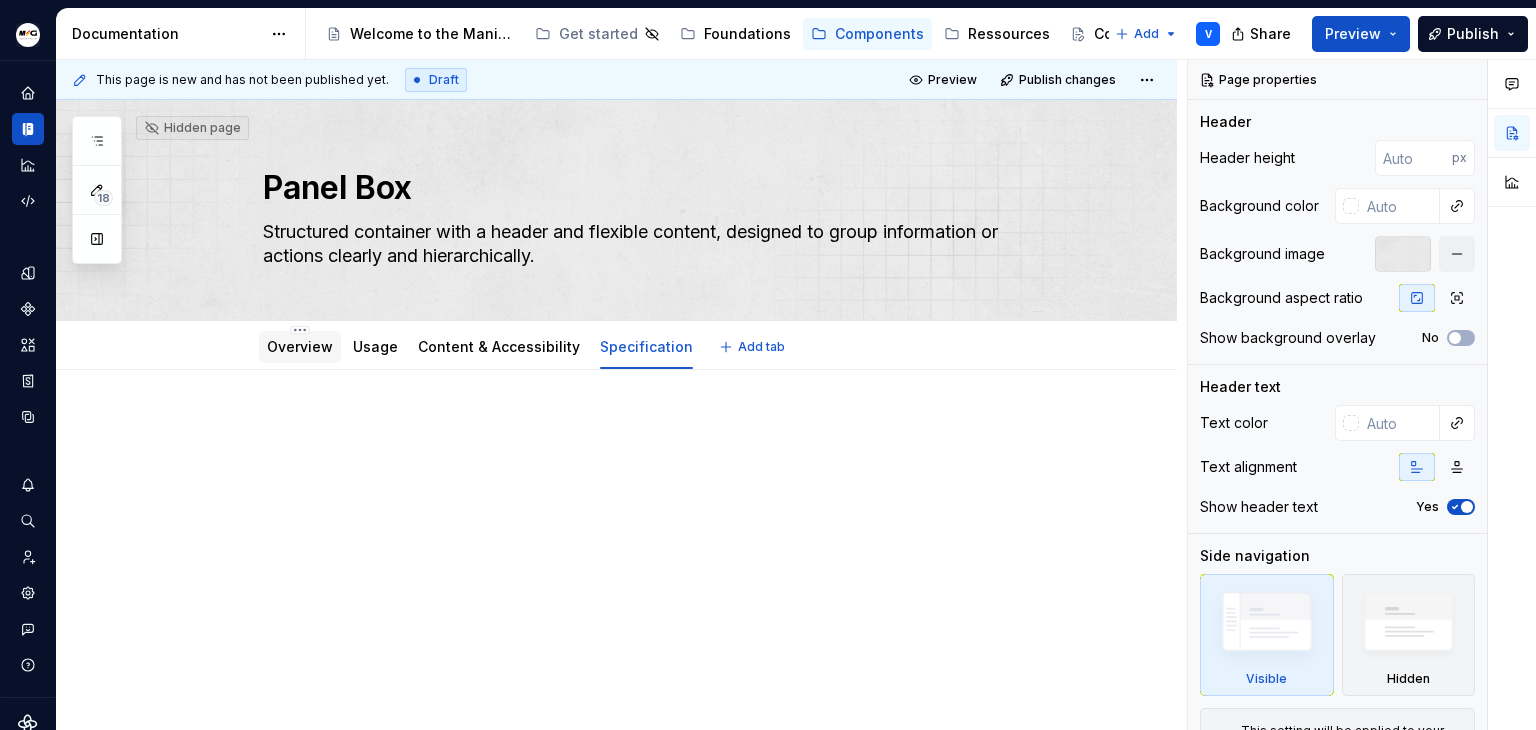 click on "Overview" at bounding box center [300, 346] 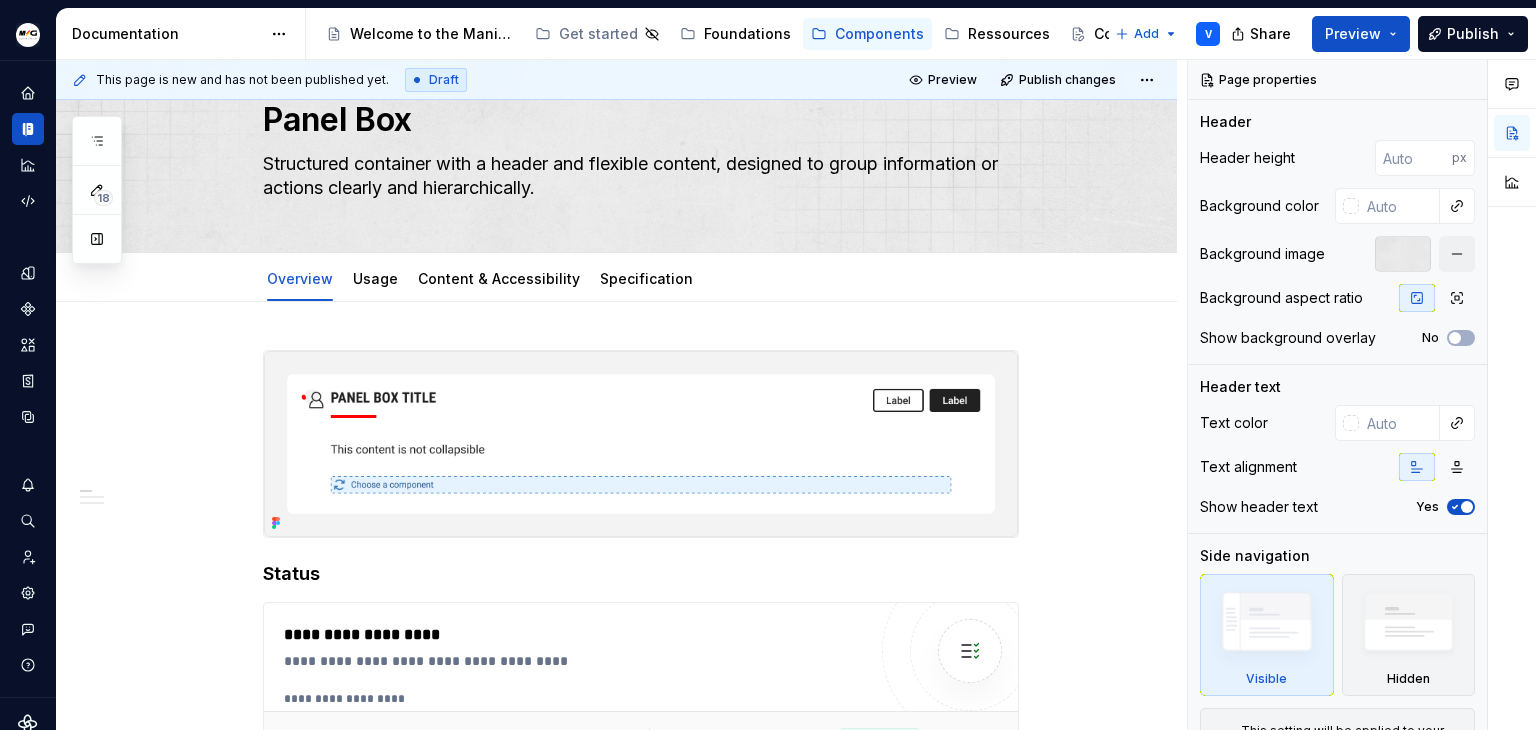 scroll, scrollTop: 0, scrollLeft: 0, axis: both 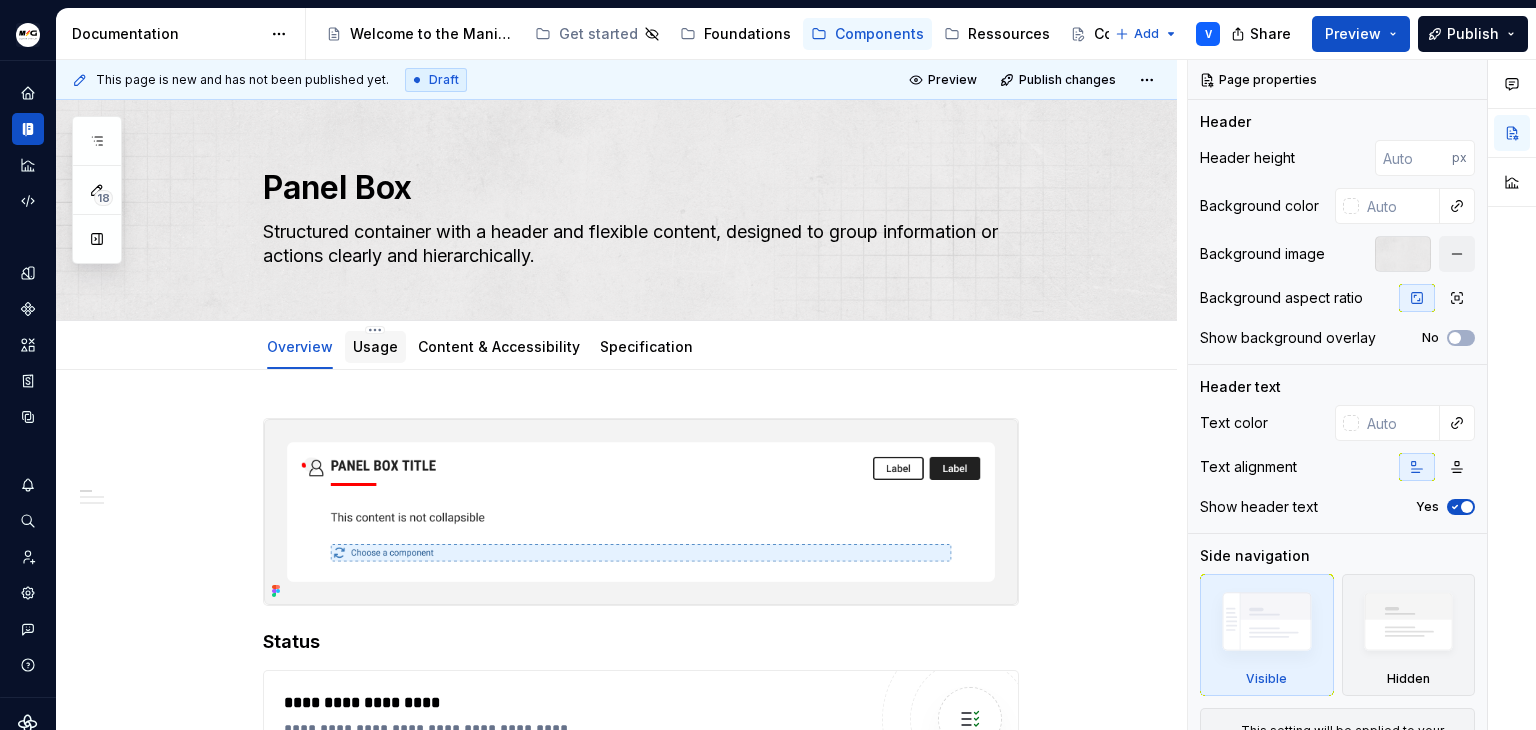 click on "Usage" at bounding box center (375, 346) 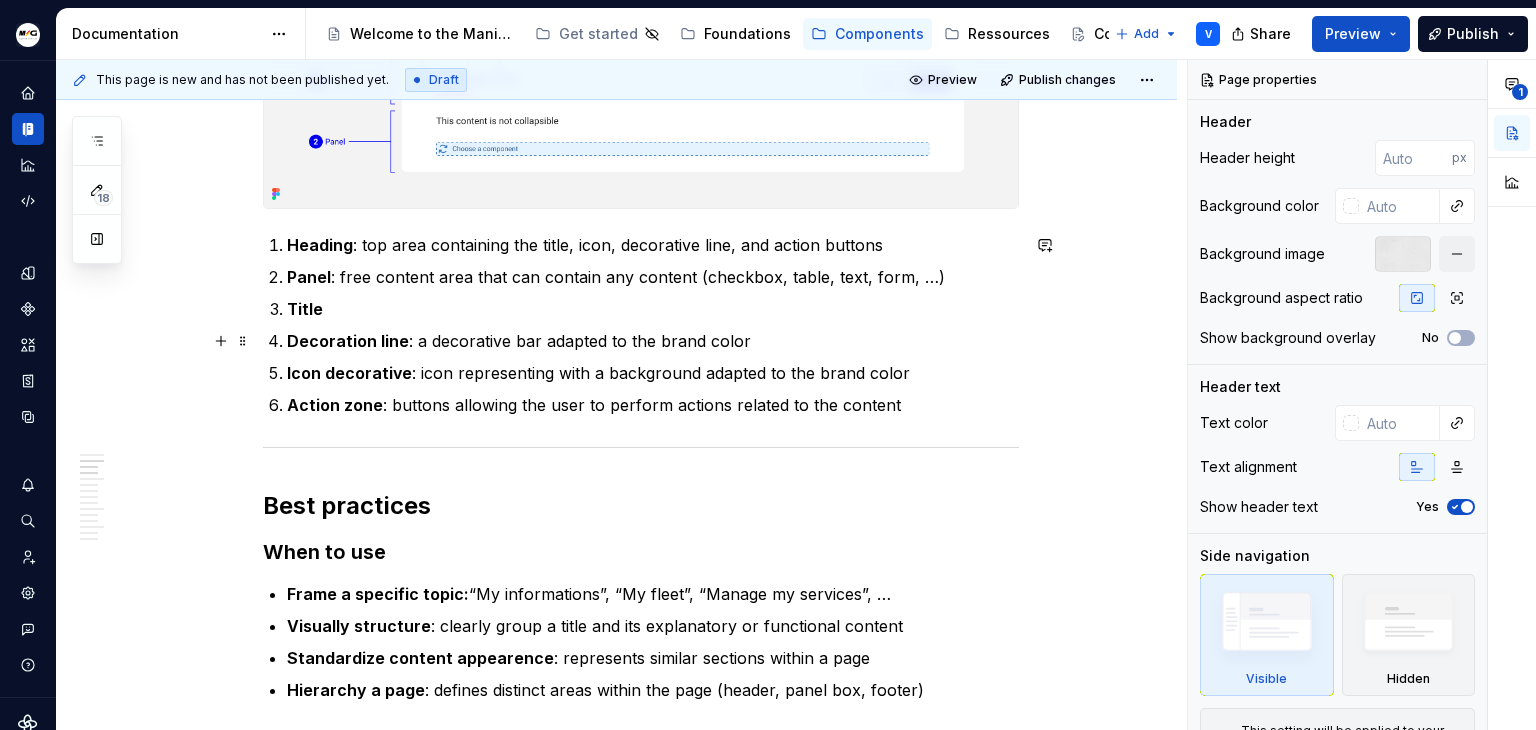 scroll, scrollTop: 0, scrollLeft: 0, axis: both 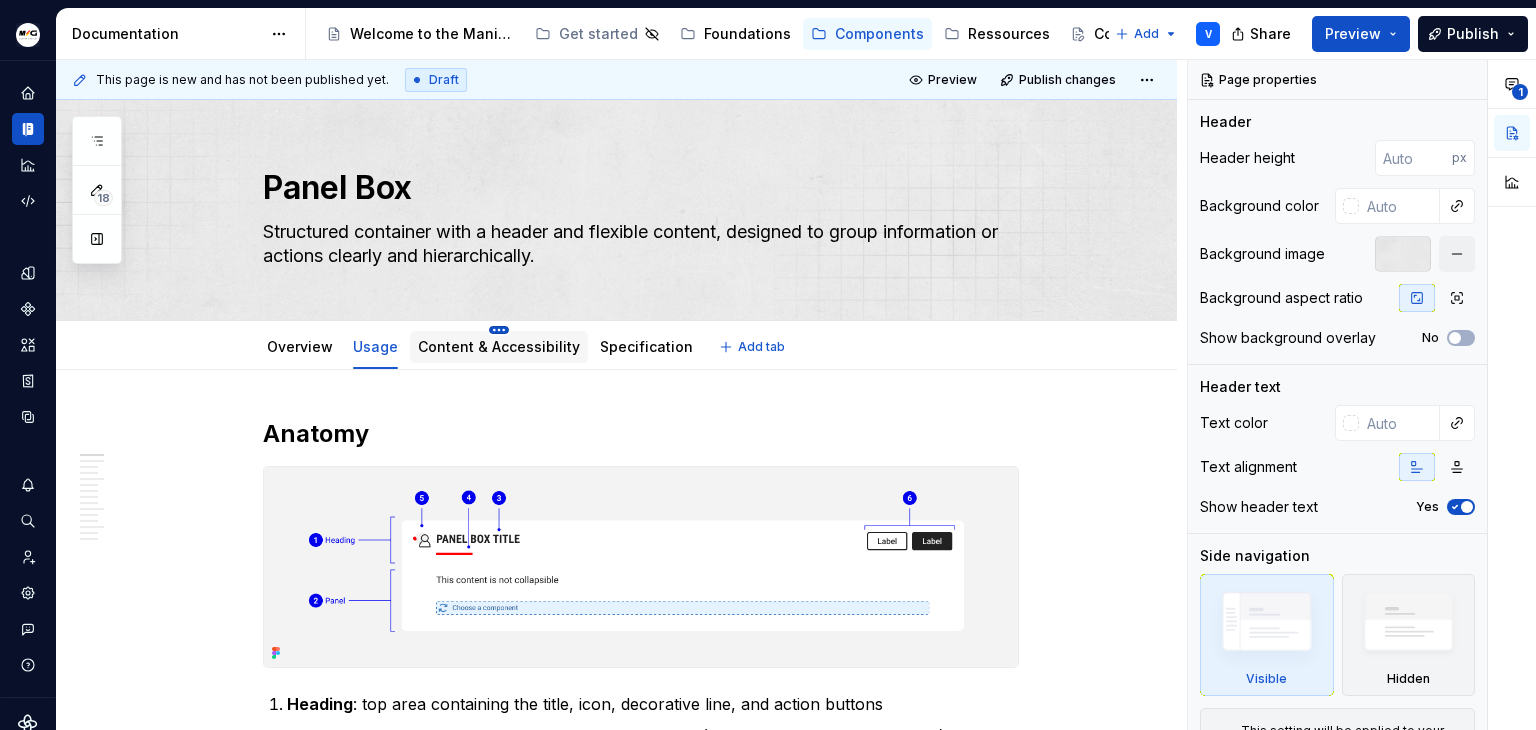 click on "Manitou Gehl Design System V Design system data Documentation
Accessibility guide for tree Page tree.
Navigate the tree with the arrow keys. Common tree hotkeys apply. Further keybindings are available:
enter to execute primary action on focused item
f2 to start renaming the focused item
escape to abort renaming an item
control+d to start dragging selected items
Welcome to the Manitou and Gehl Design System Get started Foundations Components Ressources Contact us Add V Share Preview Publish 18 Pages Add
Accessibility guide for tree Page tree.
Navigate the tree with the arrow keys. Common tree hotkeys apply. Further keybindings are available:
enter to execute primary action on focused item
f2 to start renaming the focused item
escape to abort renaming an item
control+d to start dragging selected items
ComponentTemplate (to duplicate) Overview Usage Specification Usage" at bounding box center (768, 365) 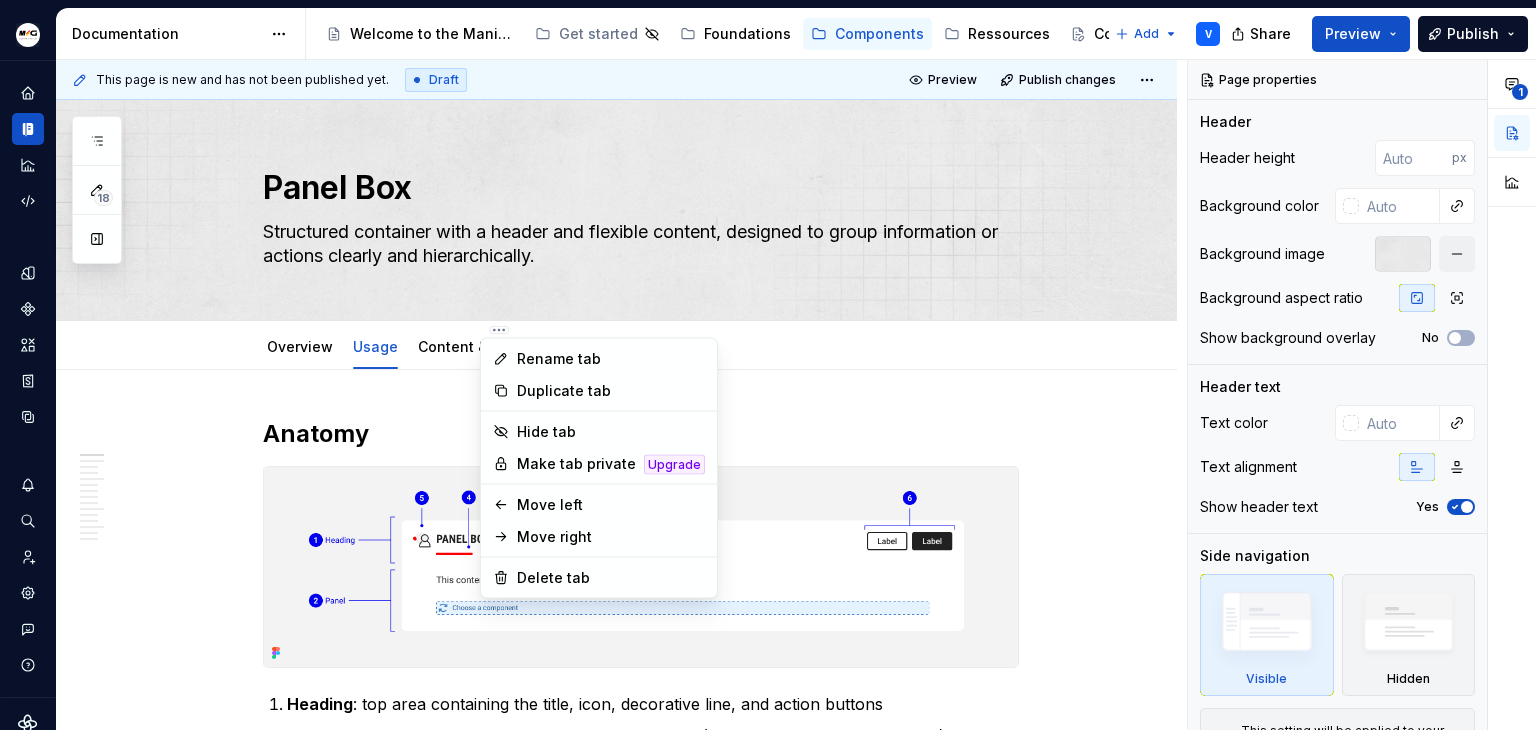 click on "Manitou Gehl Design System V Design system data Documentation
Accessibility guide for tree Page tree.
Navigate the tree with the arrow keys. Common tree hotkeys apply. Further keybindings are available:
enter to execute primary action on focused item
f2 to start renaming the focused item
escape to abort renaming an item
control+d to start dragging selected items
Welcome to the Manitou and Gehl Design System Get started Foundations Components Ressources Contact us Add V Share Preview Publish 18 Pages Add
Accessibility guide for tree Page tree.
Navigate the tree with the arrow keys. Common tree hotkeys apply. Further keybindings are available:
enter to execute primary action on focused item
f2 to start renaming the focused item
escape to abort renaming an item
control+d to start dragging selected items
ComponentTemplate (to duplicate) Overview Usage Specification Usage" at bounding box center [768, 365] 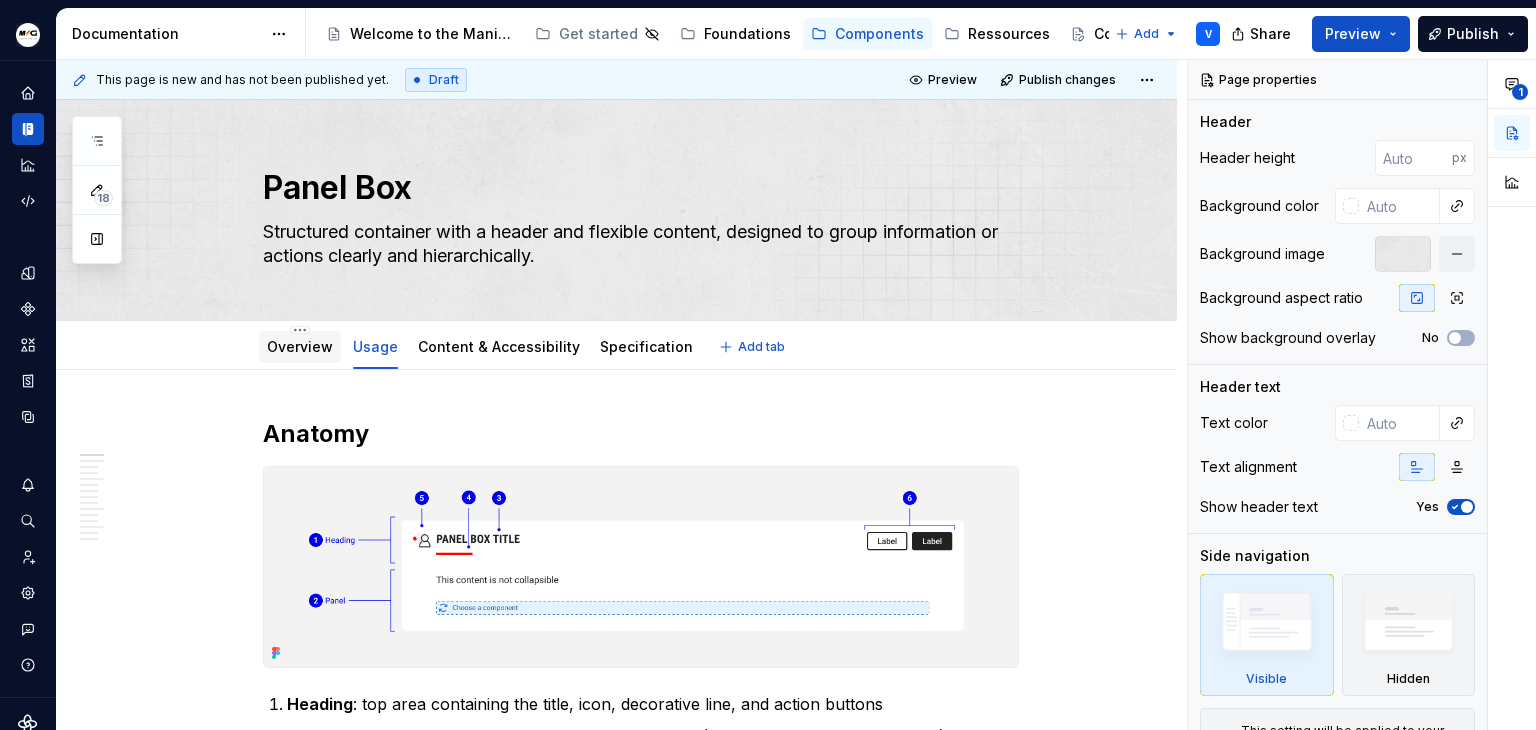 click on "Overview" at bounding box center (300, 346) 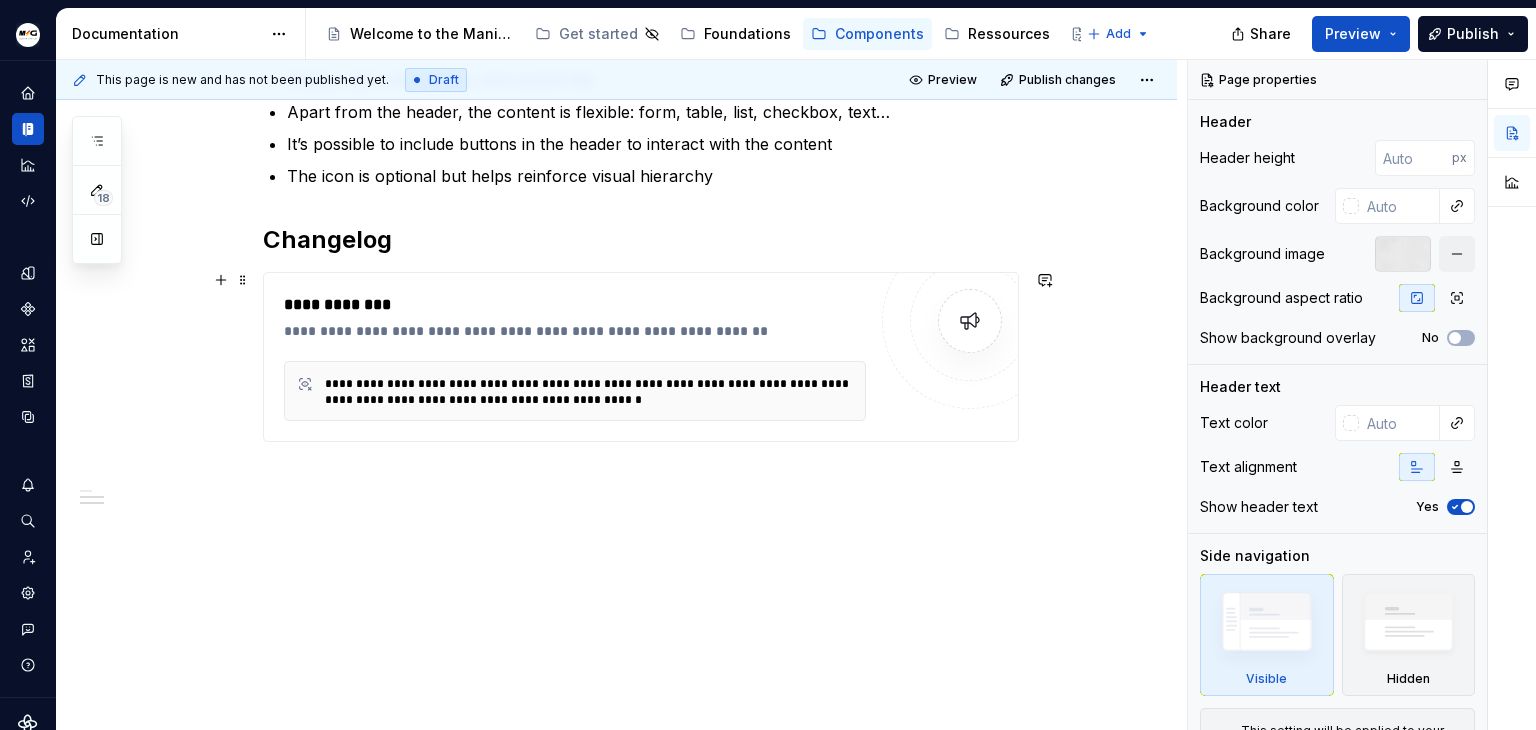 scroll, scrollTop: 0, scrollLeft: 0, axis: both 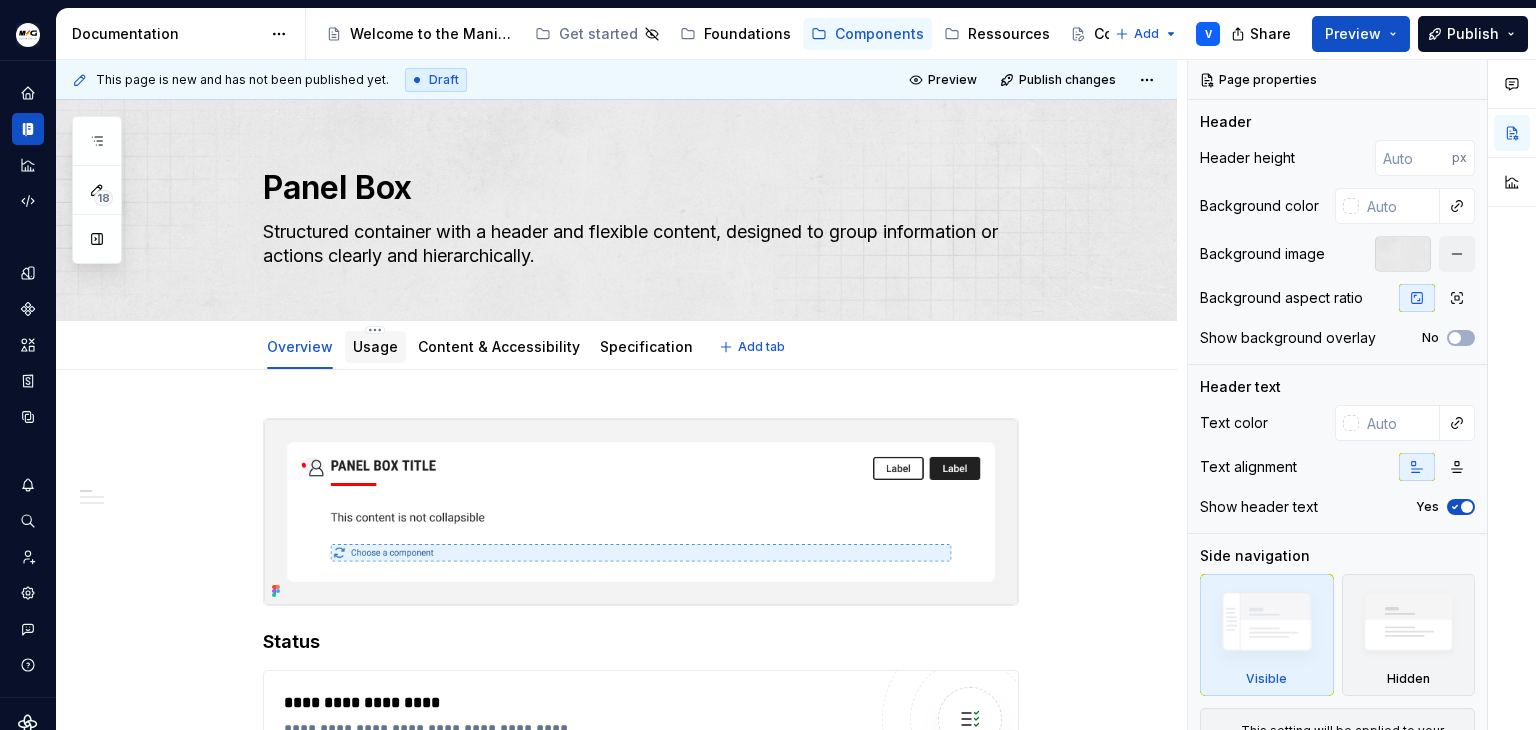 click on "Usage" at bounding box center [375, 346] 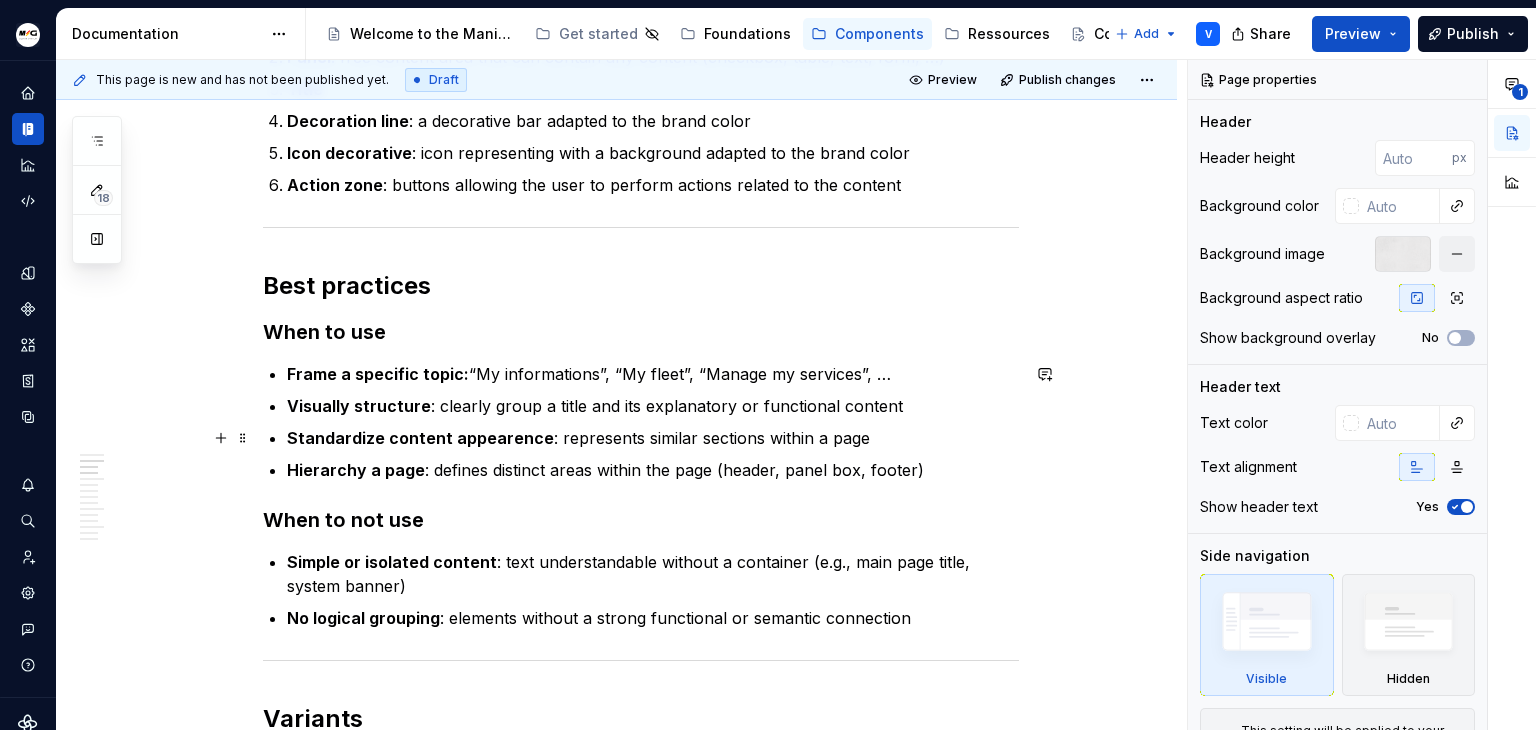 scroll, scrollTop: 700, scrollLeft: 0, axis: vertical 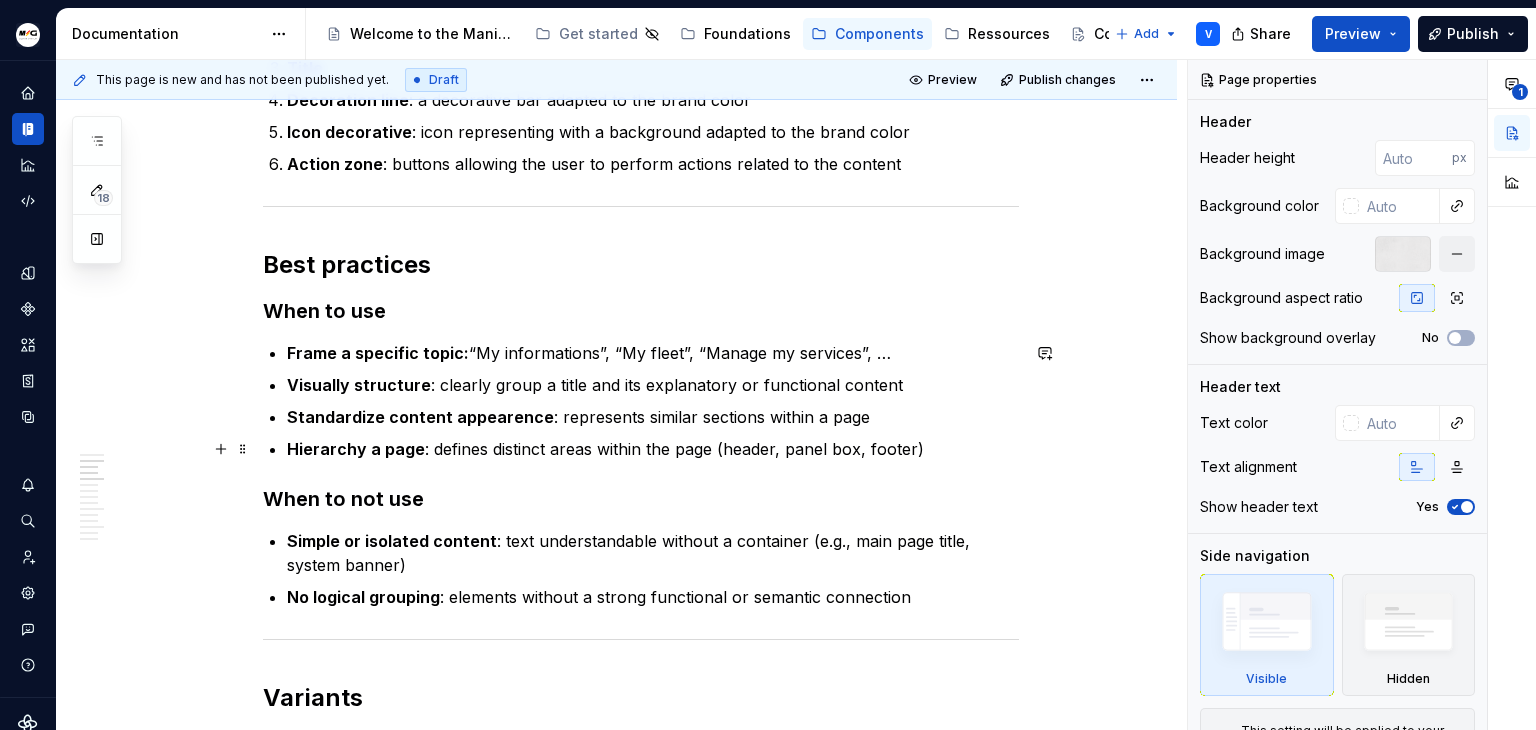 type on "*" 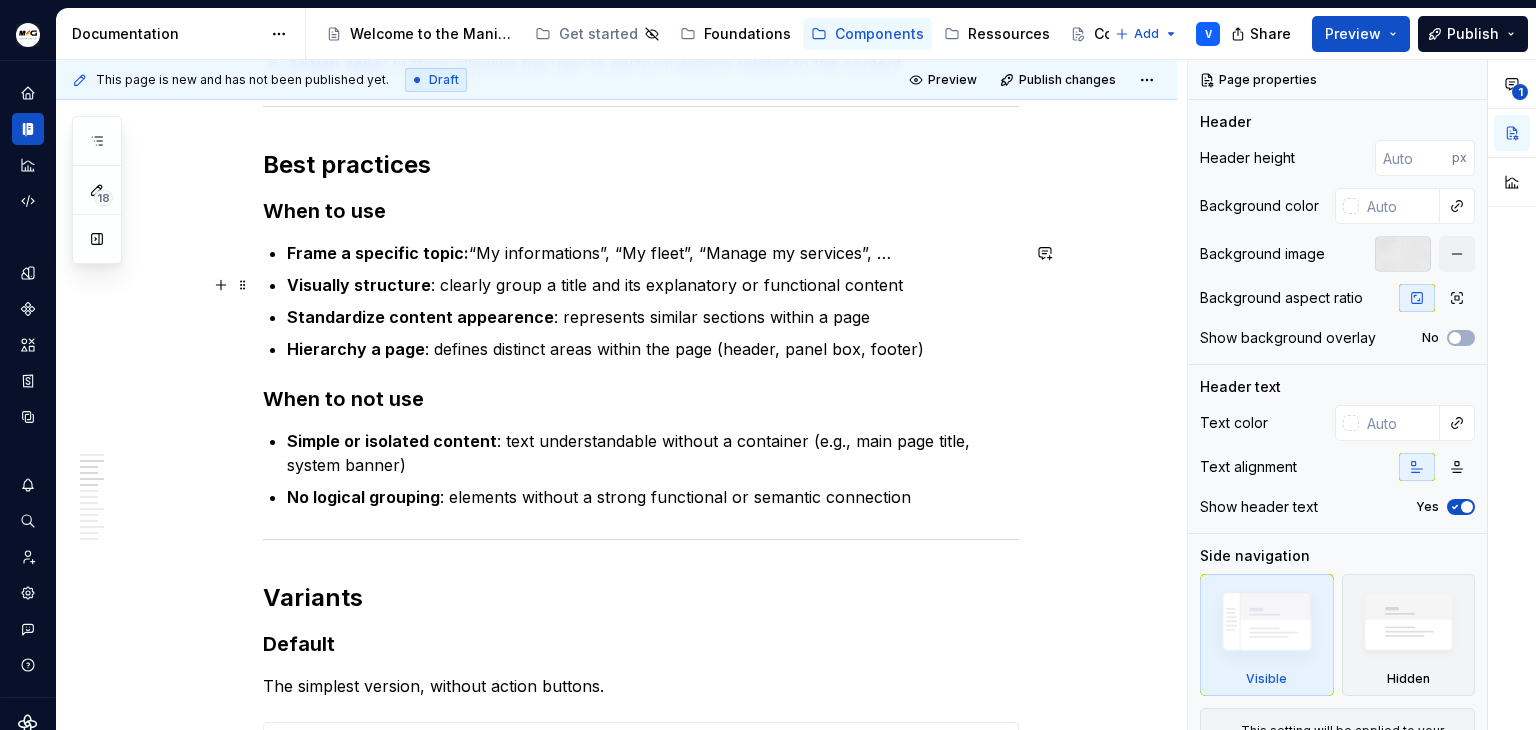 scroll, scrollTop: 900, scrollLeft: 0, axis: vertical 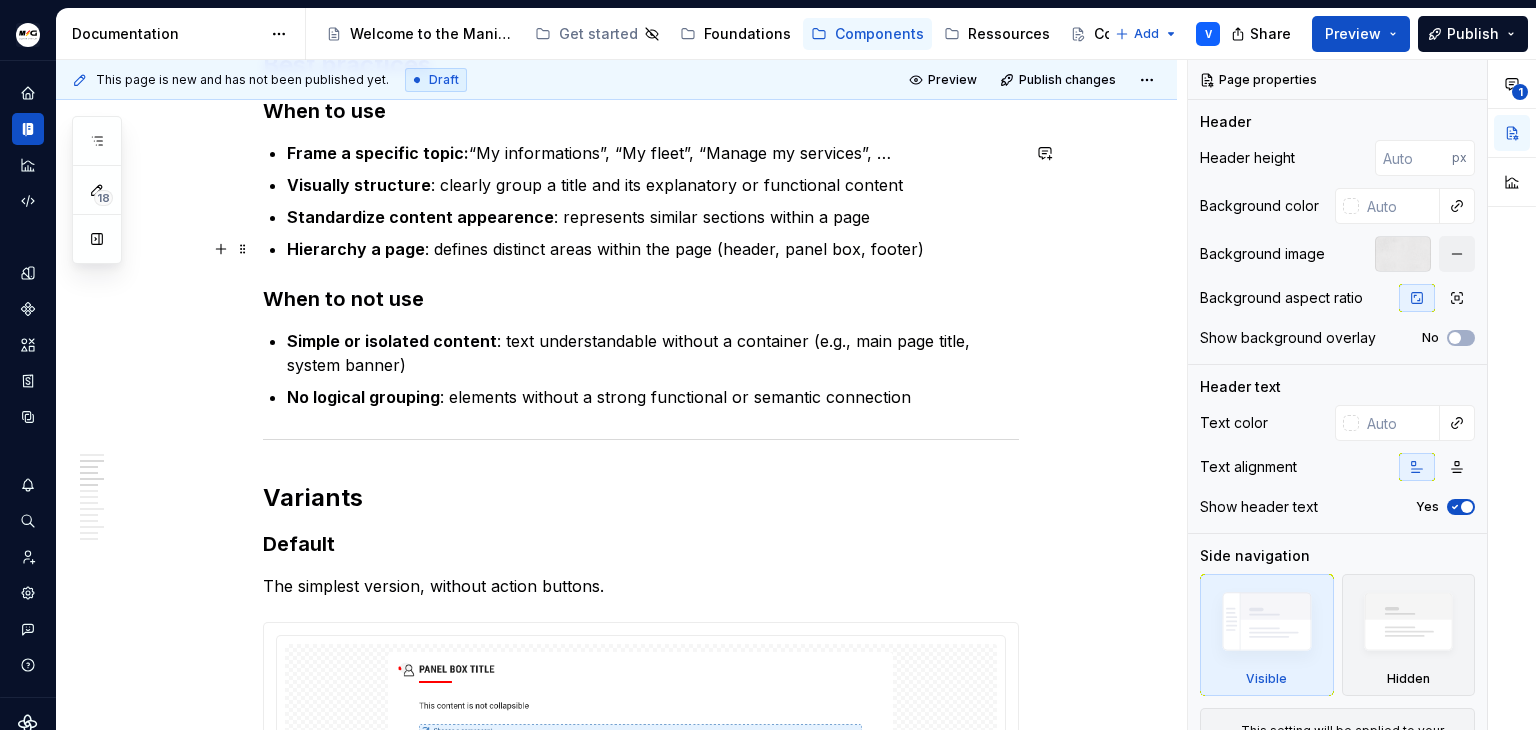 click on "Hierarchy a page : defines distinct areas within the page (header, panel box, footer)" at bounding box center (653, 249) 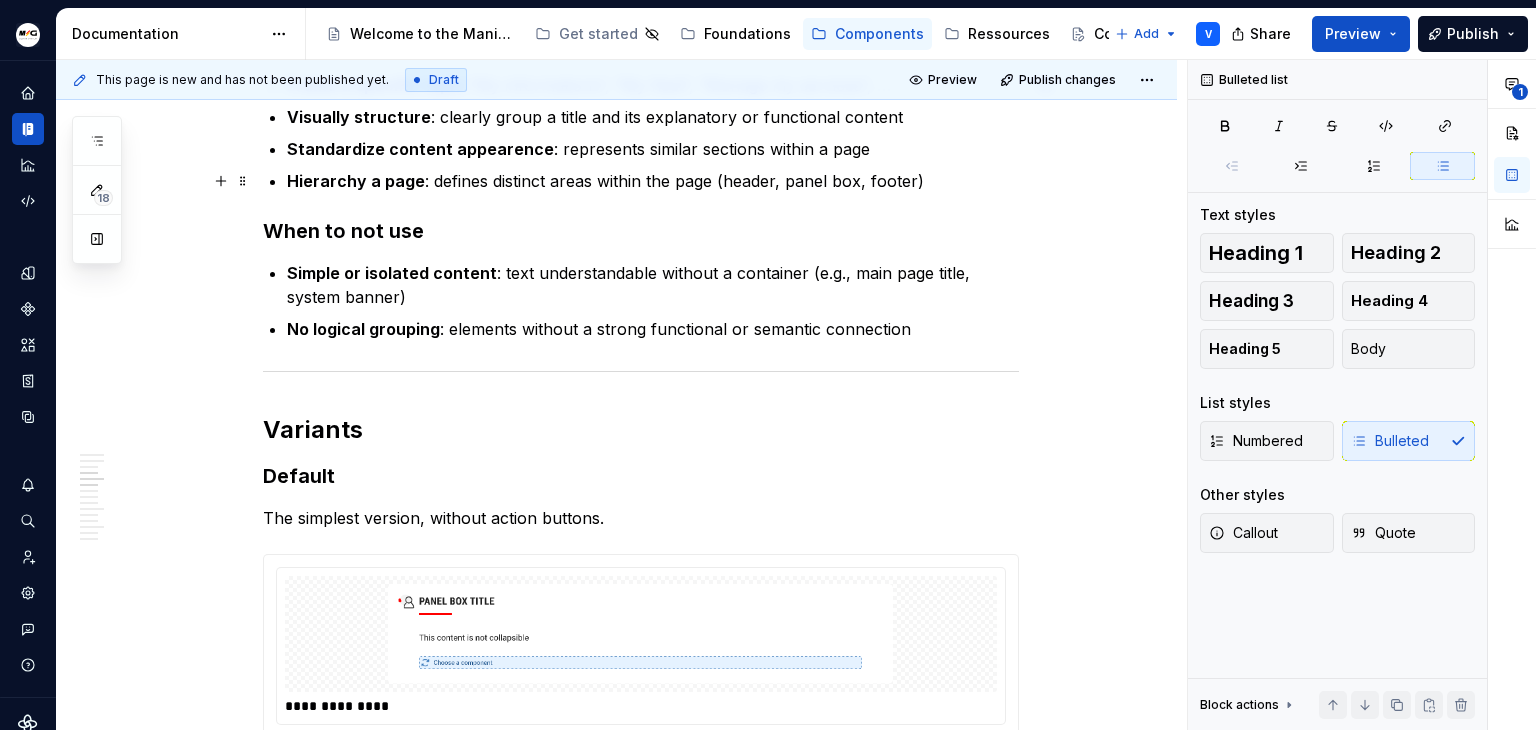 scroll, scrollTop: 1000, scrollLeft: 0, axis: vertical 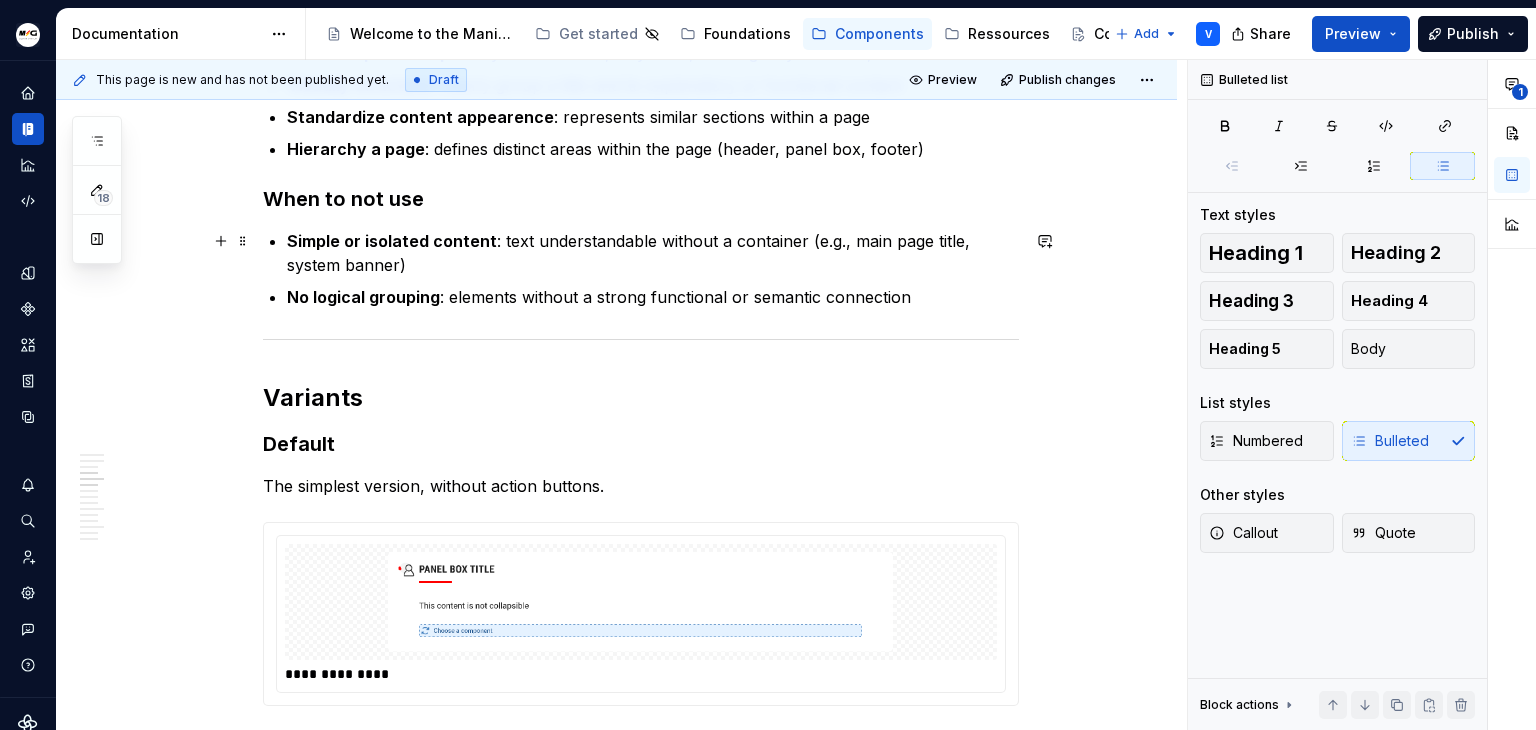 click on "Simple or isolated content : text understandable without a container (e.g., main page title, system banner)" at bounding box center [653, 253] 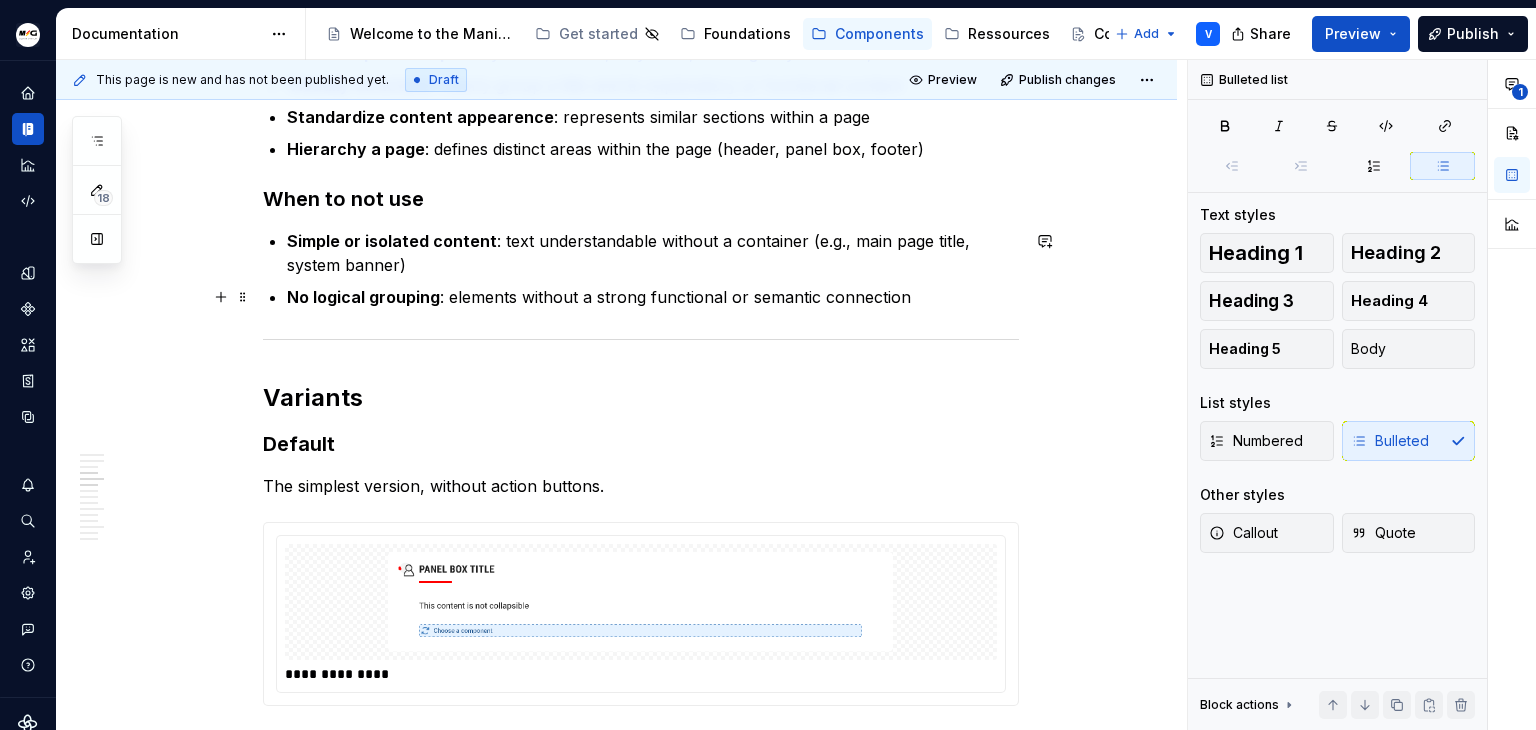 click on "No logical grouping : elements without a strong functional or semantic connection" at bounding box center (653, 297) 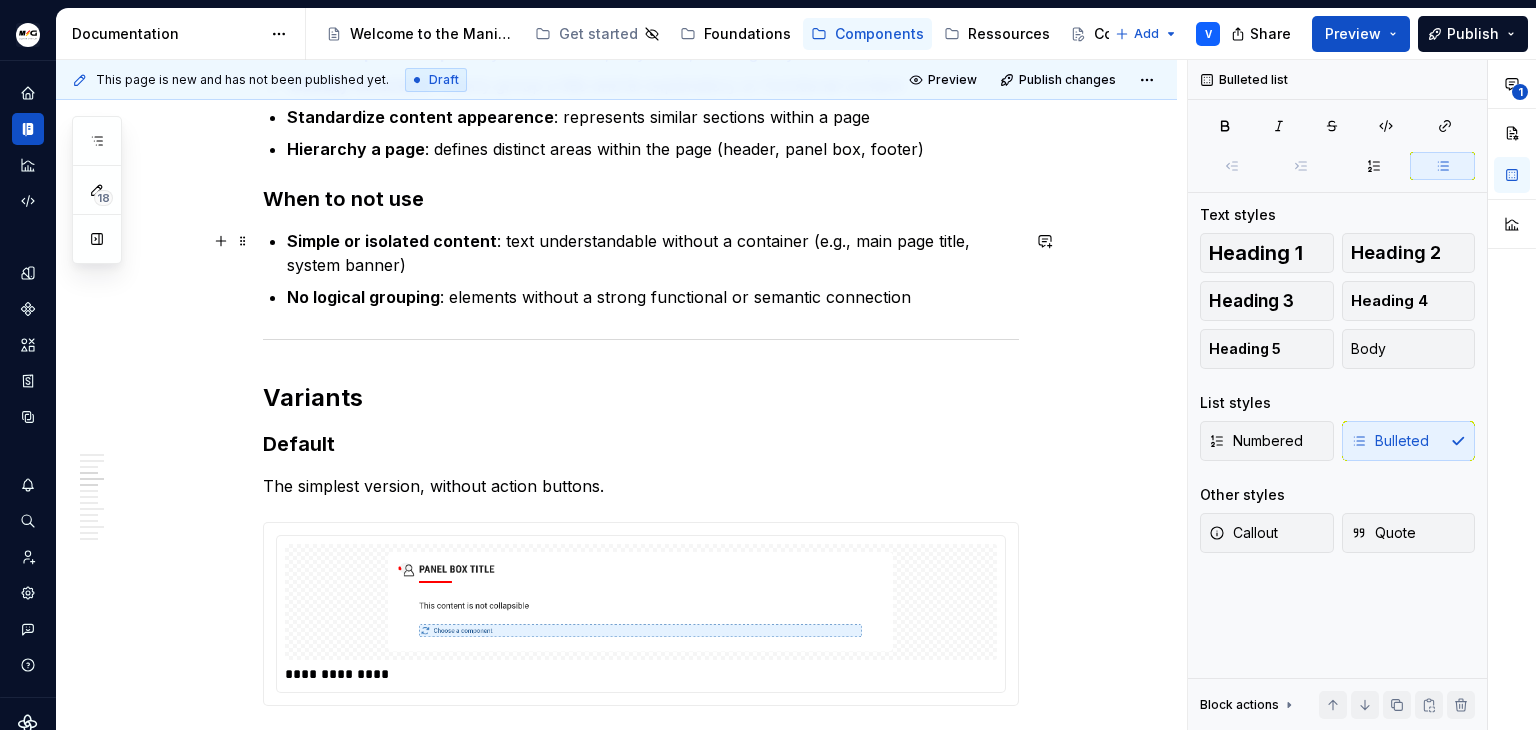 click on "Simple or isolated content : text understandable without a container (e.g., main page title, system banner)" at bounding box center (653, 253) 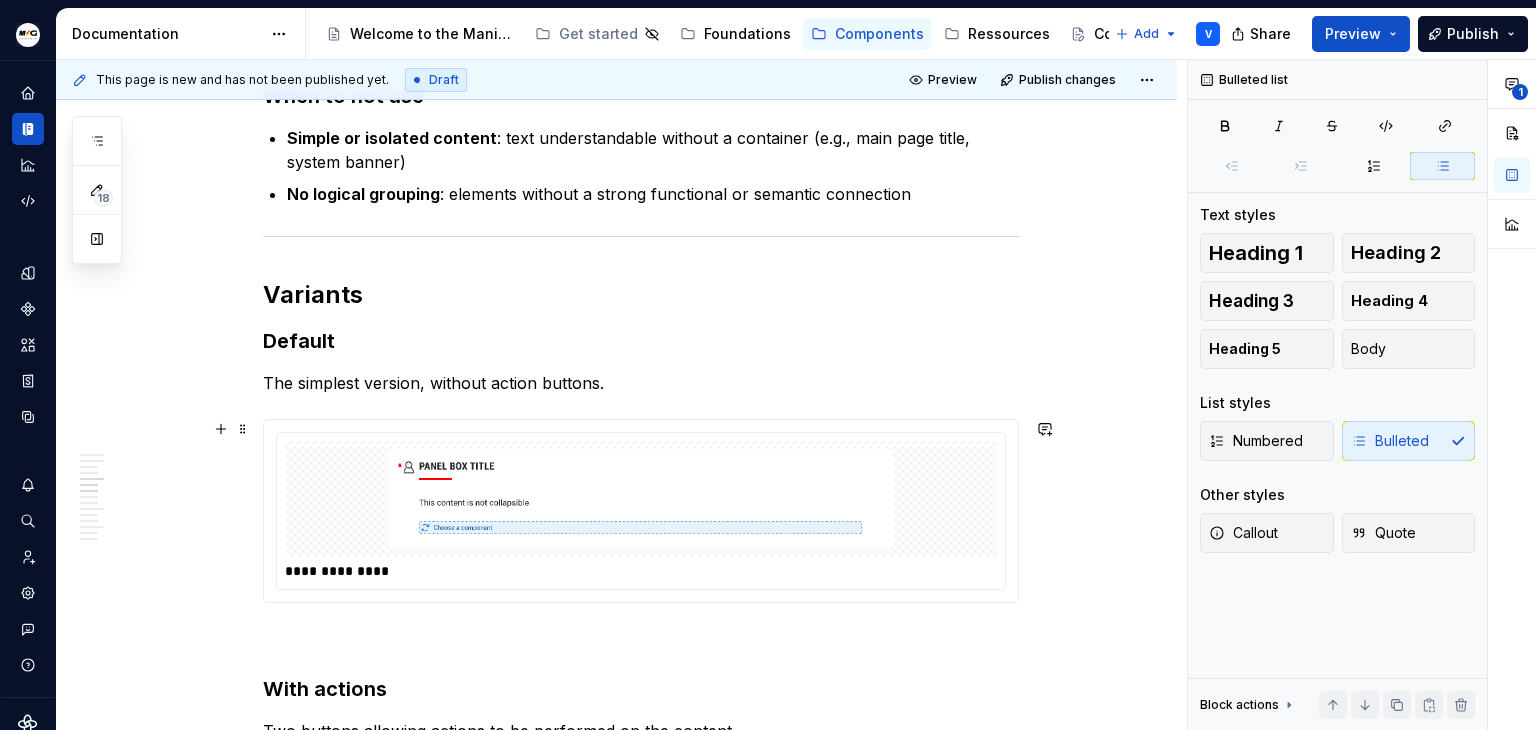 scroll, scrollTop: 1100, scrollLeft: 0, axis: vertical 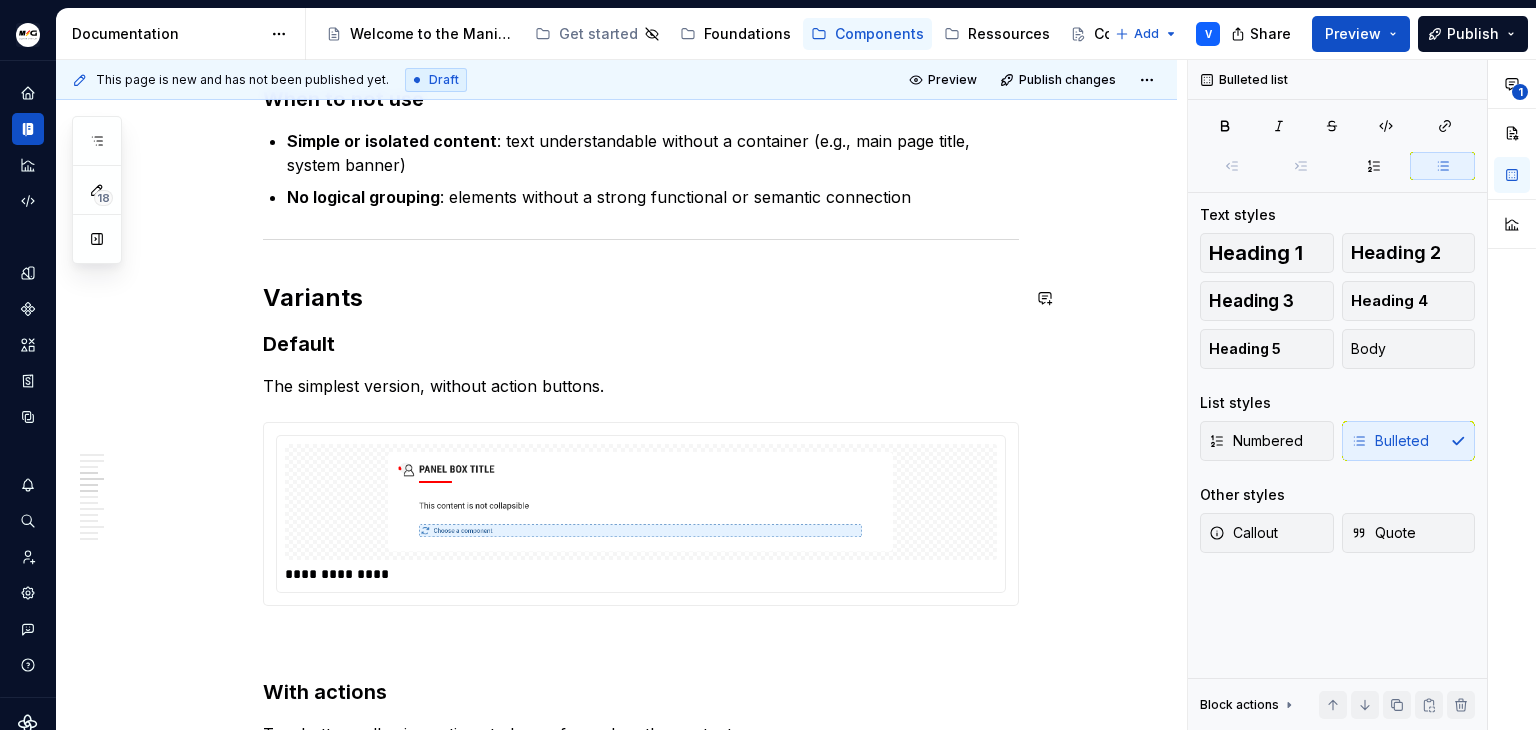 click on "**********" at bounding box center [641, 1599] 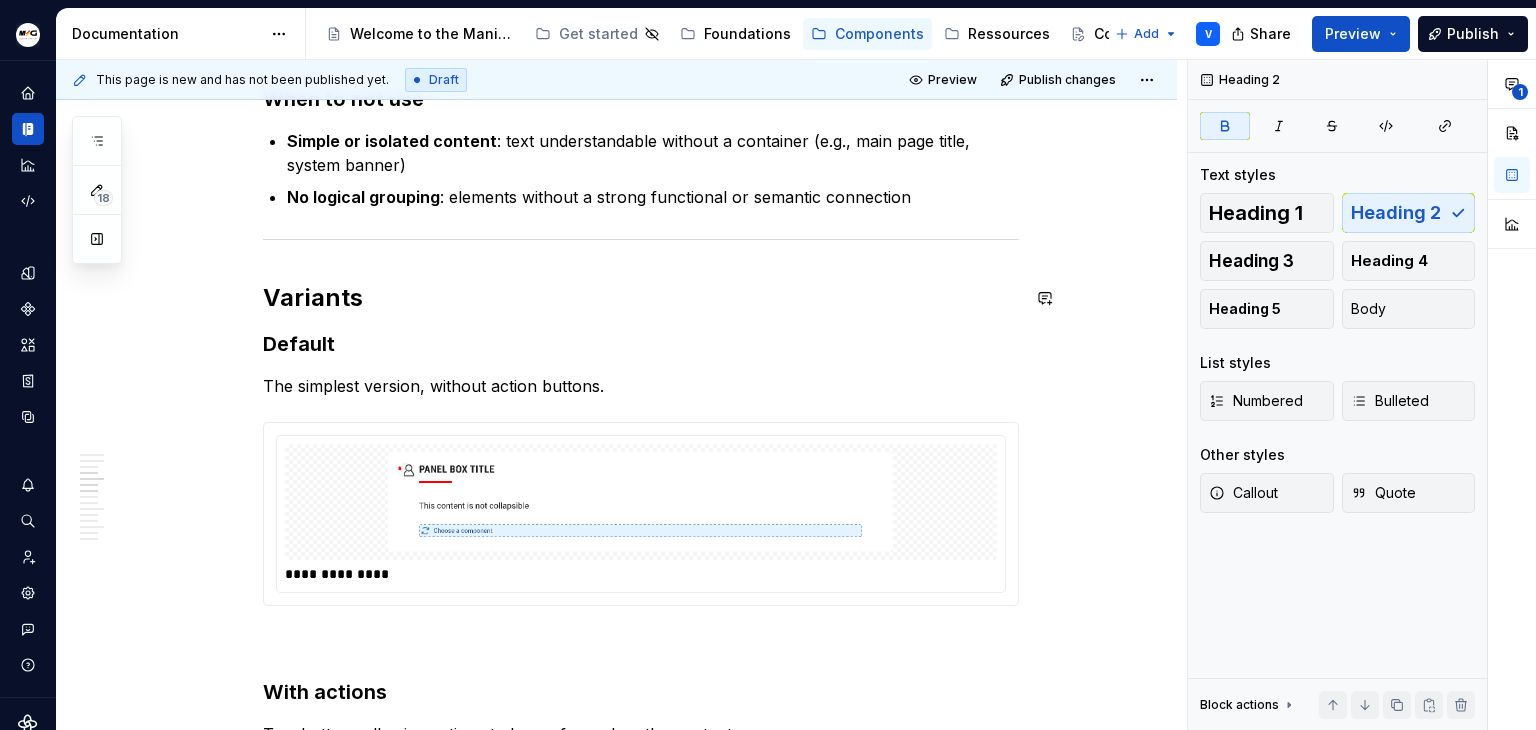click on "**********" at bounding box center (641, 1599) 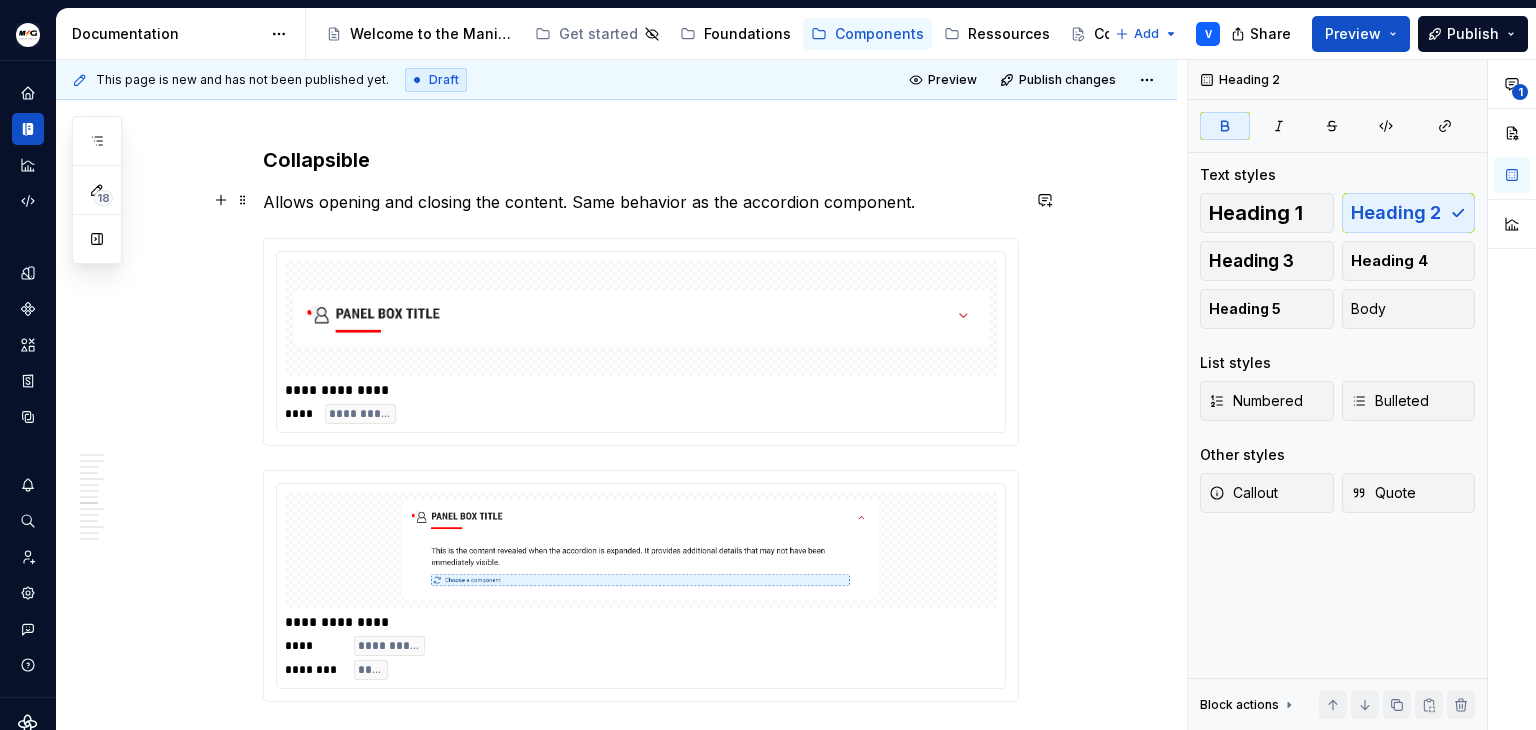 scroll, scrollTop: 2400, scrollLeft: 0, axis: vertical 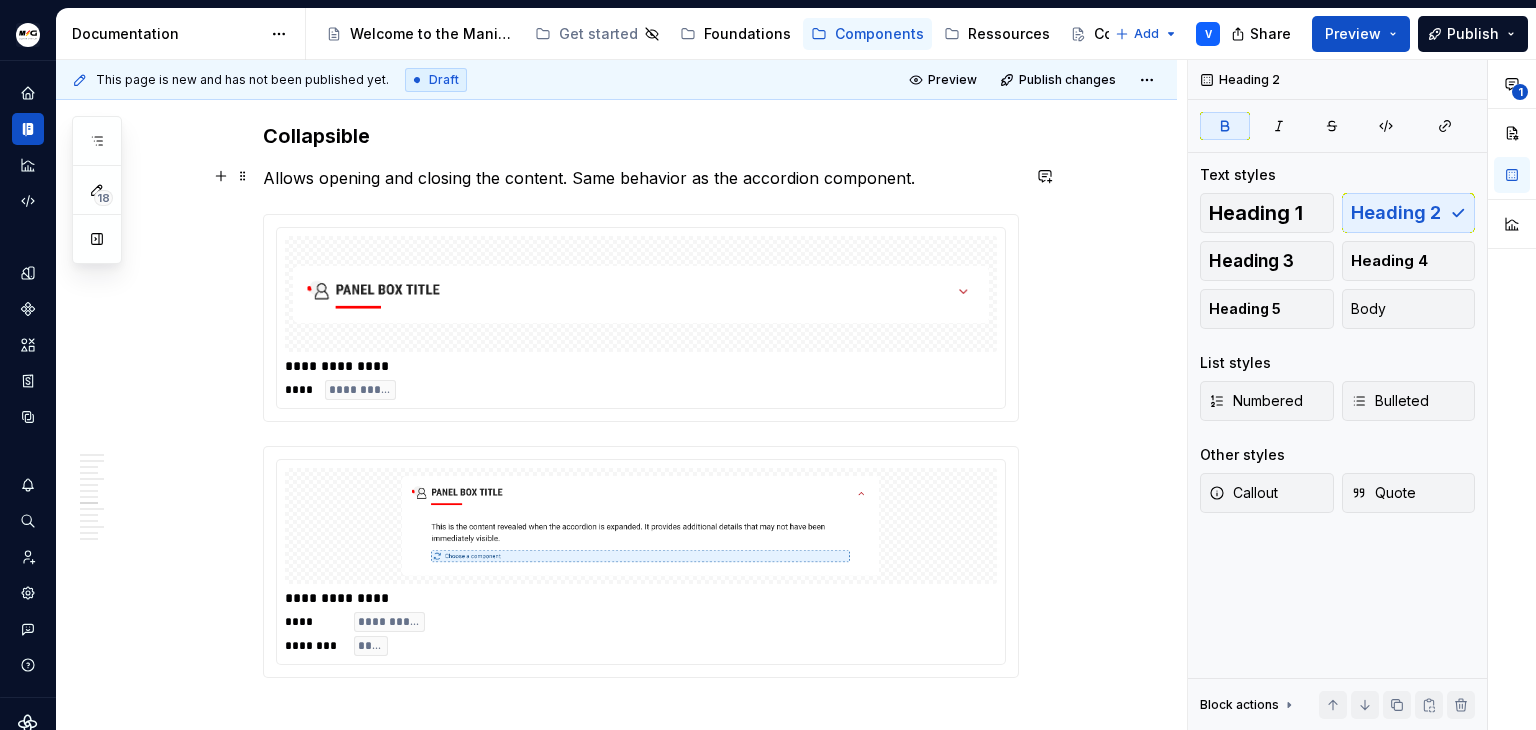 click on "Allows opening and closing the content. Same behavior as the accordion component." at bounding box center (641, 178) 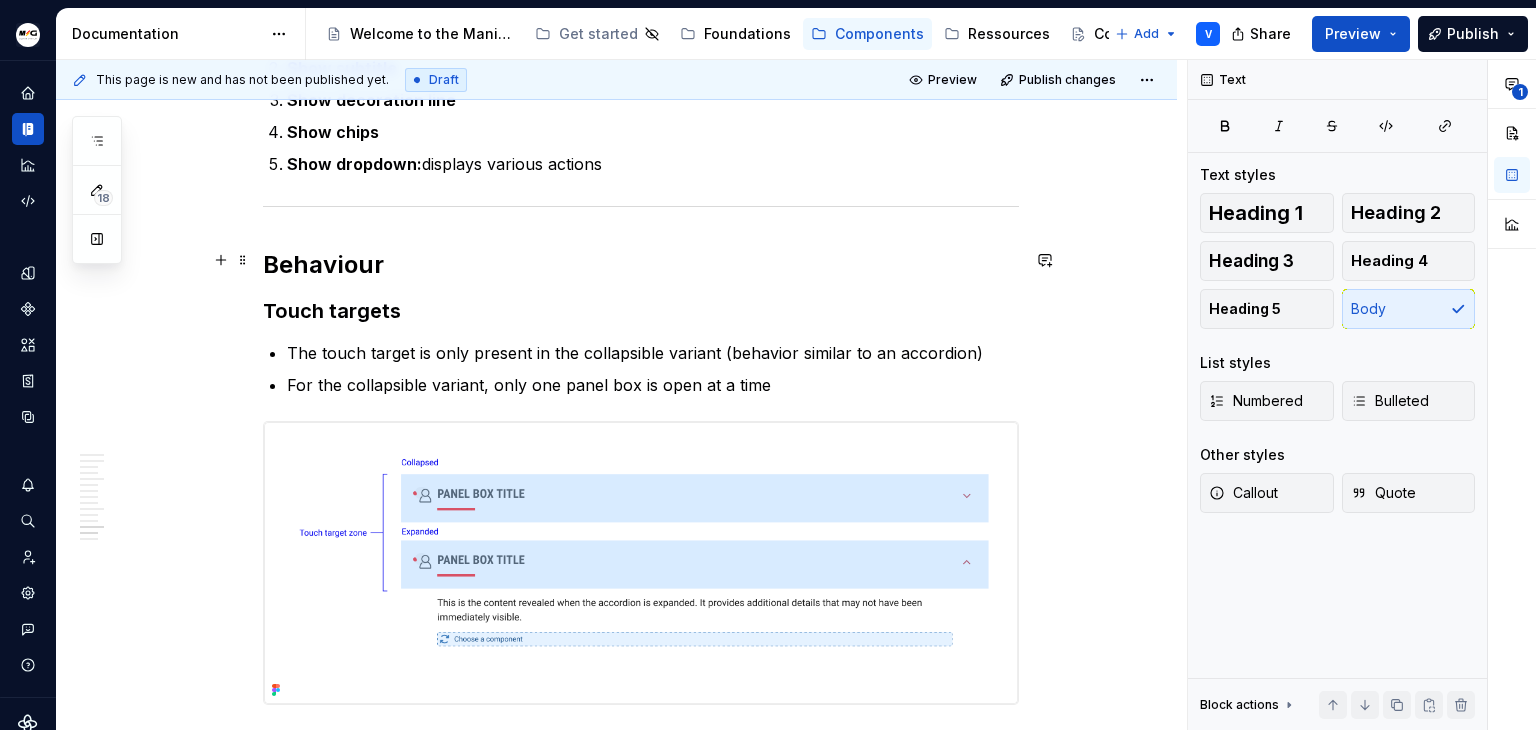 scroll, scrollTop: 4100, scrollLeft: 0, axis: vertical 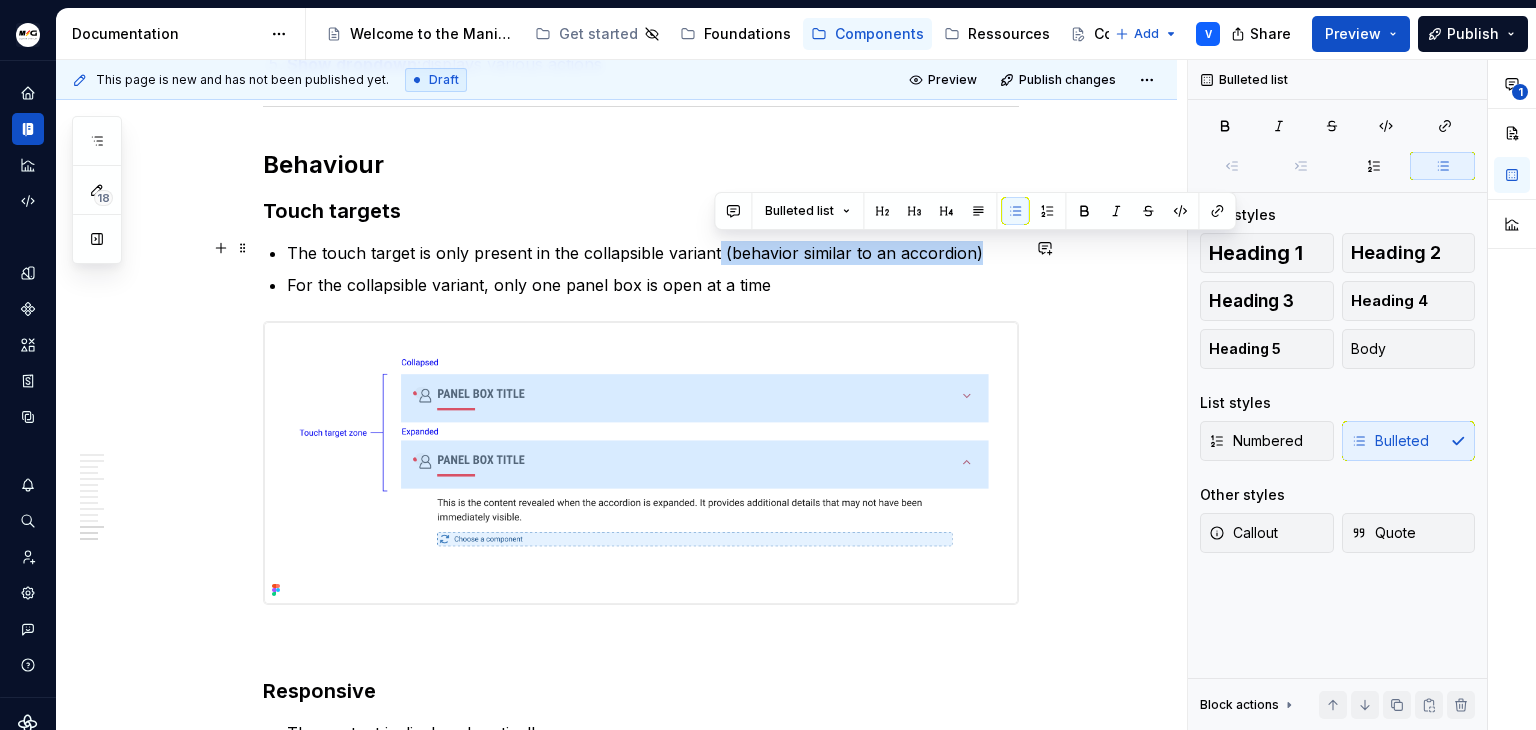 drag, startPoint x: 714, startPoint y: 251, endPoint x: 983, endPoint y: 244, distance: 269.09106 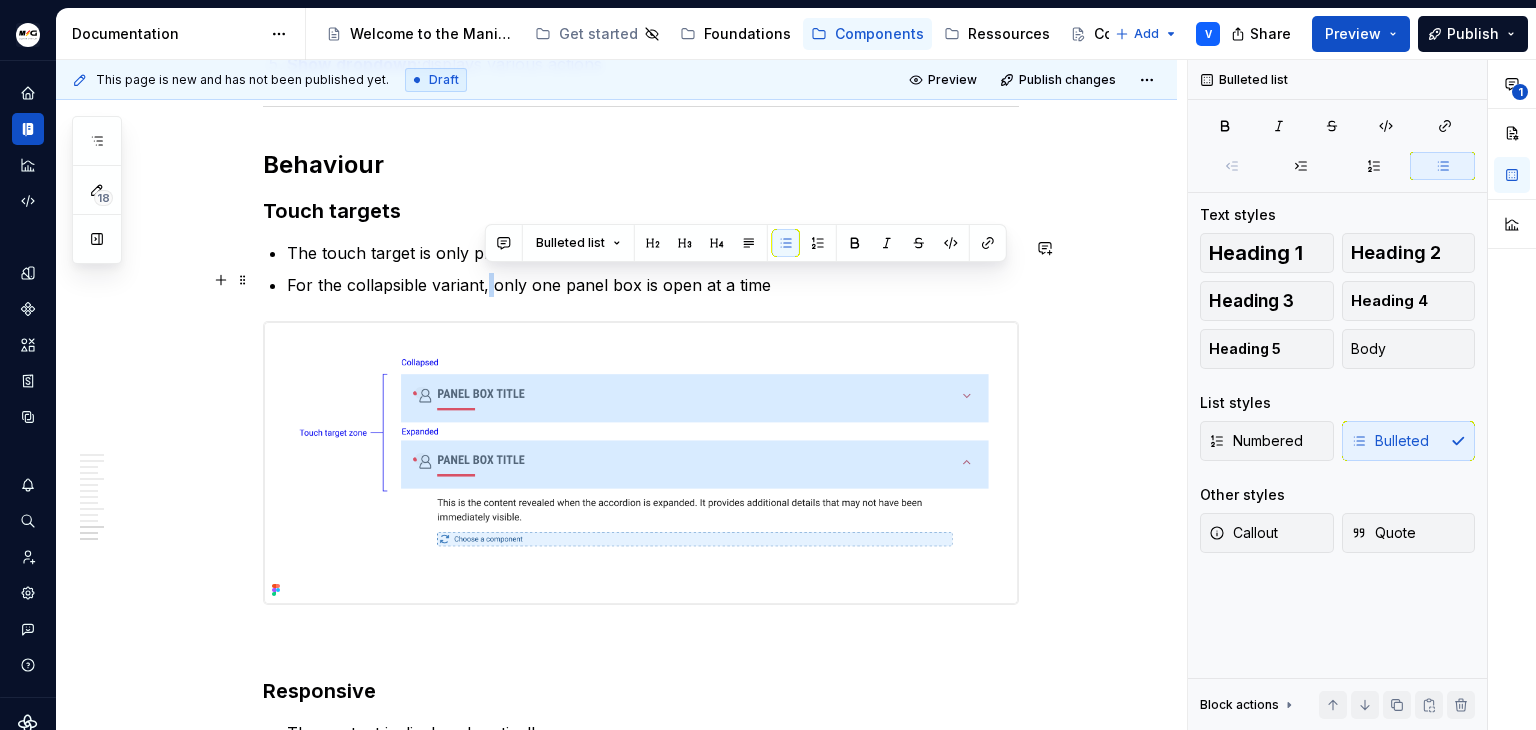 click on "For the collapsible variant, only one panel box is open at a time" at bounding box center [653, 285] 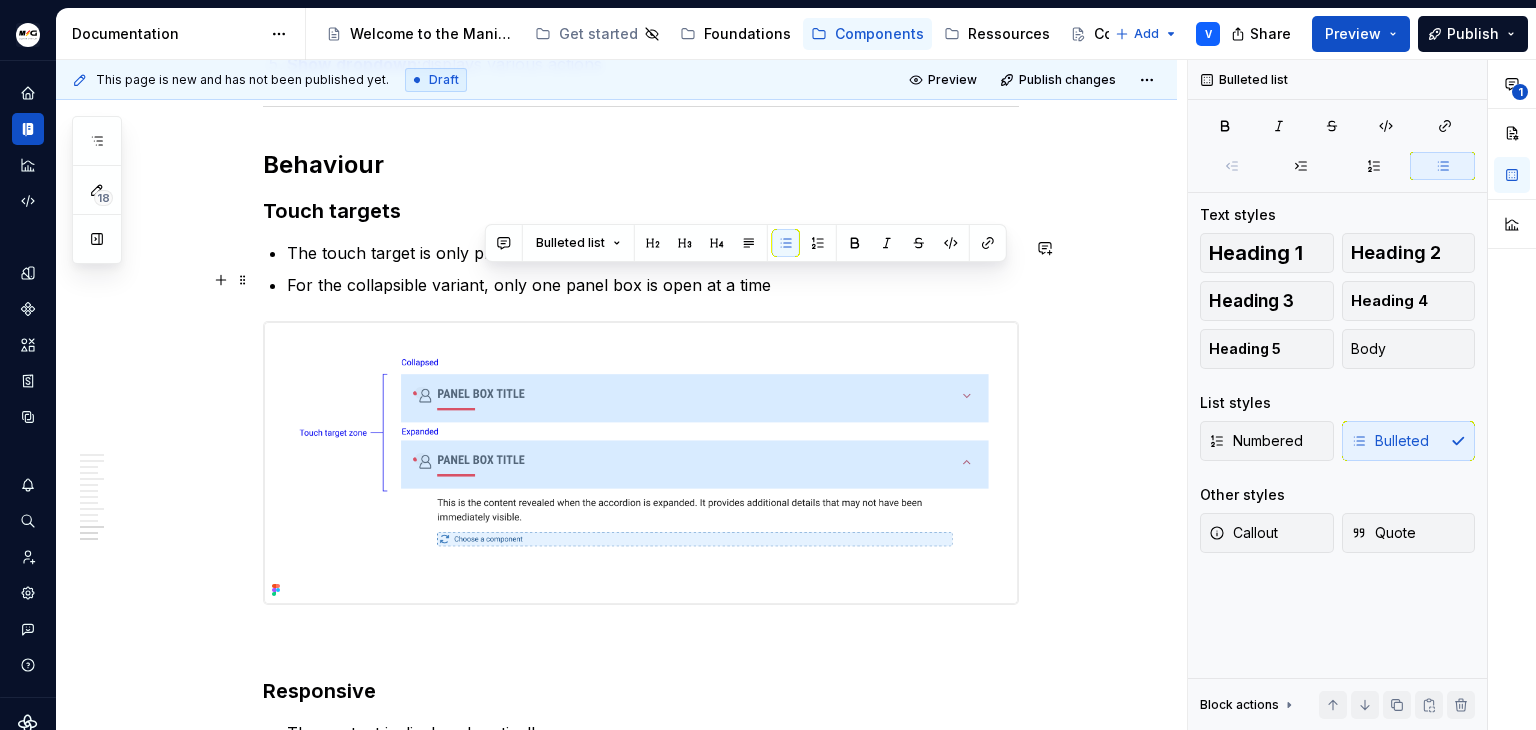 click on "For the collapsible variant, only one panel box is open at a time" at bounding box center [653, 285] 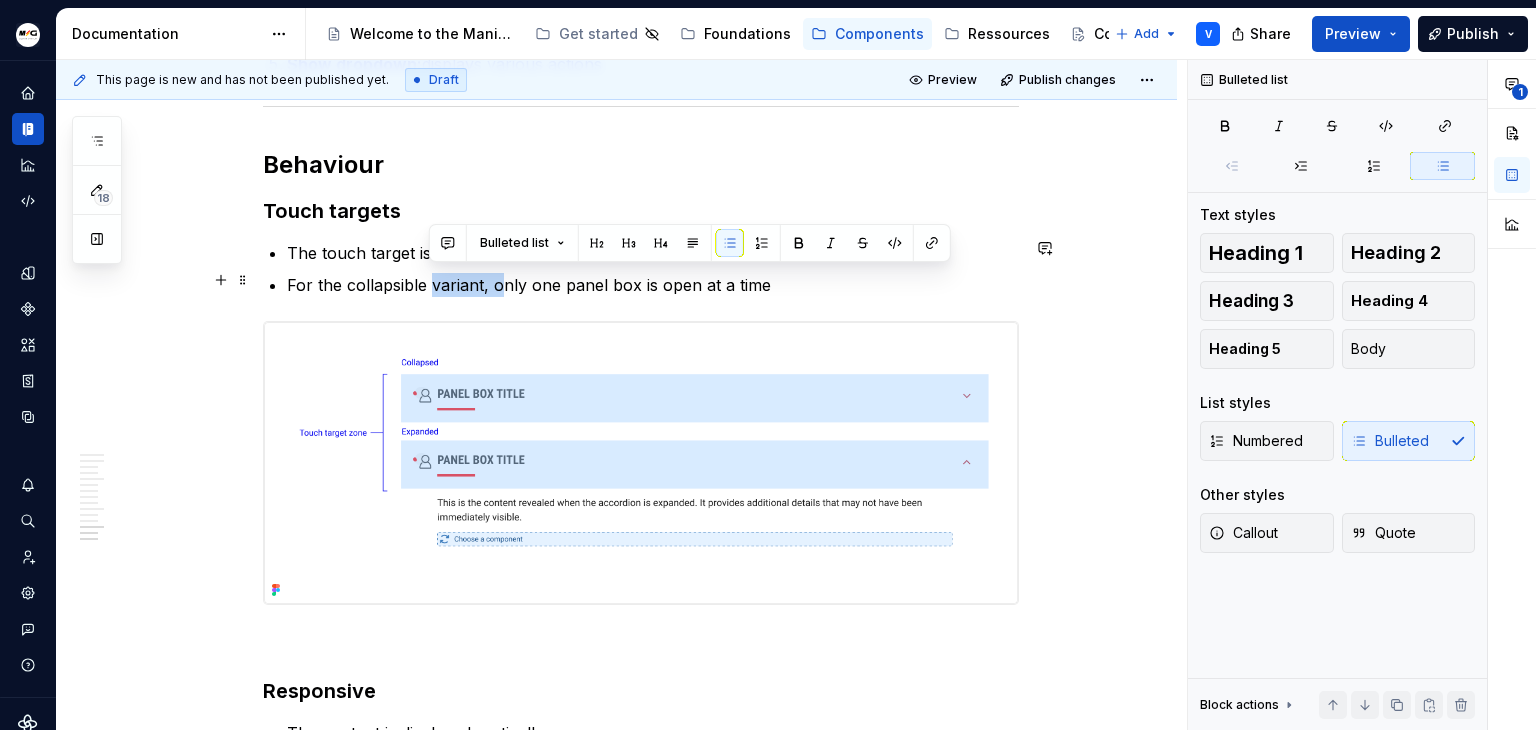 drag, startPoint x: 498, startPoint y: 281, endPoint x: 431, endPoint y: 278, distance: 67.06713 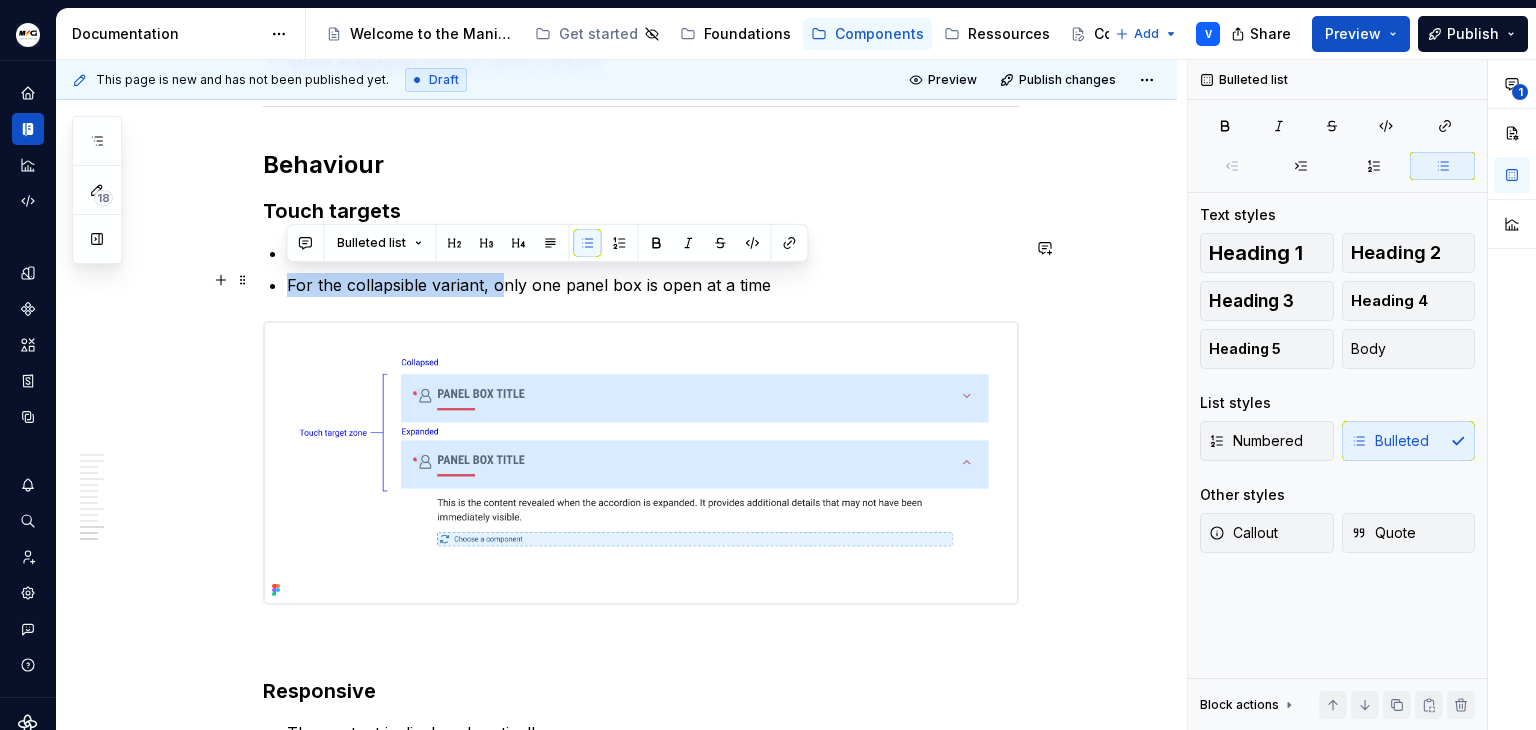 drag, startPoint x: 497, startPoint y: 280, endPoint x: 284, endPoint y: 273, distance: 213.11499 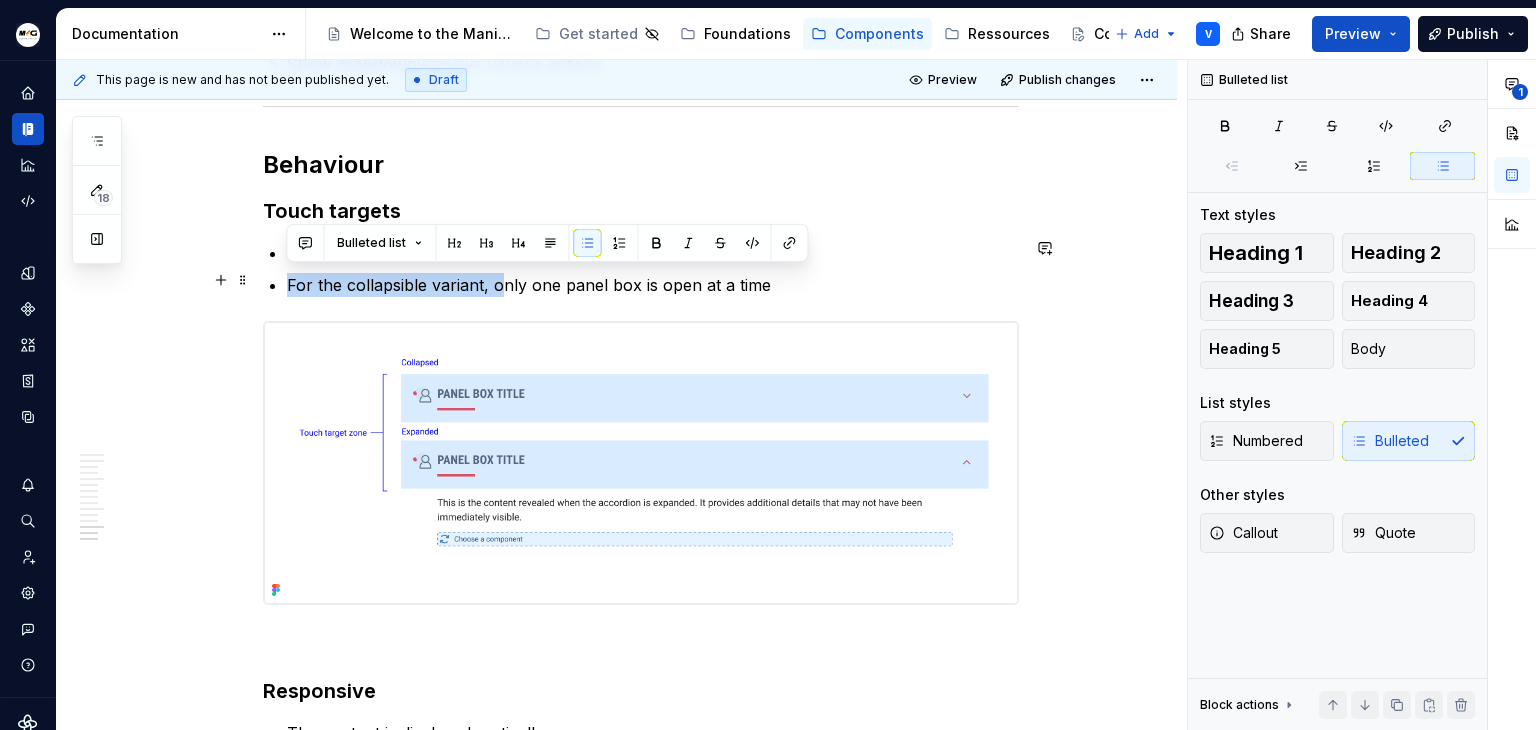 click on "**********" at bounding box center (641, -1401) 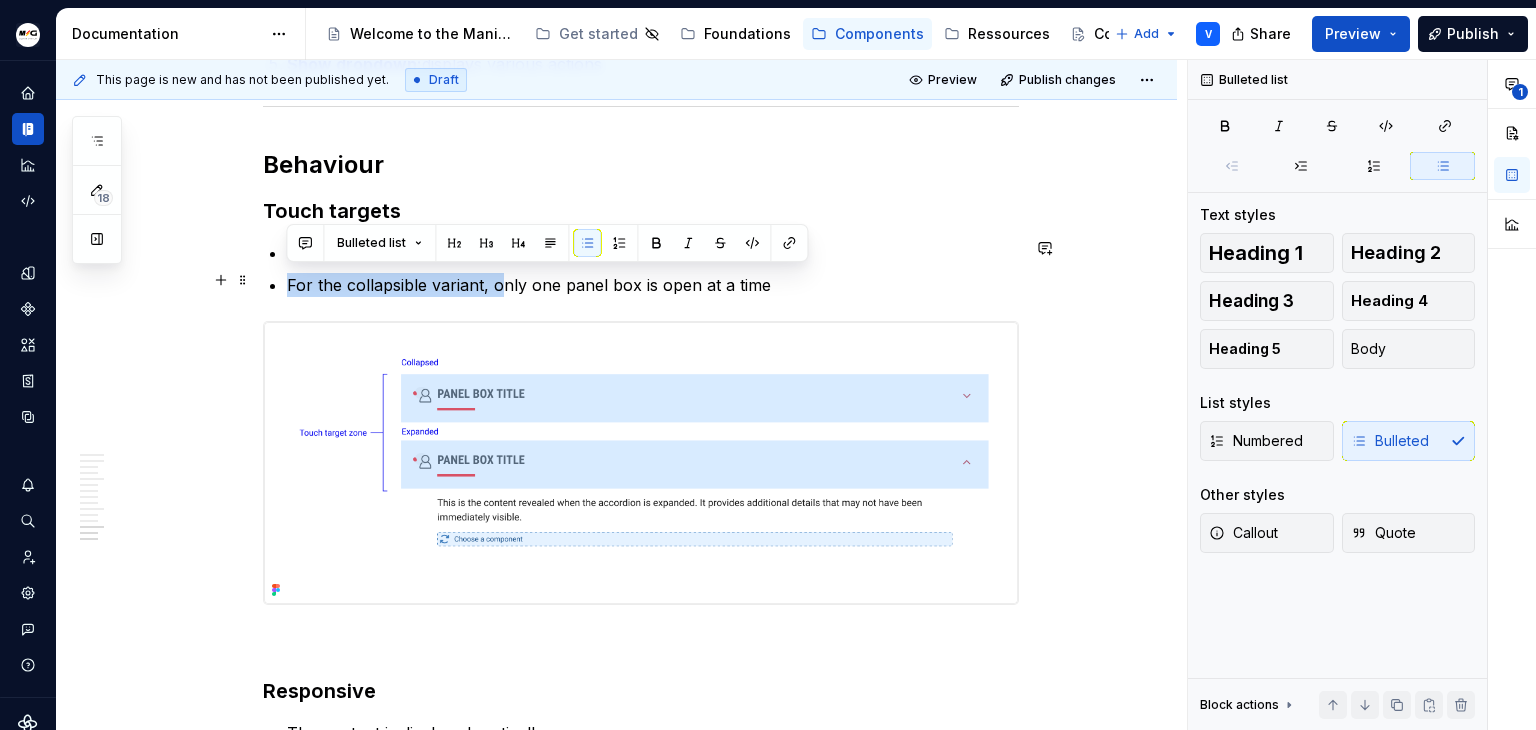type 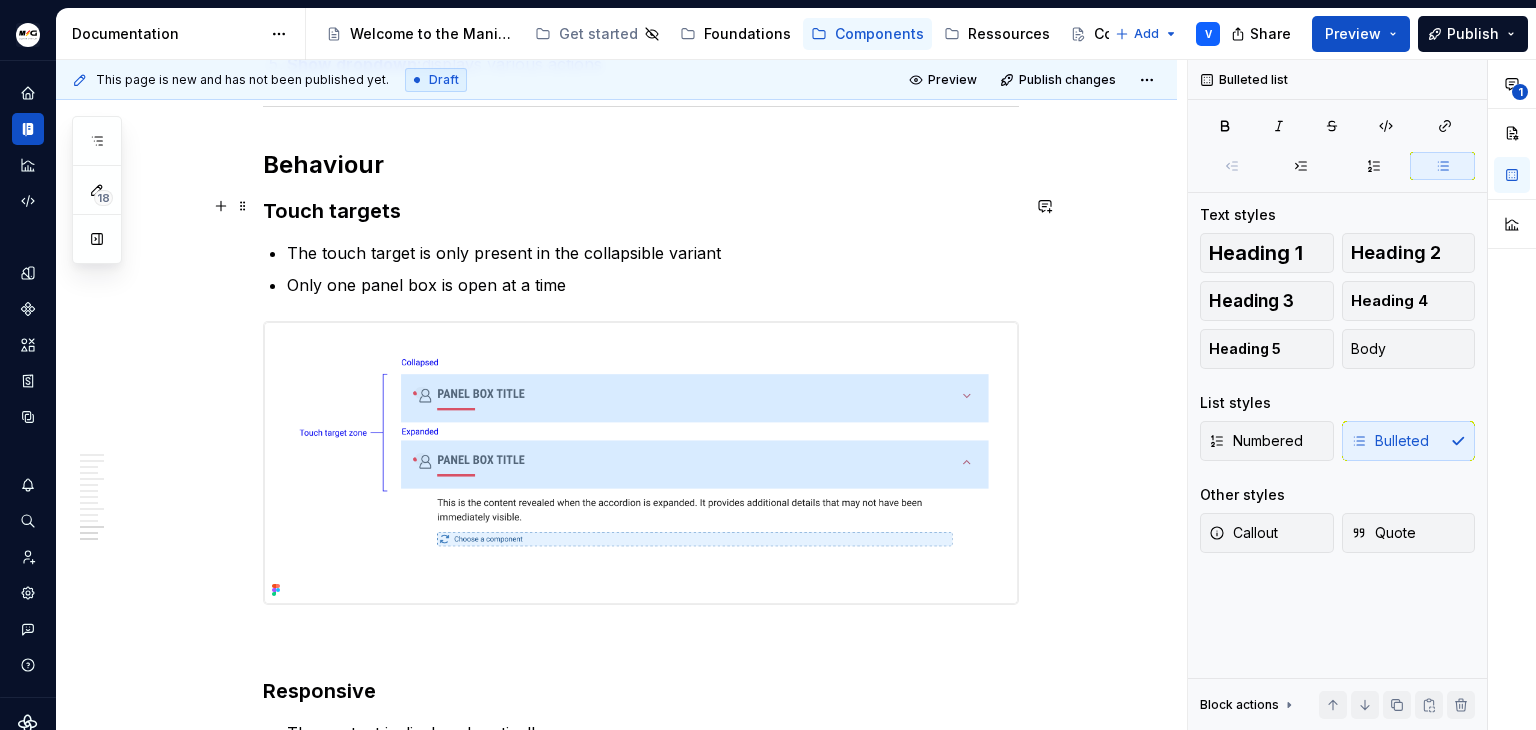 click on "This page is new and has not been published yet. Draft Preview Publish changes Panel Box Structured container with a header and flexible content, designed to group information or actions clearly and hierarchically. Edit header Overview Usage Content & Accessibility Specification Anatomy Best practices When to use When to not use Variants  Default With actions With dropdown Collapsible Properties Default, With action & Collapsible With dropdown Behaviour Touch targets Responsive Anatomy Heading  : top area containing the title, icon, decorative line, and action buttons Panel  : free content area that can contain any content (checkbox, table, text, form, …) Title Decoration line : a decorative bar adapted to the brand color Icon decorative : icon representing with a background adapted to the brand color Action zone : buttons allowing the user to perform actions related to the content Best practices When to use Frame a specific topic:  “My informations”, “My fleet”, “Manage my services”, … **** 1" at bounding box center [621, 395] 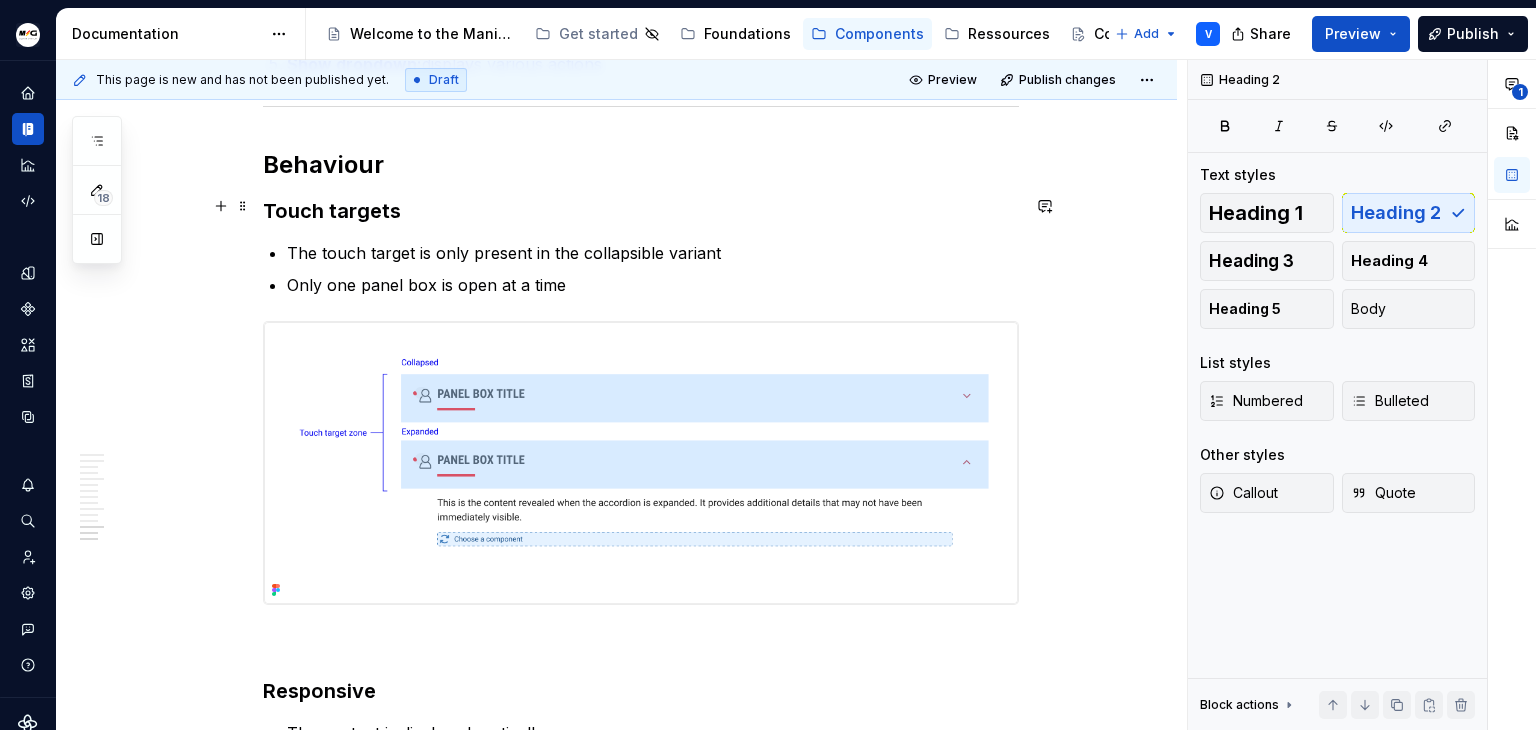 click on "Touch targets" at bounding box center (641, 211) 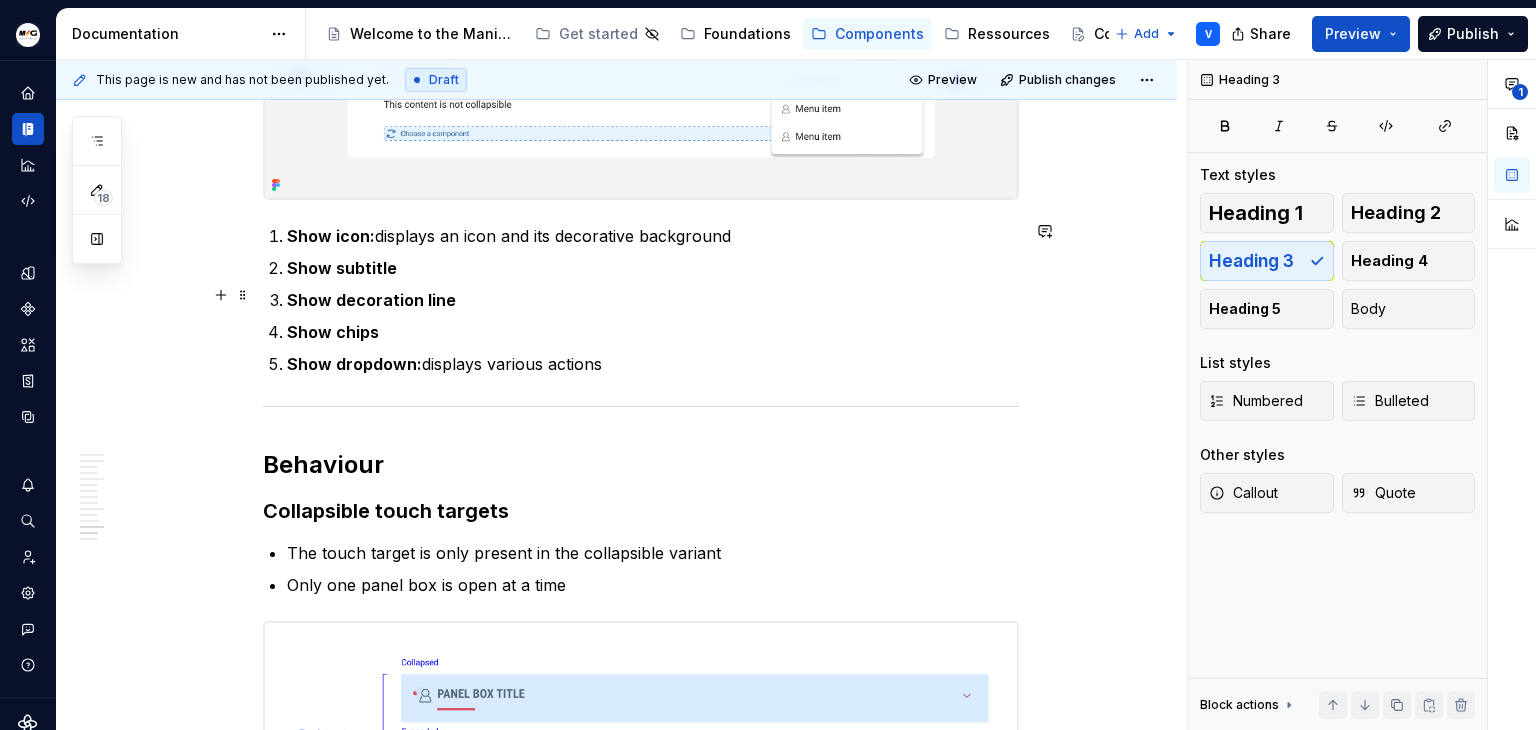 scroll, scrollTop: 4000, scrollLeft: 0, axis: vertical 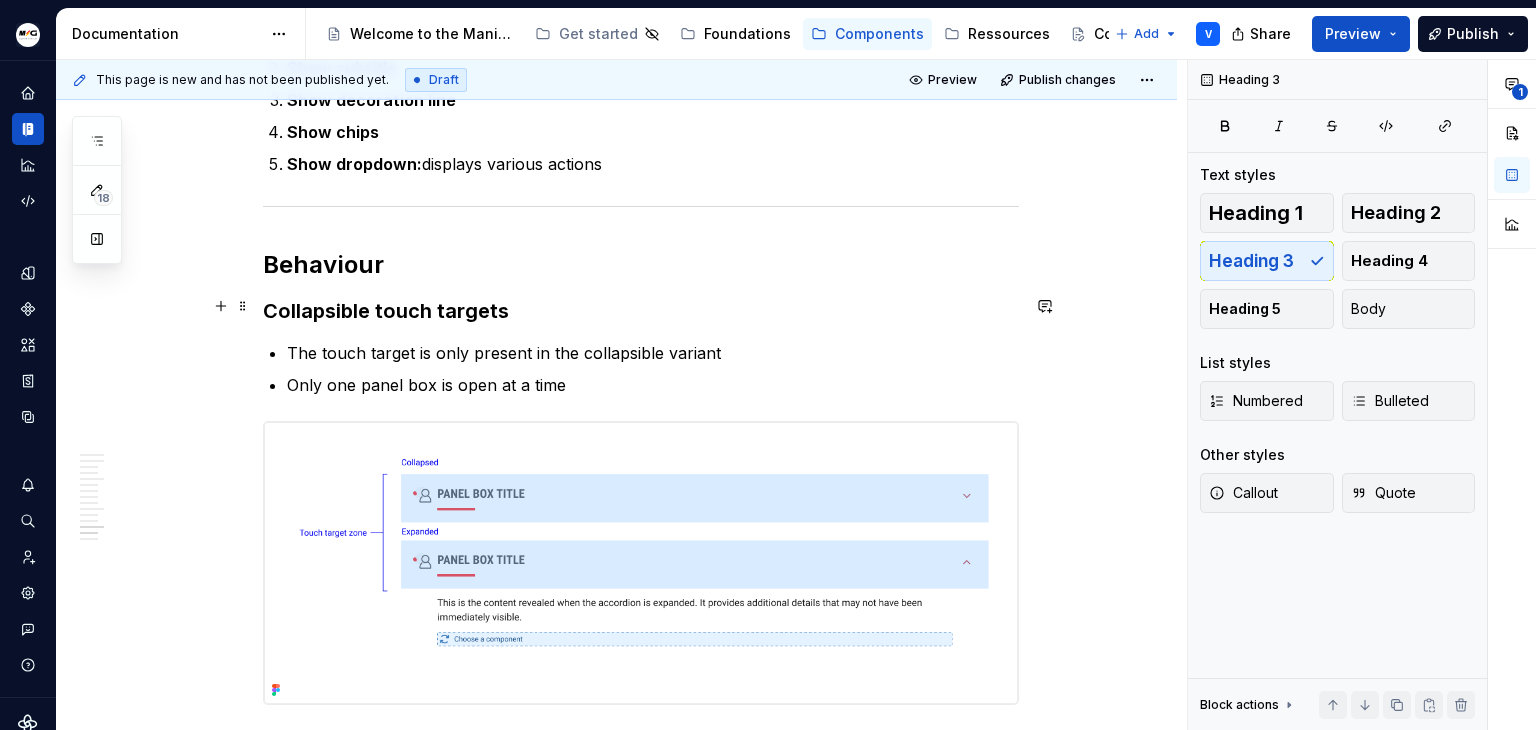 click on "Collapsible touch targets" at bounding box center (641, 311) 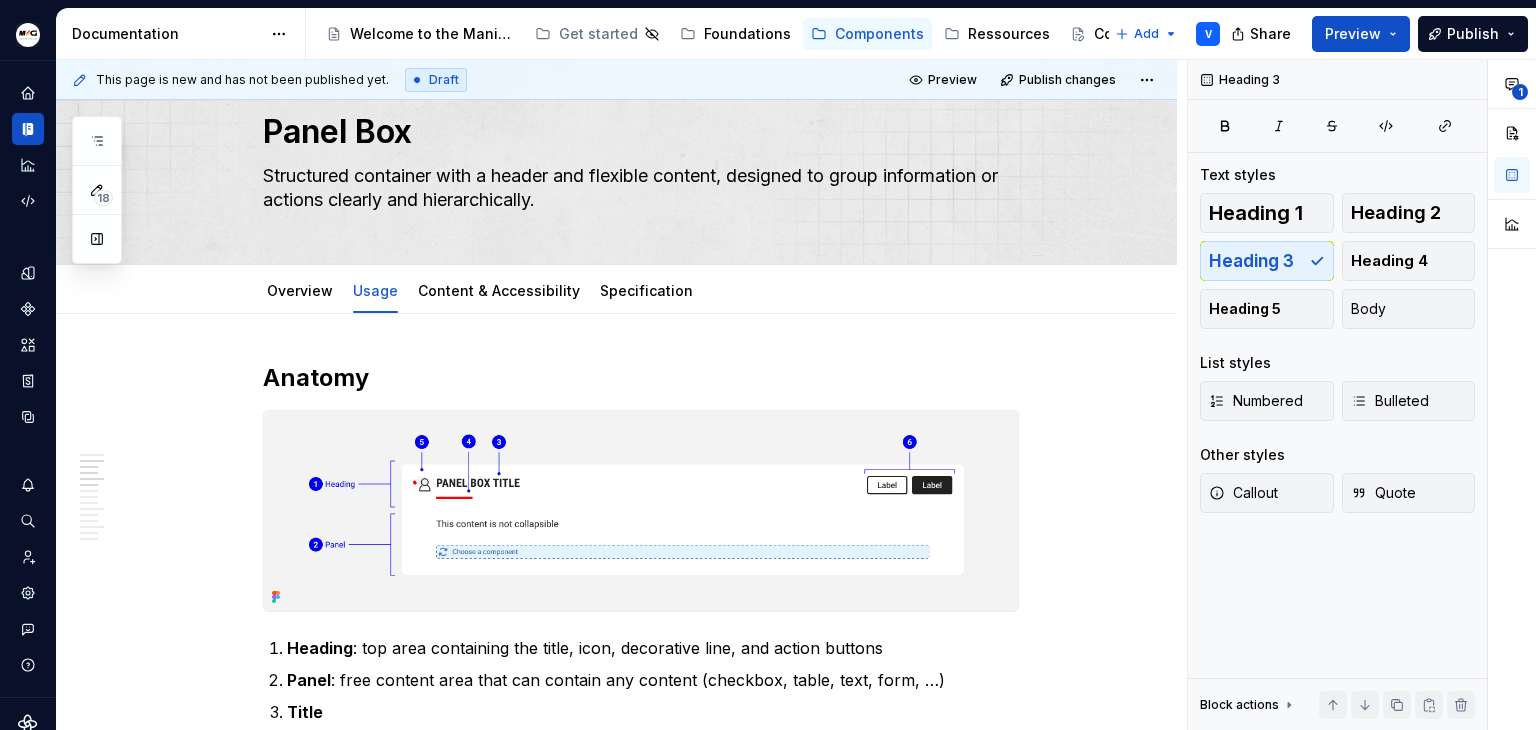 scroll, scrollTop: 0, scrollLeft: 0, axis: both 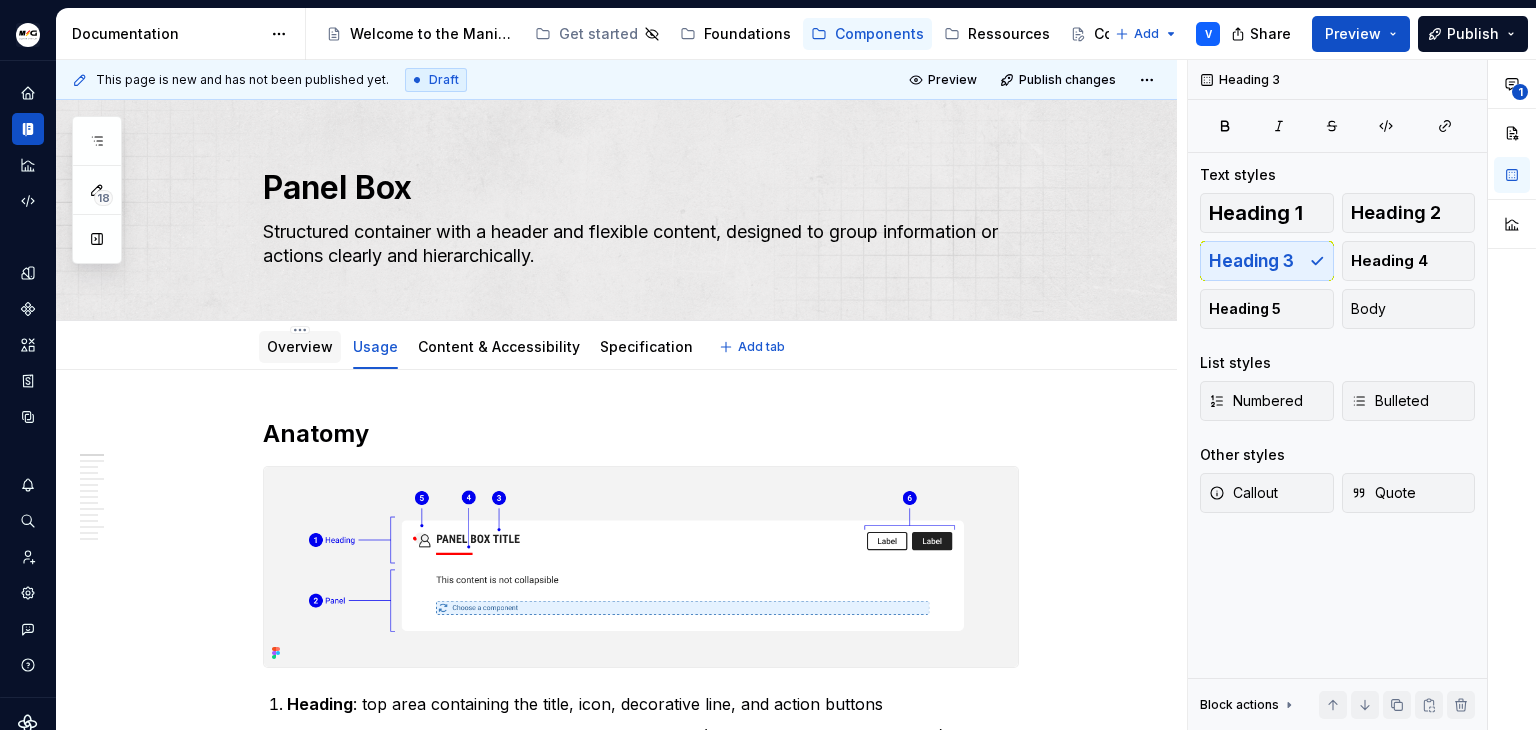 click on "Overview" at bounding box center [300, 346] 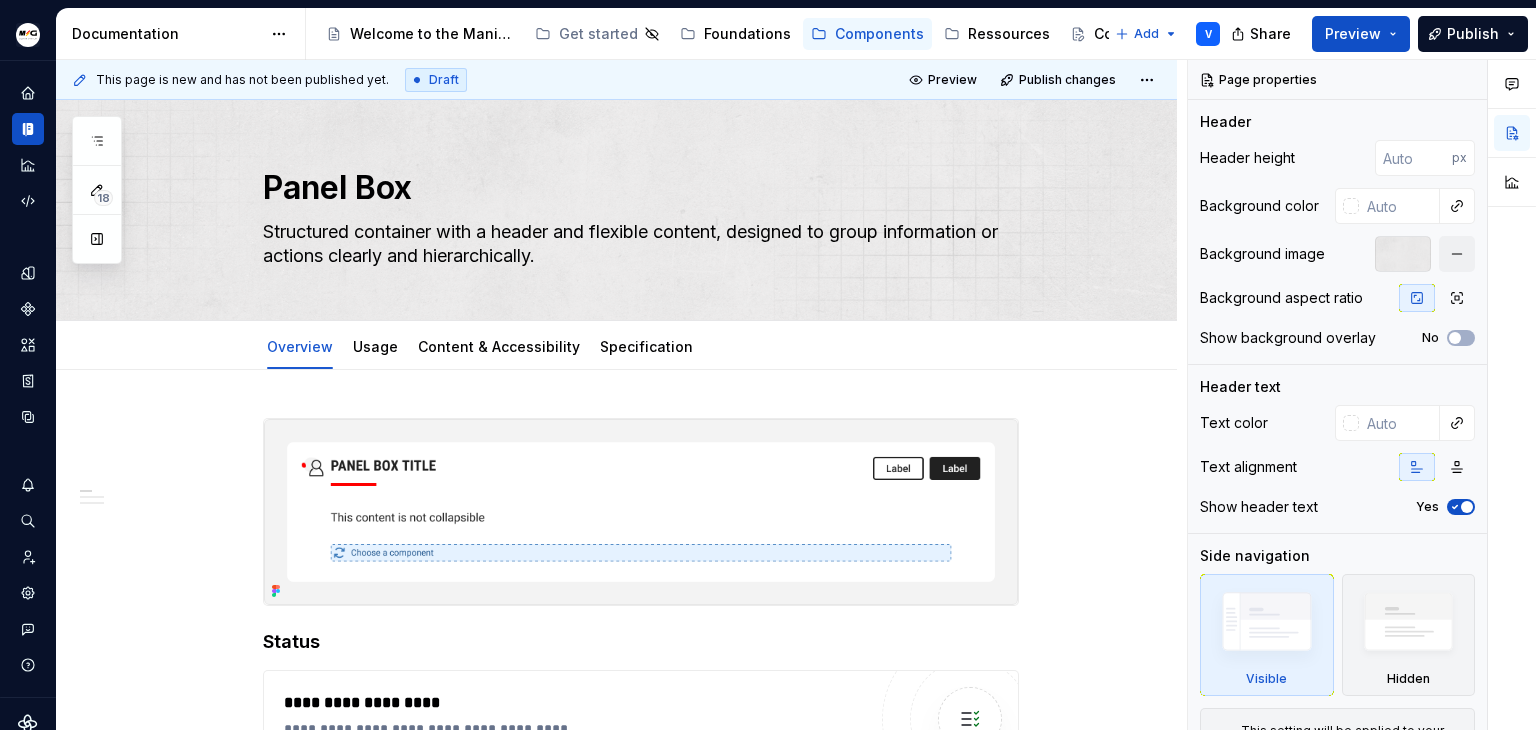 type on "*" 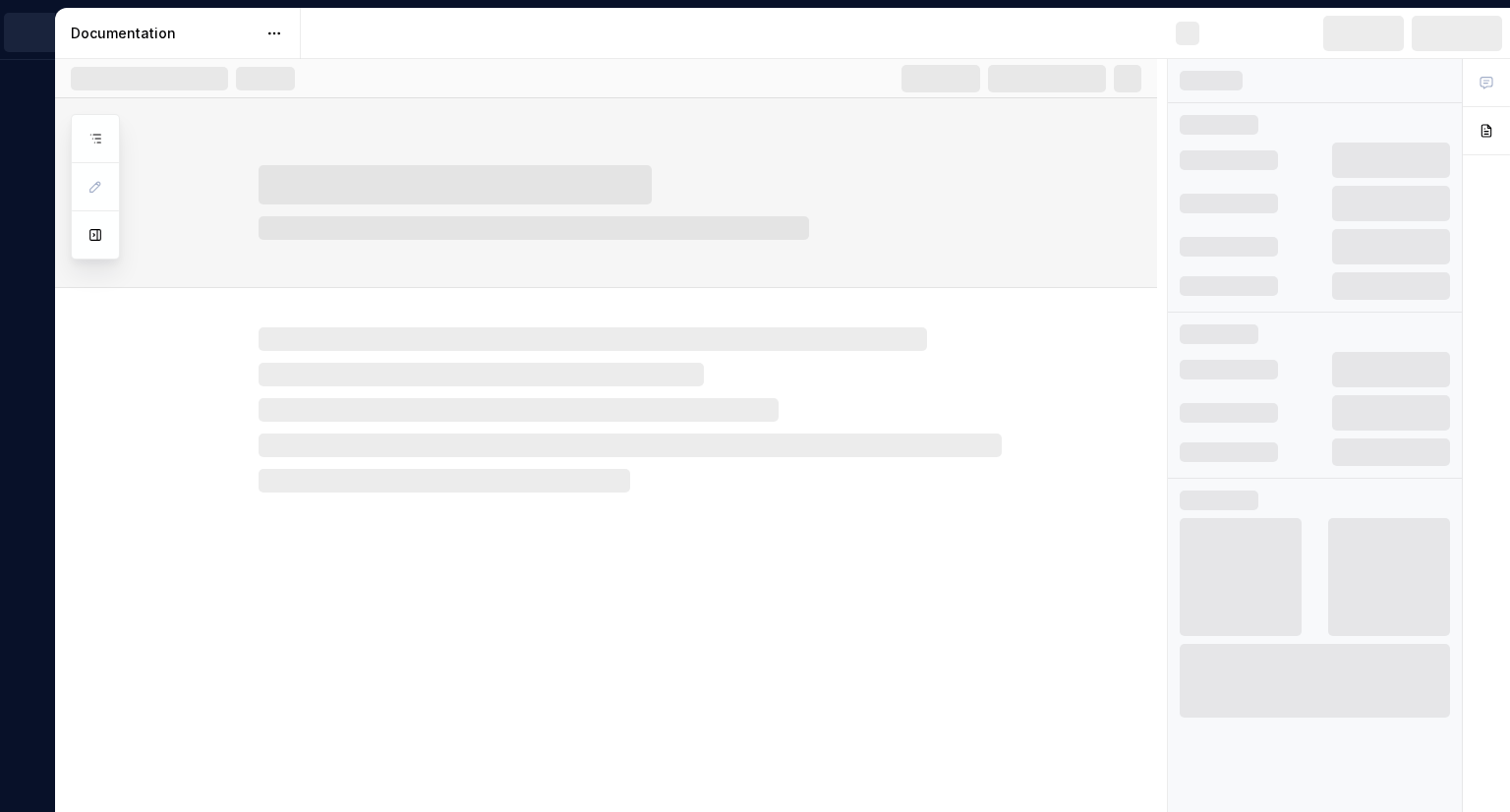 scroll, scrollTop: 0, scrollLeft: 0, axis: both 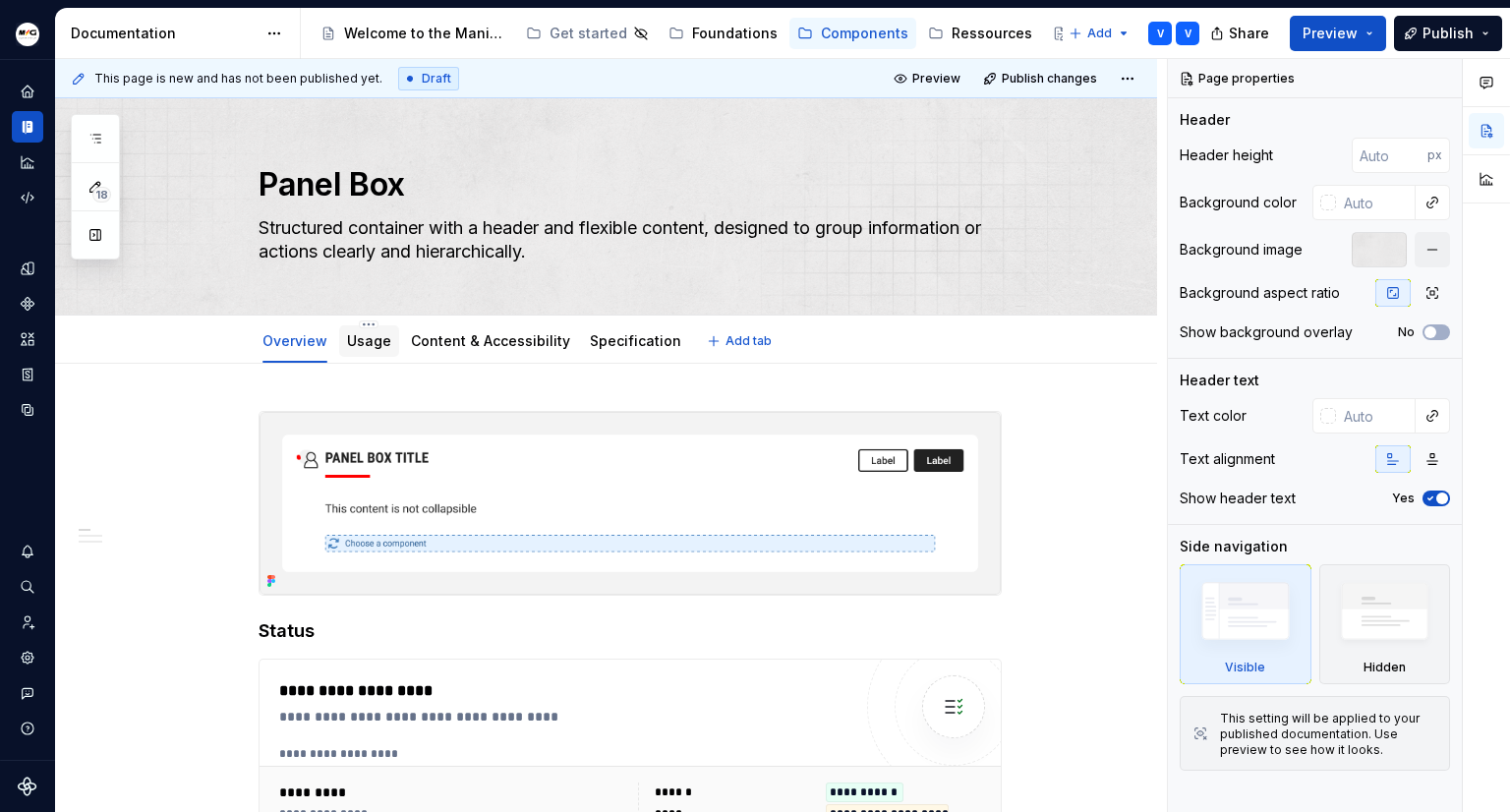 click on "Usage" at bounding box center [369, 340] 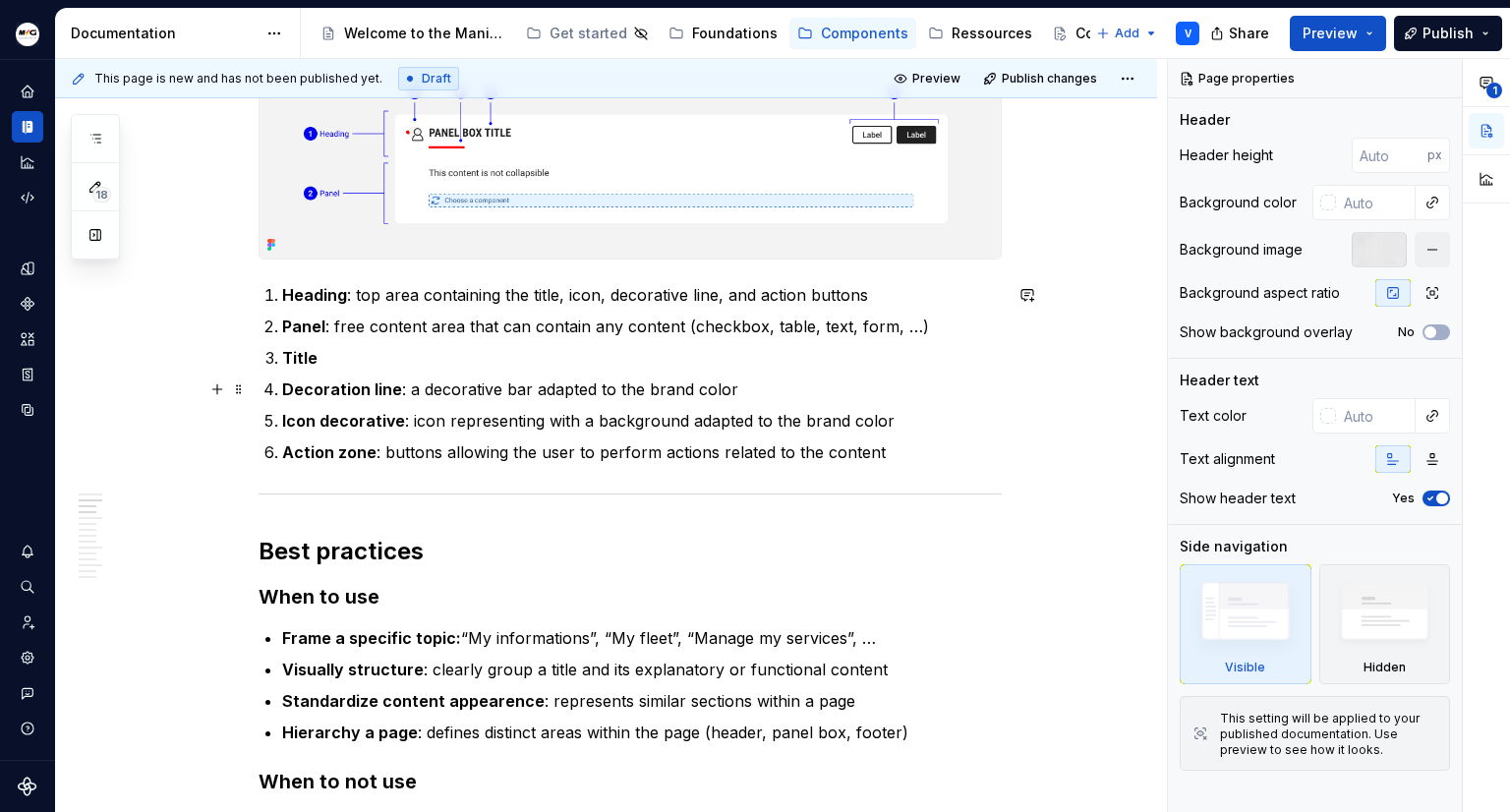scroll, scrollTop: 0, scrollLeft: 0, axis: both 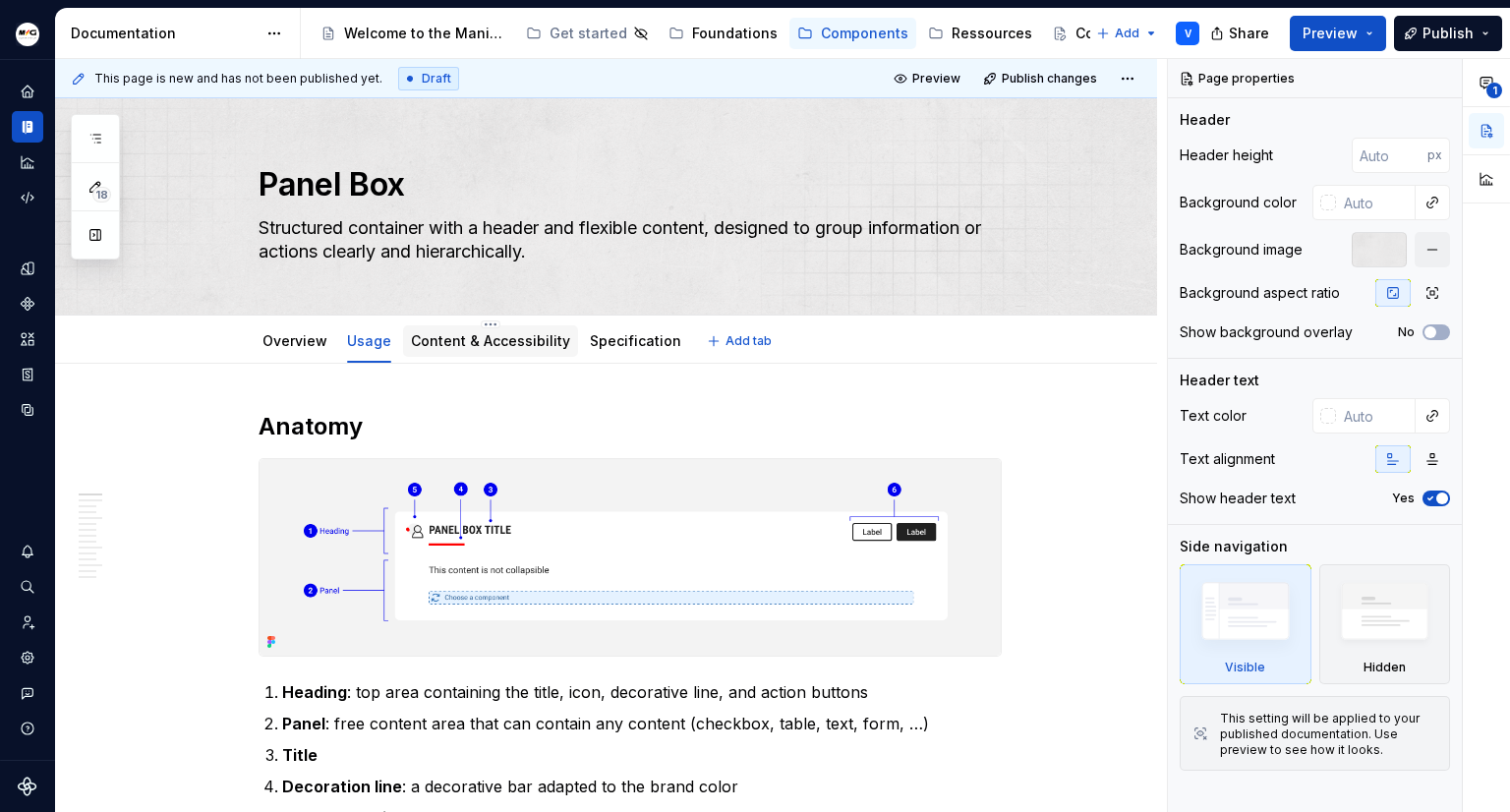 click on "Content & Accessibility" at bounding box center (491, 340) 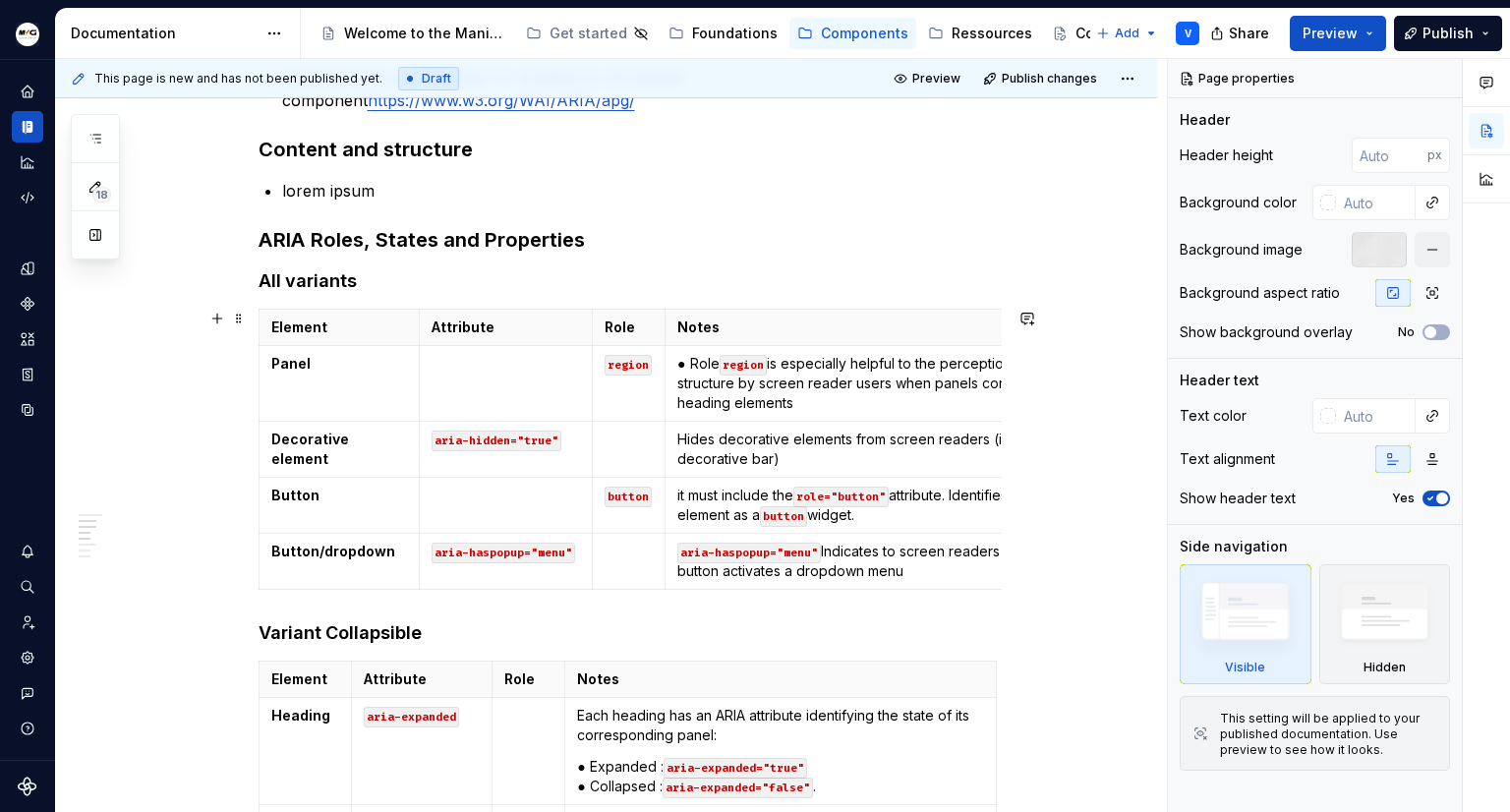 scroll, scrollTop: 0, scrollLeft: 0, axis: both 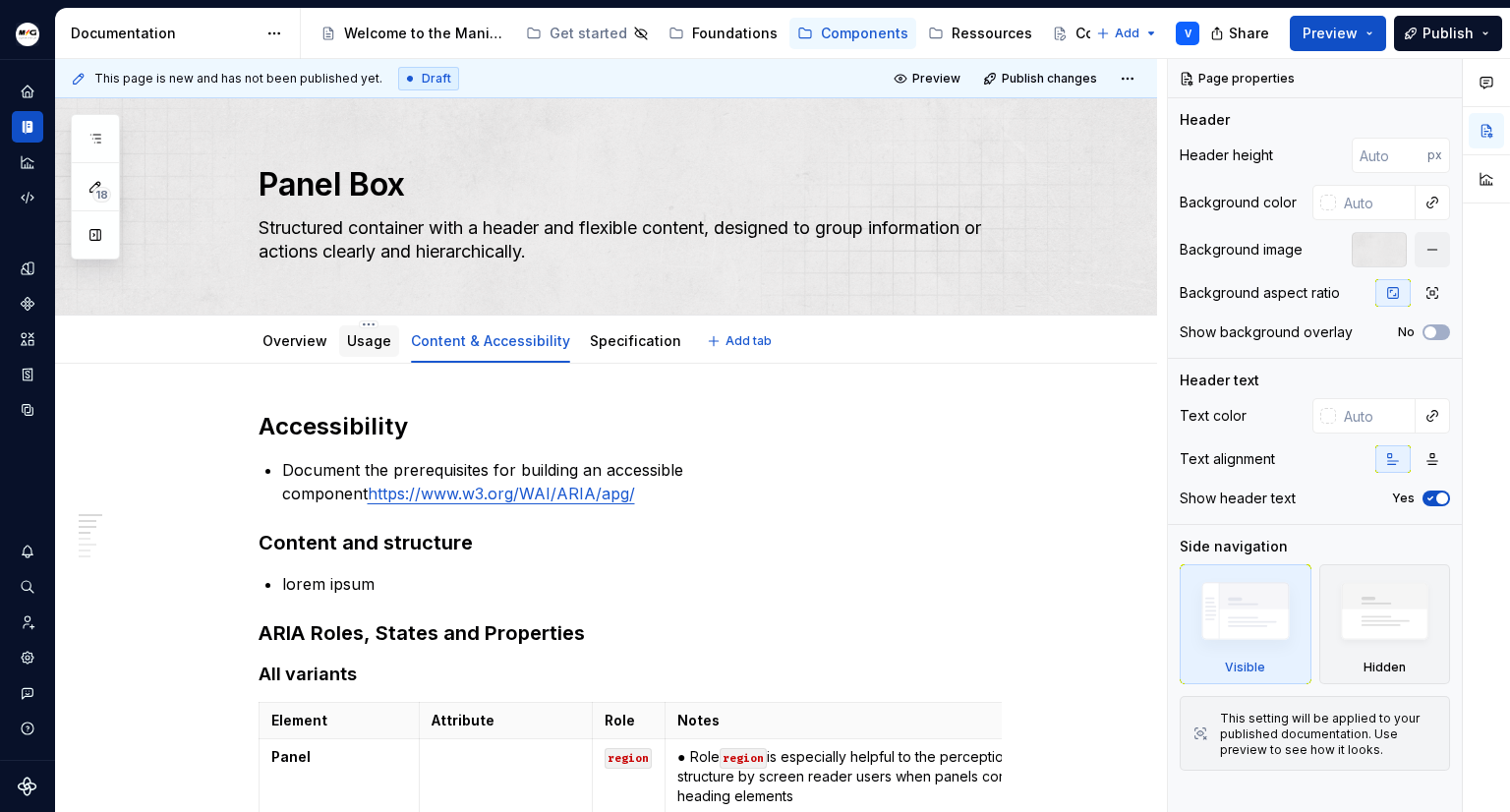 click on "Usage" at bounding box center (369, 340) 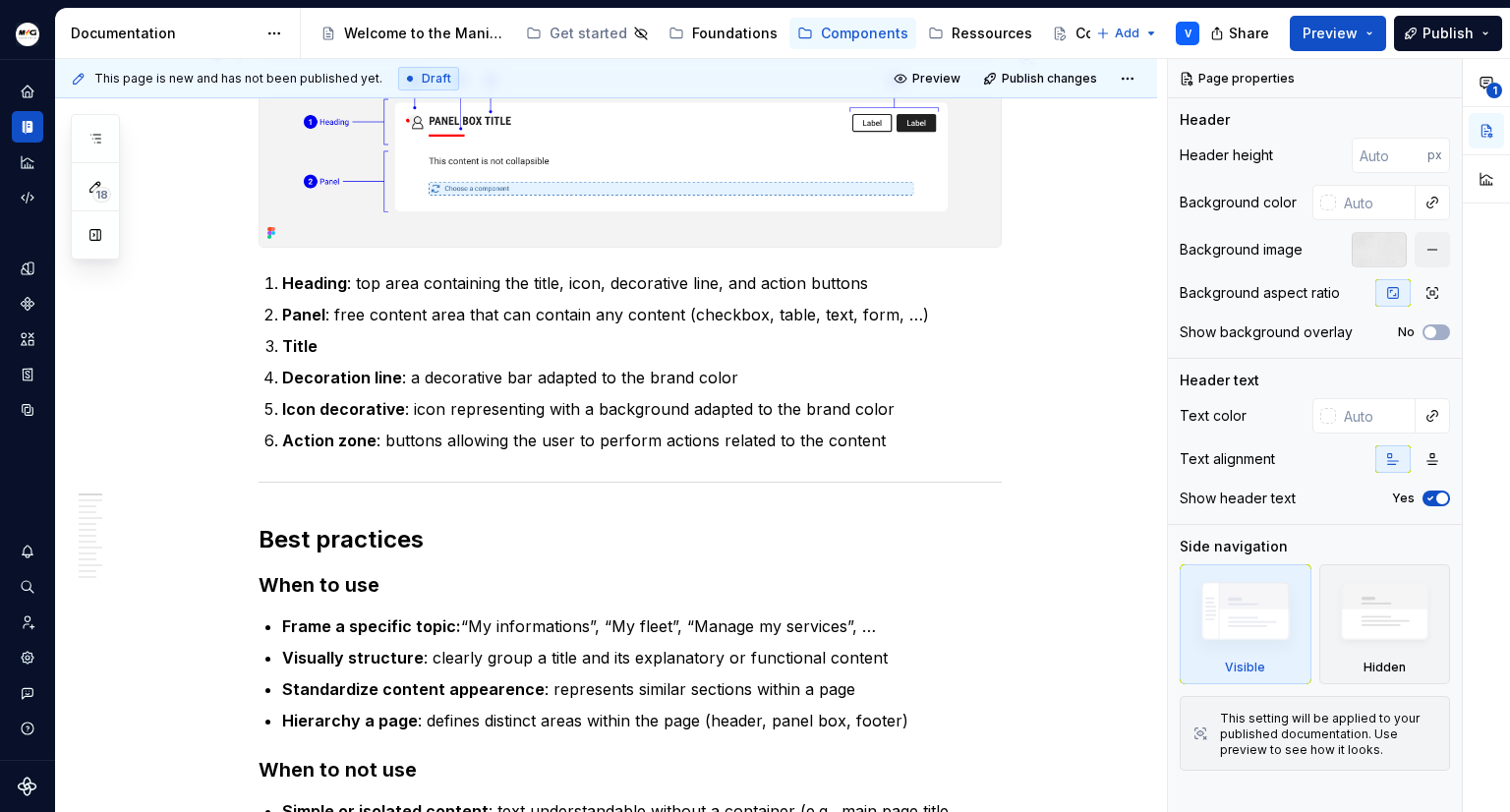 scroll, scrollTop: 0, scrollLeft: 0, axis: both 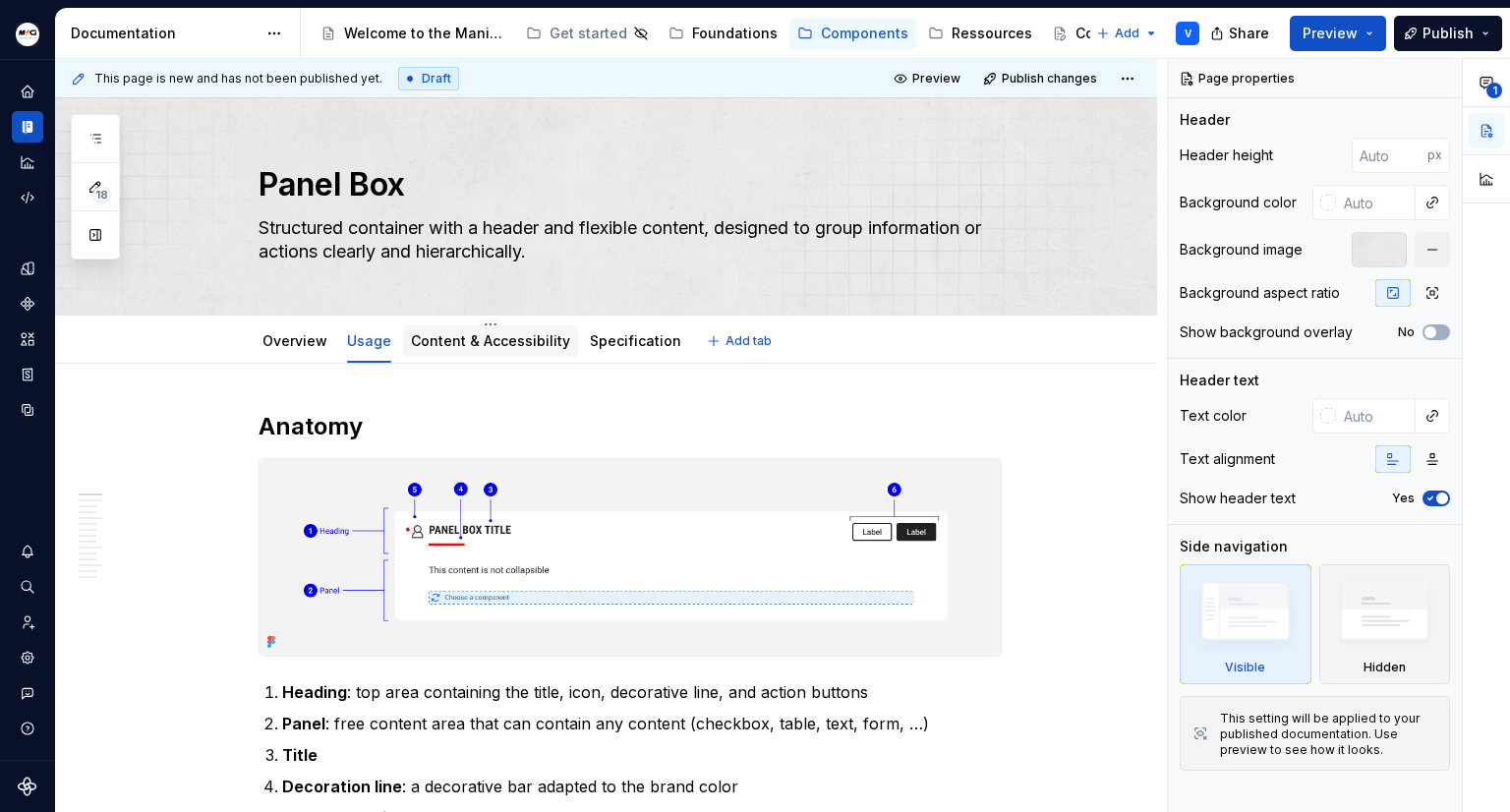 click on "Content & Accessibility" at bounding box center [491, 340] 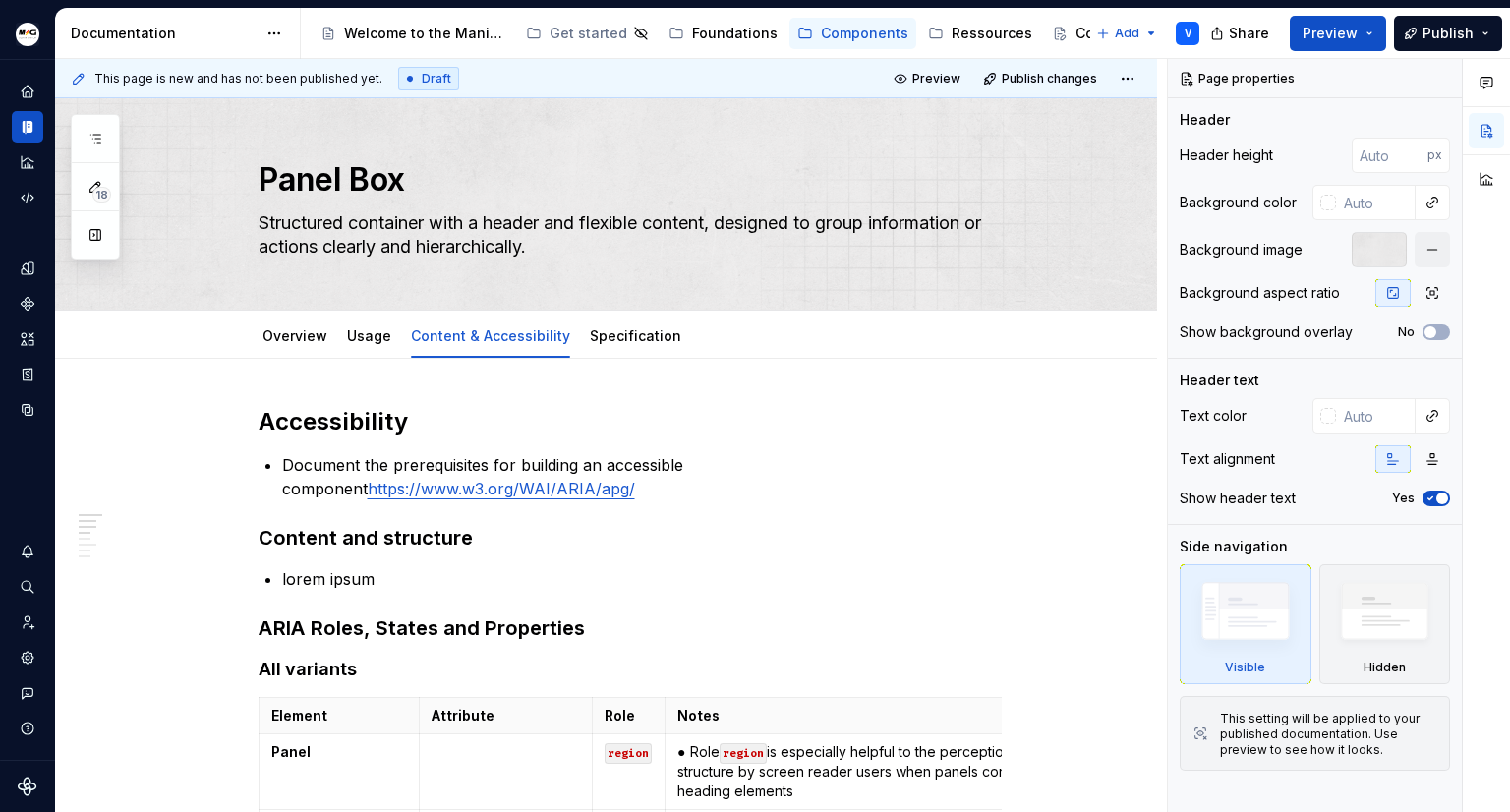 scroll, scrollTop: 0, scrollLeft: 0, axis: both 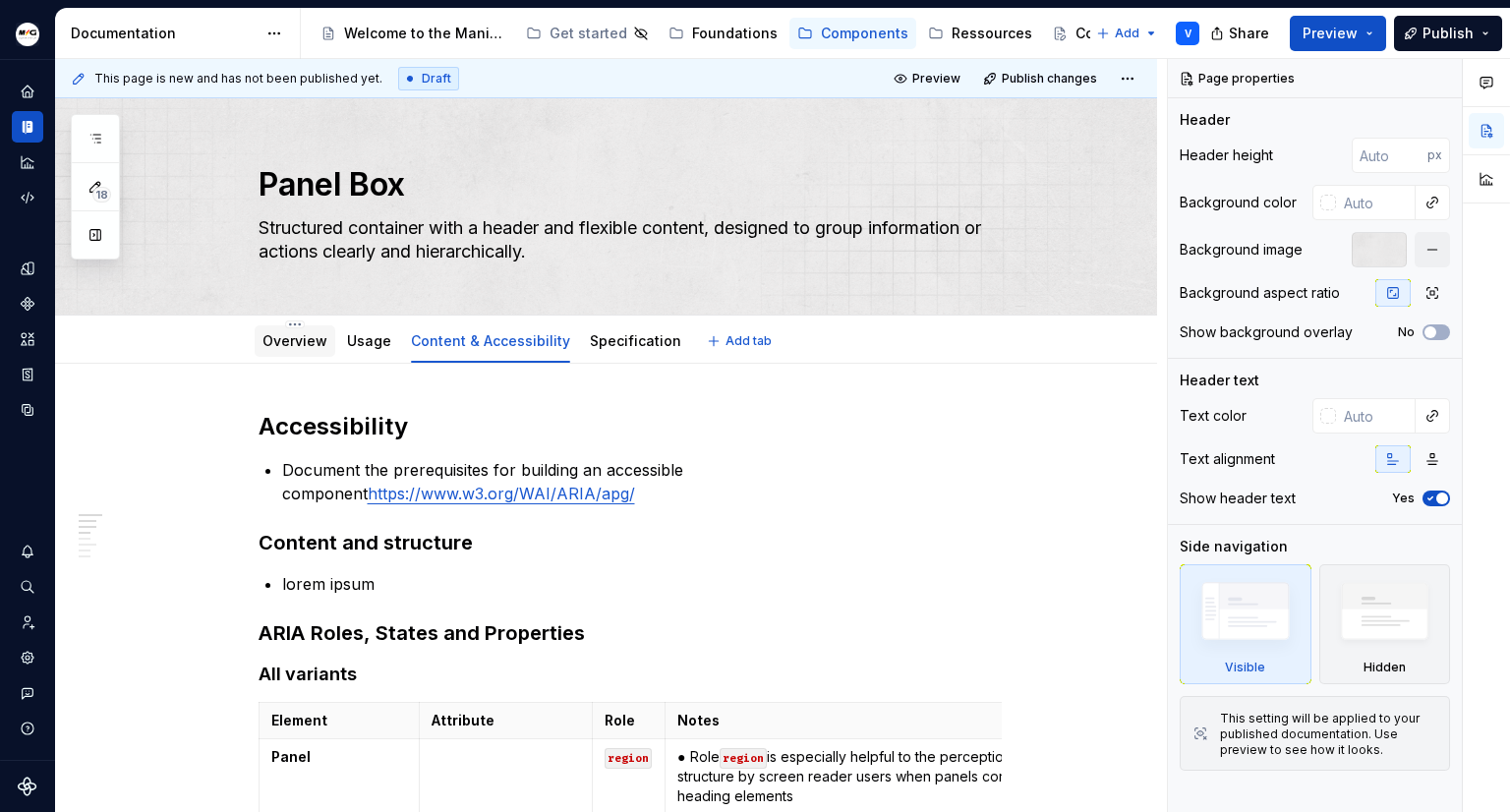 click on "Overview" at bounding box center [295, 341] 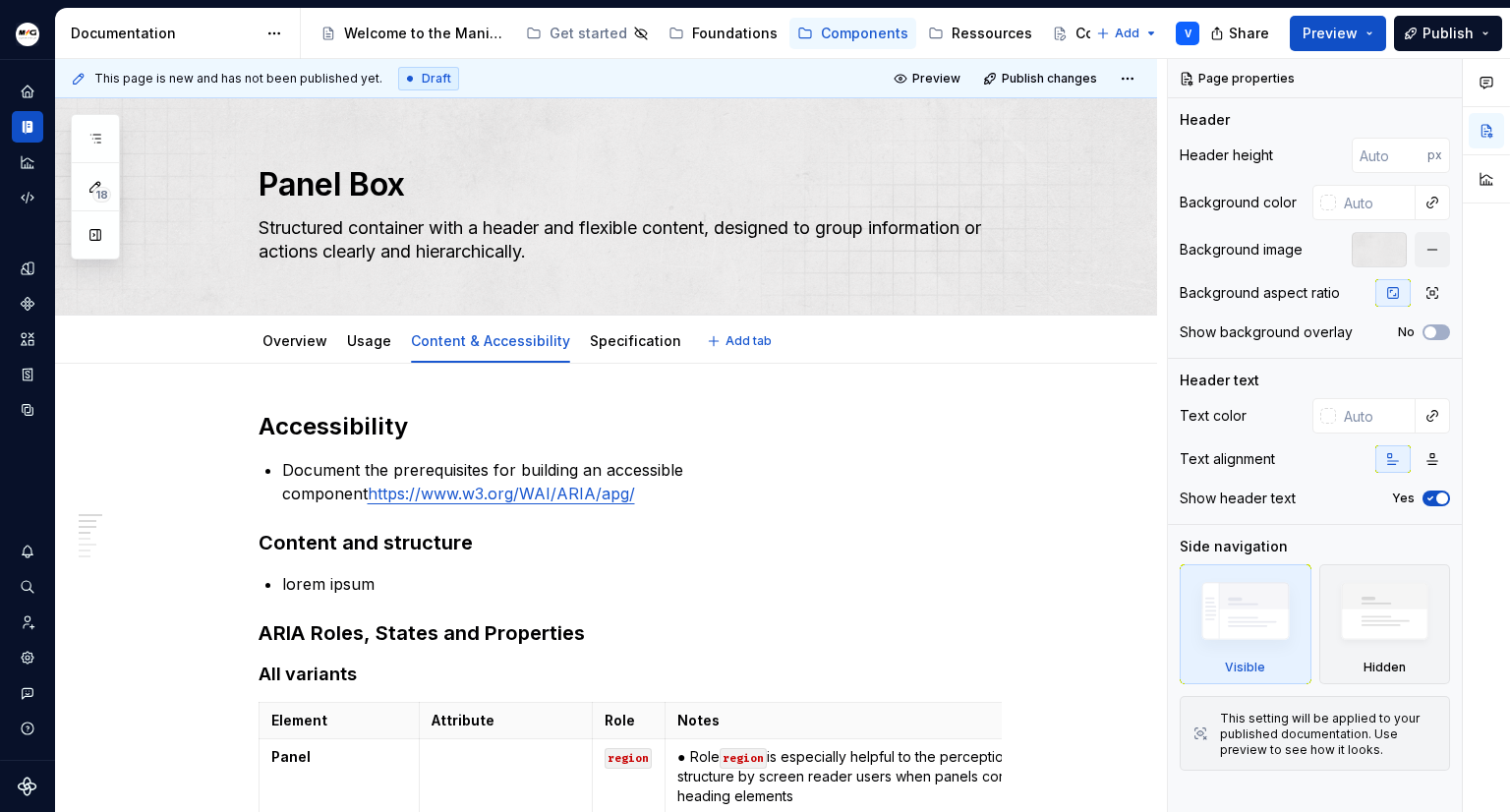 type on "*" 